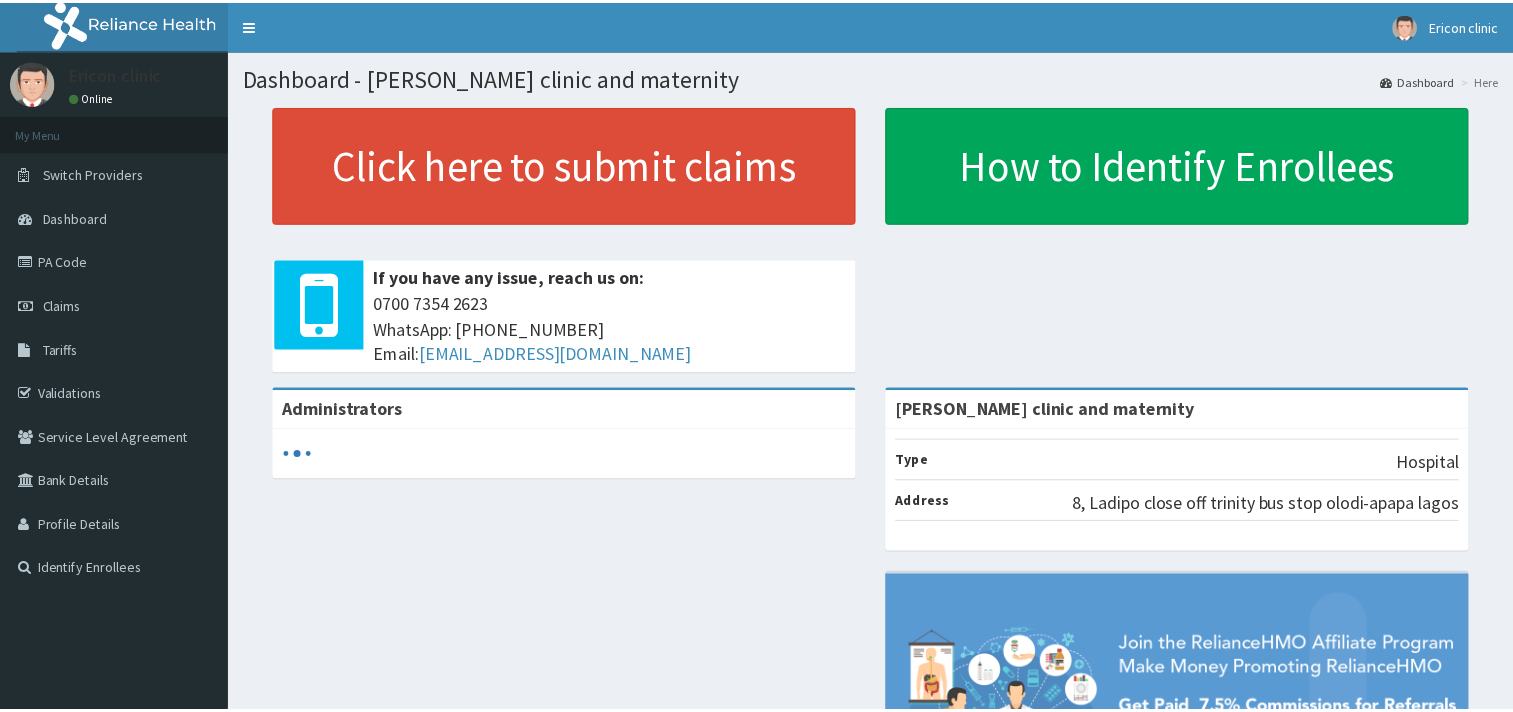 scroll, scrollTop: 0, scrollLeft: 0, axis: both 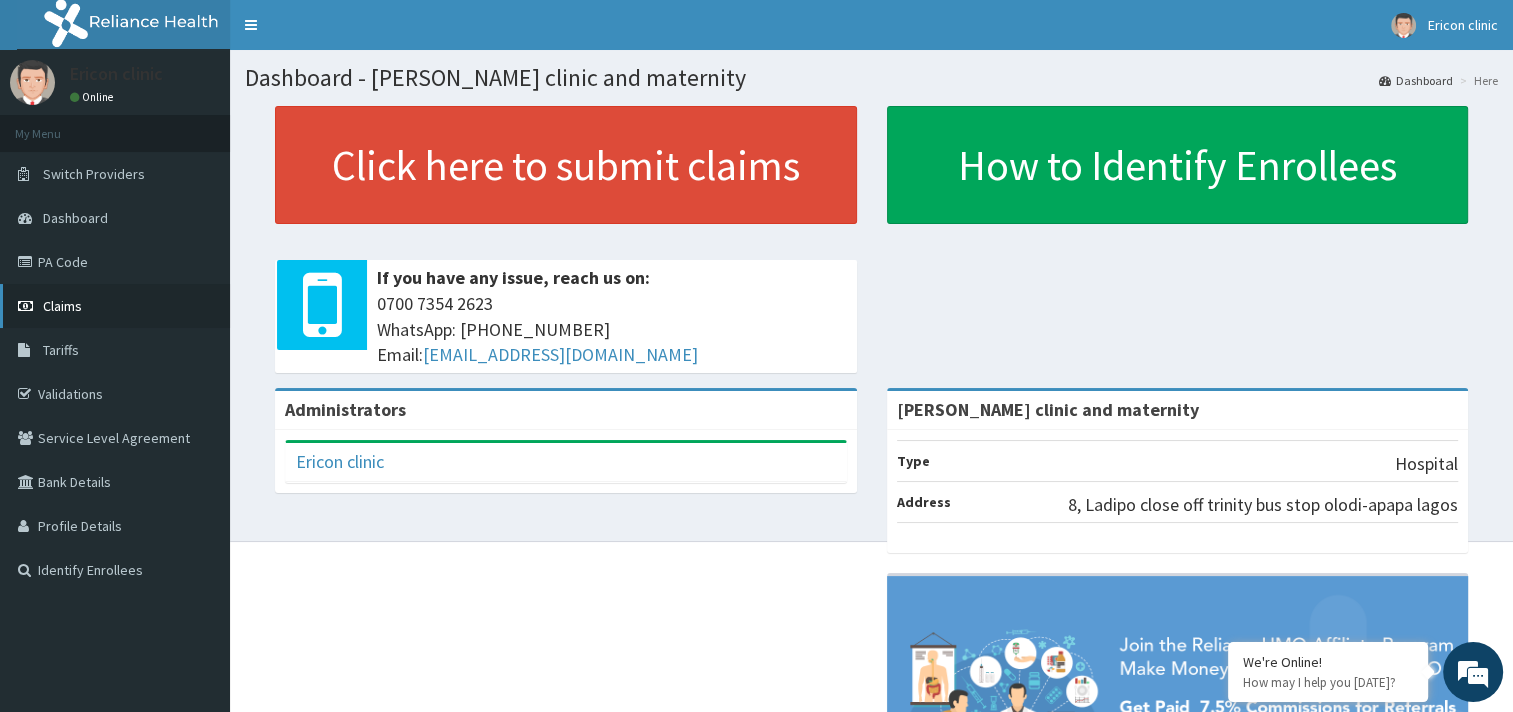 click on "Claims" at bounding box center [115, 306] 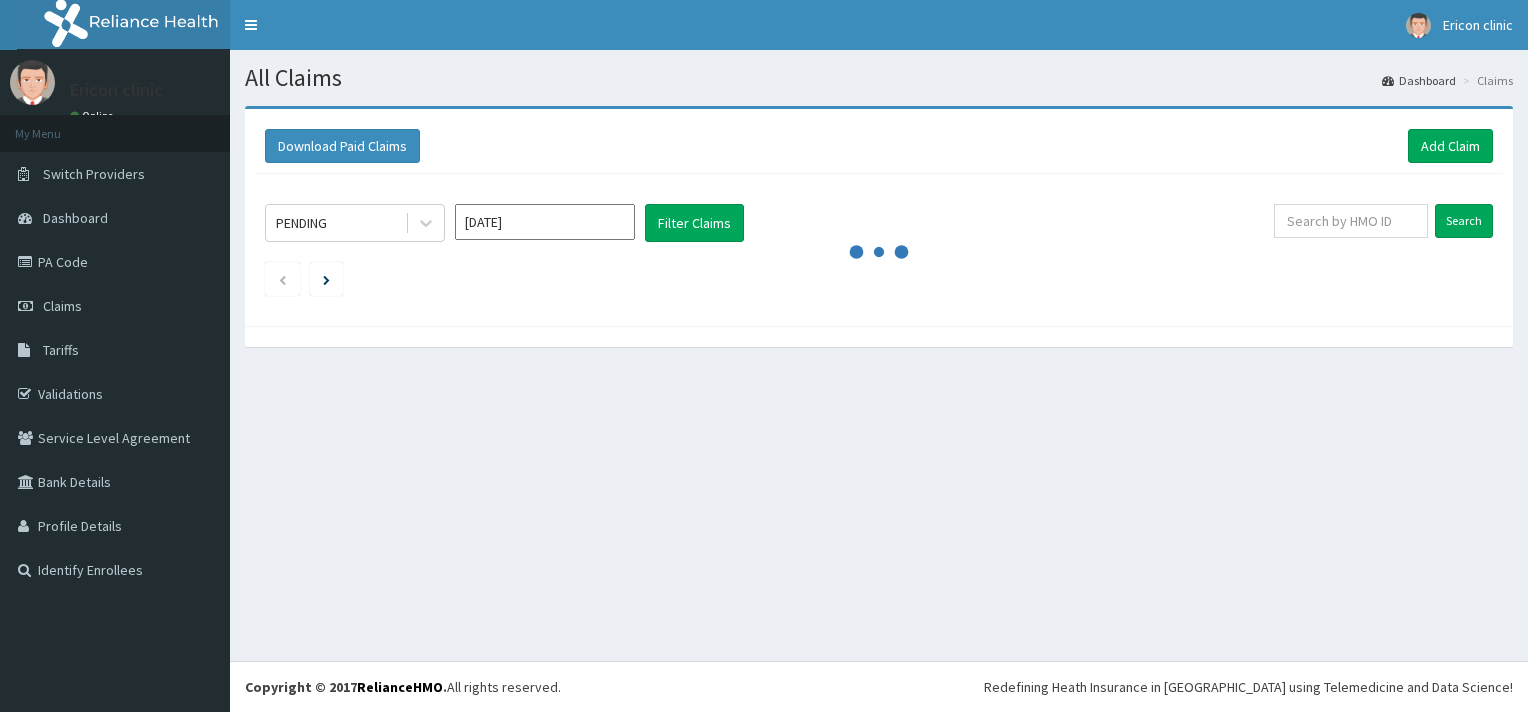 scroll, scrollTop: 0, scrollLeft: 0, axis: both 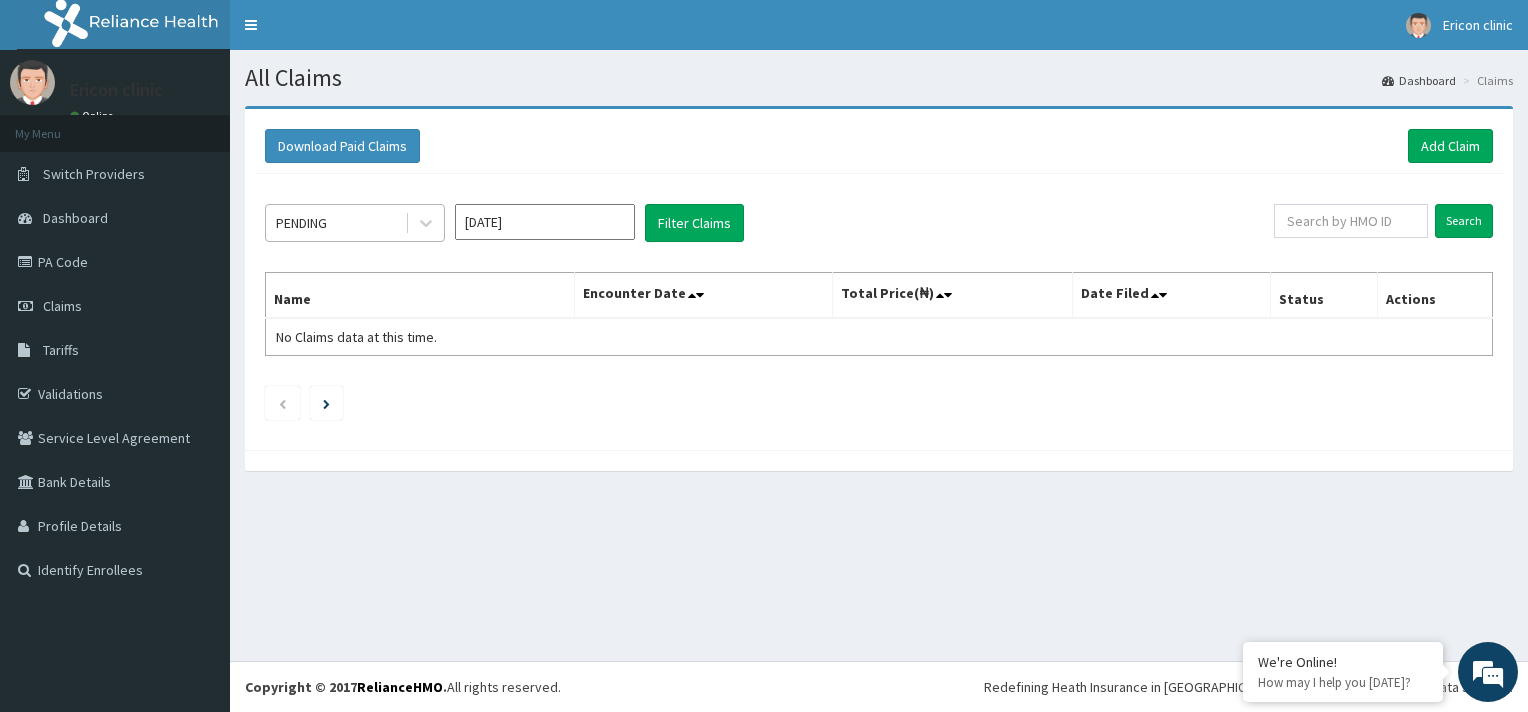 click on "PENDING" at bounding box center (335, 223) 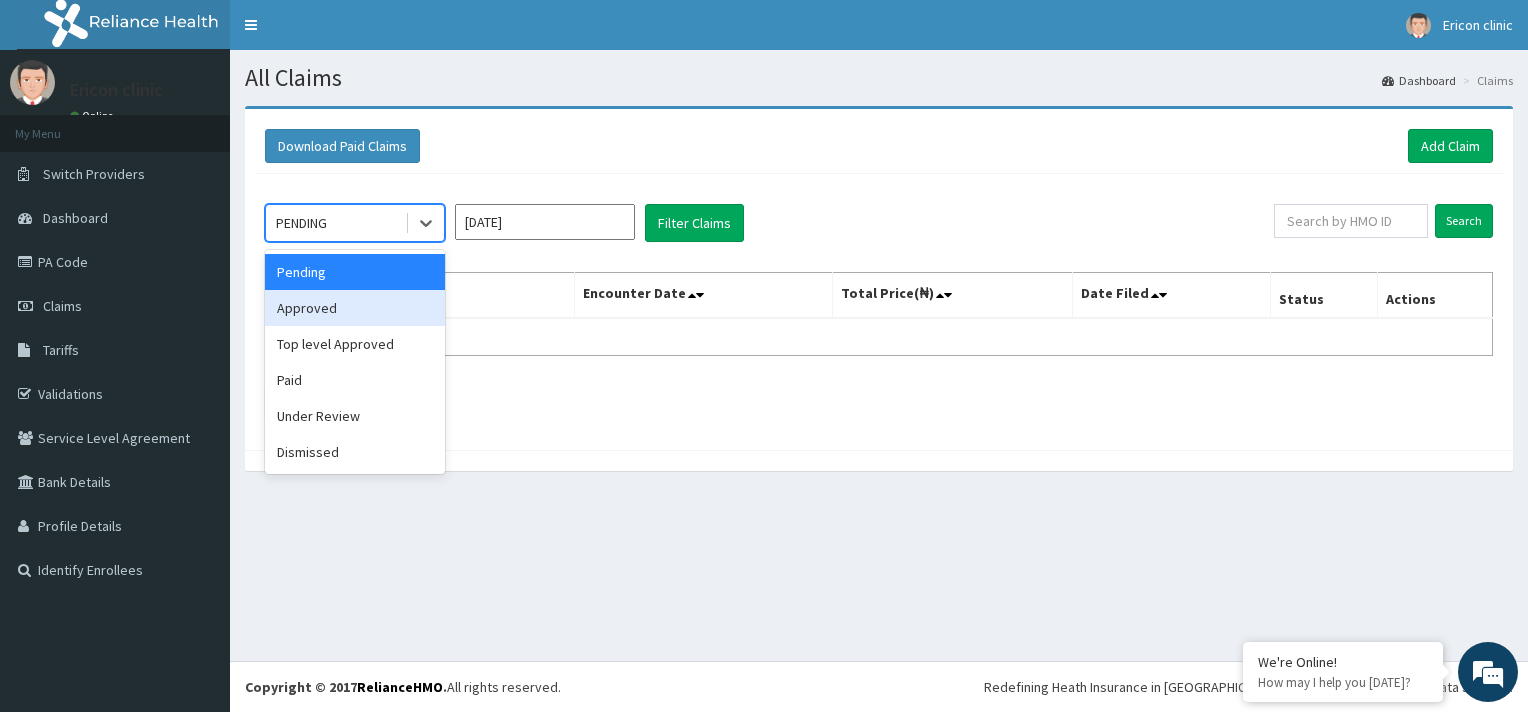 click on "Approved" at bounding box center (355, 308) 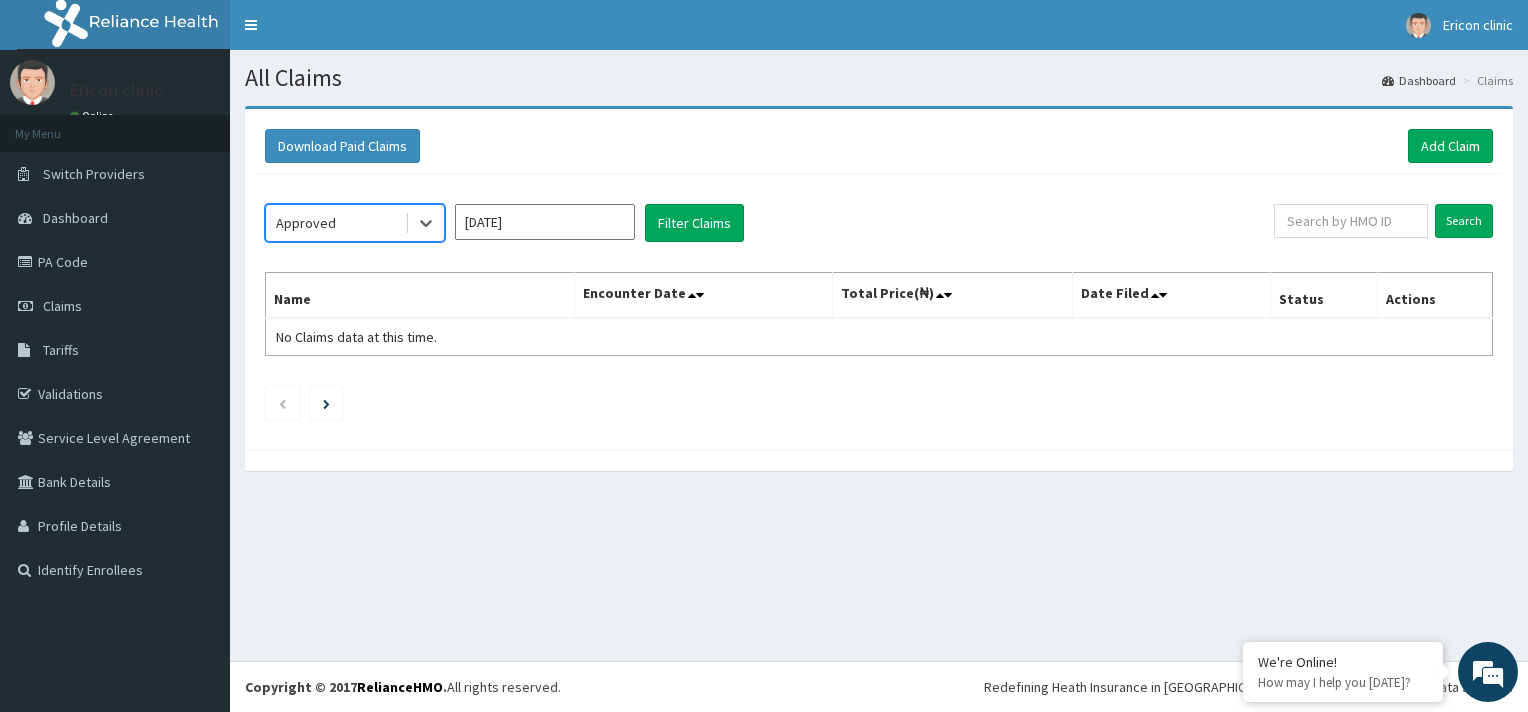 click on "Jul 2025" at bounding box center [545, 222] 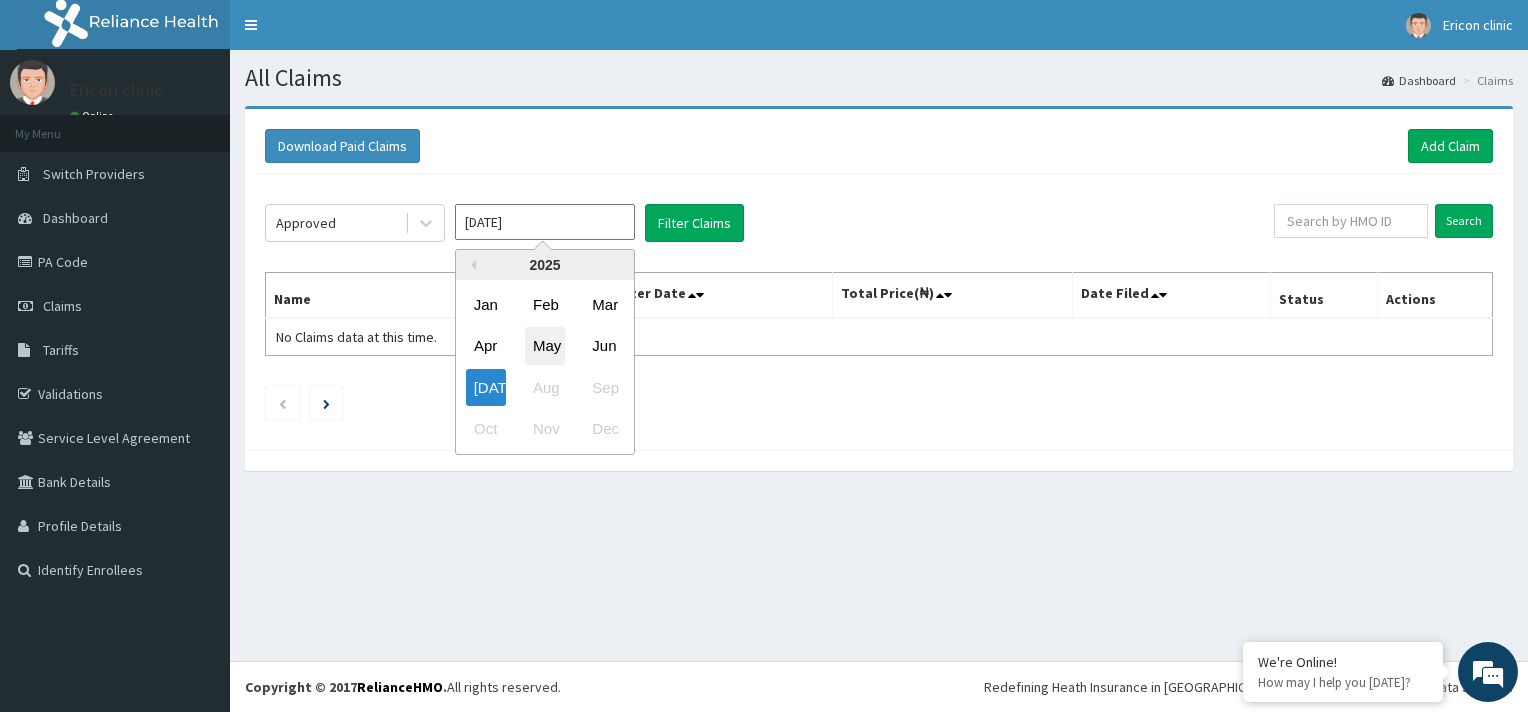click on "May" at bounding box center [545, 346] 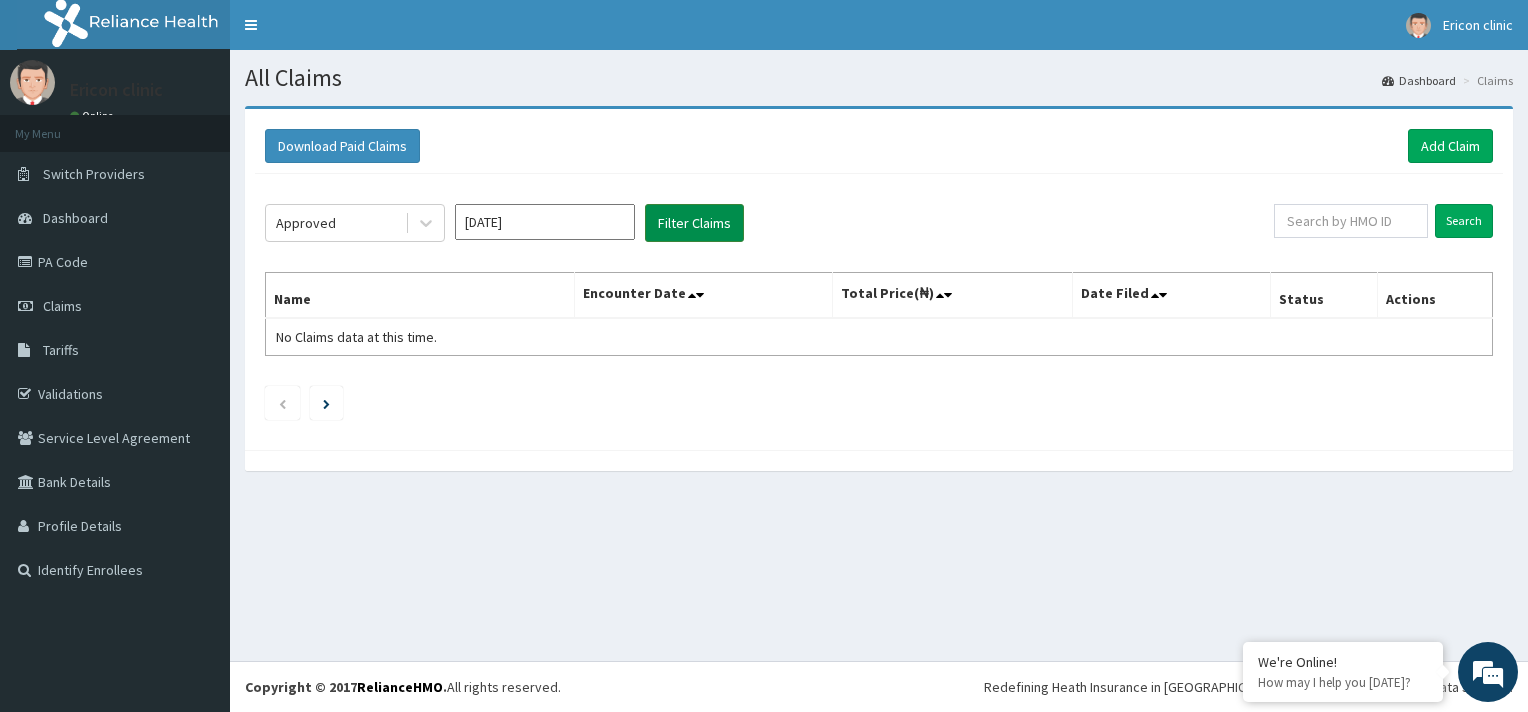 click on "Filter Claims" at bounding box center (694, 223) 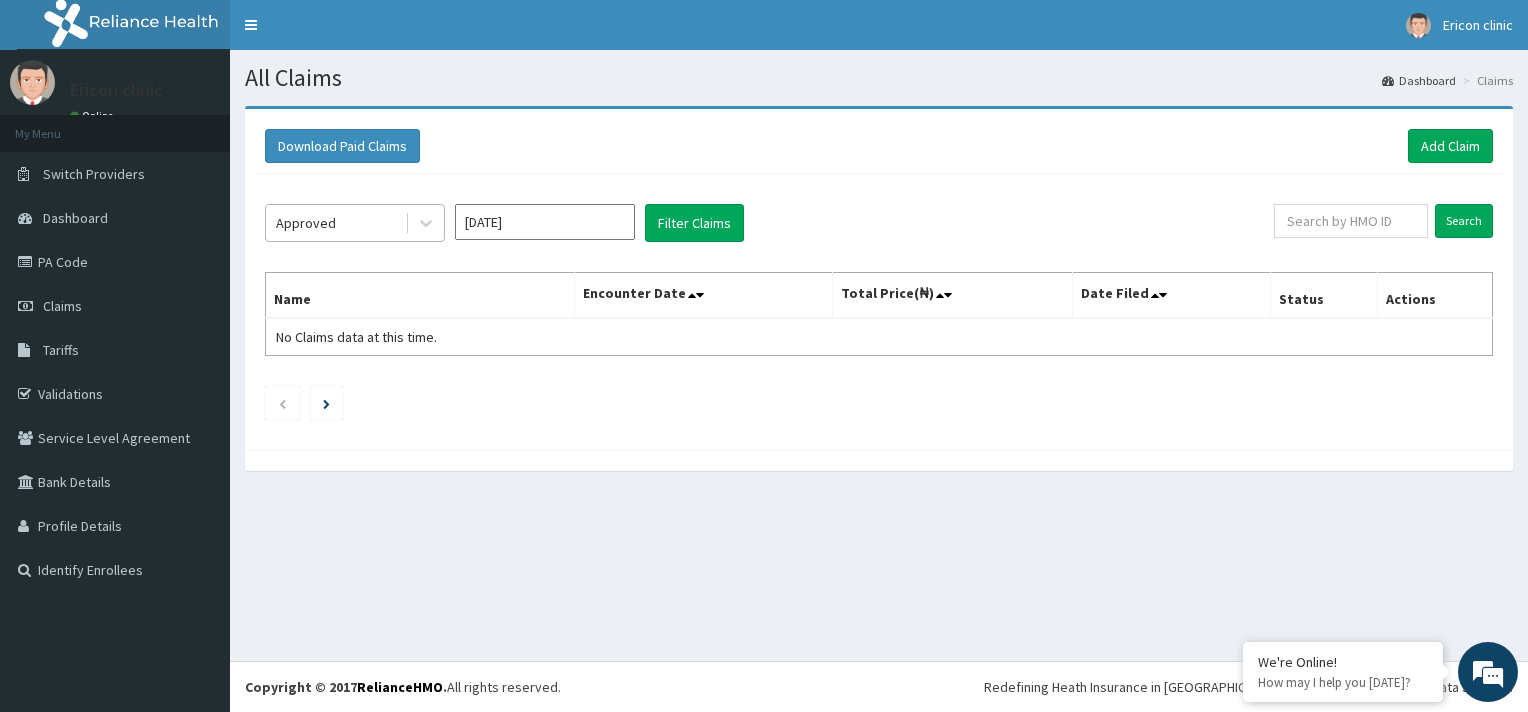 click on "Approved" at bounding box center [306, 223] 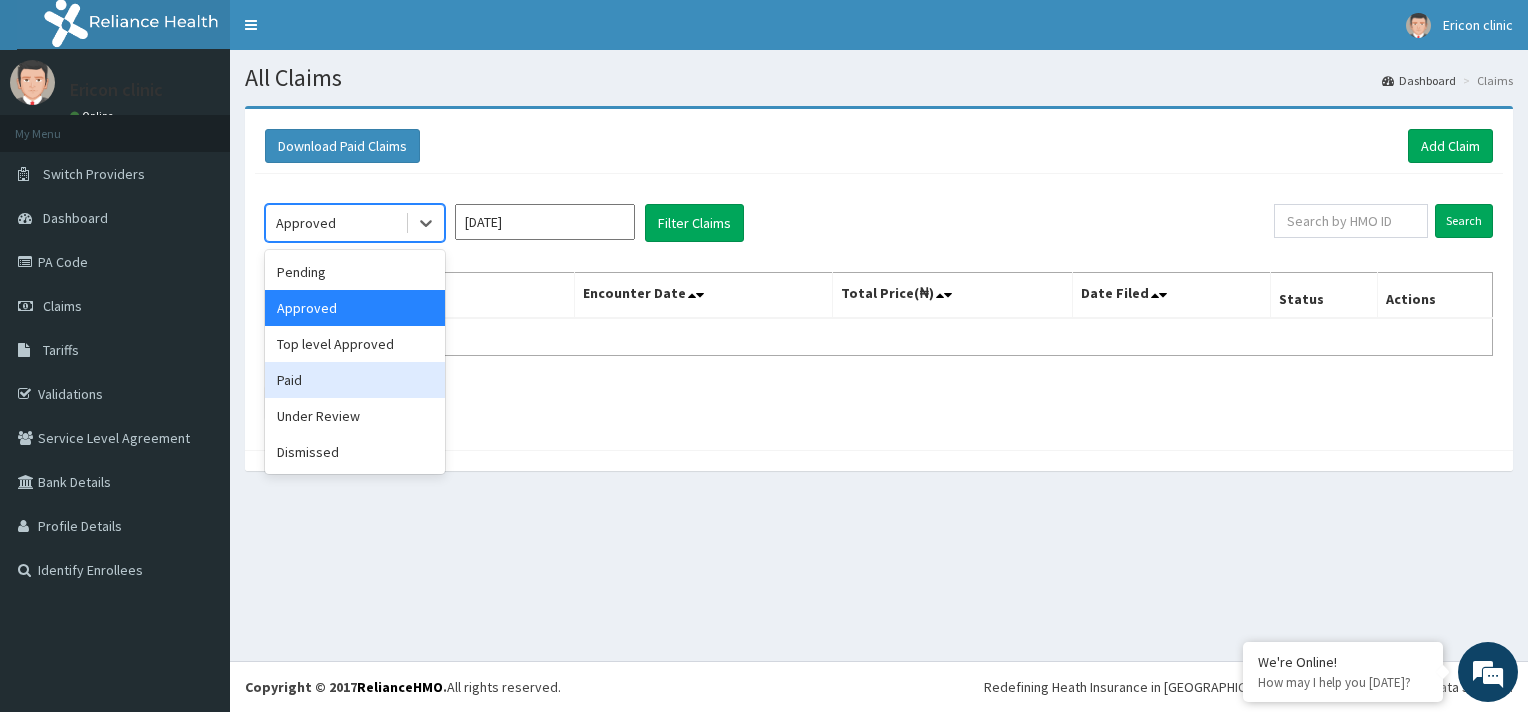 click on "Paid" at bounding box center [355, 380] 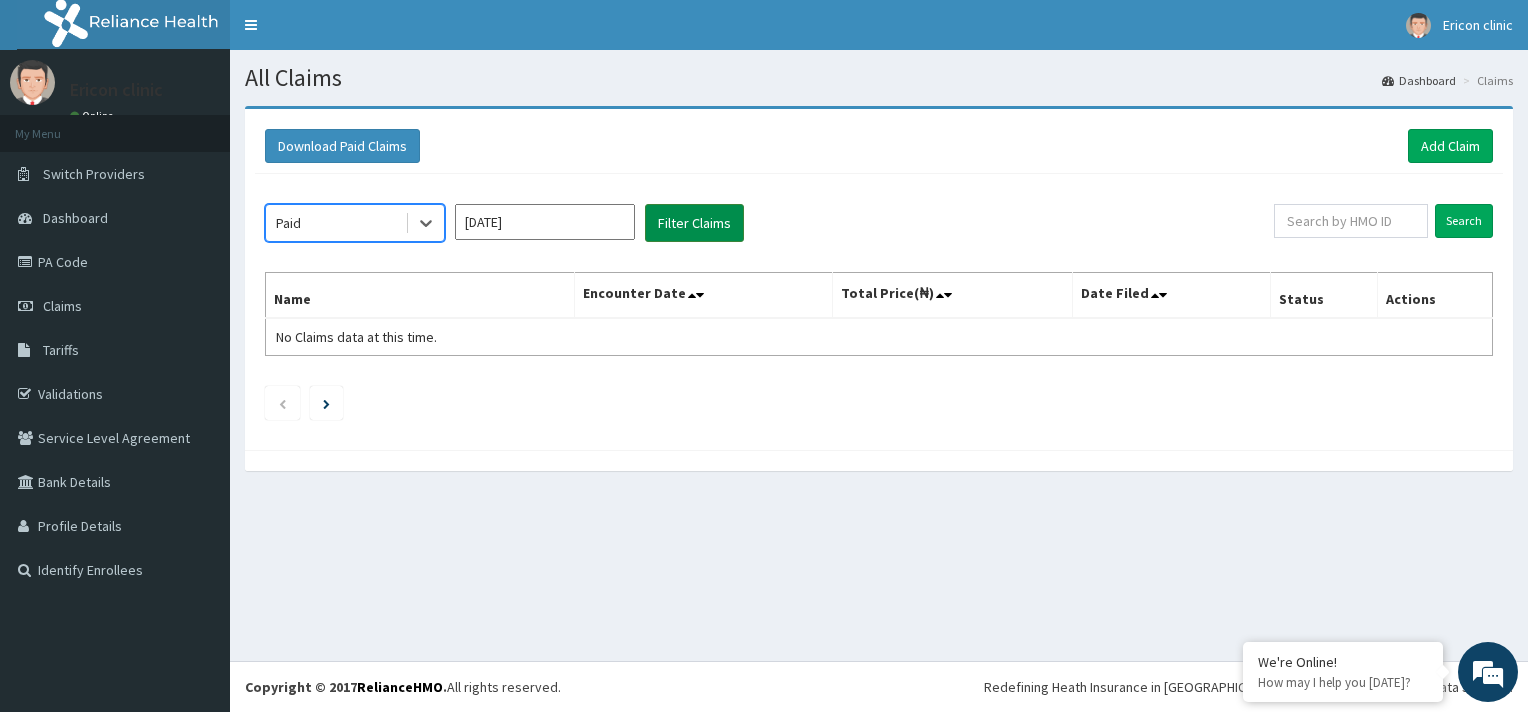 click on "Filter Claims" at bounding box center [694, 223] 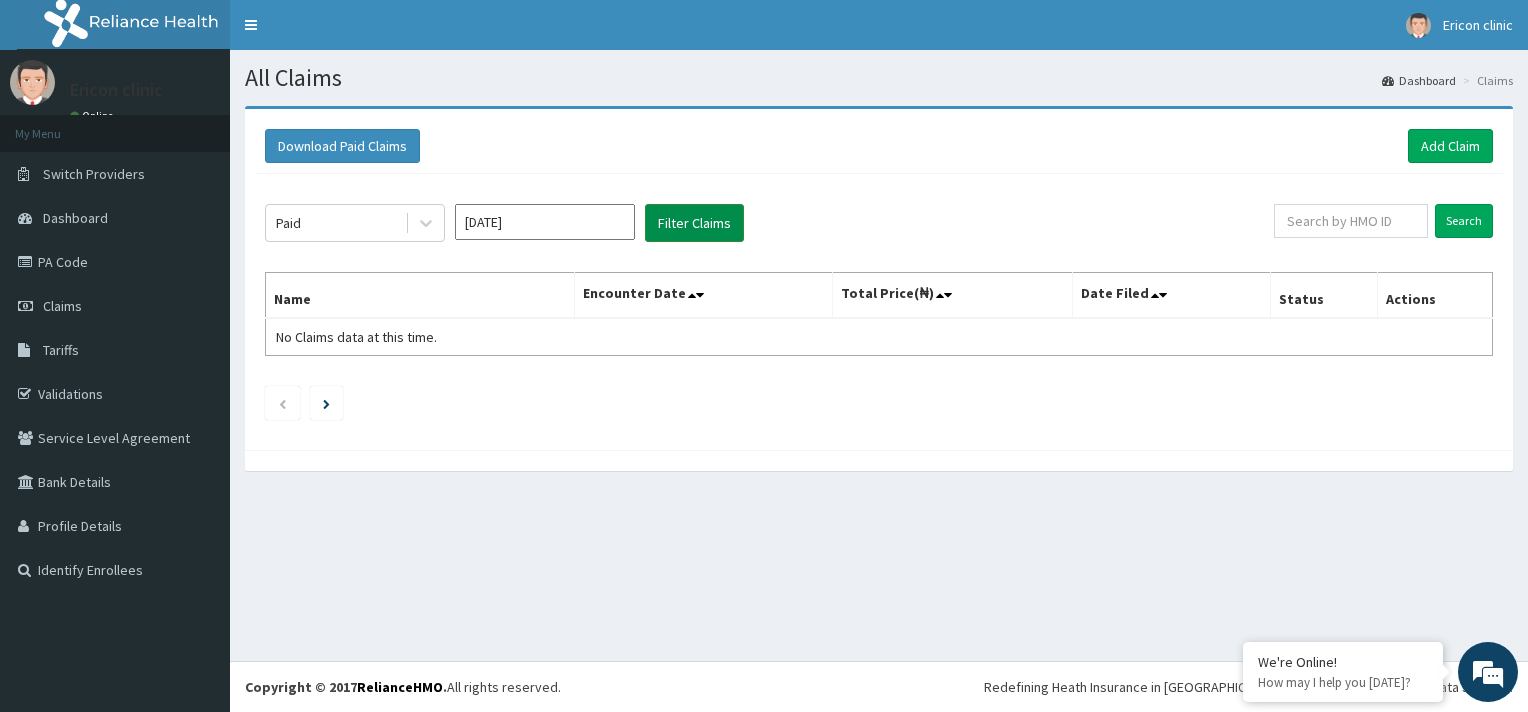 click on "Filter Claims" at bounding box center (694, 223) 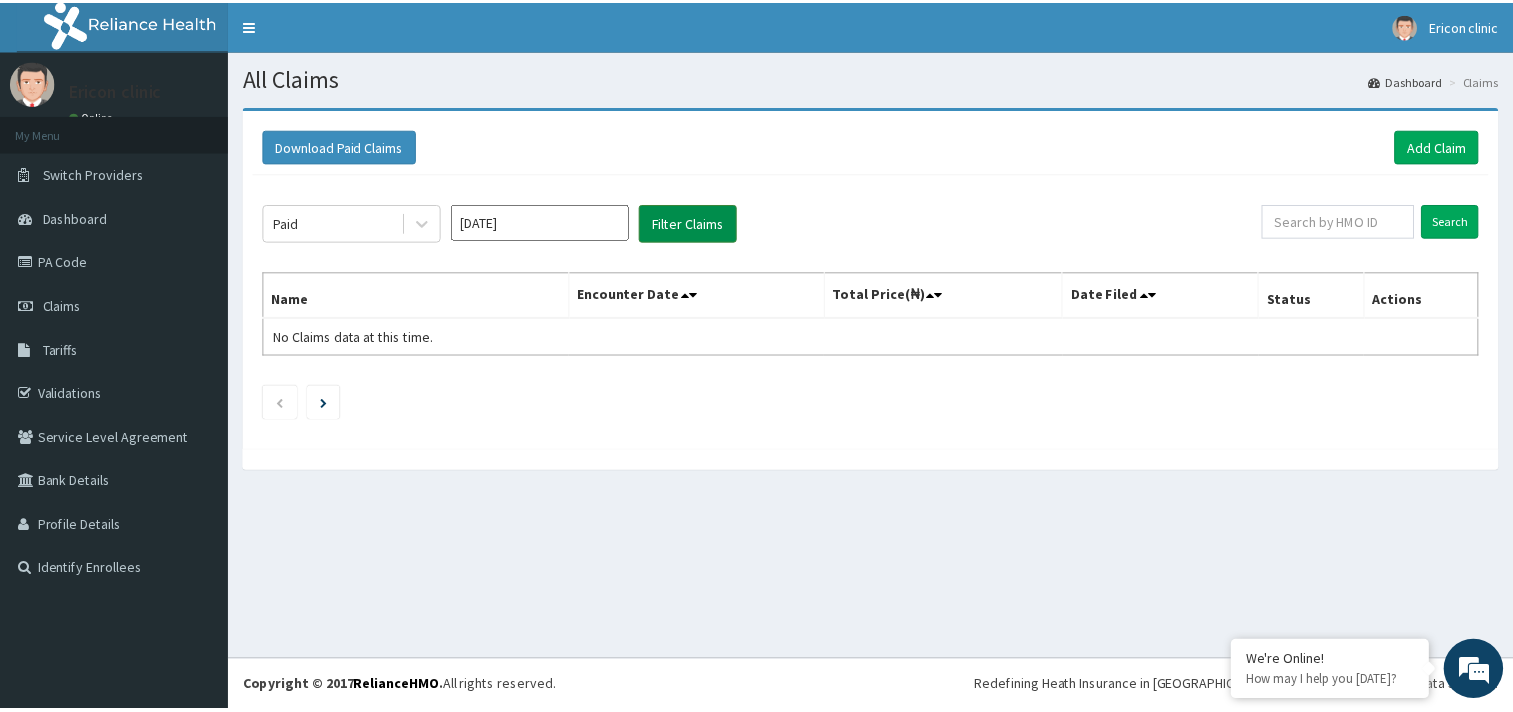 scroll, scrollTop: 0, scrollLeft: 0, axis: both 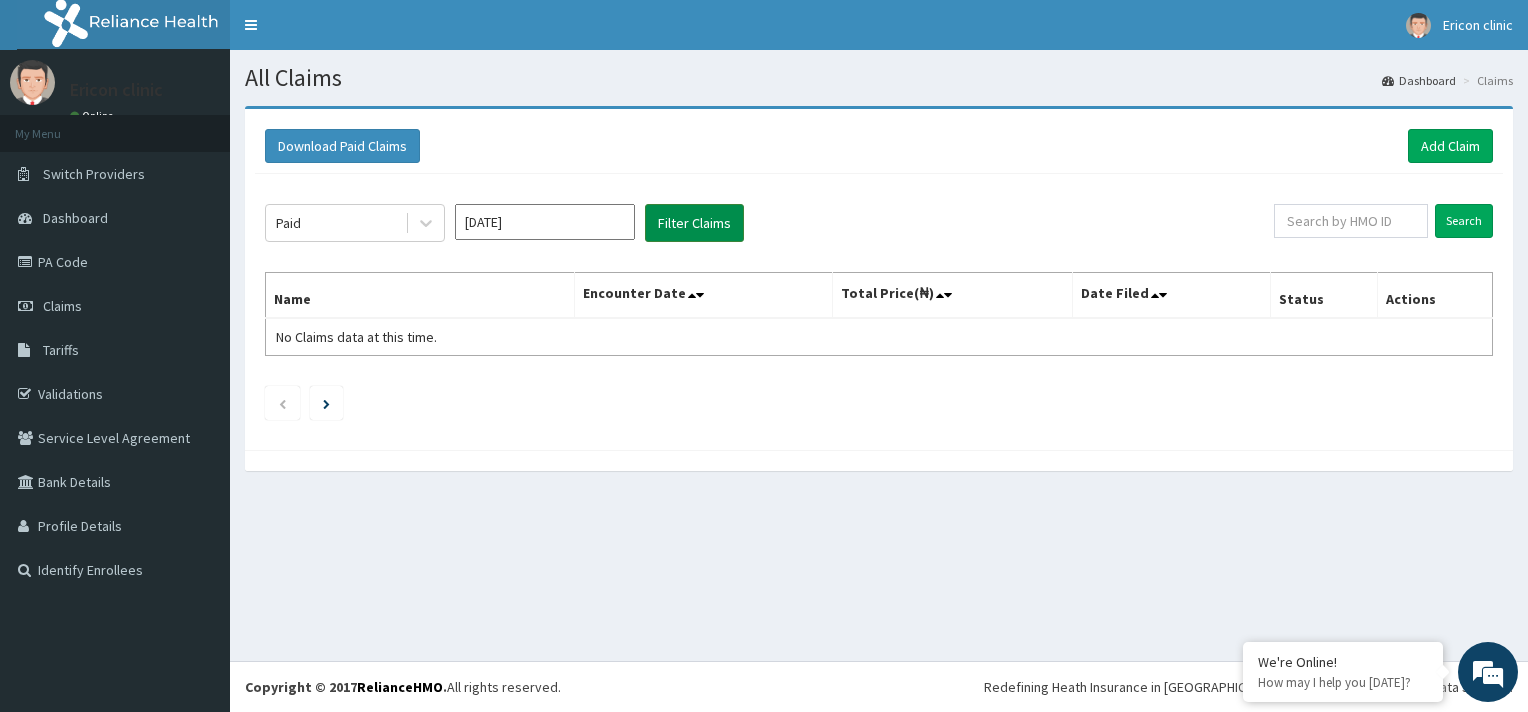 click on "Filter Claims" at bounding box center (694, 223) 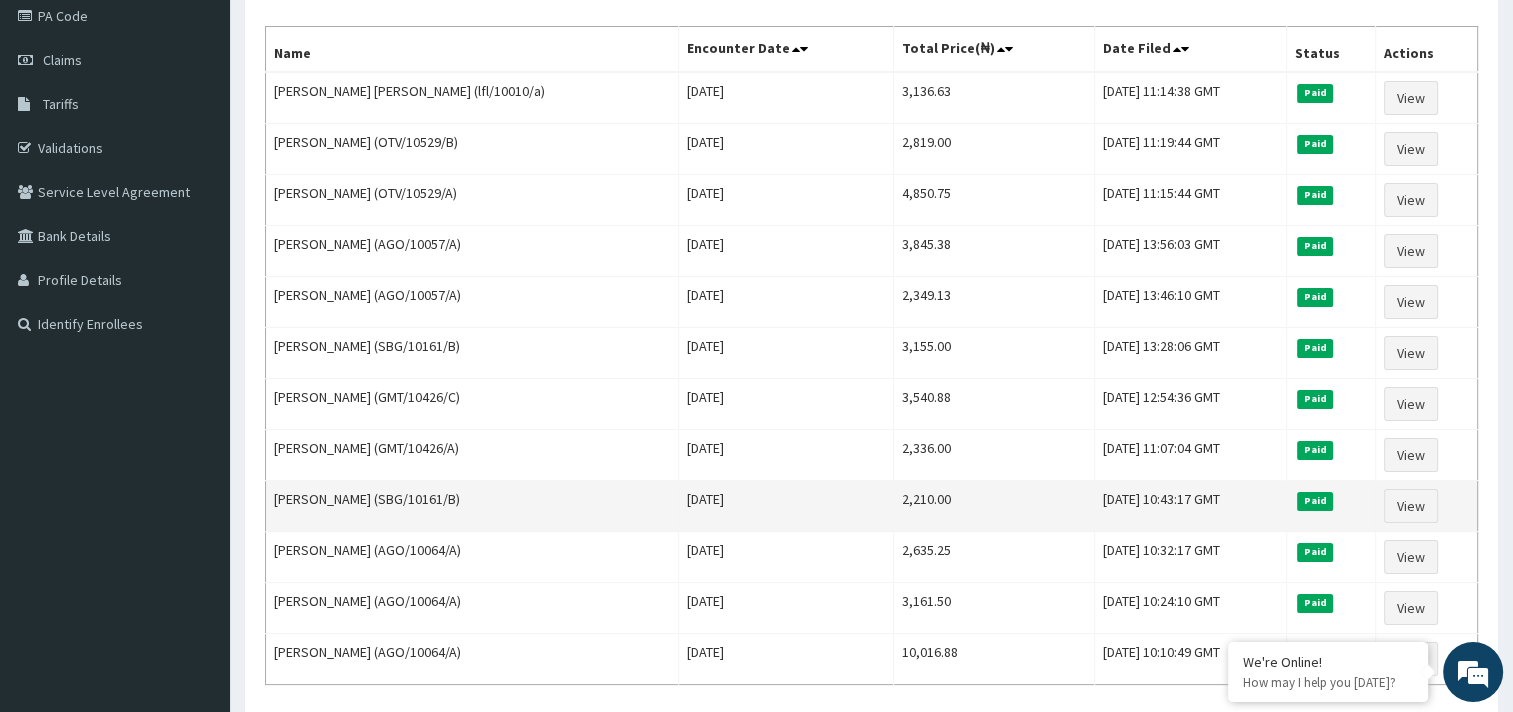 scroll, scrollTop: 25, scrollLeft: 0, axis: vertical 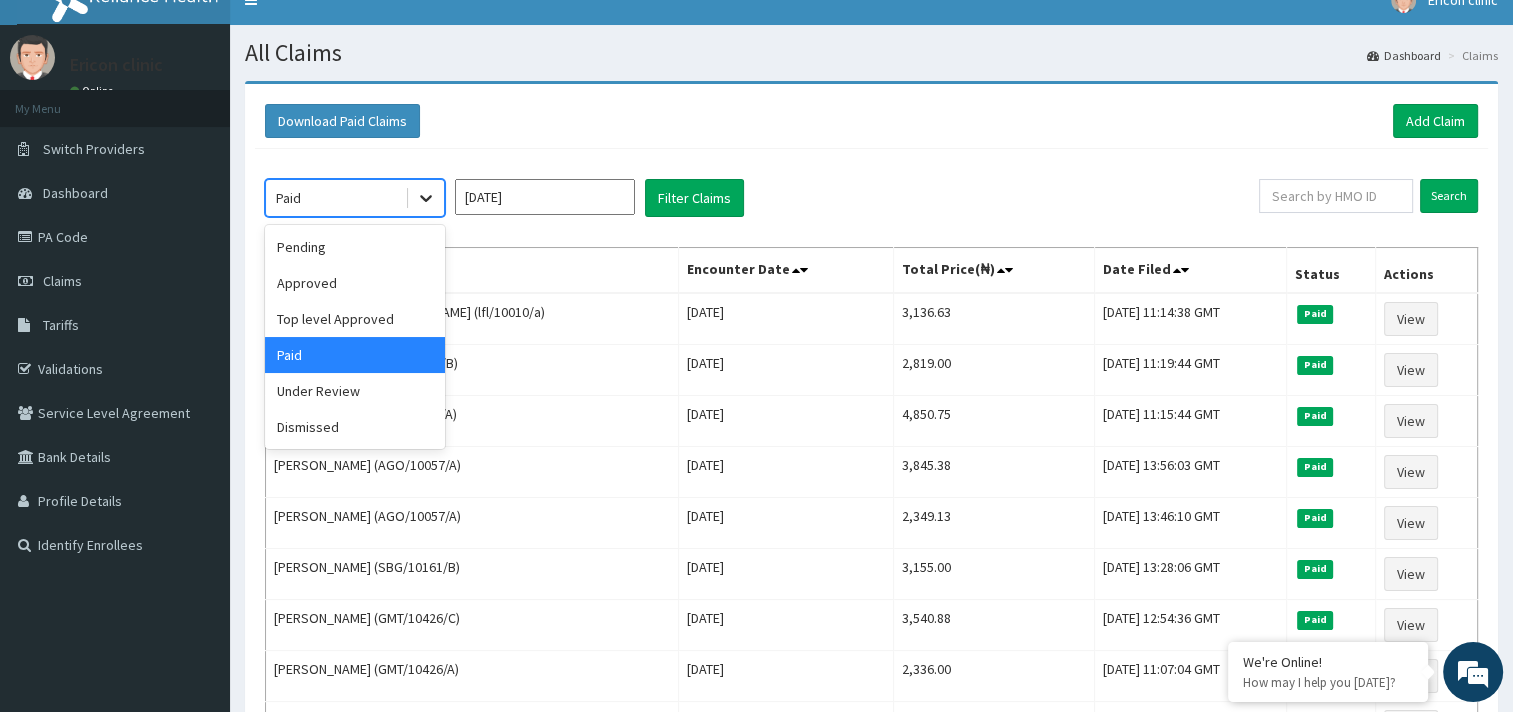click at bounding box center [426, 198] 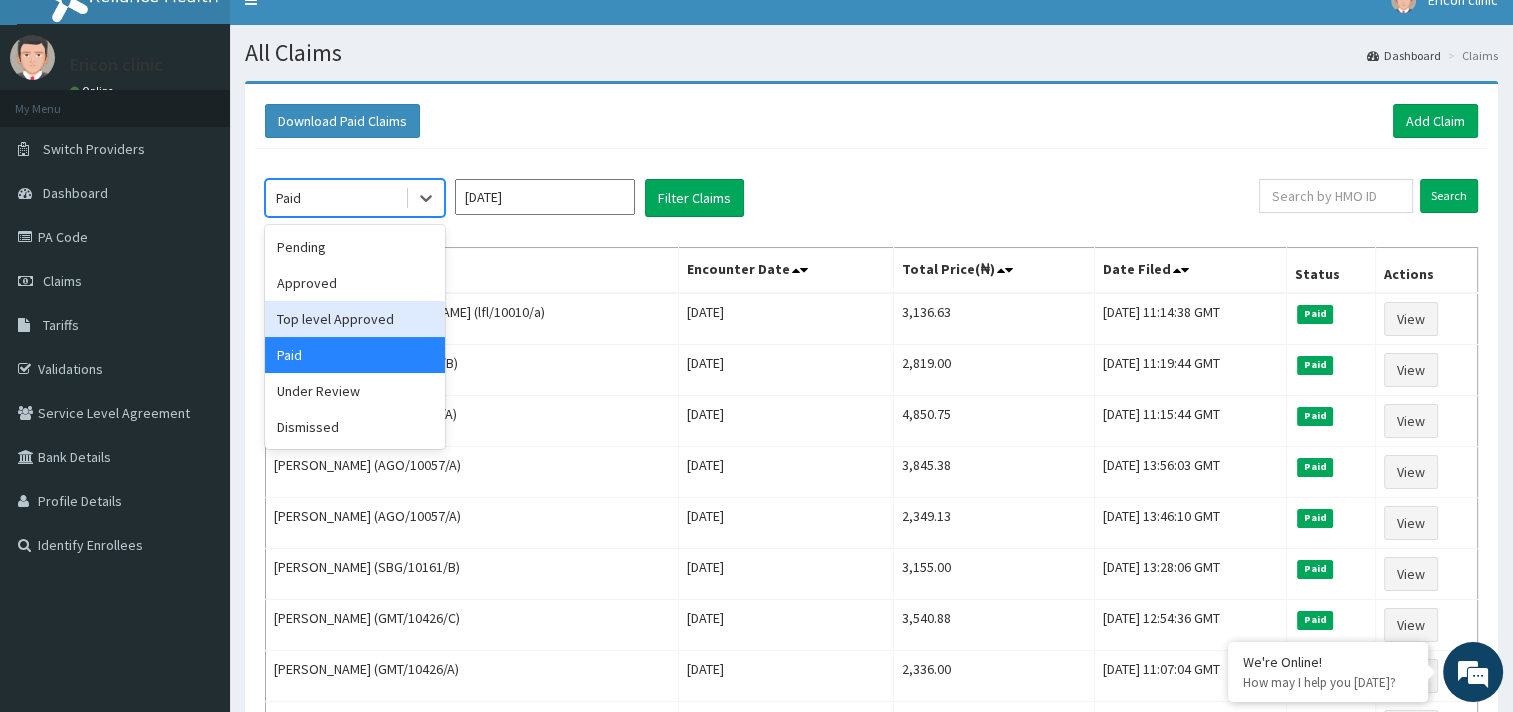 click on "Top level Approved" at bounding box center [355, 319] 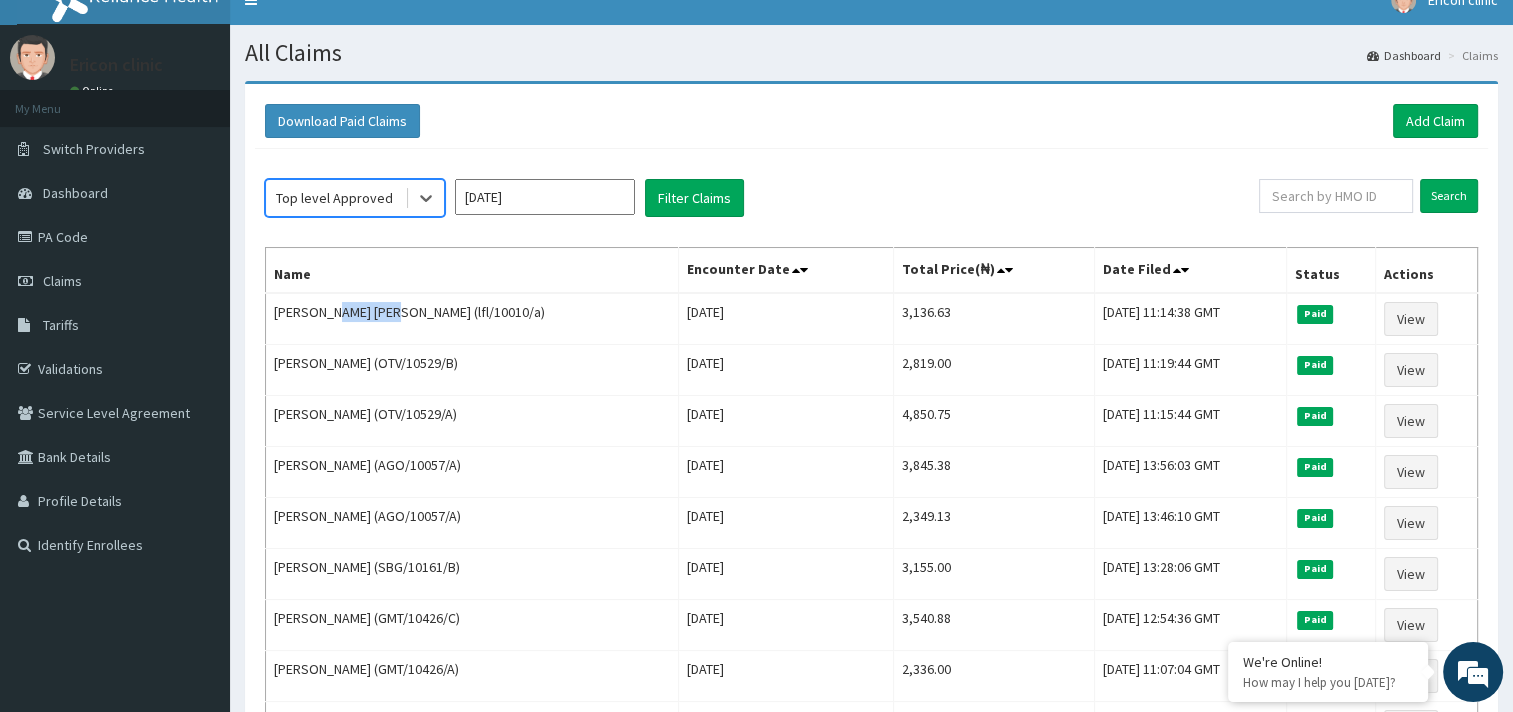 click on "KATULAMO KASEREKA JEAN CLAUDE   (lfl/10010/a)" at bounding box center [472, 319] 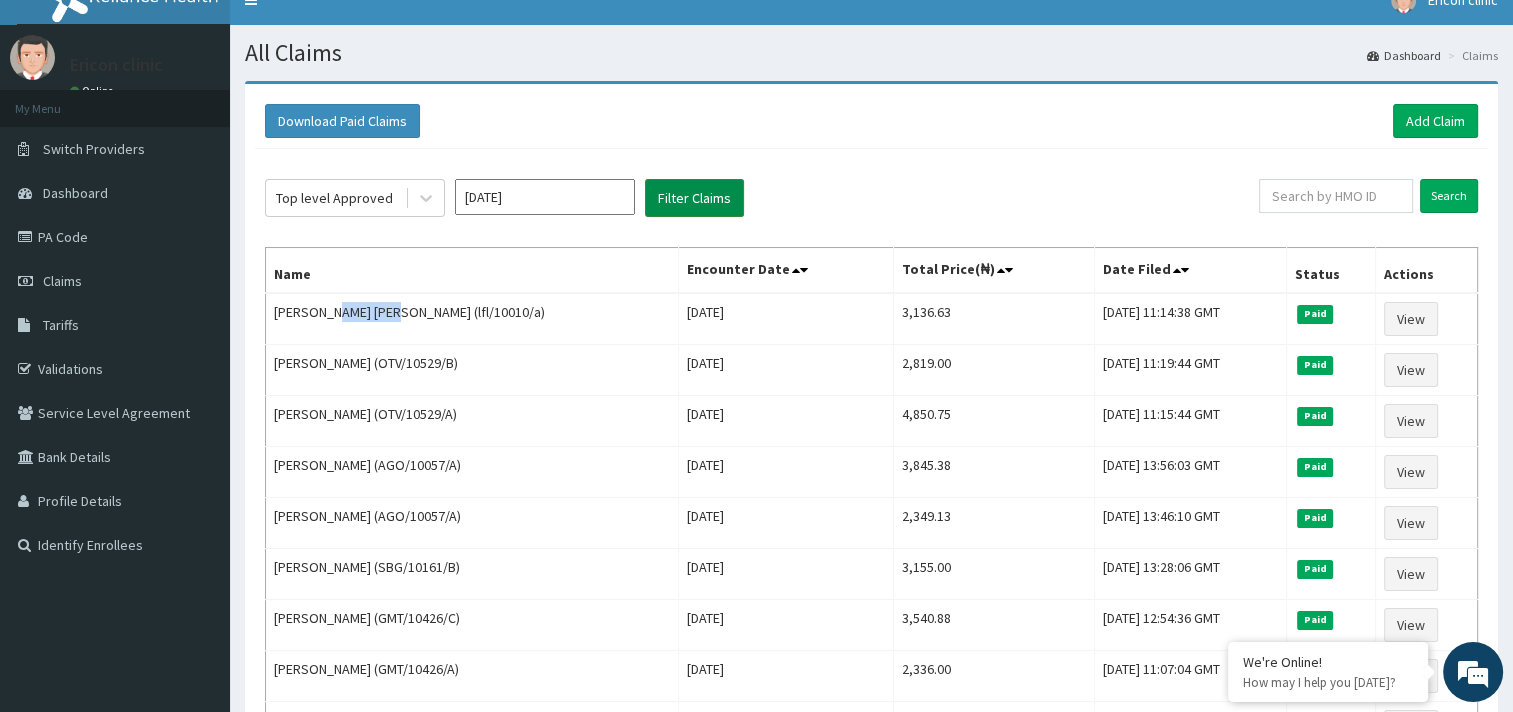 click on "Filter Claims" at bounding box center (694, 198) 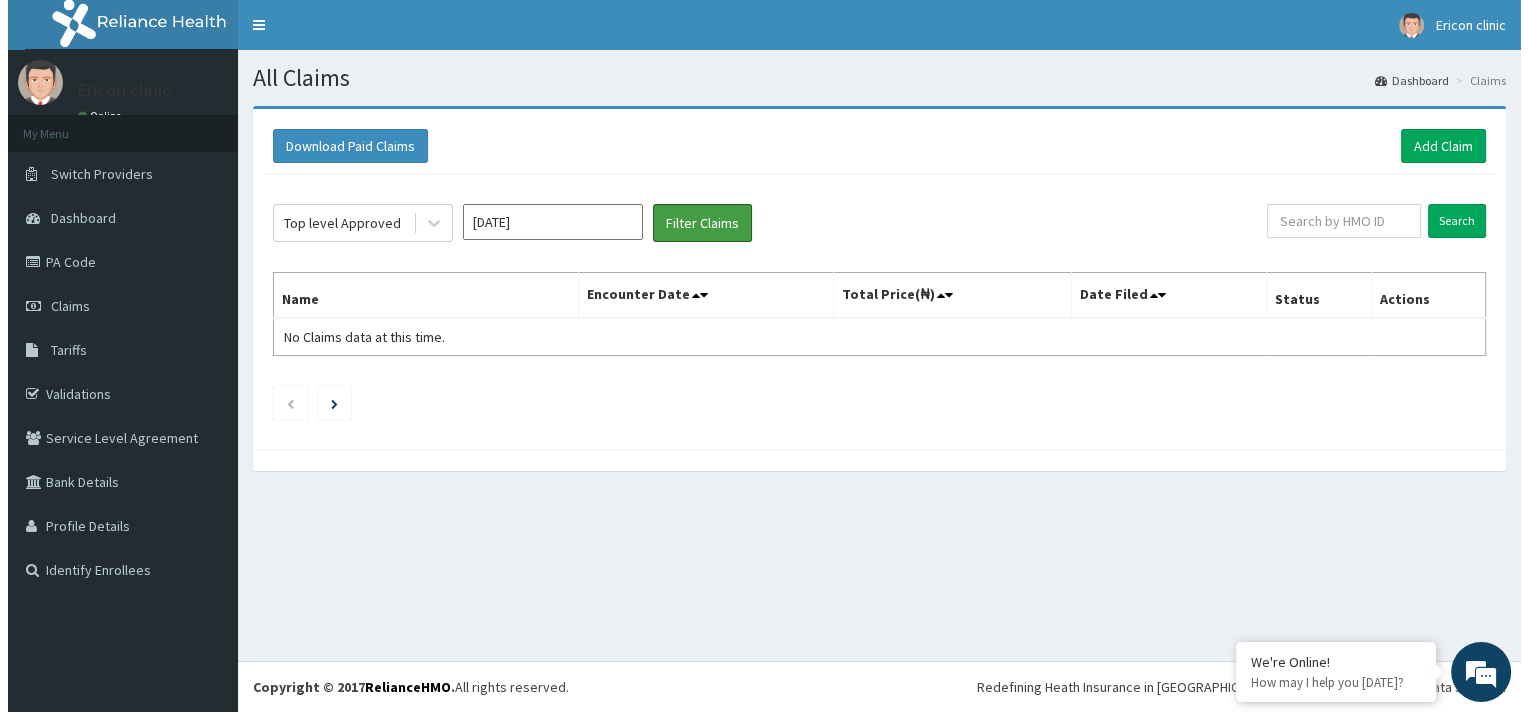scroll, scrollTop: 0, scrollLeft: 0, axis: both 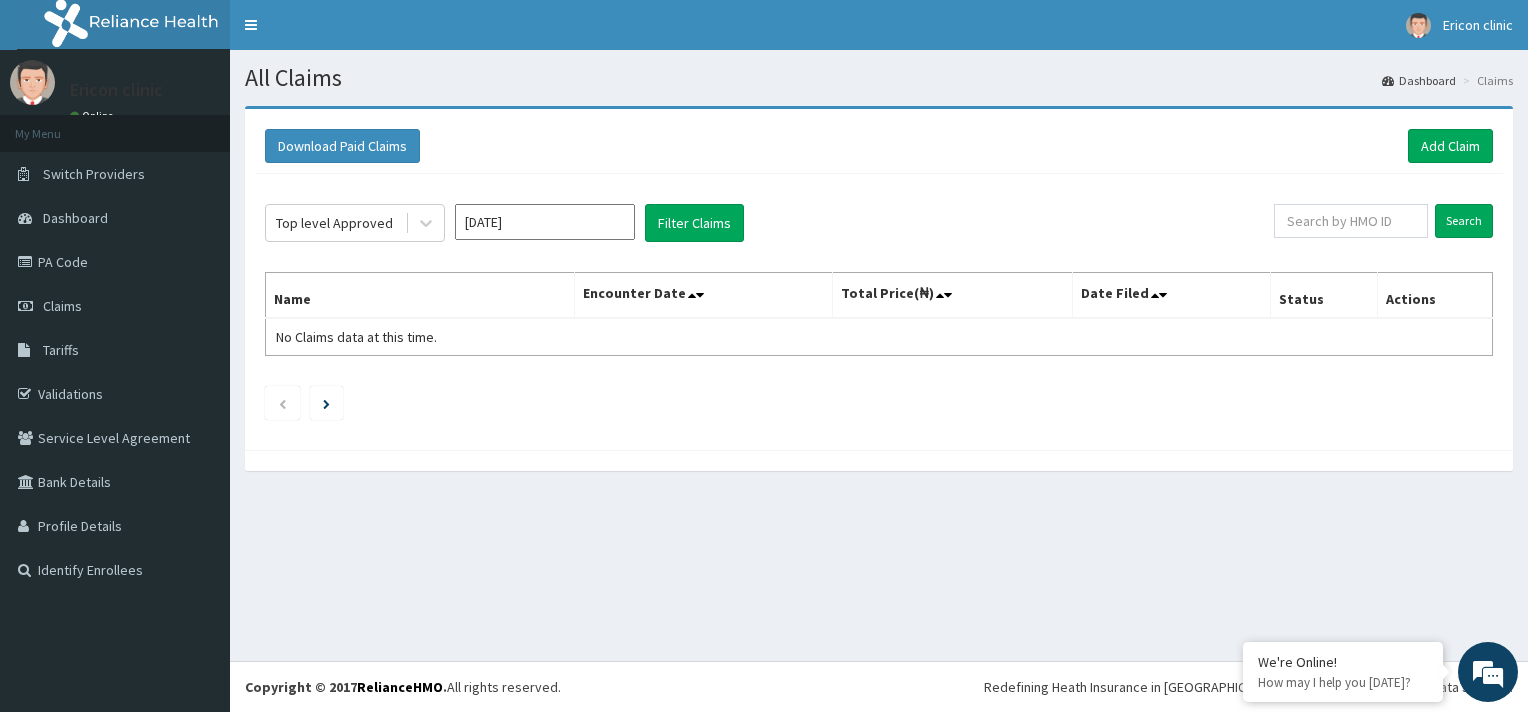 click on "Top level Approved May 2025 Filter Claims Search Name Encounter Date Total Price(₦) Date Filed Status Actions No Claims data at this time." 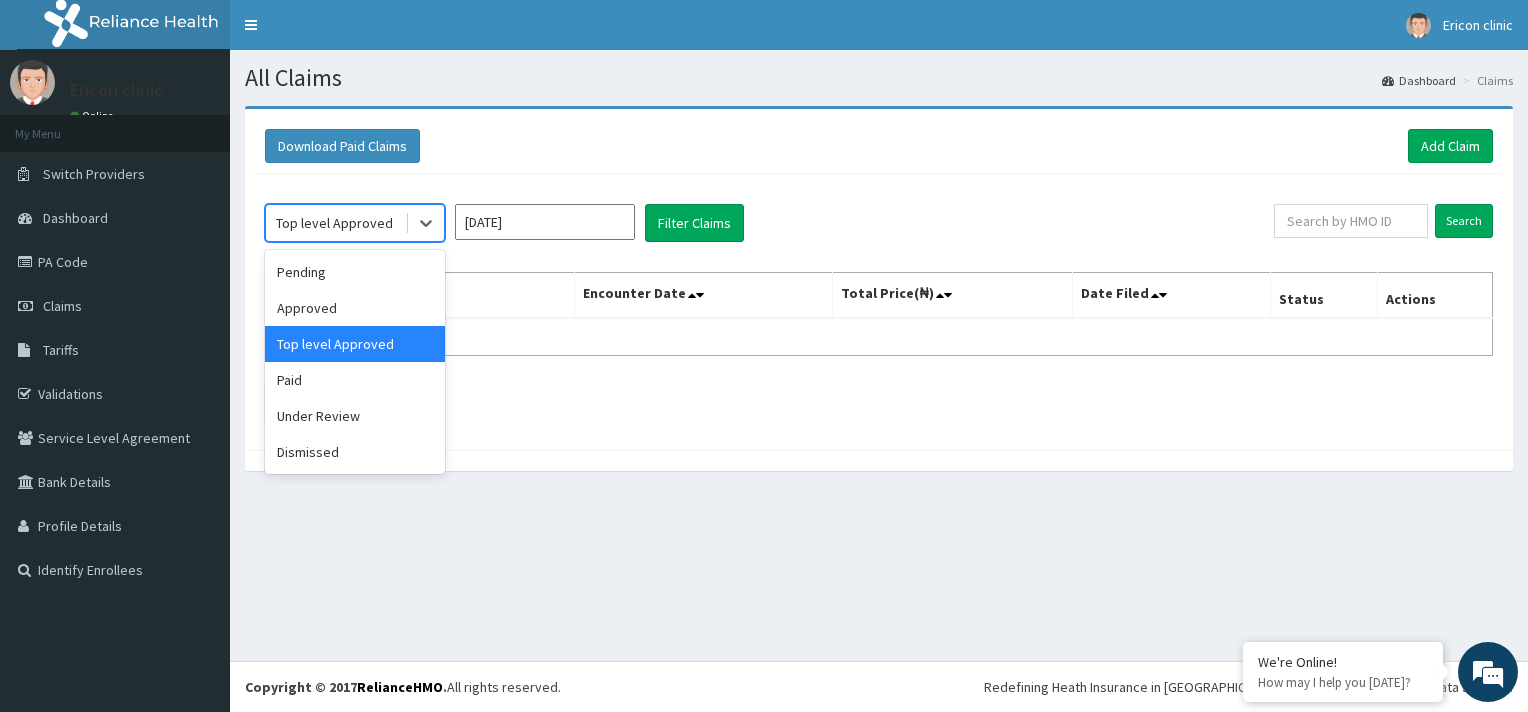 click on "Top level Approved" at bounding box center (334, 223) 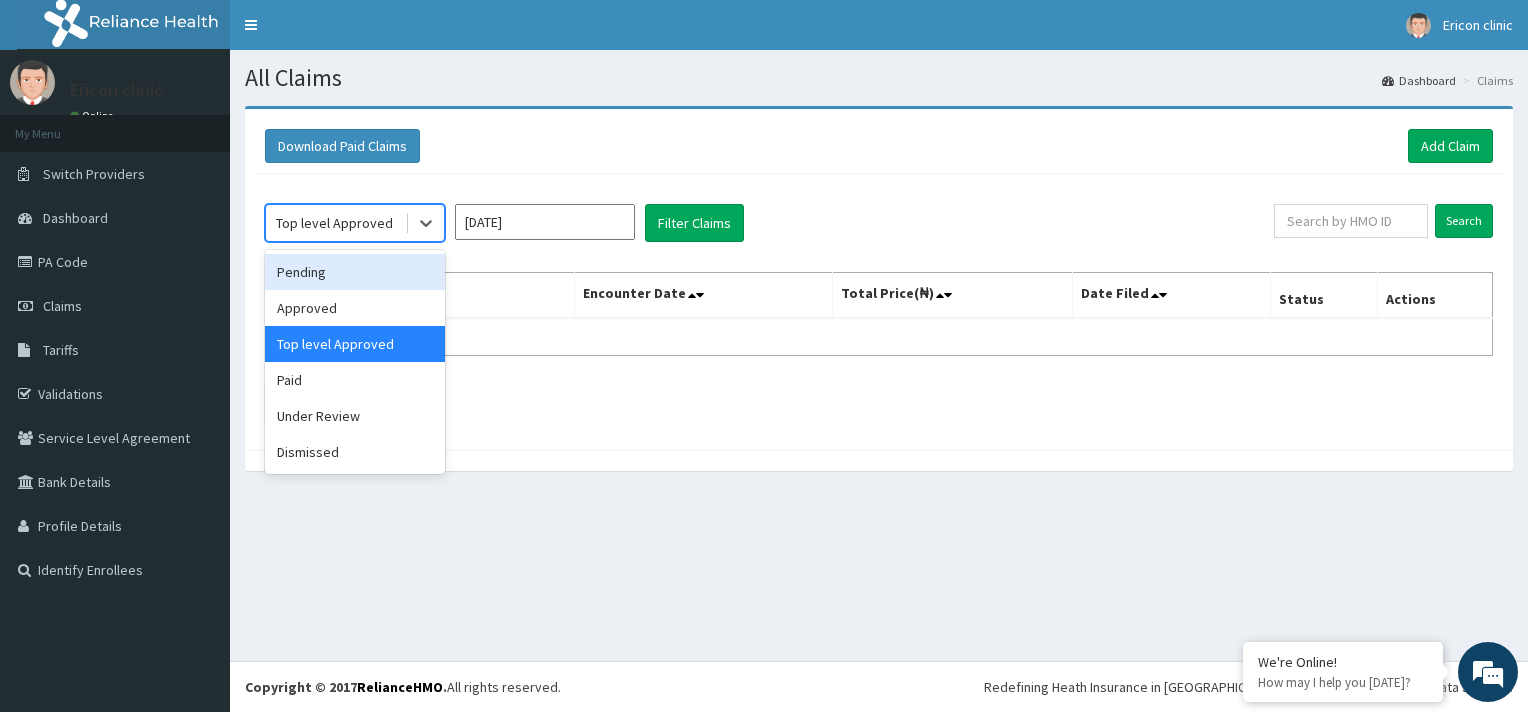 click on "Pending" at bounding box center [355, 272] 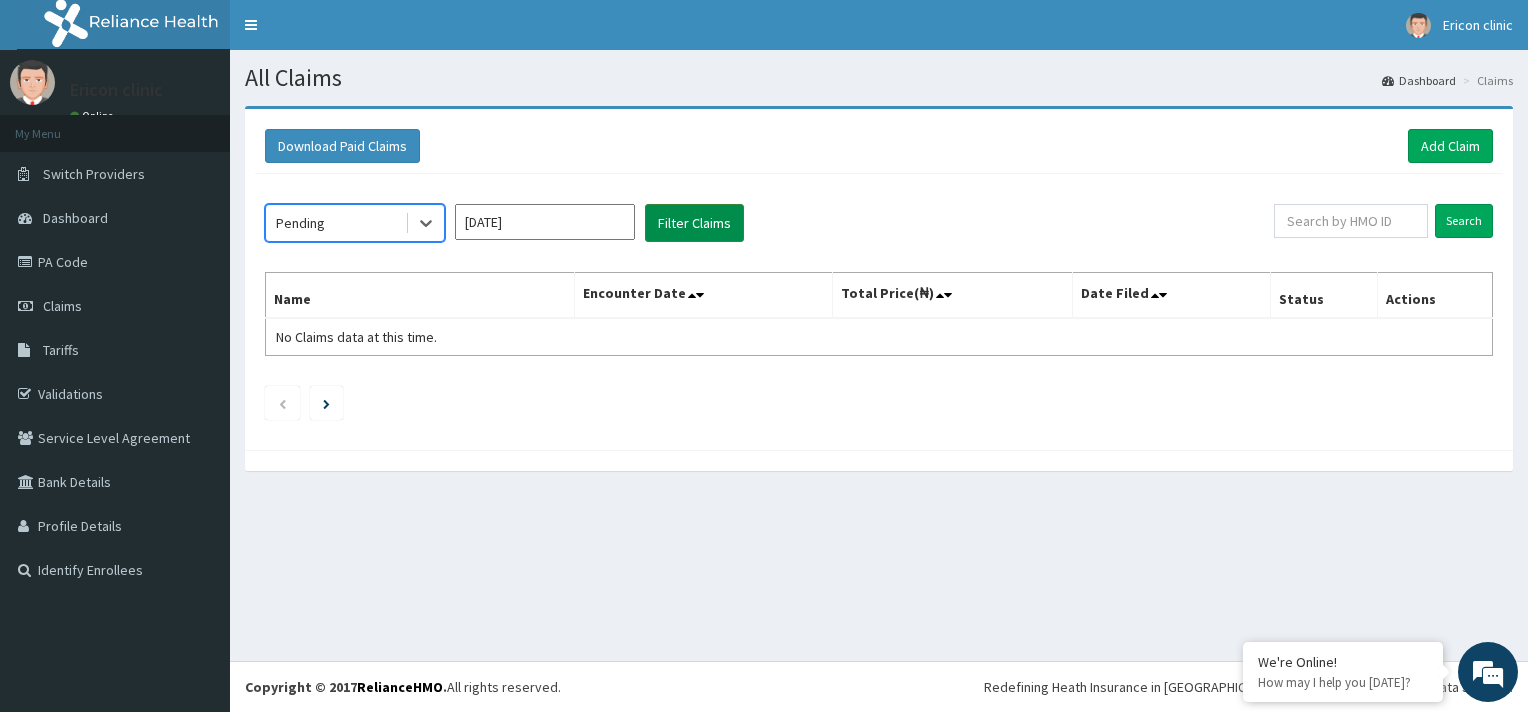 click on "Filter Claims" at bounding box center [694, 223] 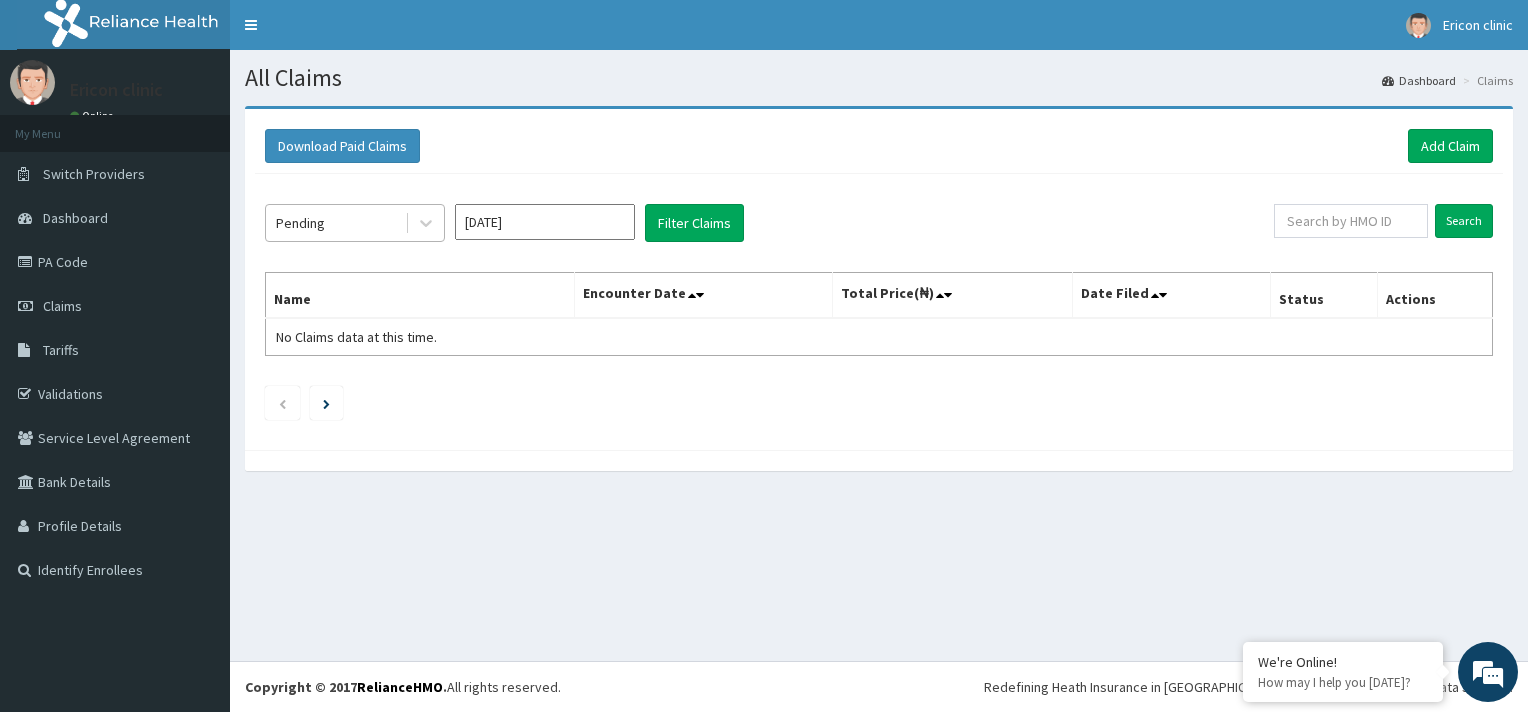 click on "Pending" at bounding box center [335, 223] 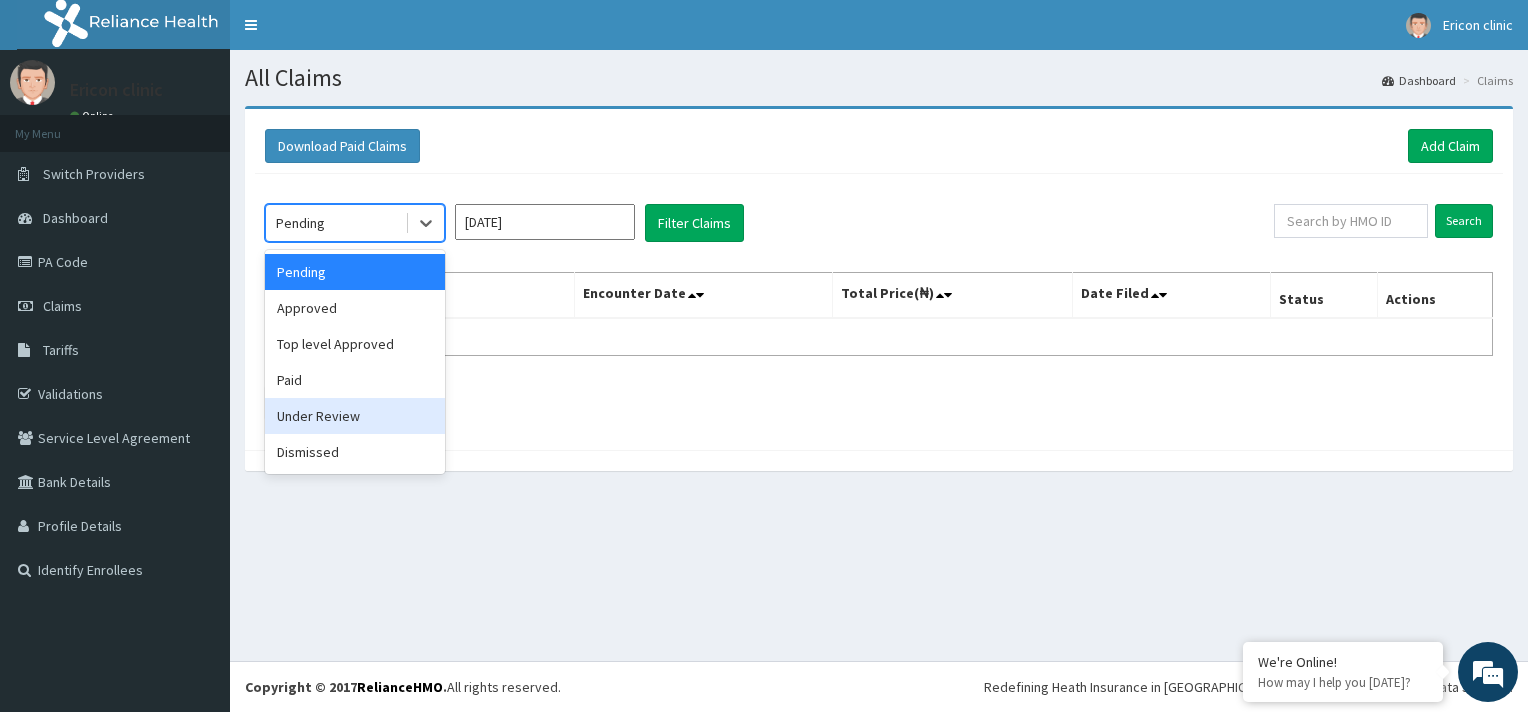 click on "Under Review" at bounding box center [355, 416] 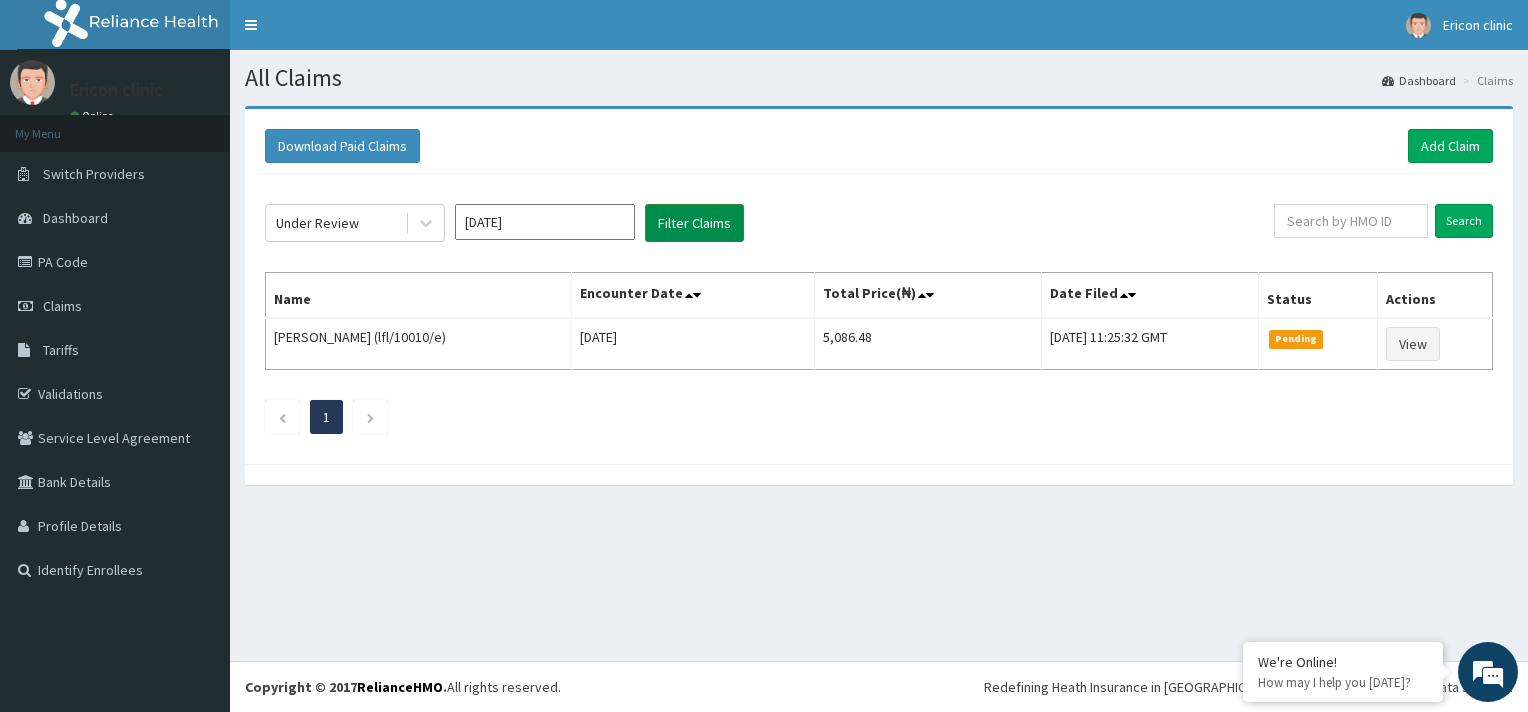click on "Filter Claims" at bounding box center [694, 223] 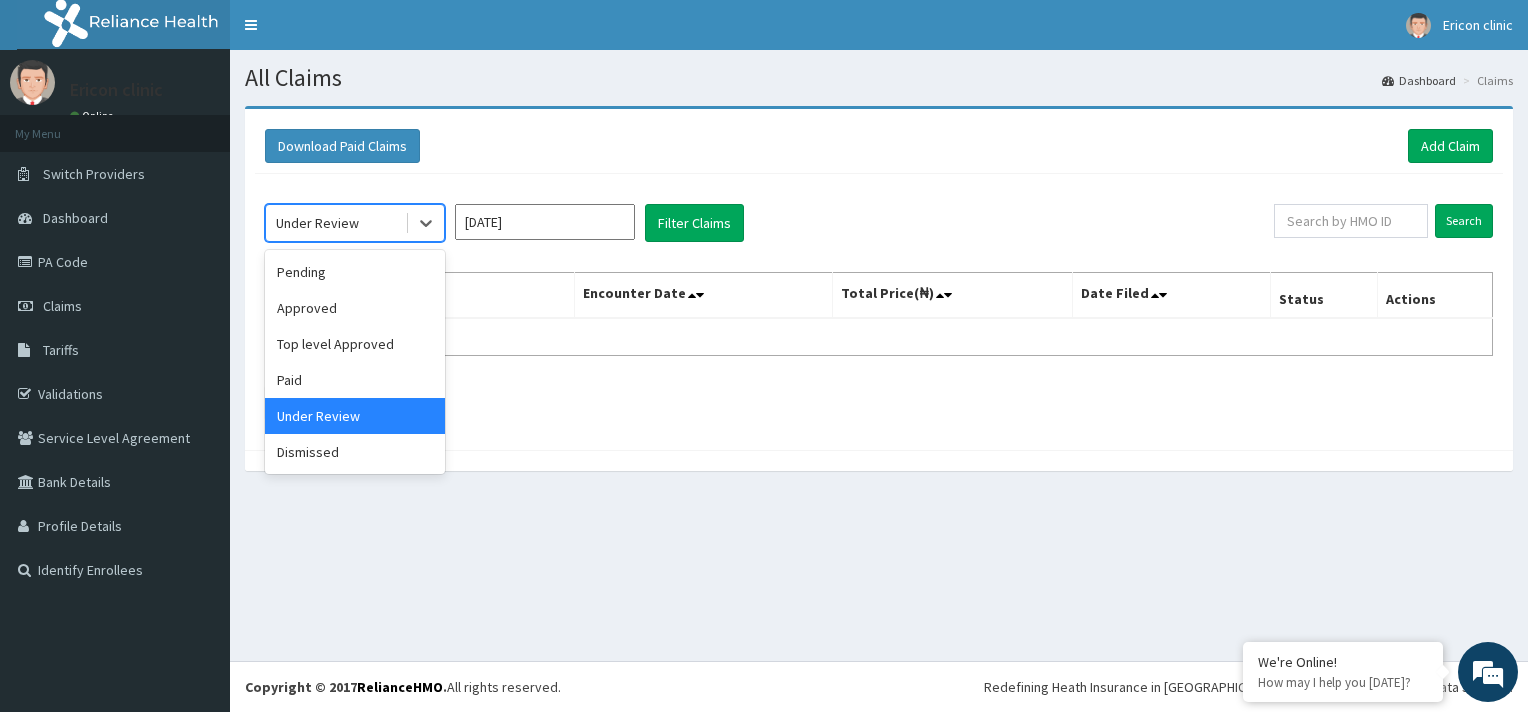click on "Under Review" at bounding box center [335, 223] 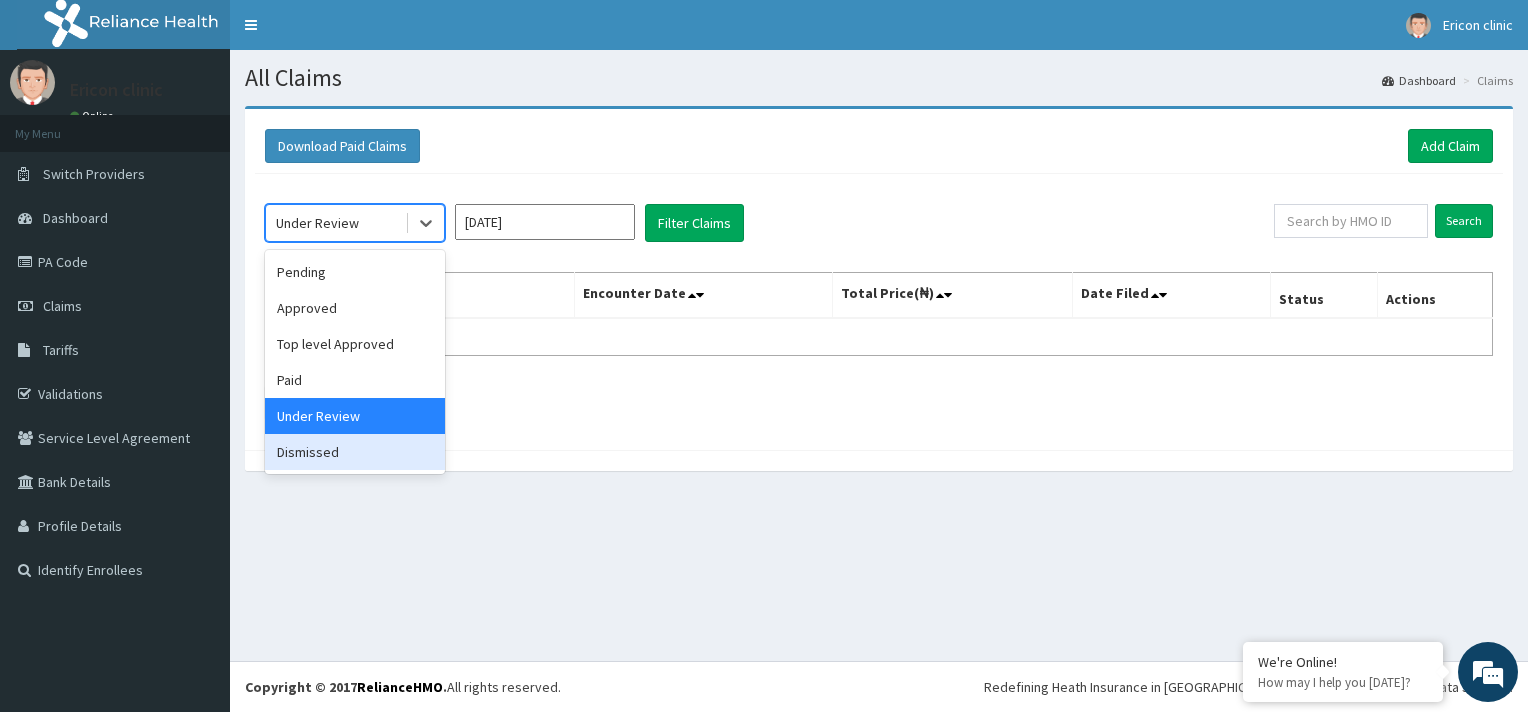 click on "Dismissed" at bounding box center (355, 452) 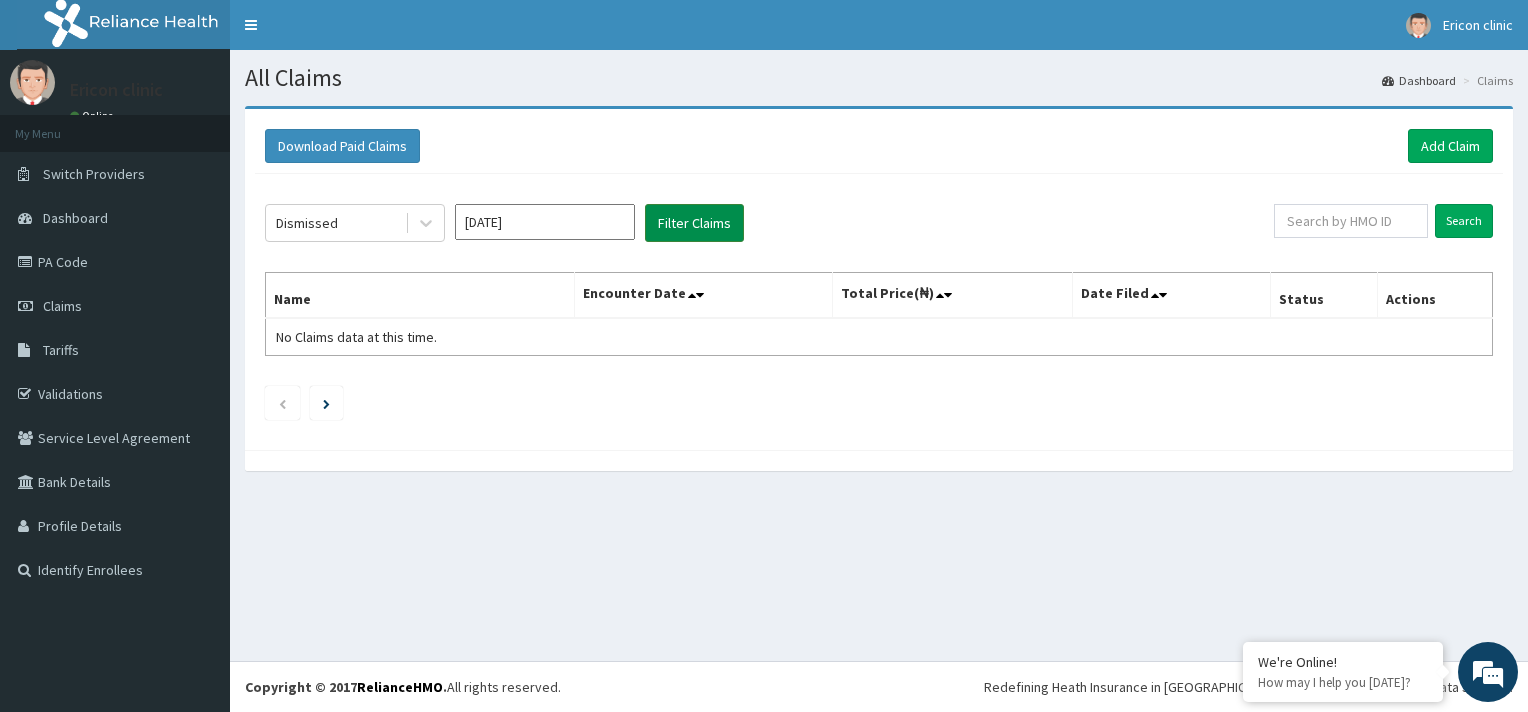 click on "Filter Claims" at bounding box center (694, 223) 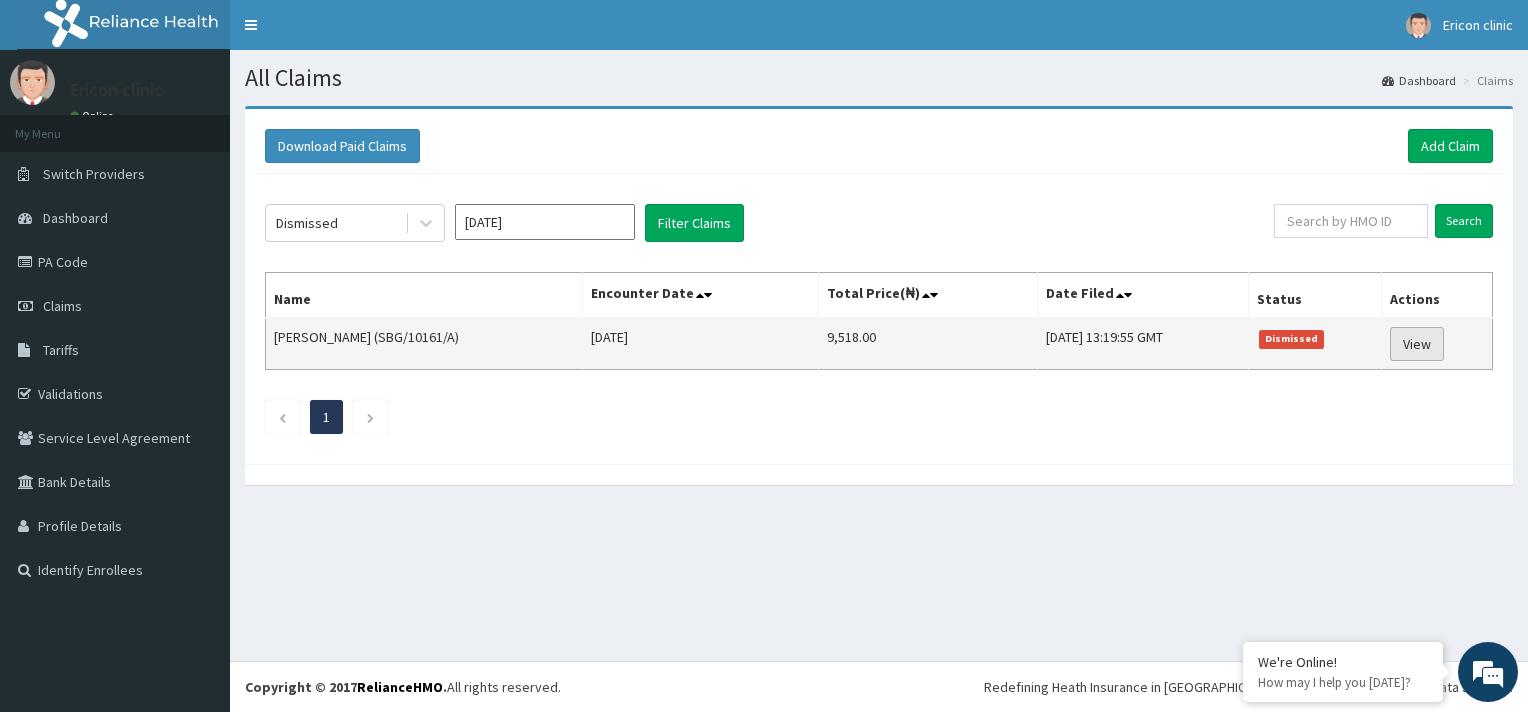 click on "View" at bounding box center (1417, 344) 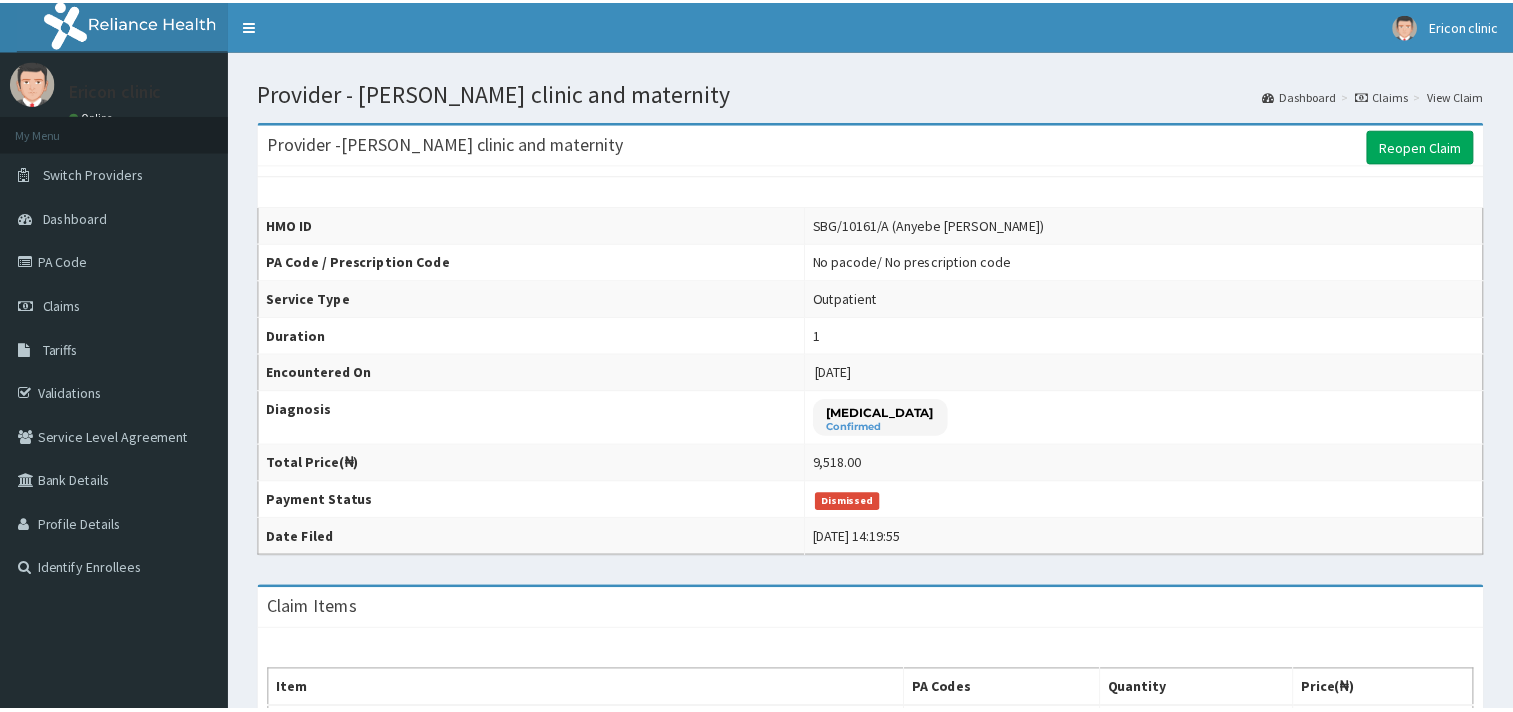 scroll, scrollTop: 0, scrollLeft: 0, axis: both 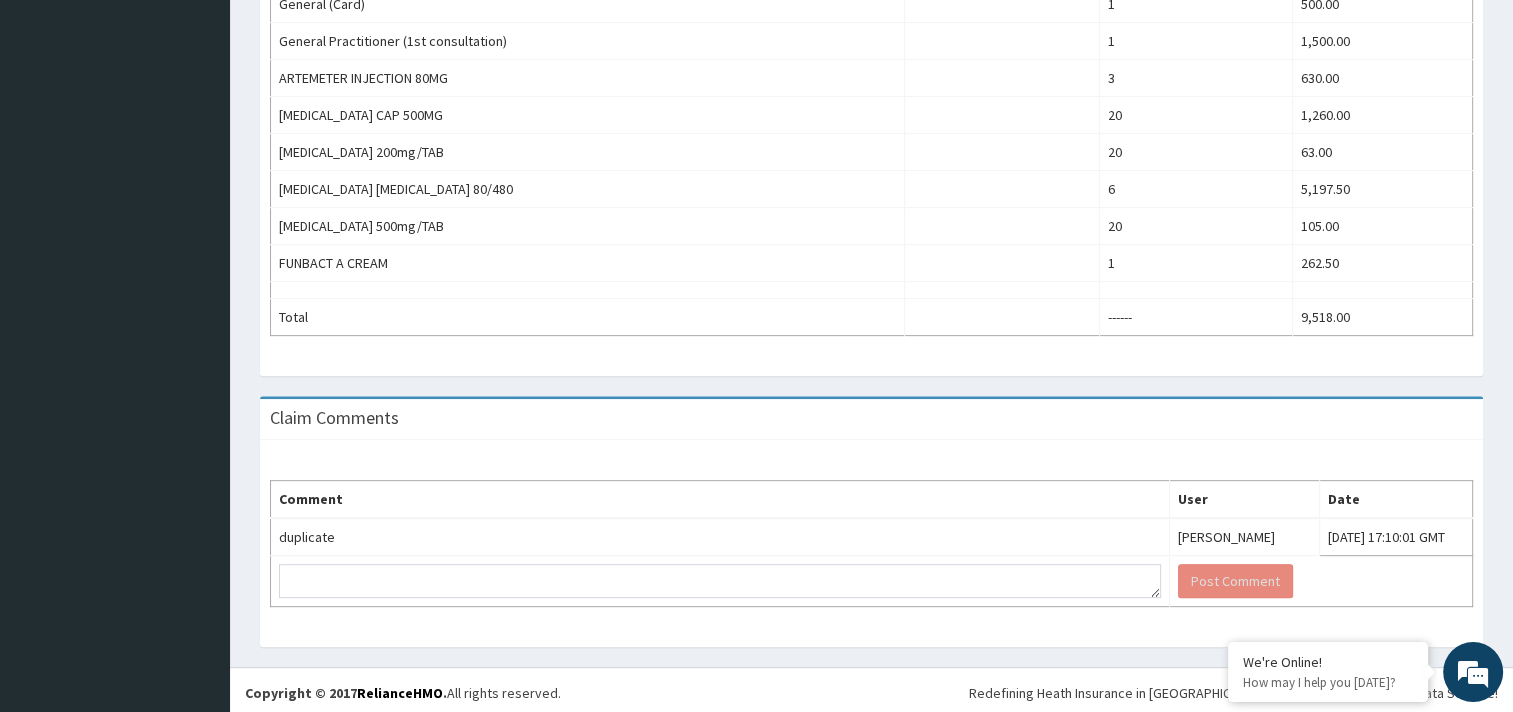 drag, startPoint x: 1236, startPoint y: 580, endPoint x: 1244, endPoint y: 705, distance: 125.25574 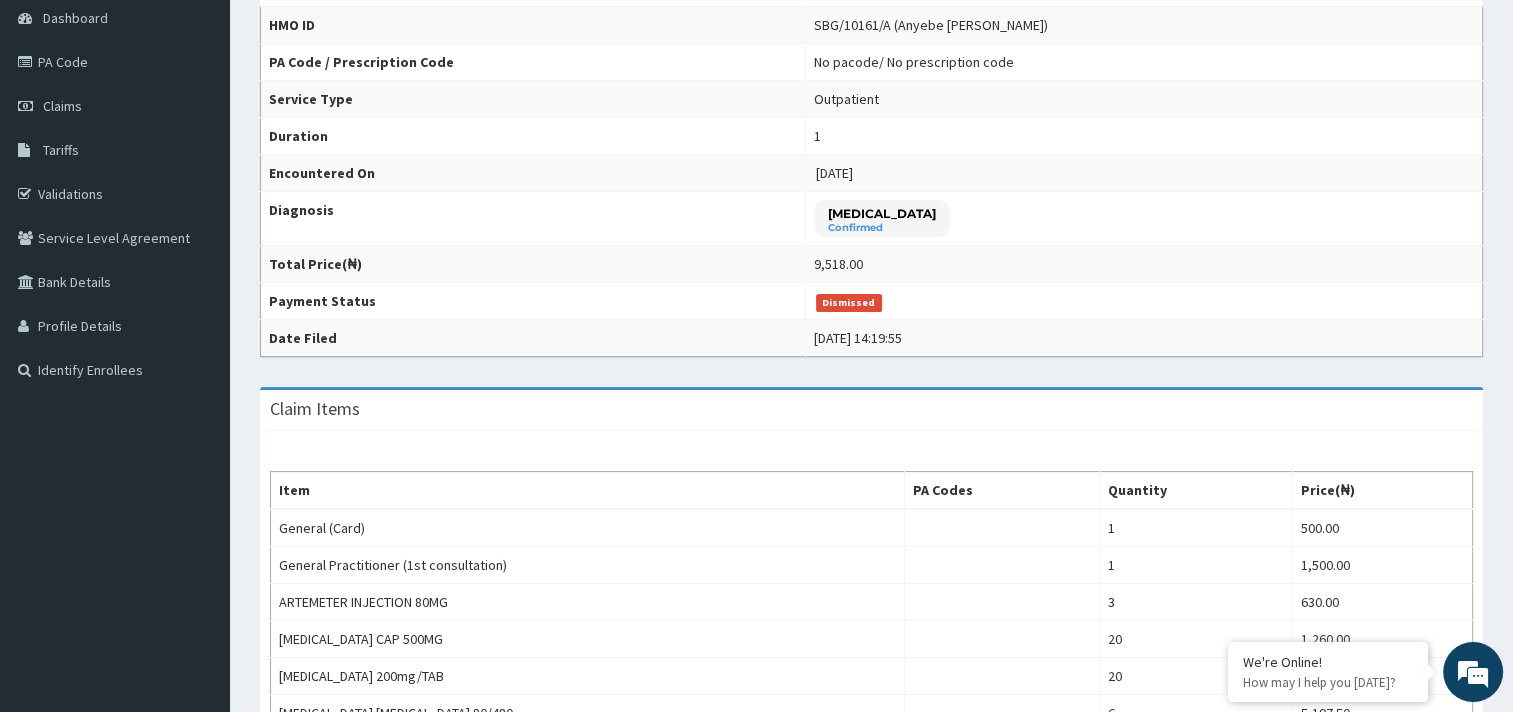 scroll, scrollTop: 0, scrollLeft: 0, axis: both 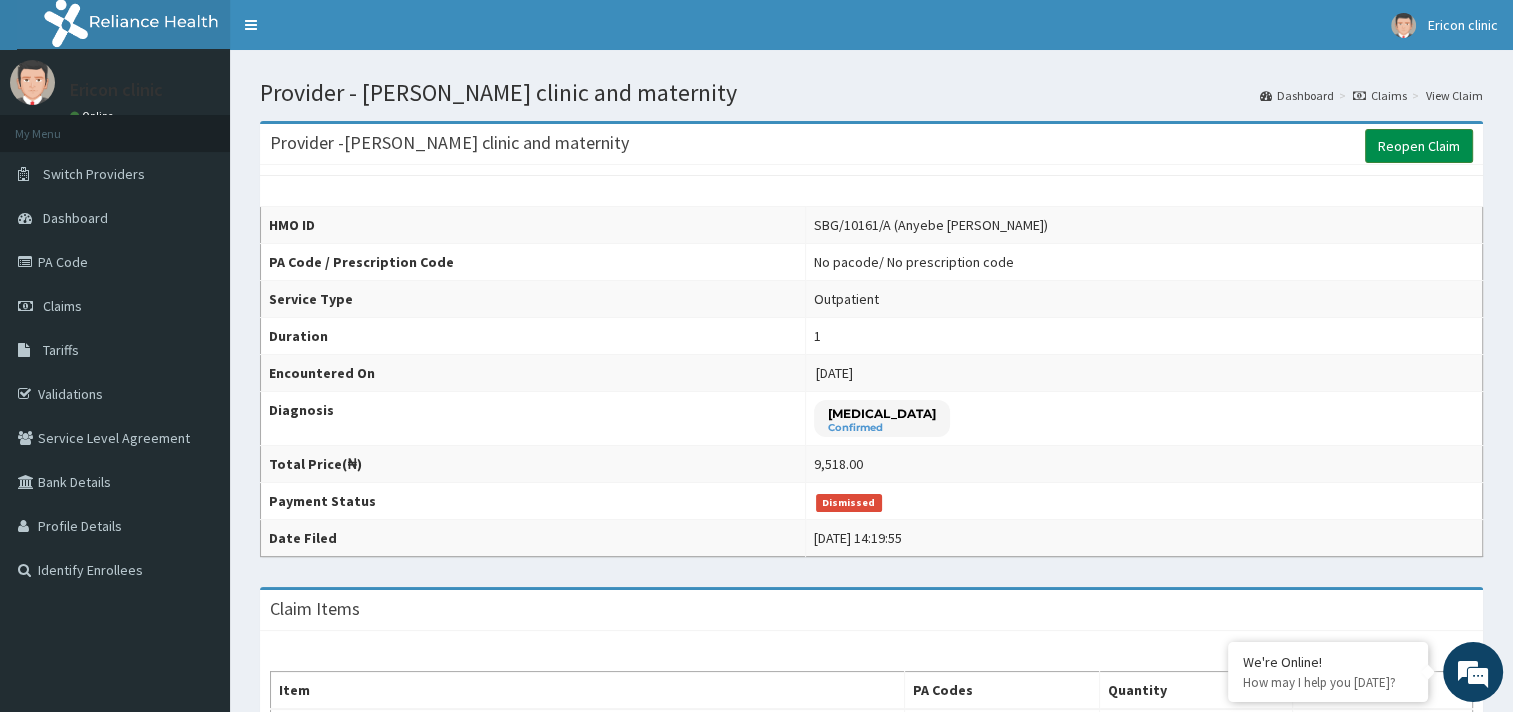 click on "Reopen Claim" at bounding box center [1419, 146] 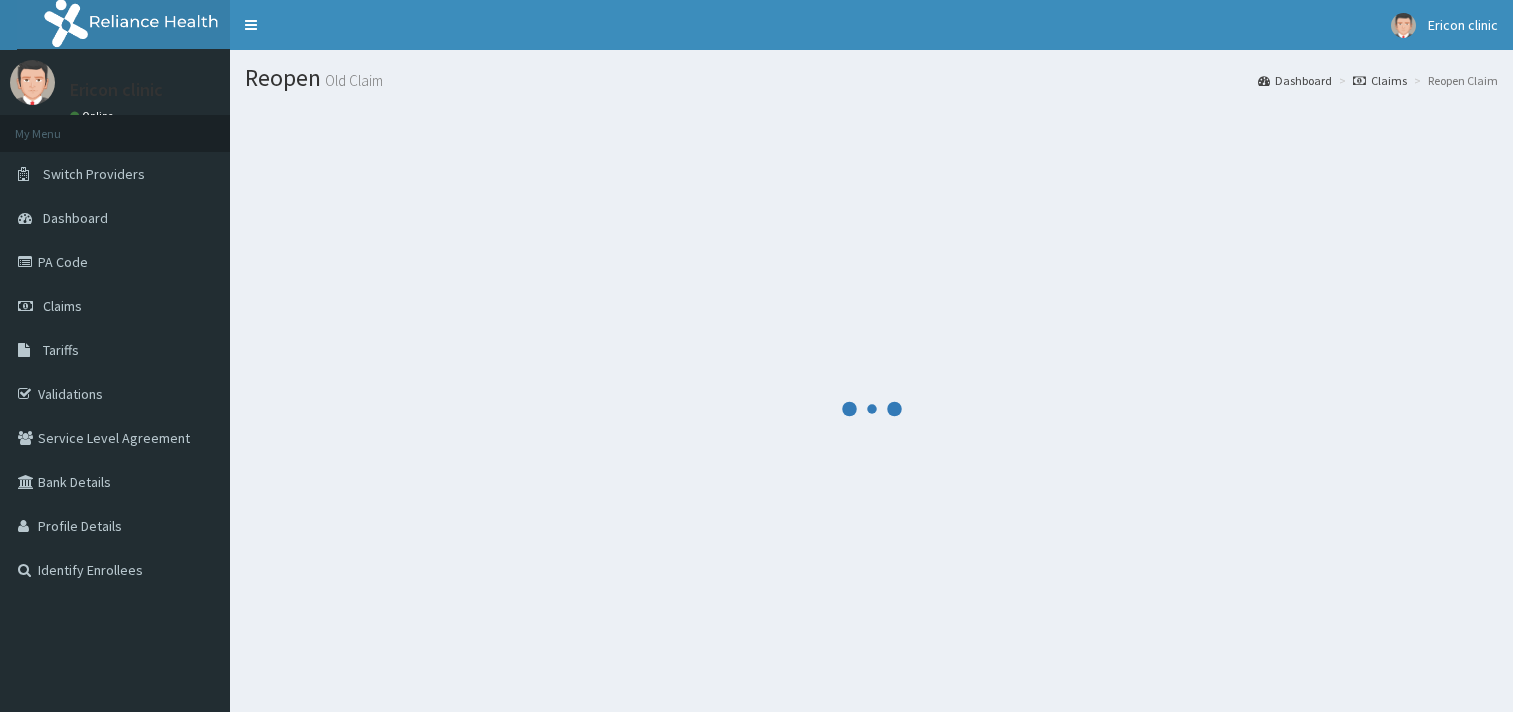 scroll, scrollTop: 0, scrollLeft: 0, axis: both 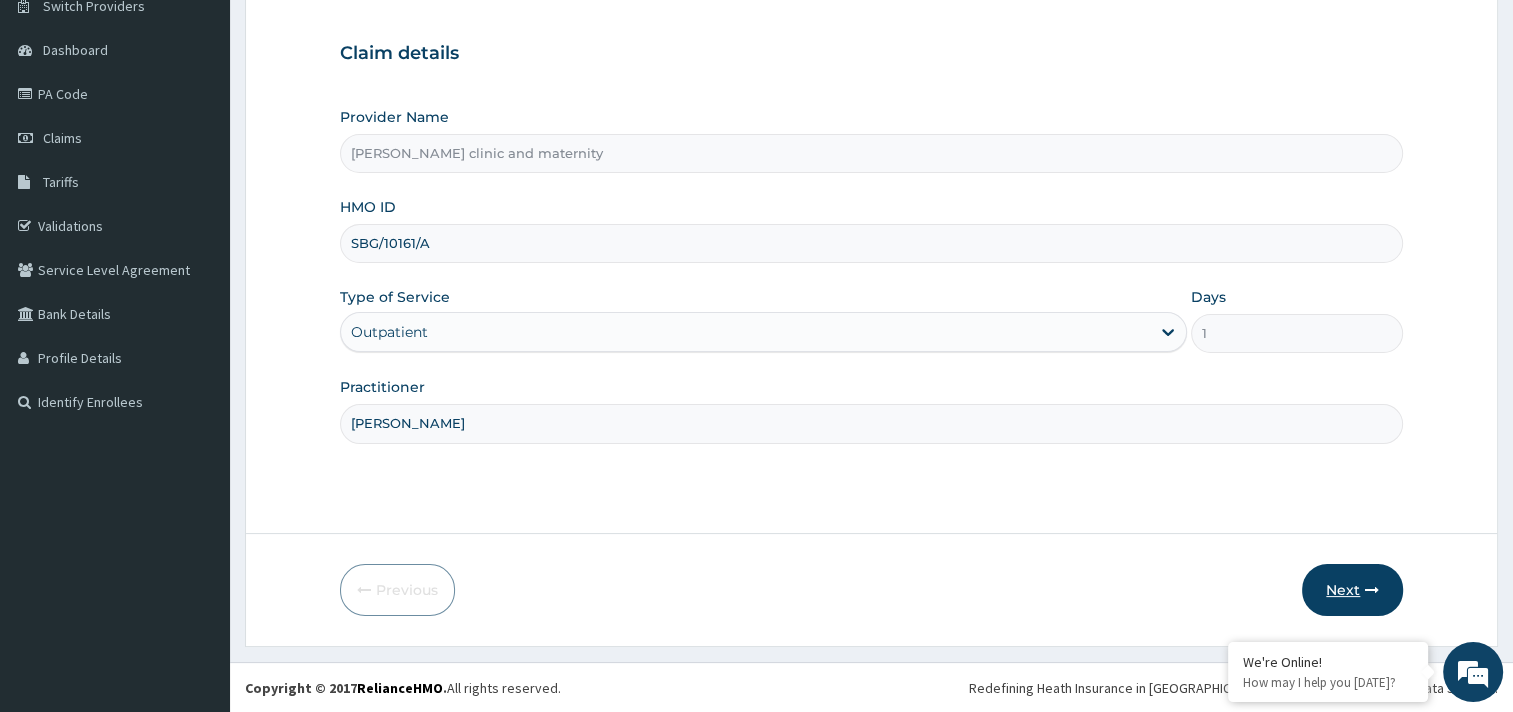 click at bounding box center (1372, 590) 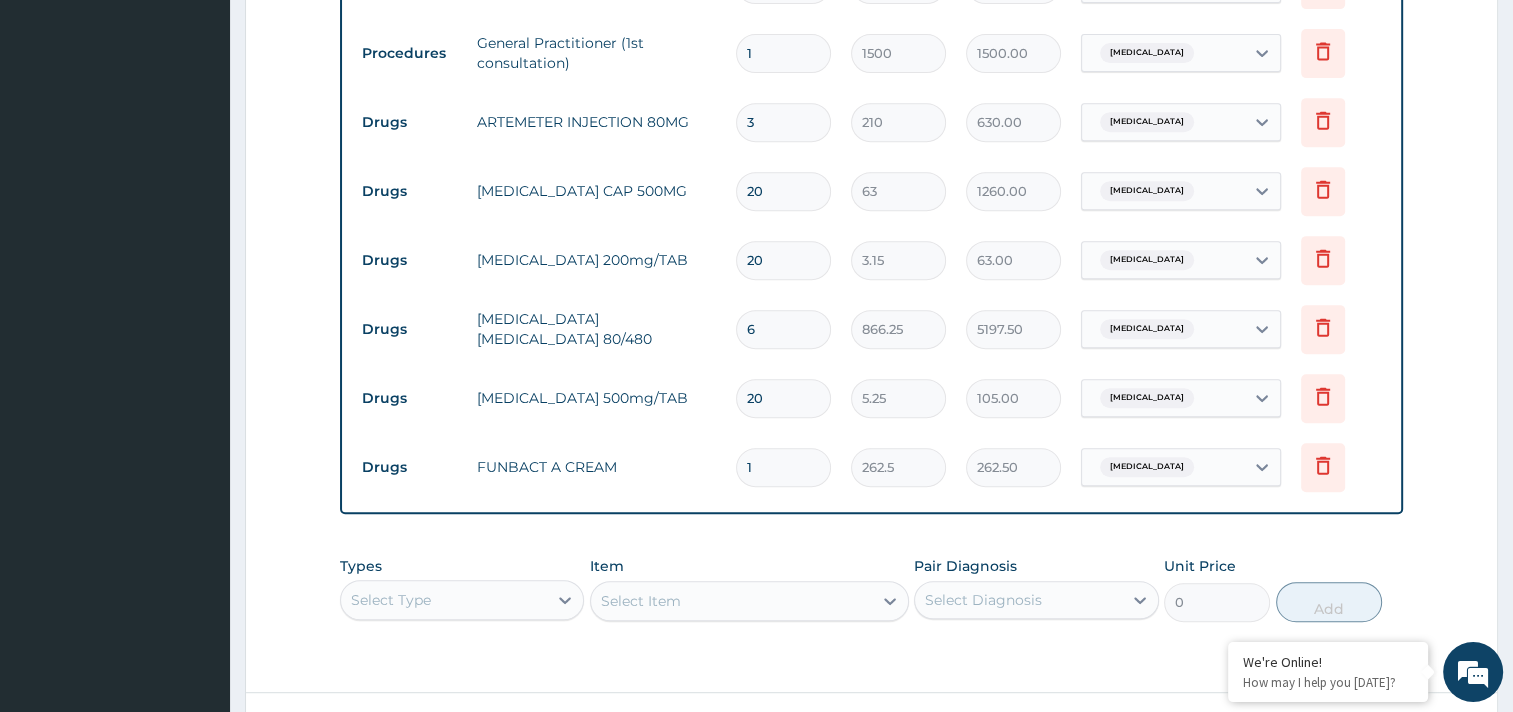 scroll, scrollTop: 1009, scrollLeft: 0, axis: vertical 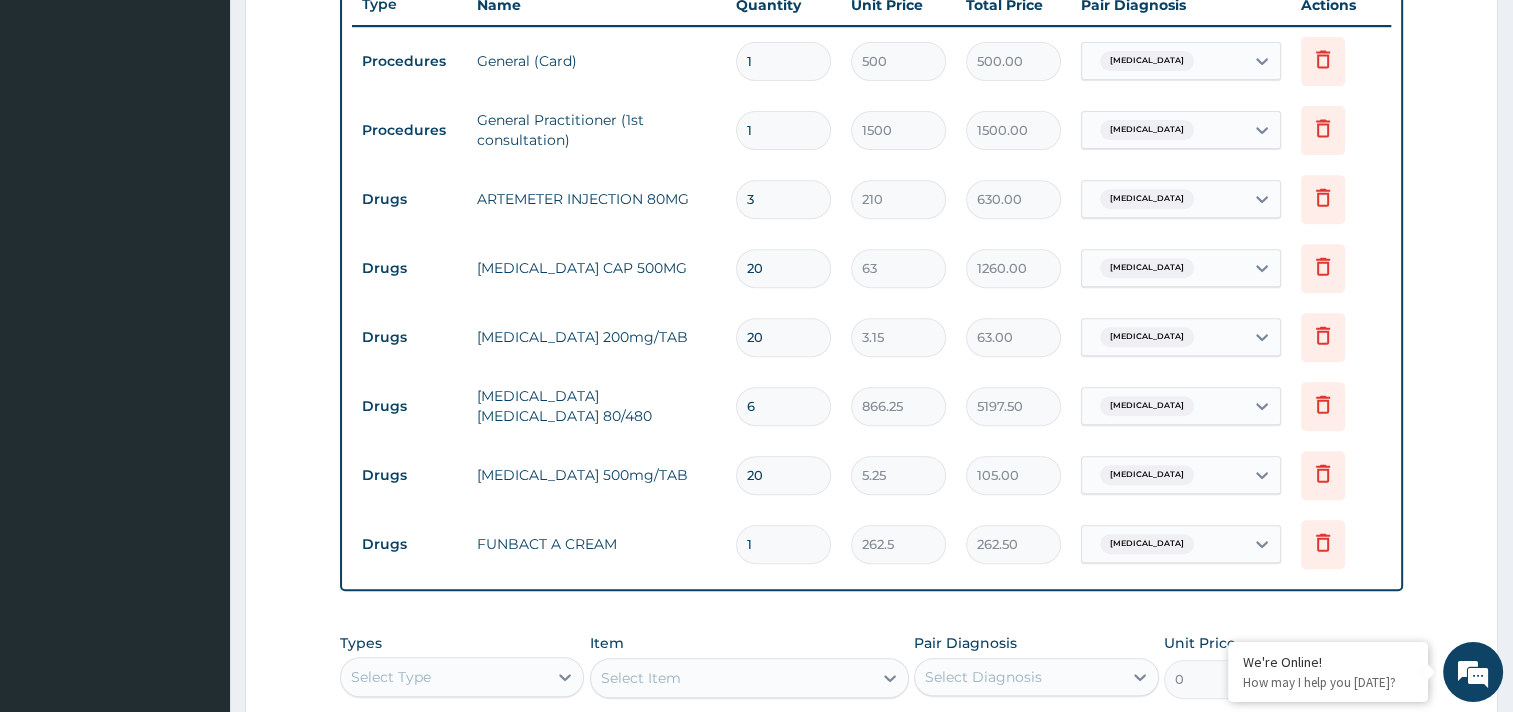 click on "20" at bounding box center [783, 475] 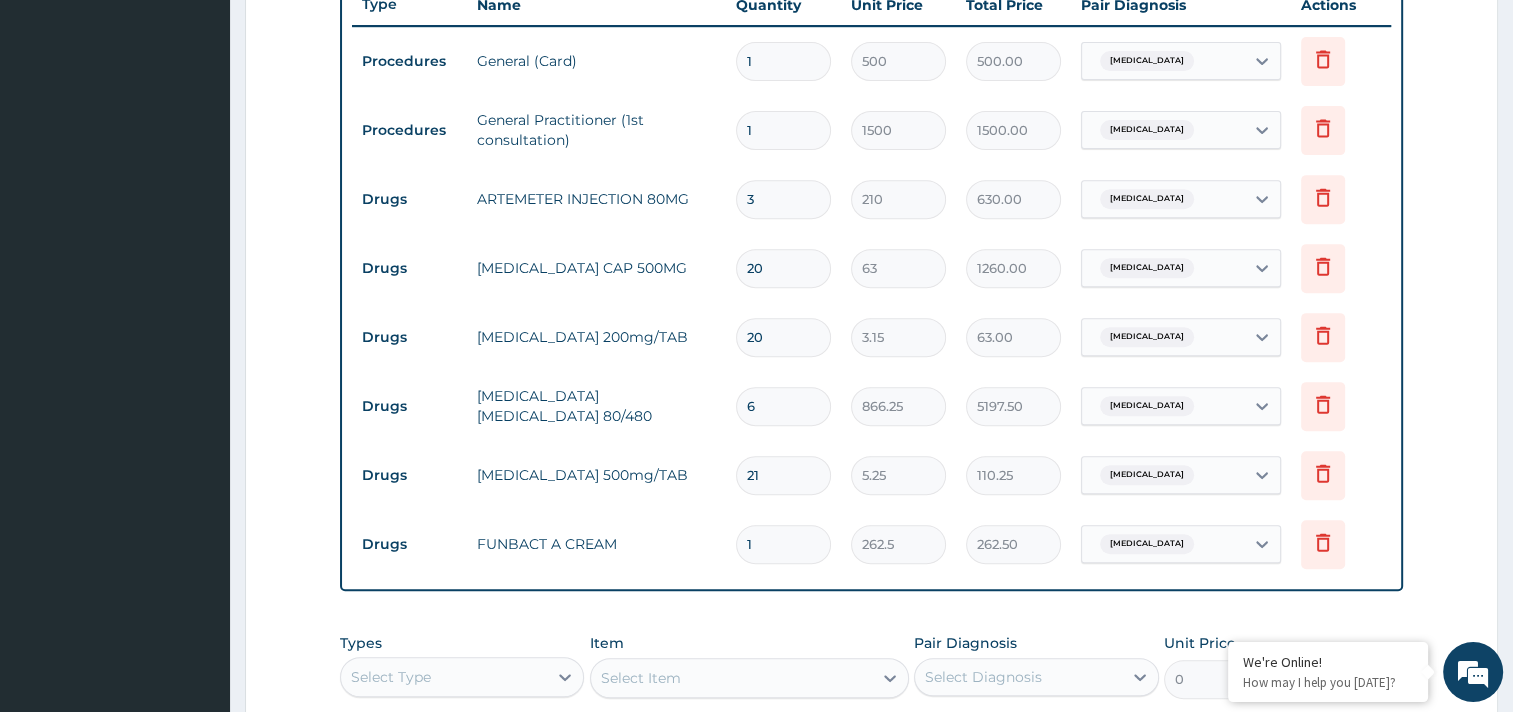 type on "110.25" 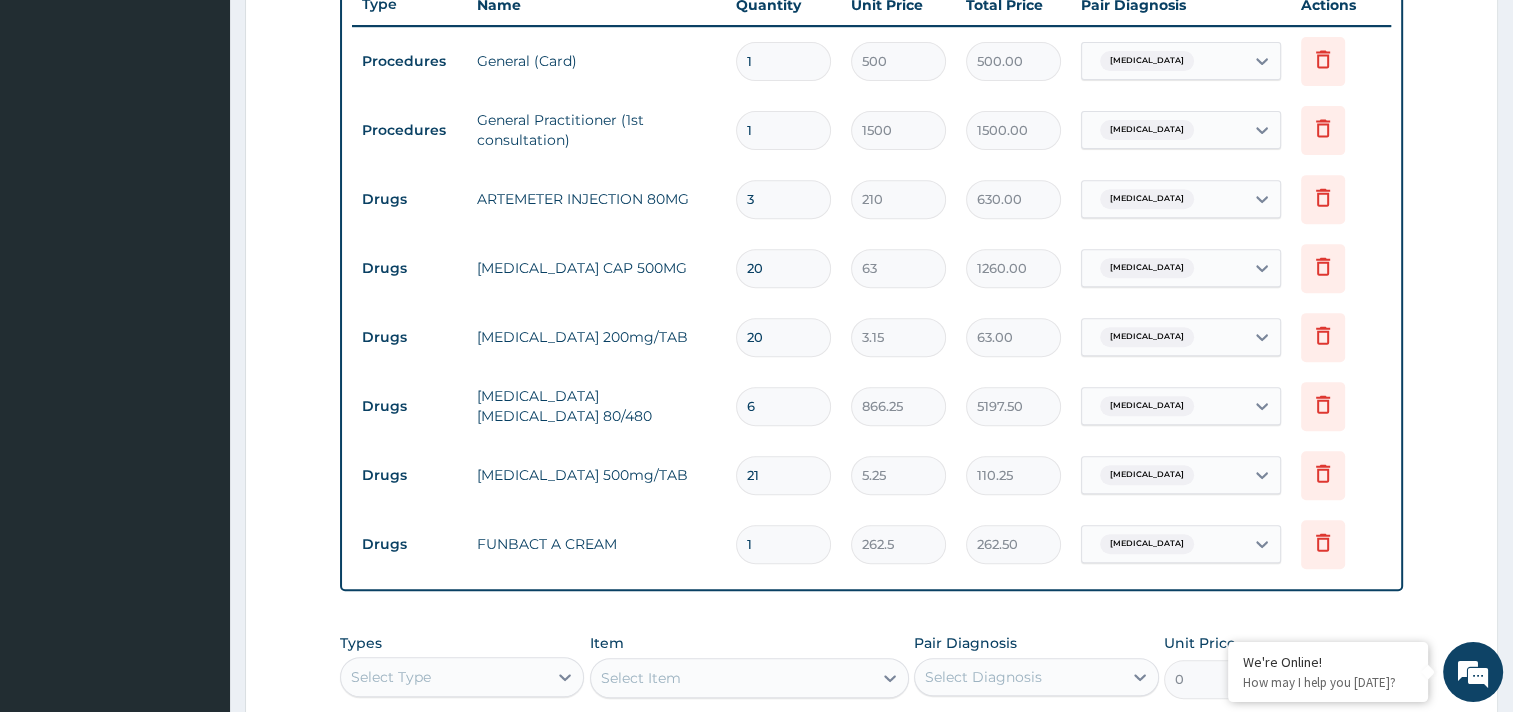 scroll, scrollTop: 1009, scrollLeft: 0, axis: vertical 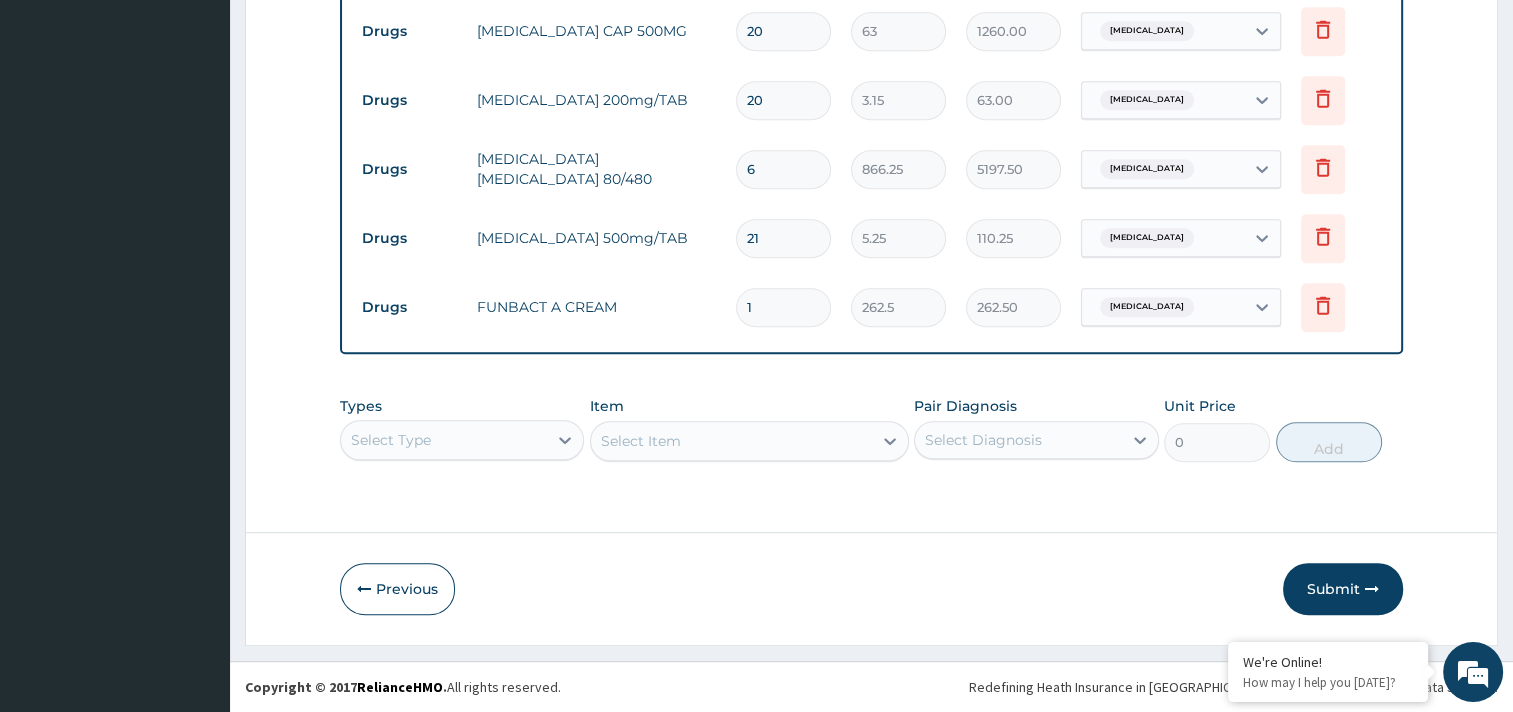 type on "2" 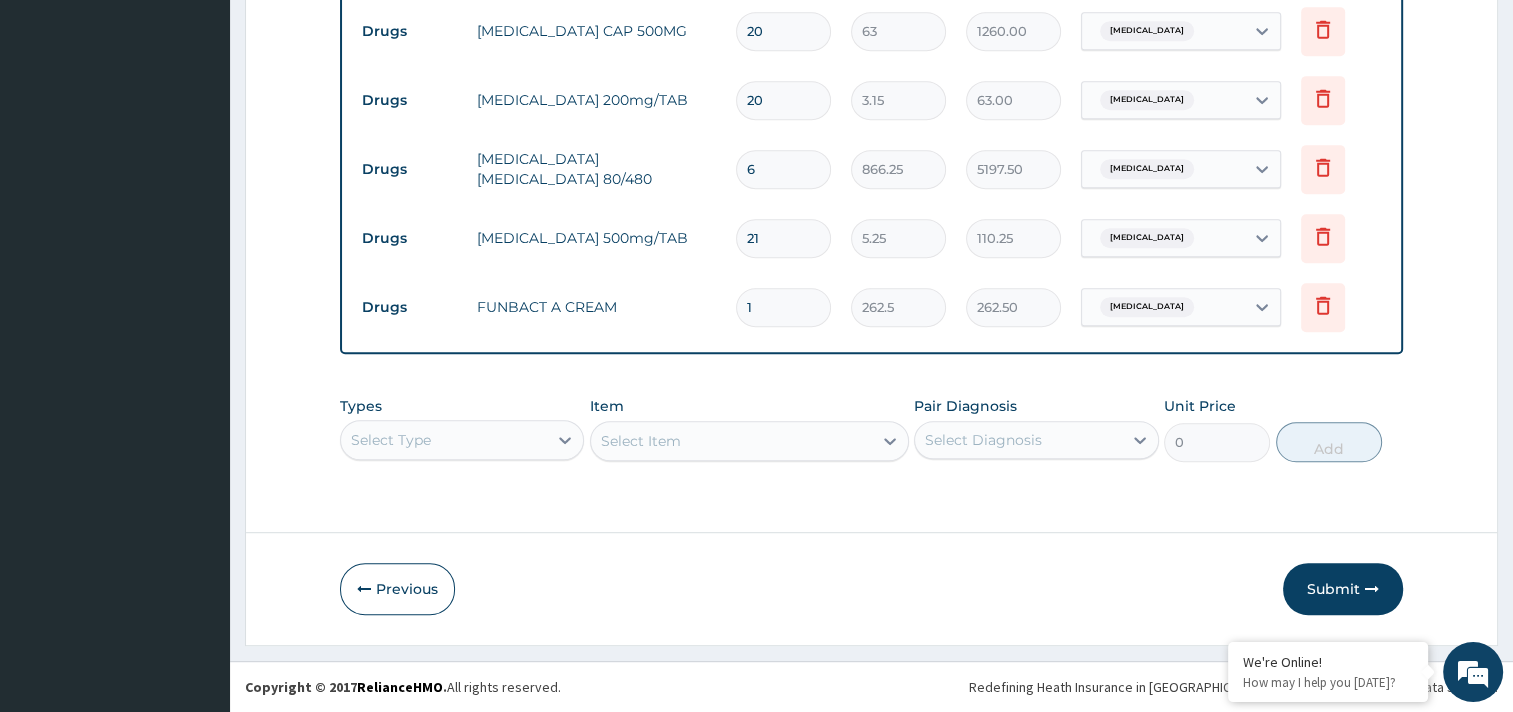 type on "10.50" 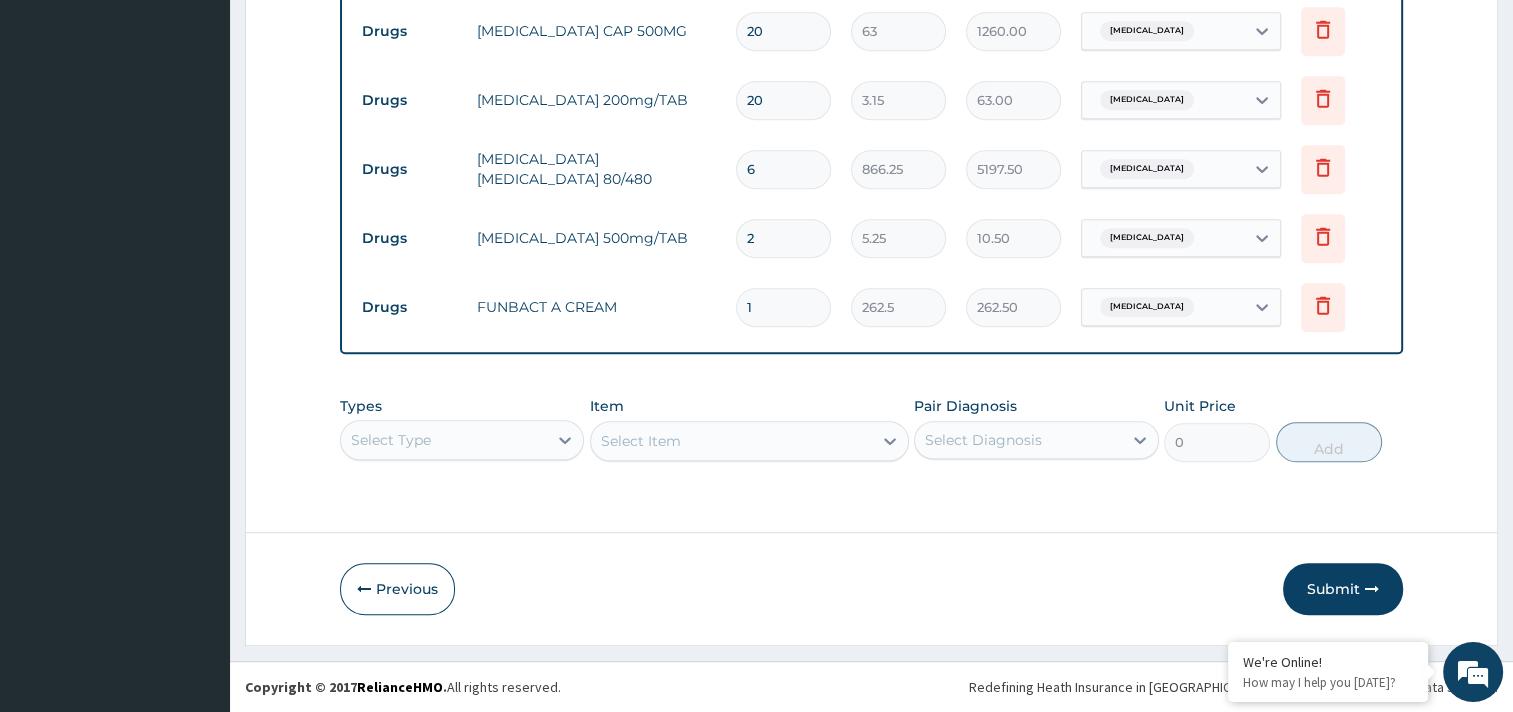 type on "20" 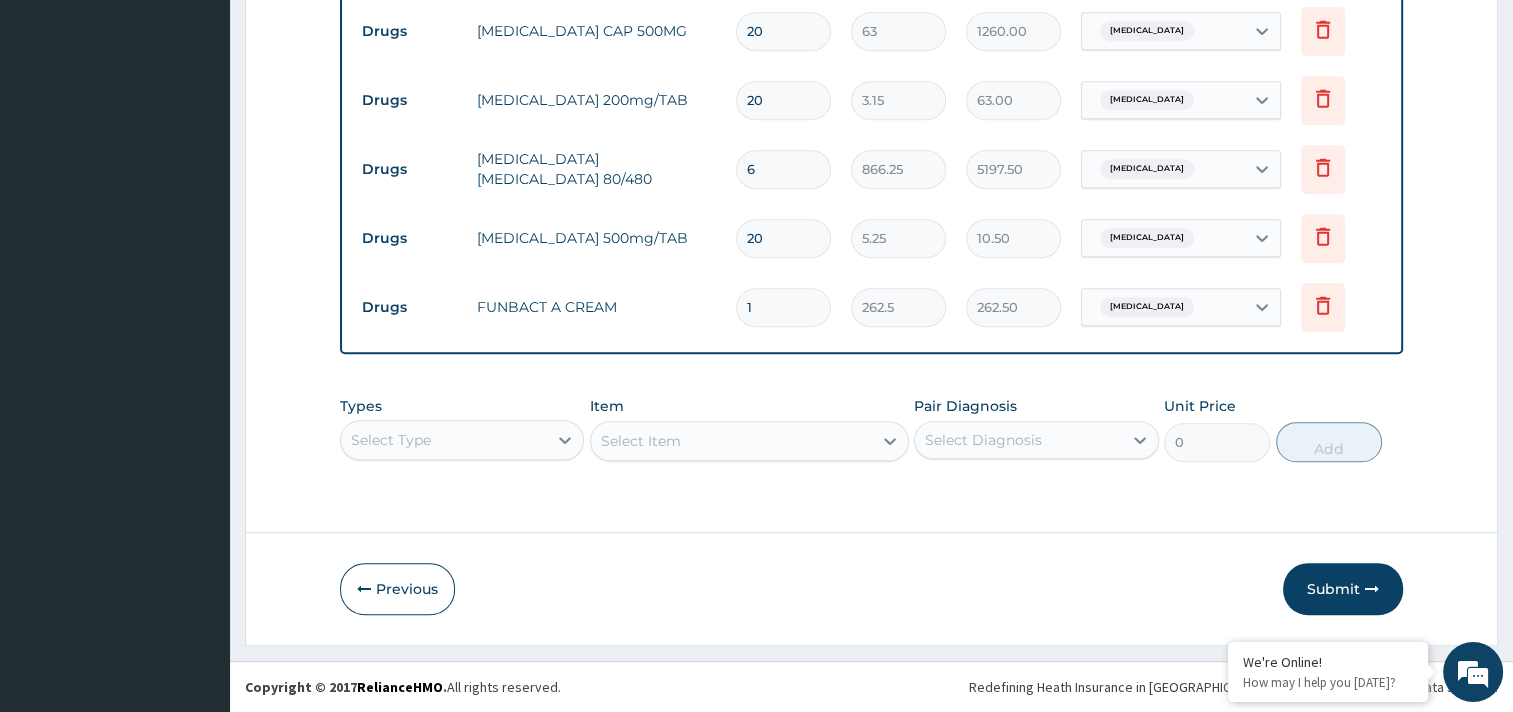 type on "105.00" 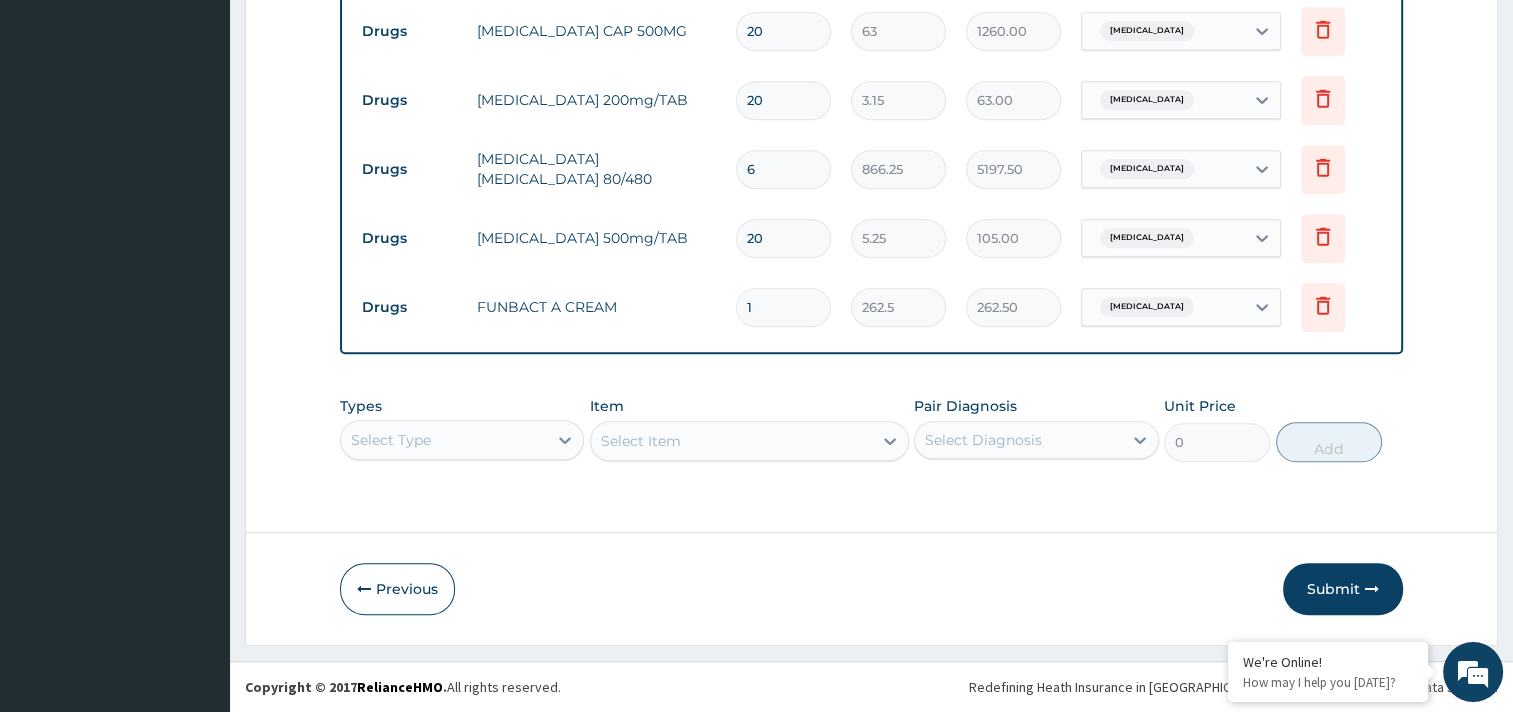 type on "20" 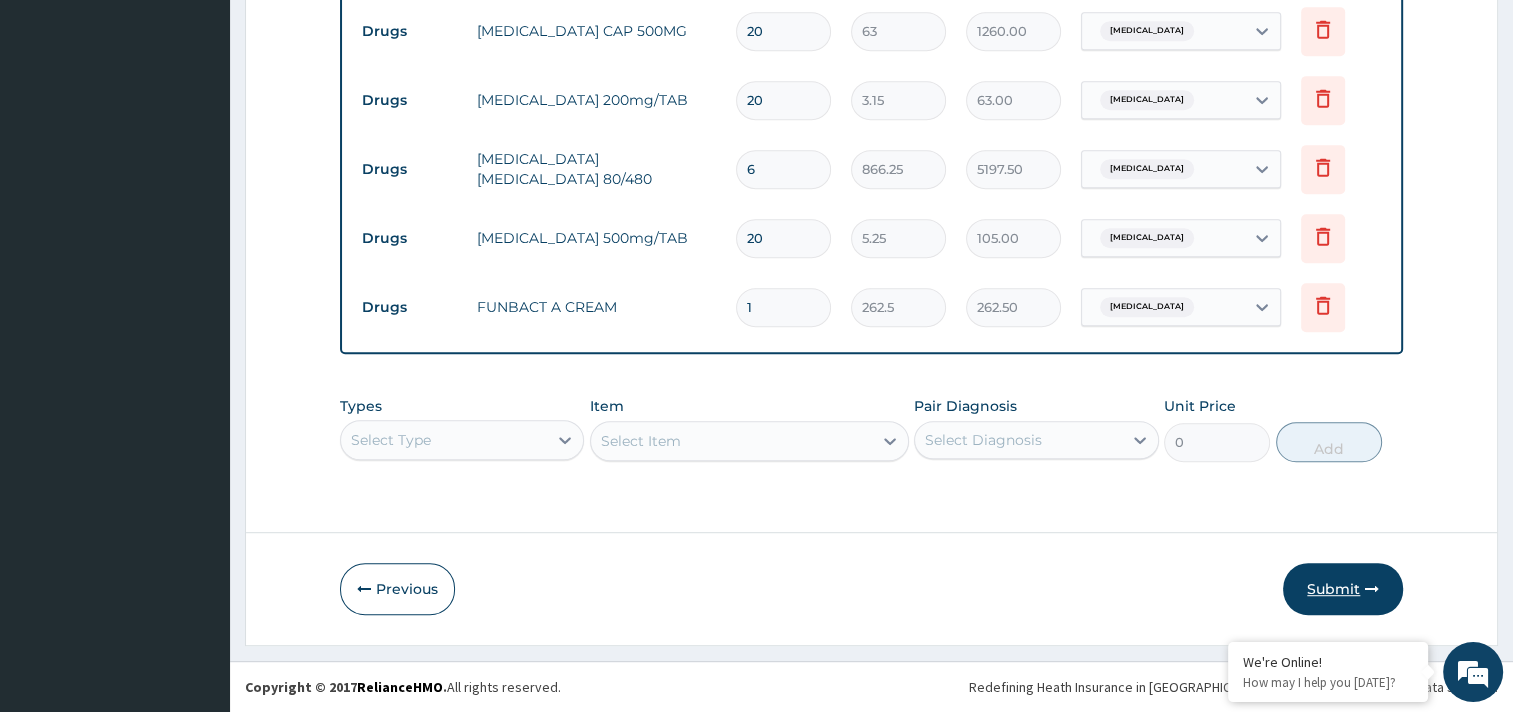 click on "Submit" at bounding box center [1343, 589] 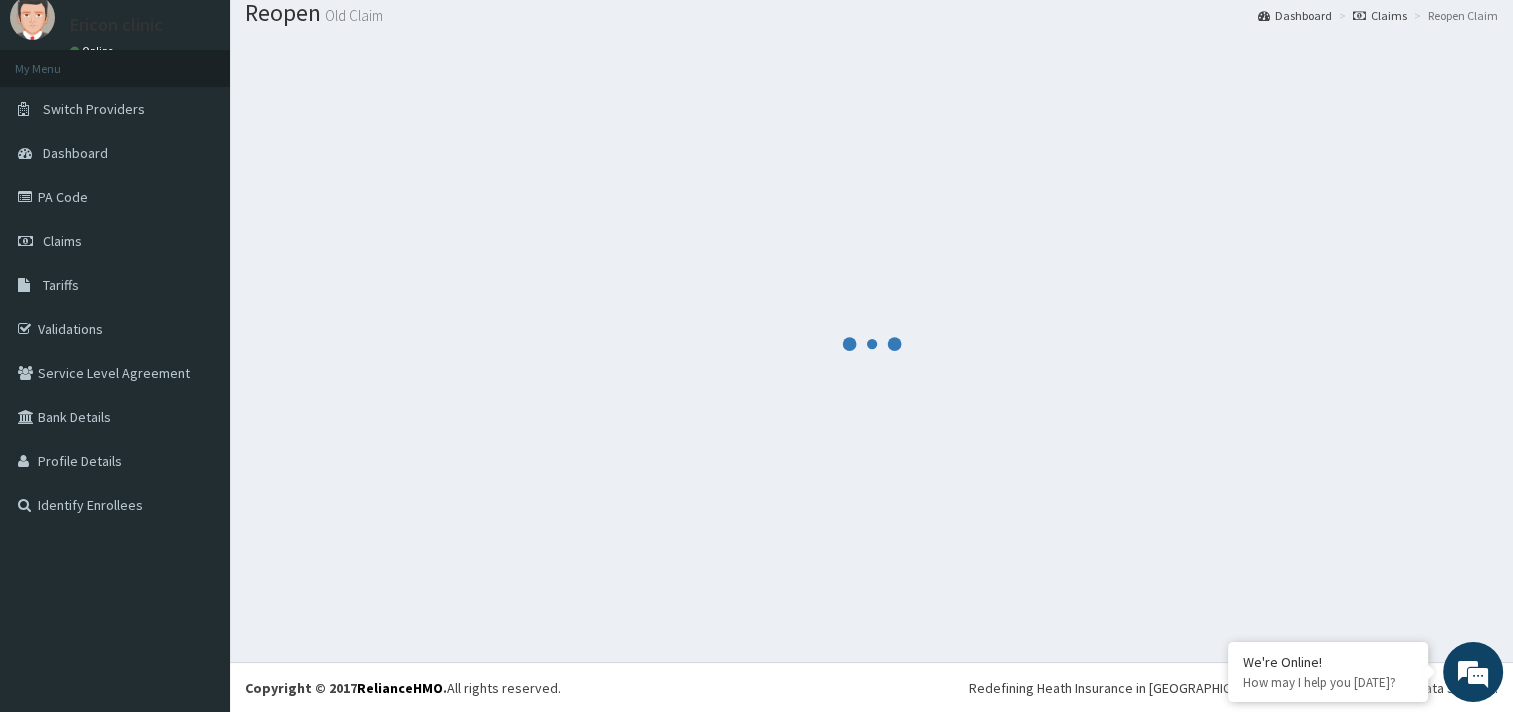 scroll, scrollTop: 1009, scrollLeft: 0, axis: vertical 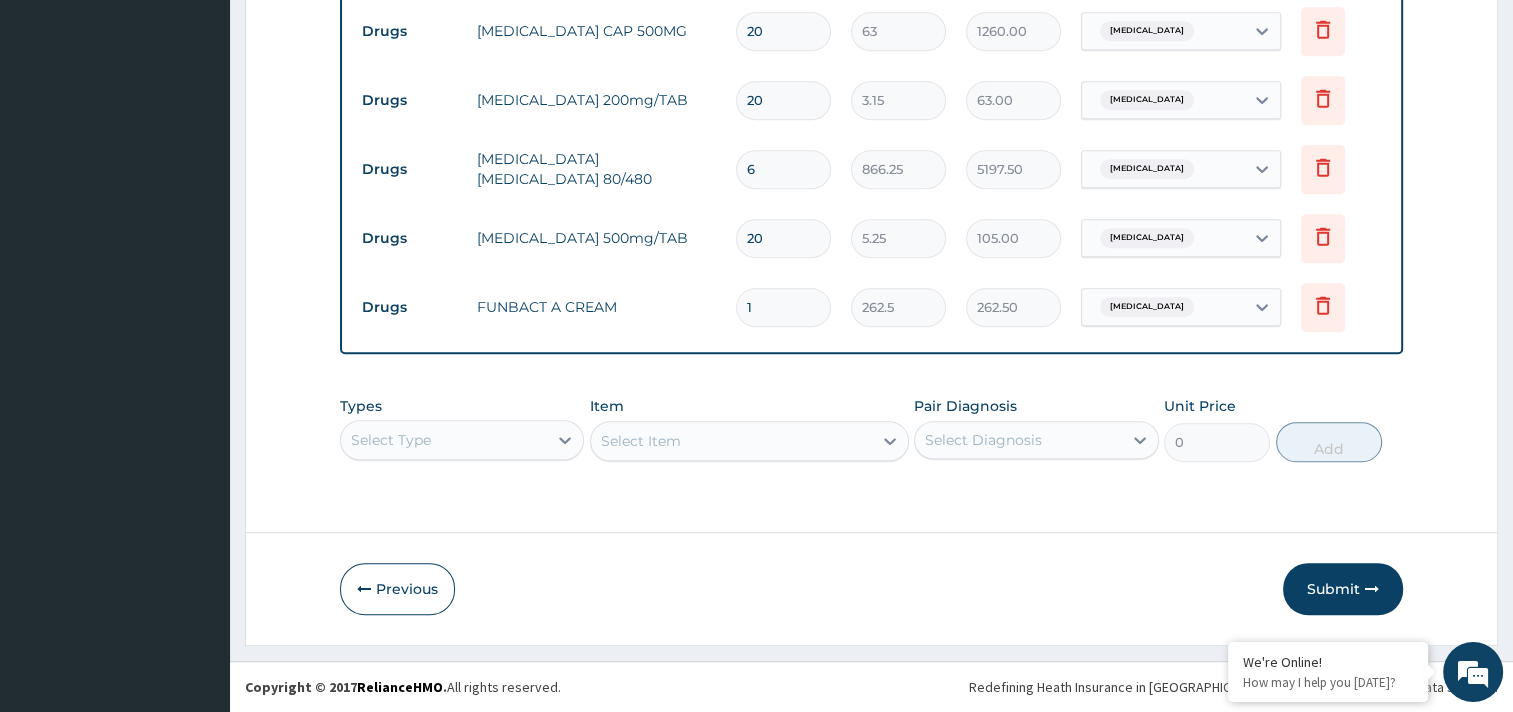 click on "20" at bounding box center [783, 238] 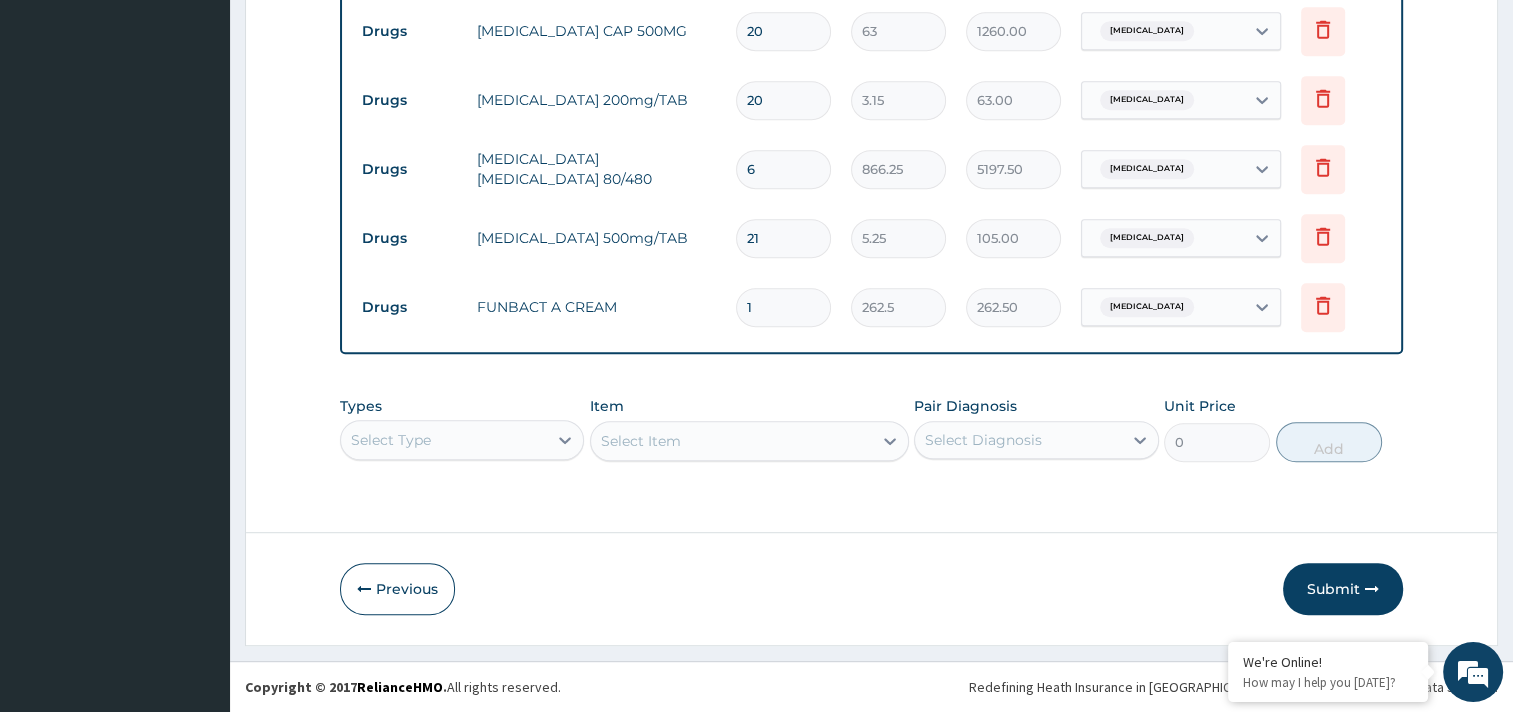 type on "110.25" 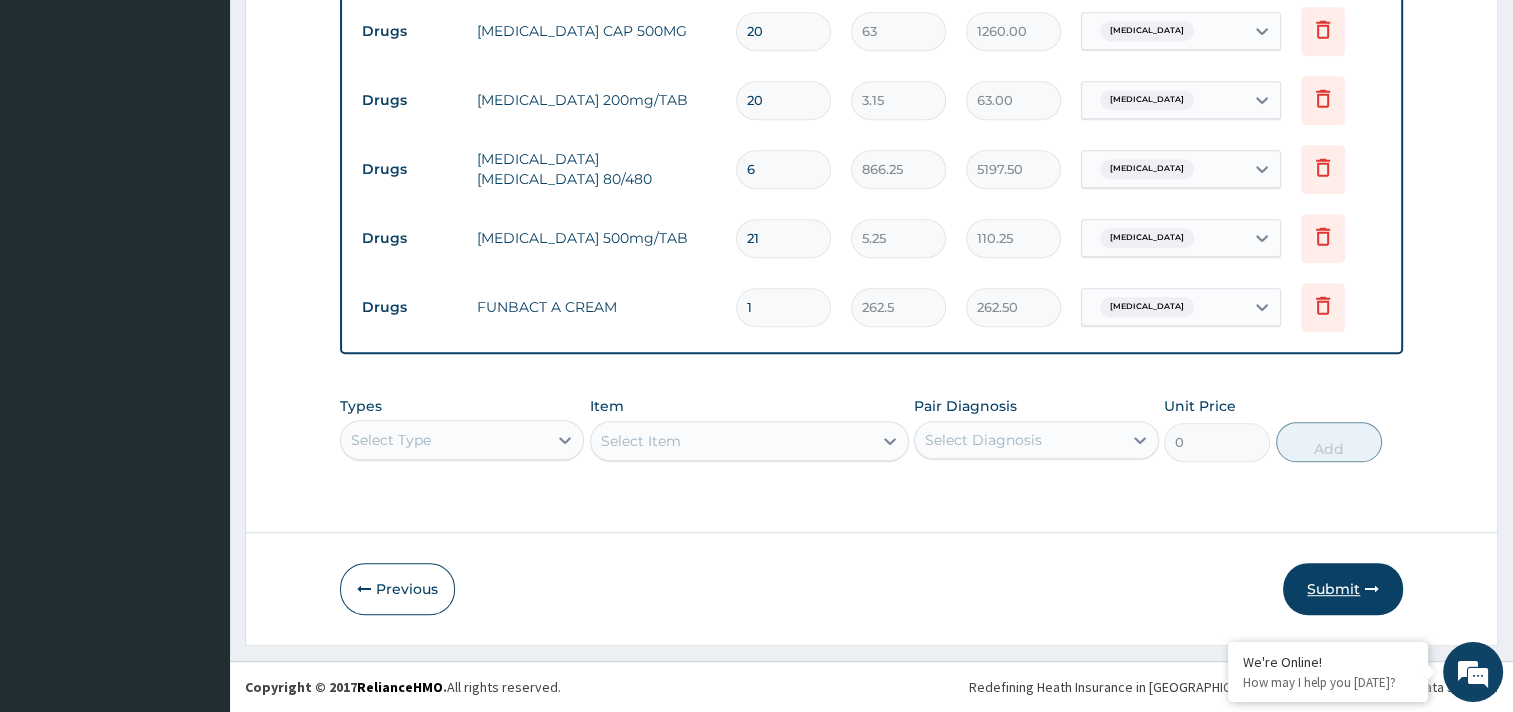 click on "Submit" at bounding box center (1343, 589) 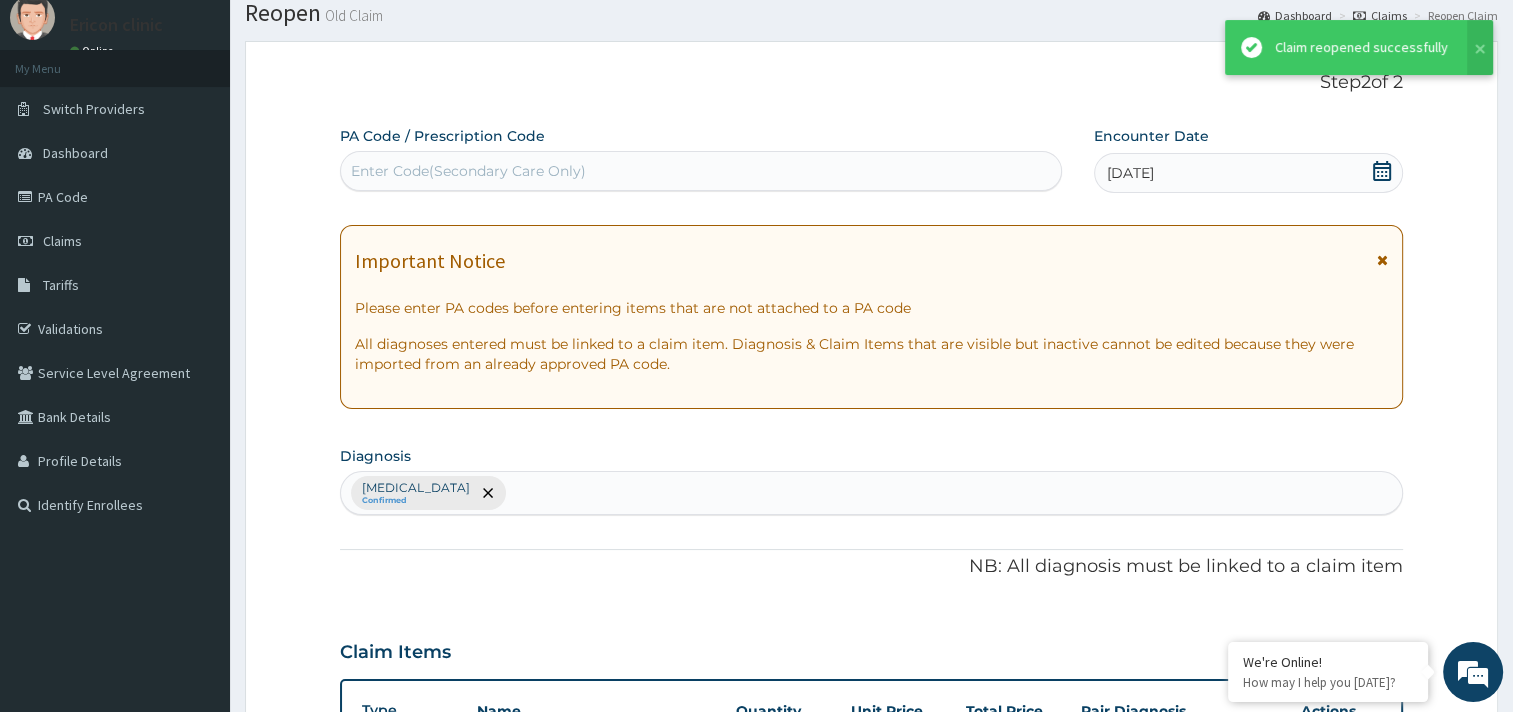 scroll, scrollTop: 1009, scrollLeft: 0, axis: vertical 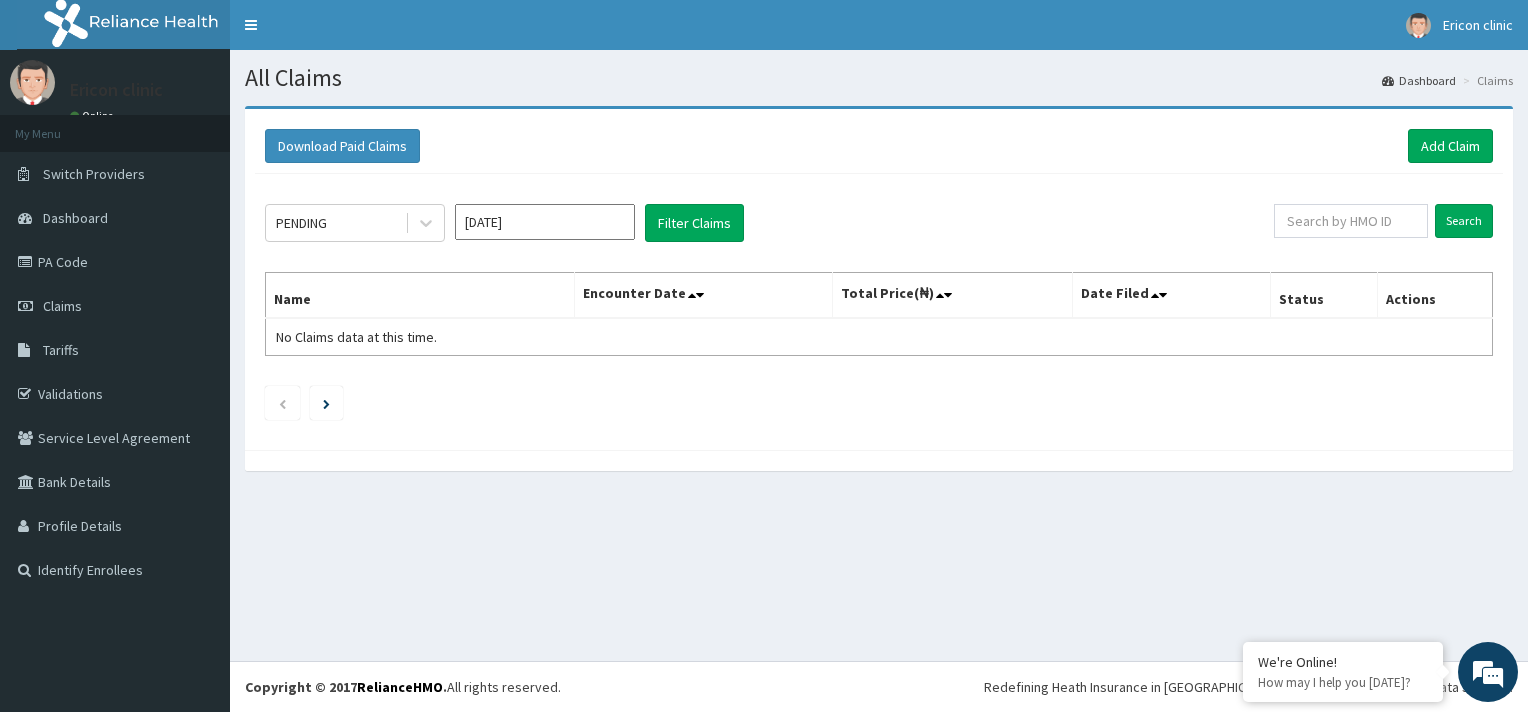 click on "Jul 2025" at bounding box center [545, 222] 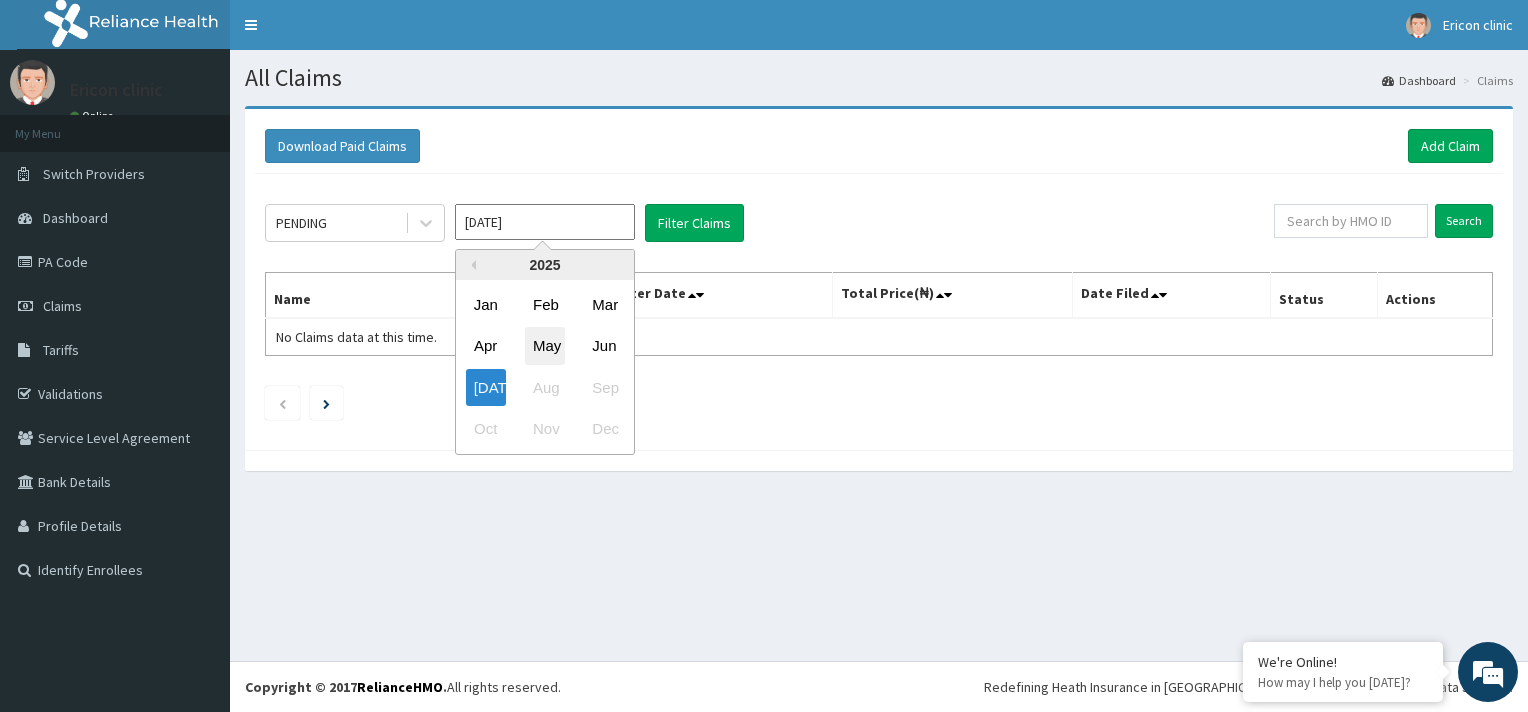 click on "May" at bounding box center [545, 346] 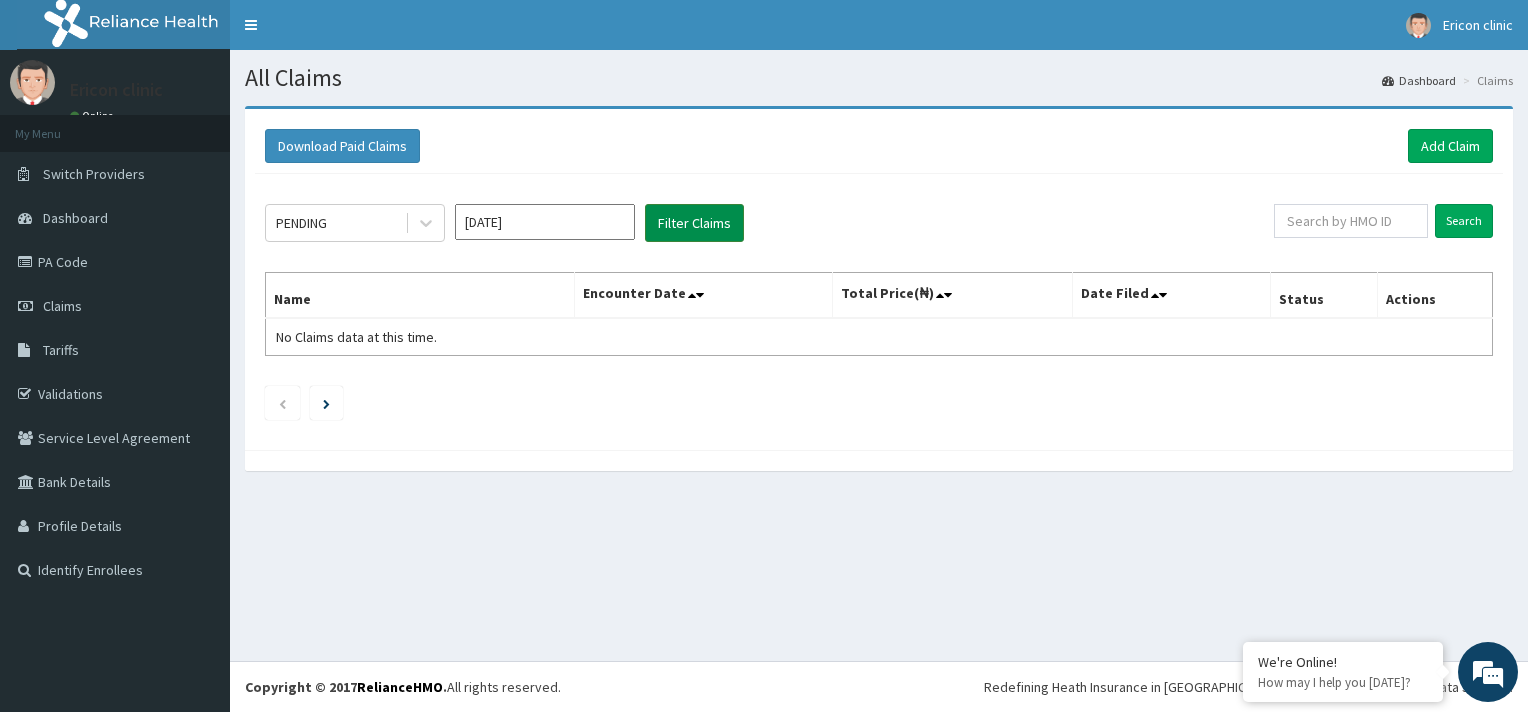 click on "Filter Claims" at bounding box center [694, 223] 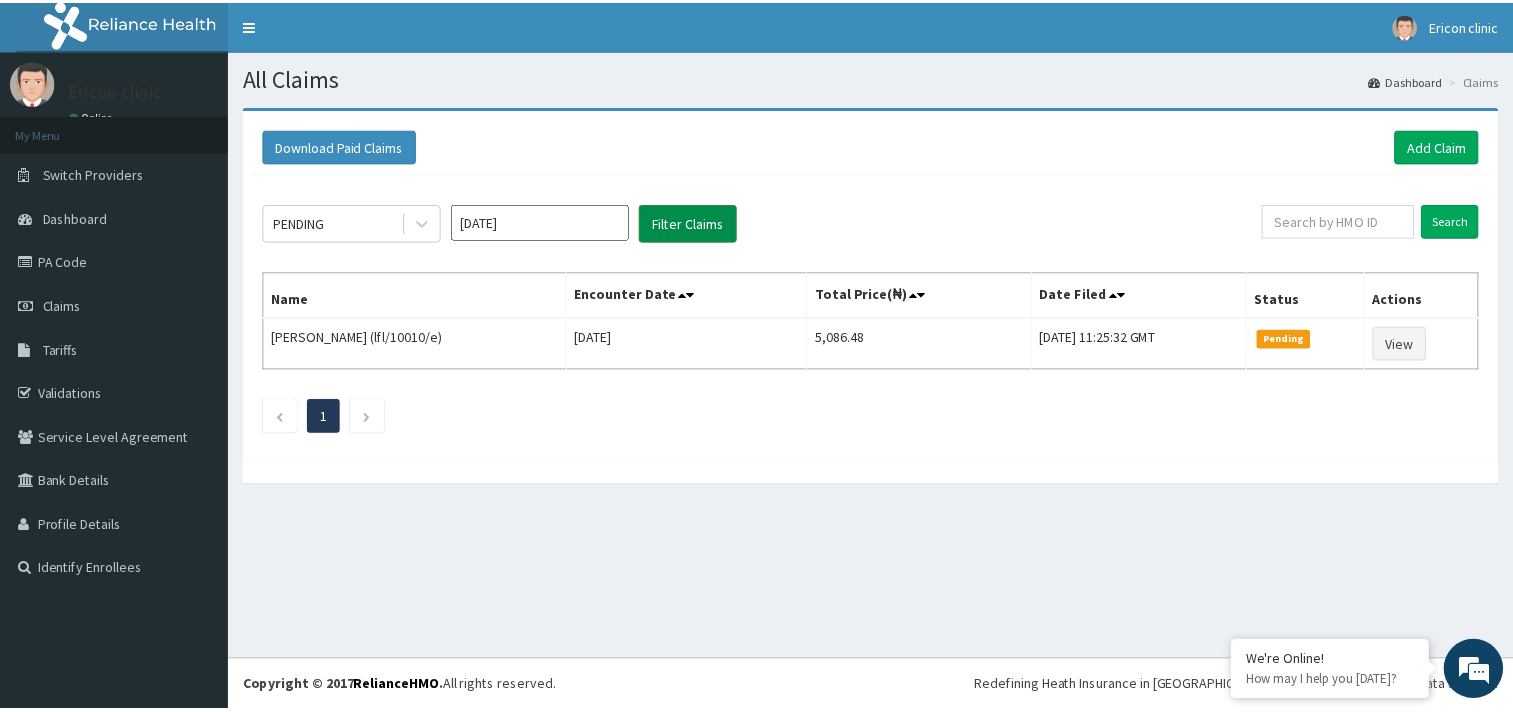 scroll, scrollTop: 0, scrollLeft: 0, axis: both 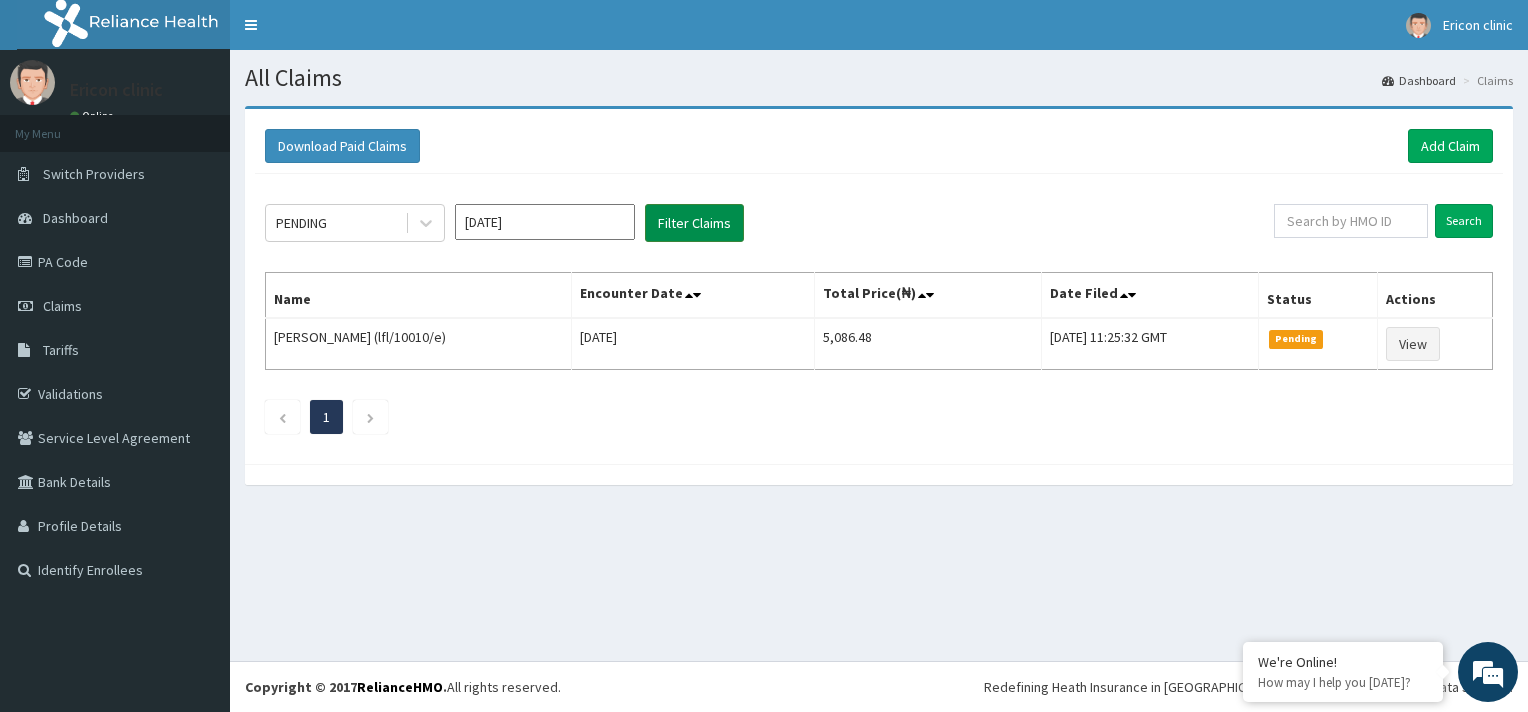 click on "Filter Claims" at bounding box center [694, 223] 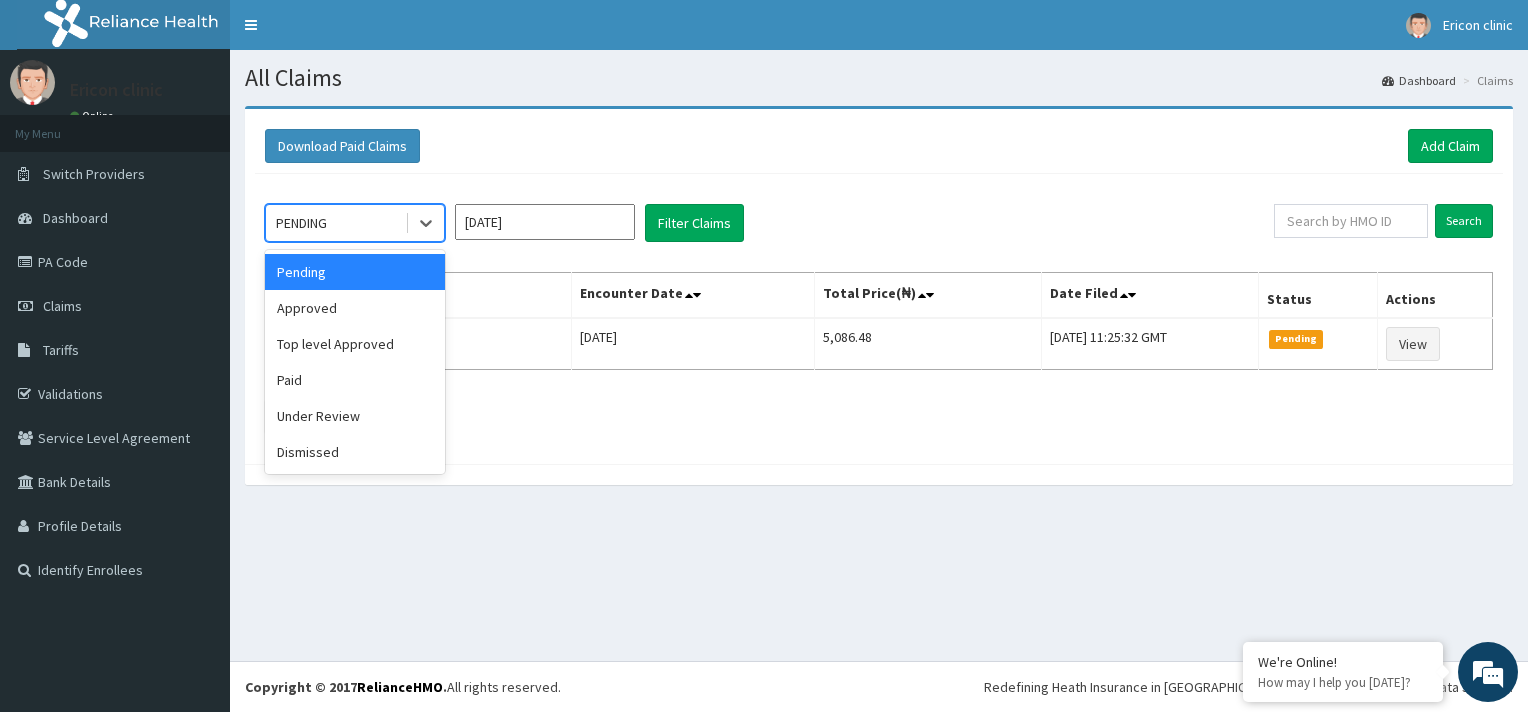 click on "PENDING" at bounding box center [335, 223] 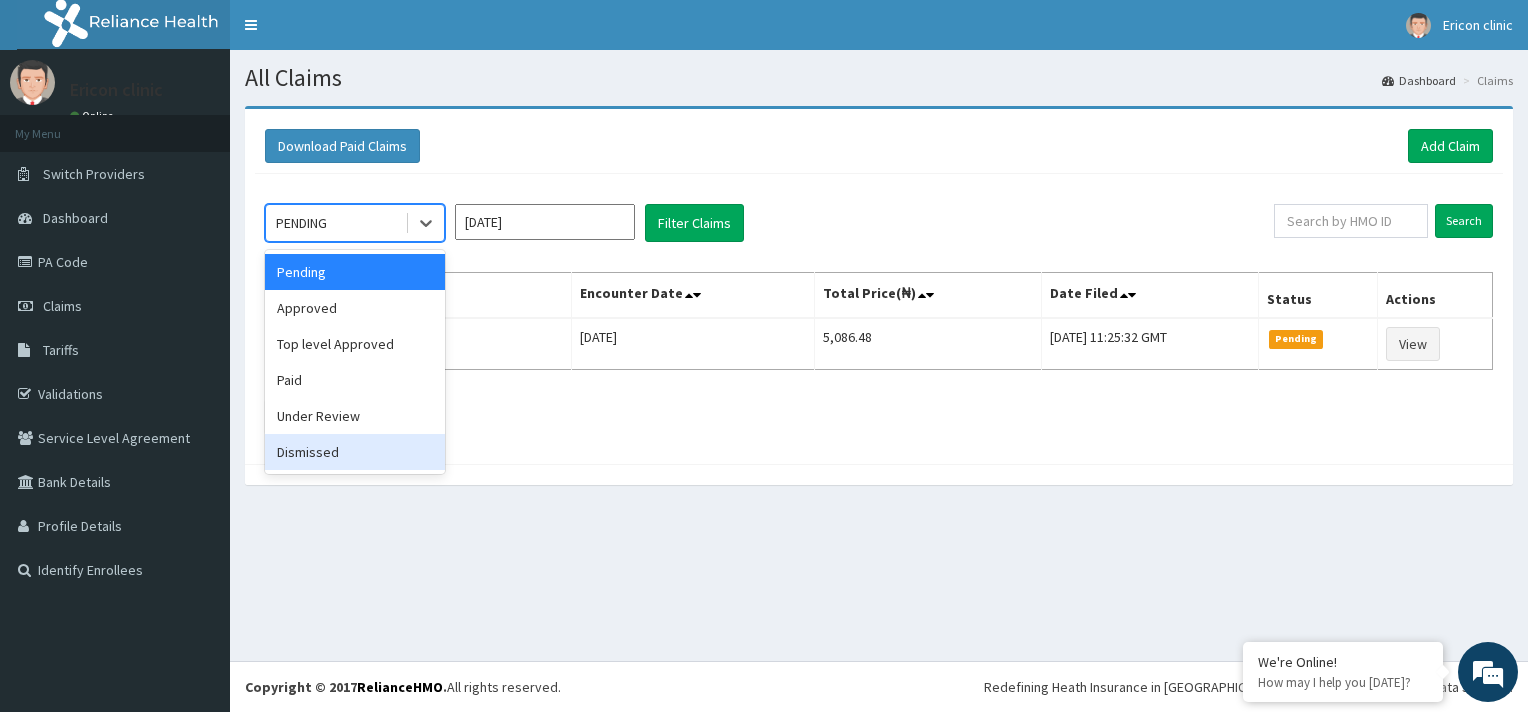 click on "Dismissed" at bounding box center [355, 452] 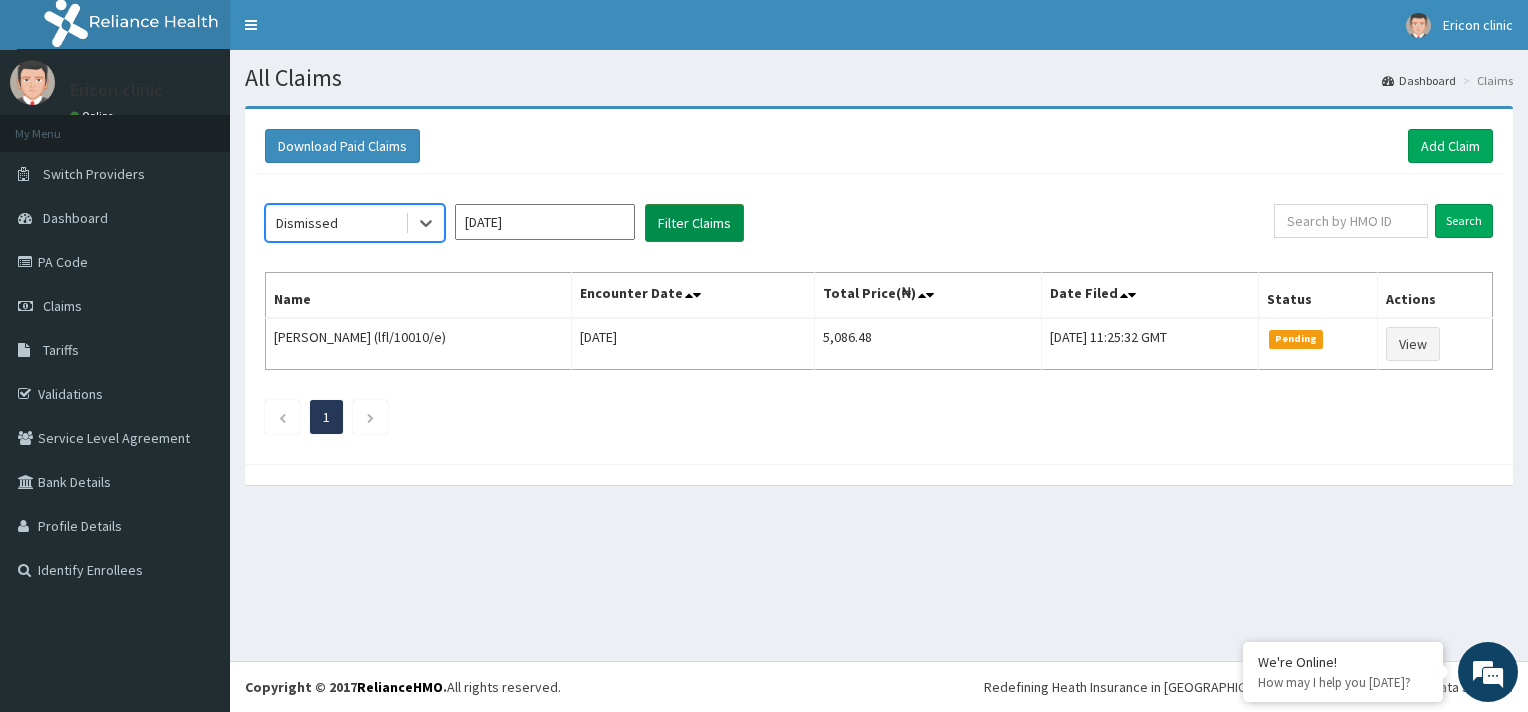 click on "Filter Claims" at bounding box center (694, 223) 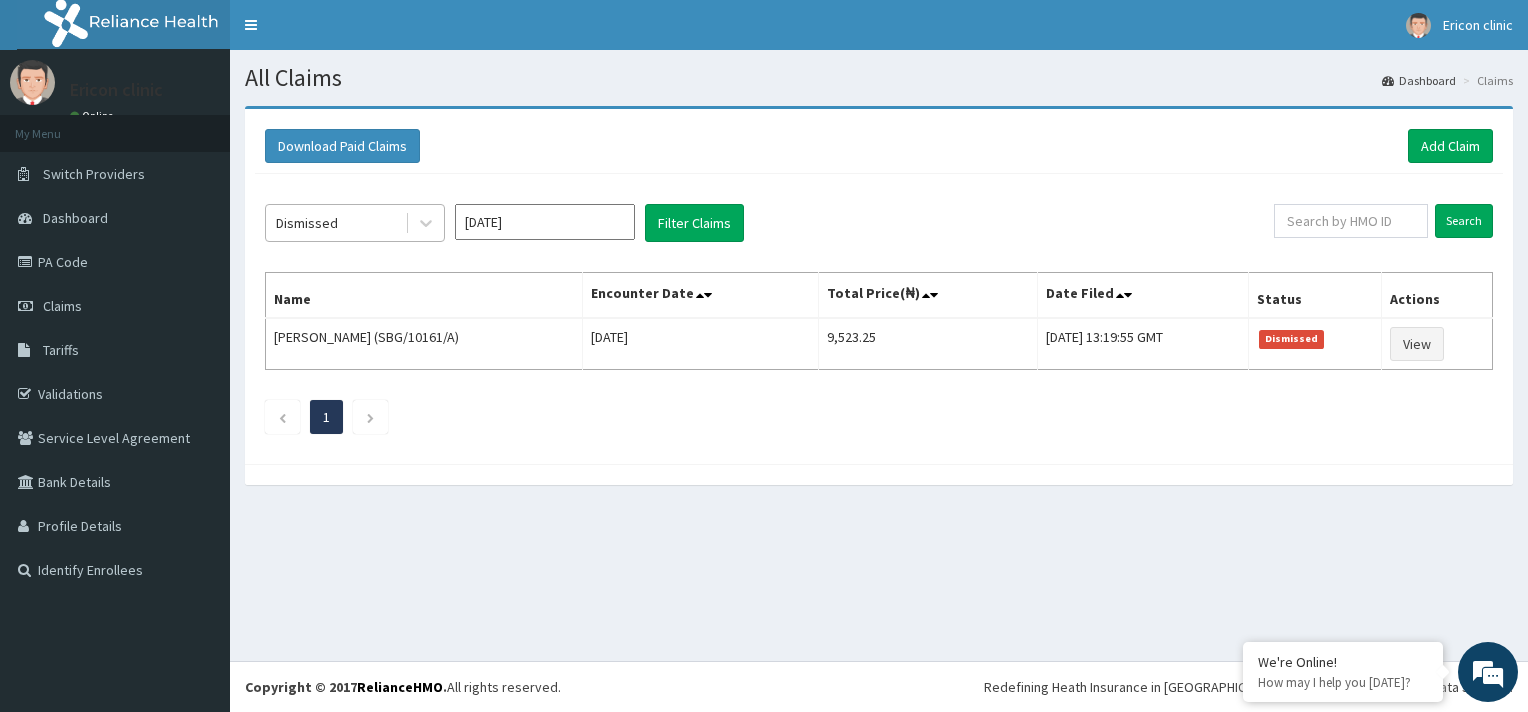 click on "Dismissed" at bounding box center (335, 223) 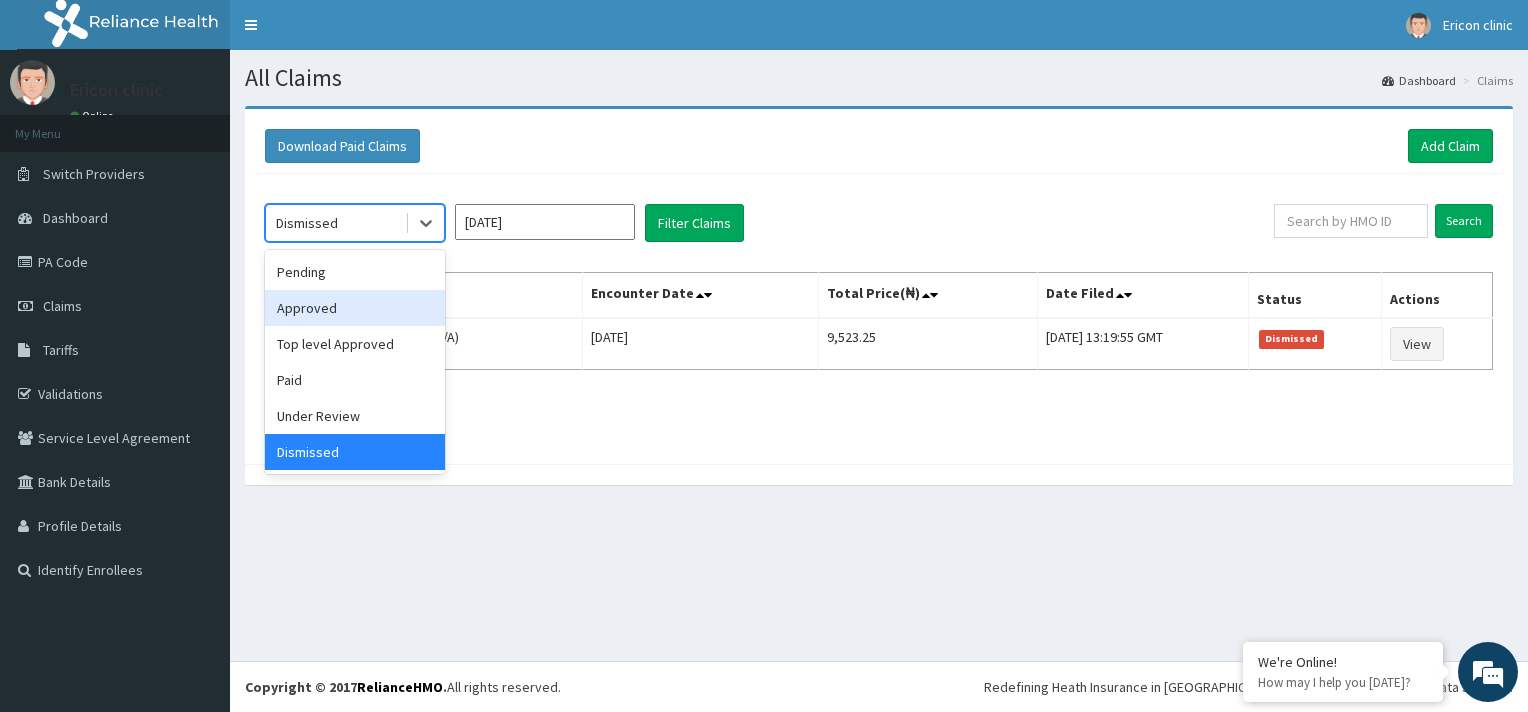 click on "Approved" at bounding box center (355, 308) 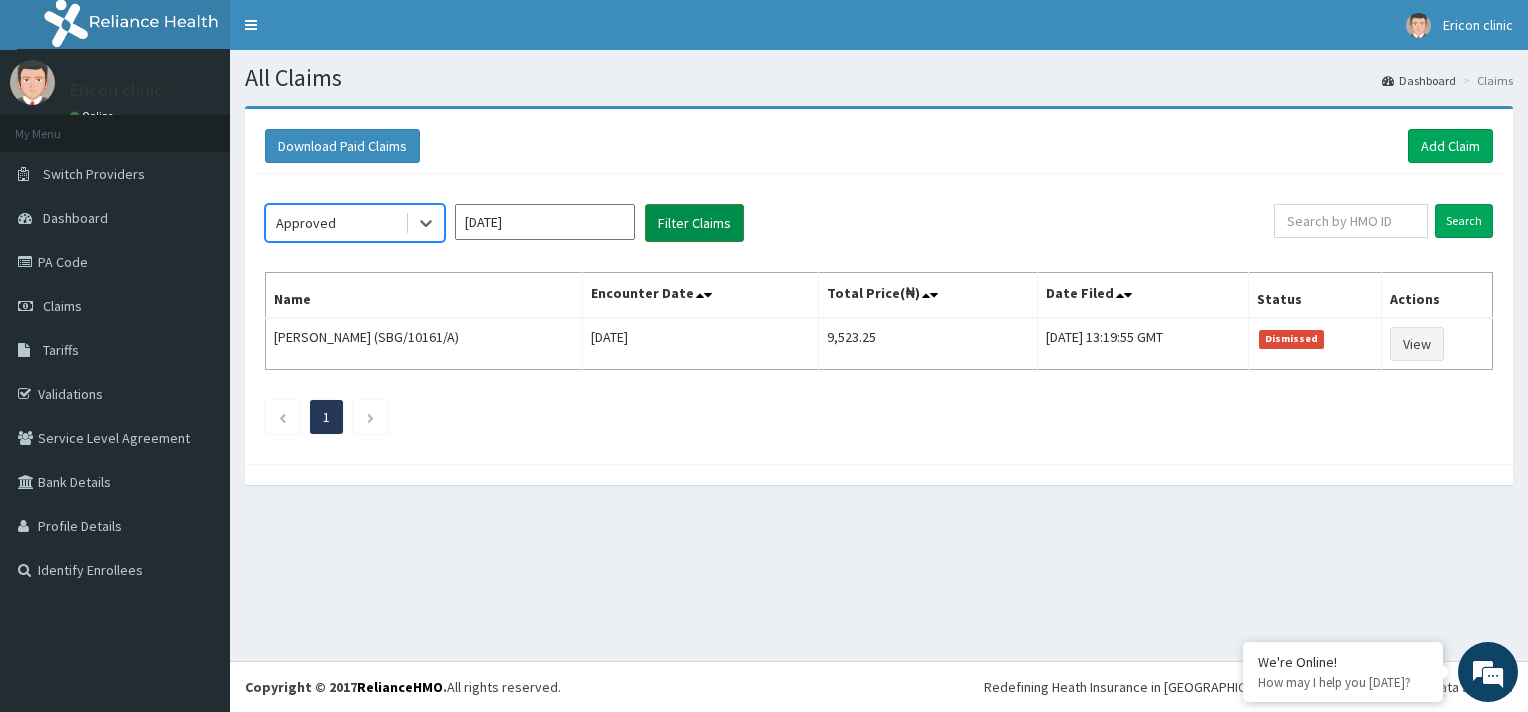 click on "Filter Claims" at bounding box center (694, 223) 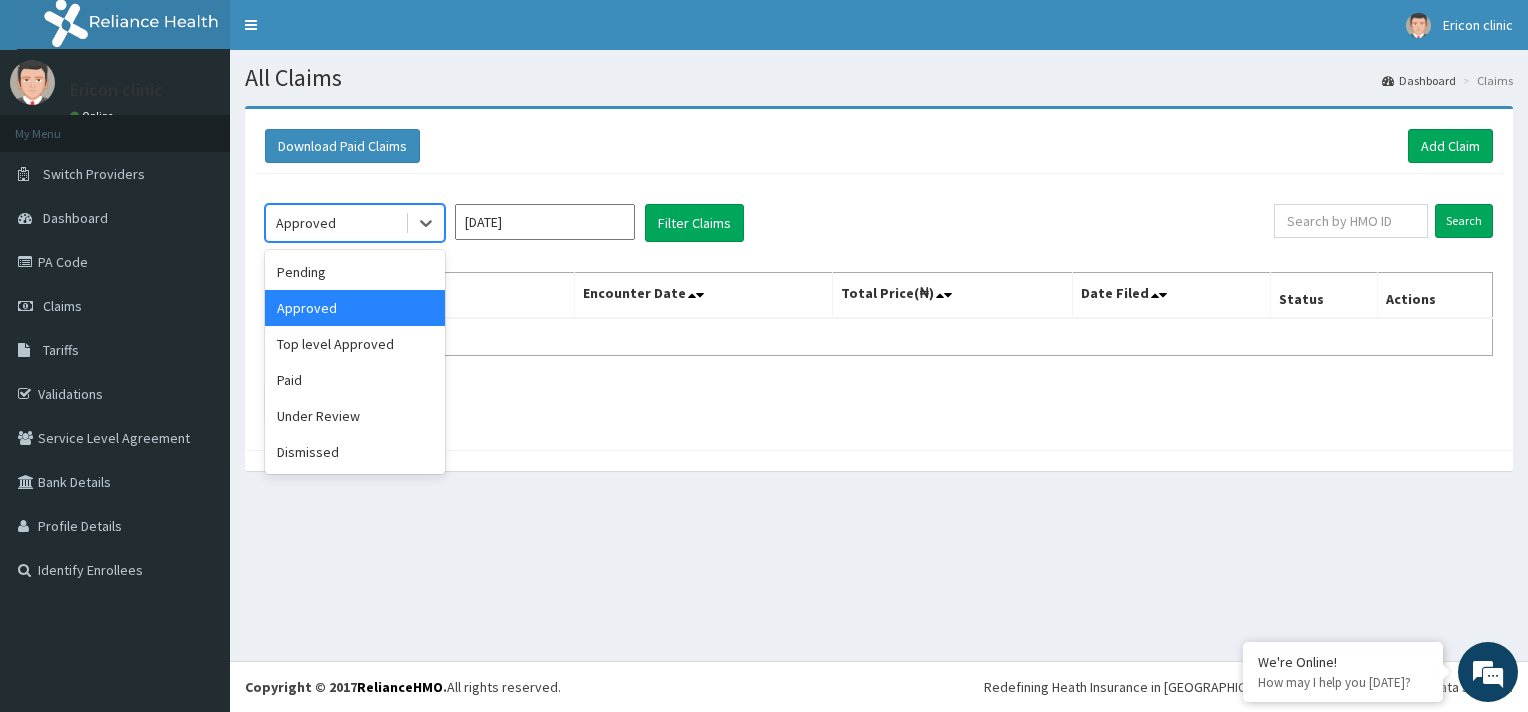 click on "Approved" at bounding box center (335, 223) 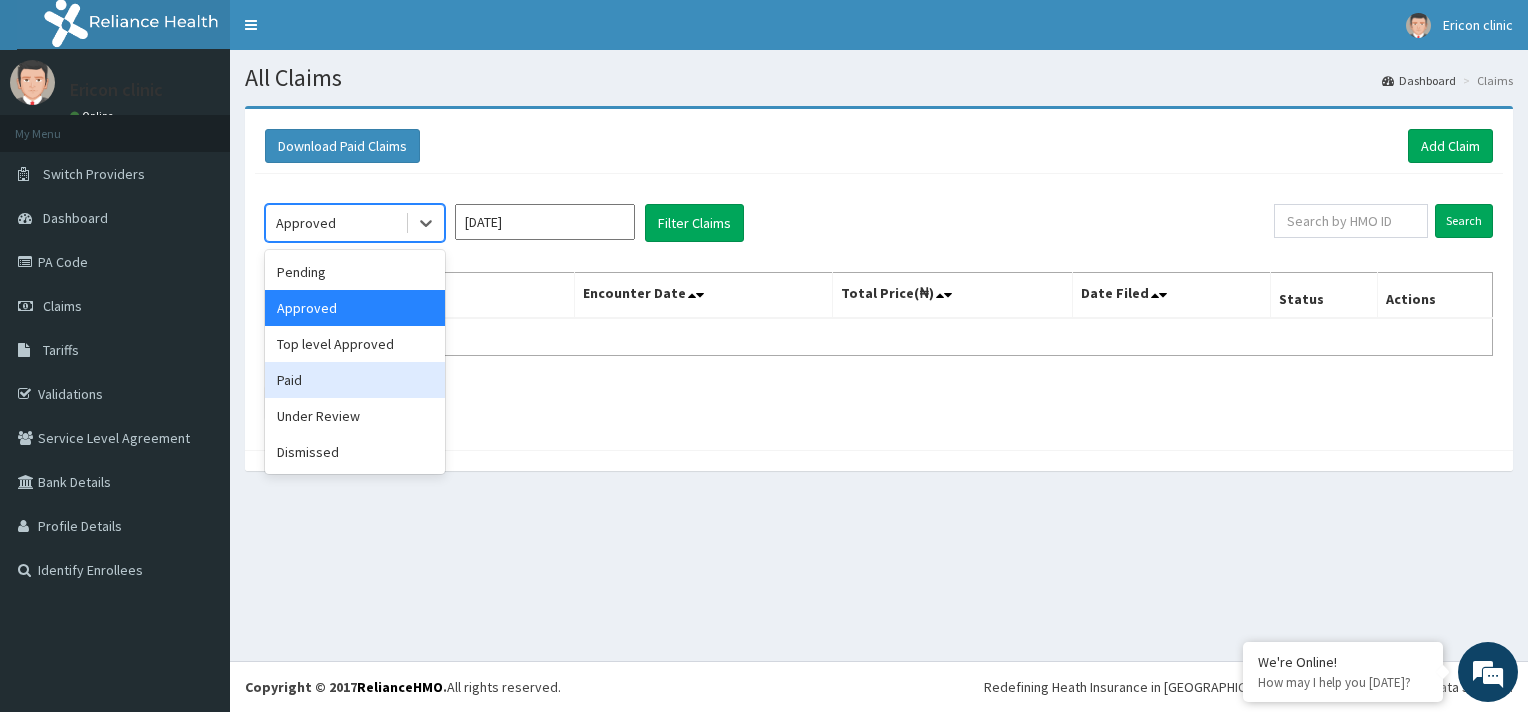 click on "Paid" at bounding box center (355, 380) 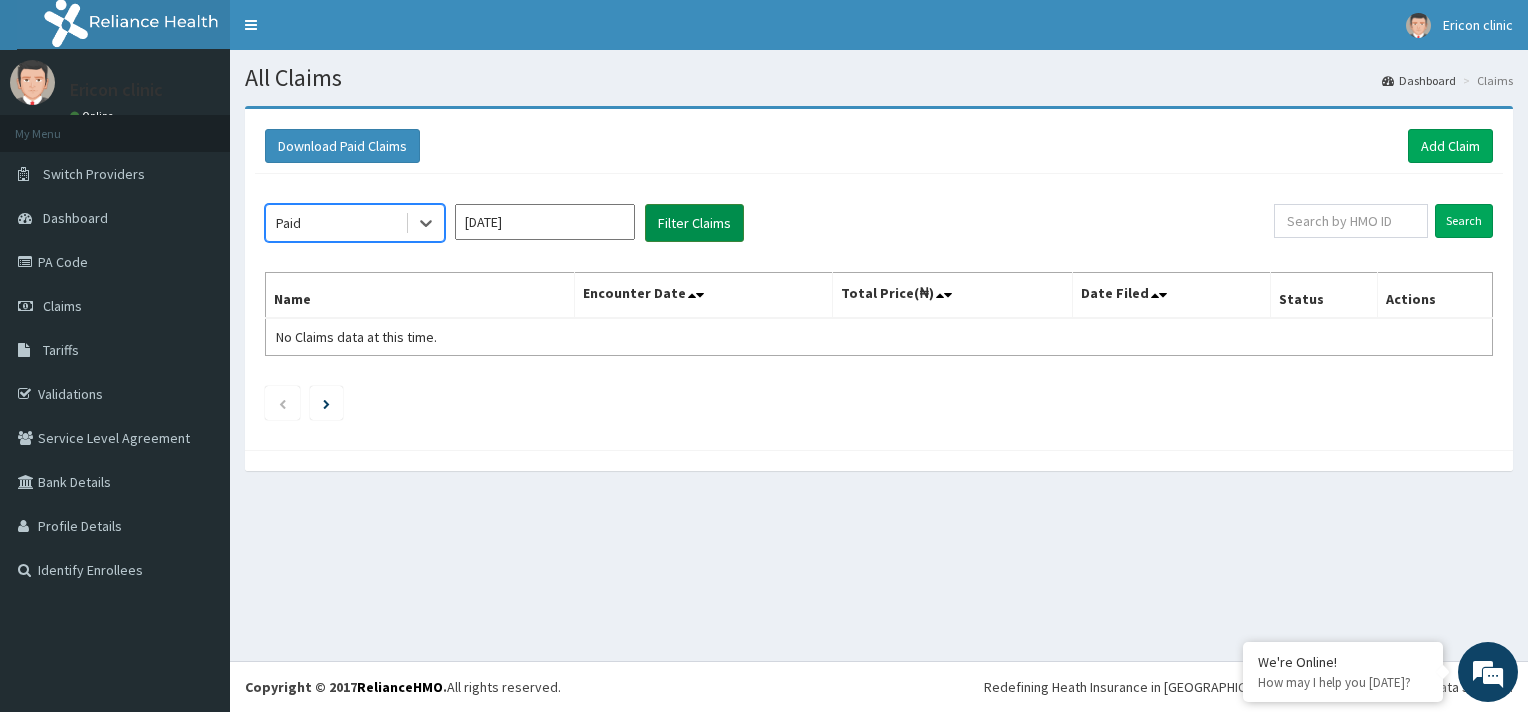 click on "Filter Claims" at bounding box center (694, 223) 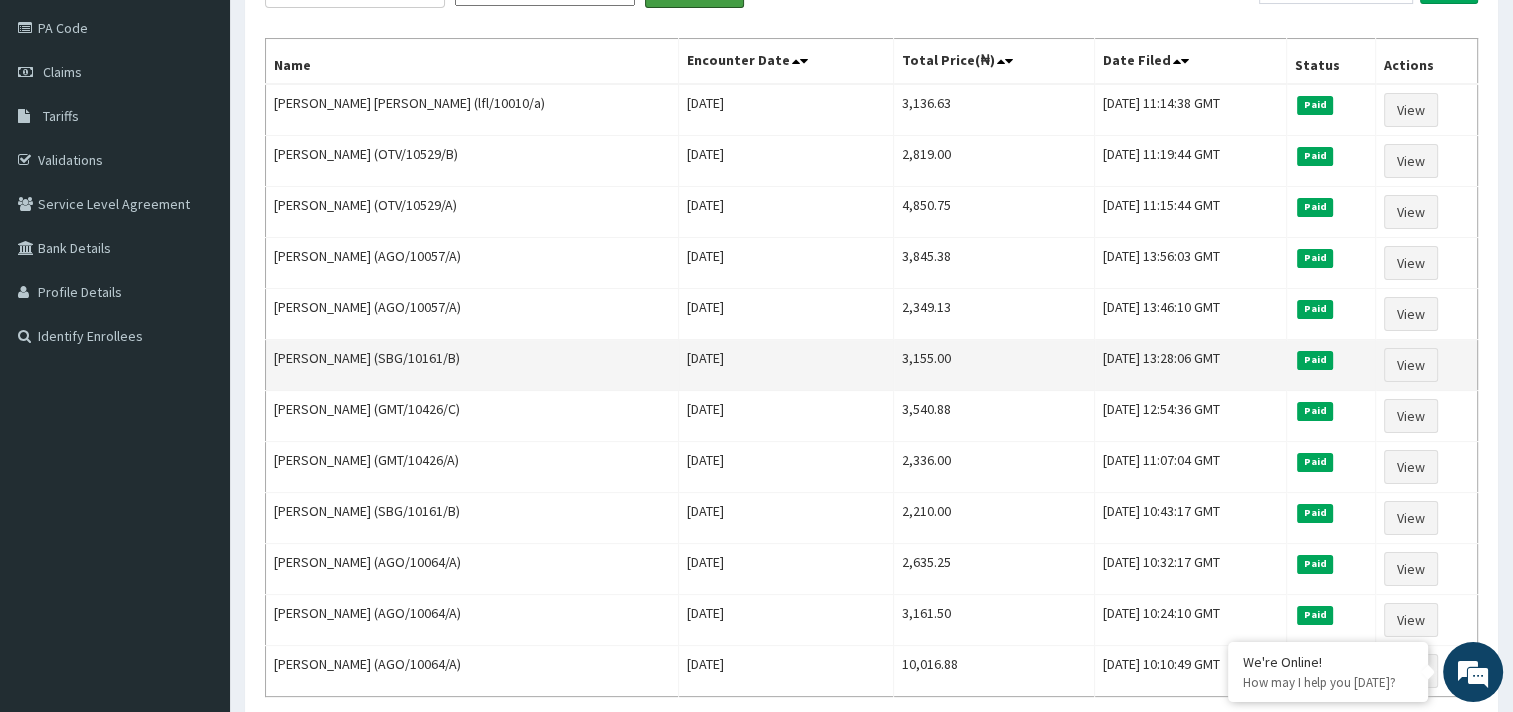 scroll, scrollTop: 410, scrollLeft: 0, axis: vertical 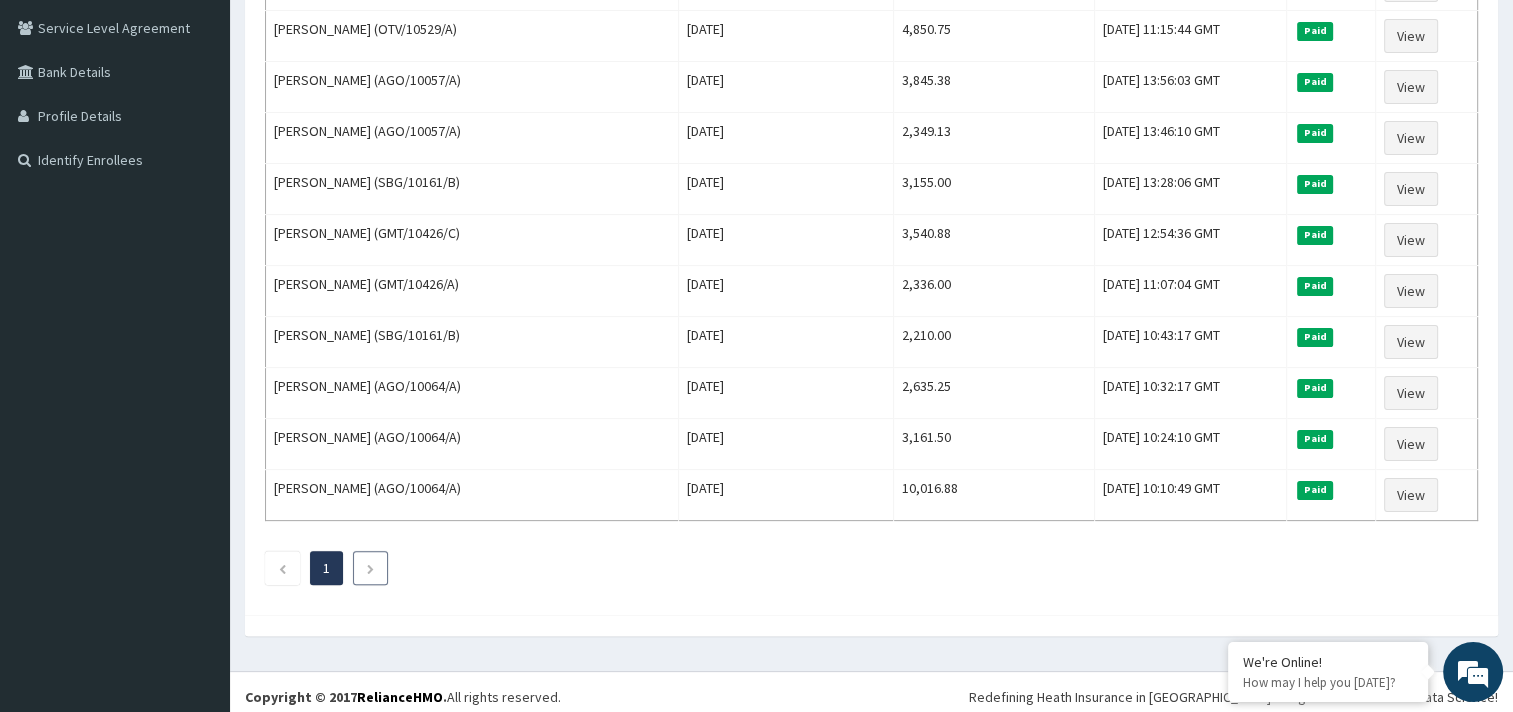 click at bounding box center [370, 568] 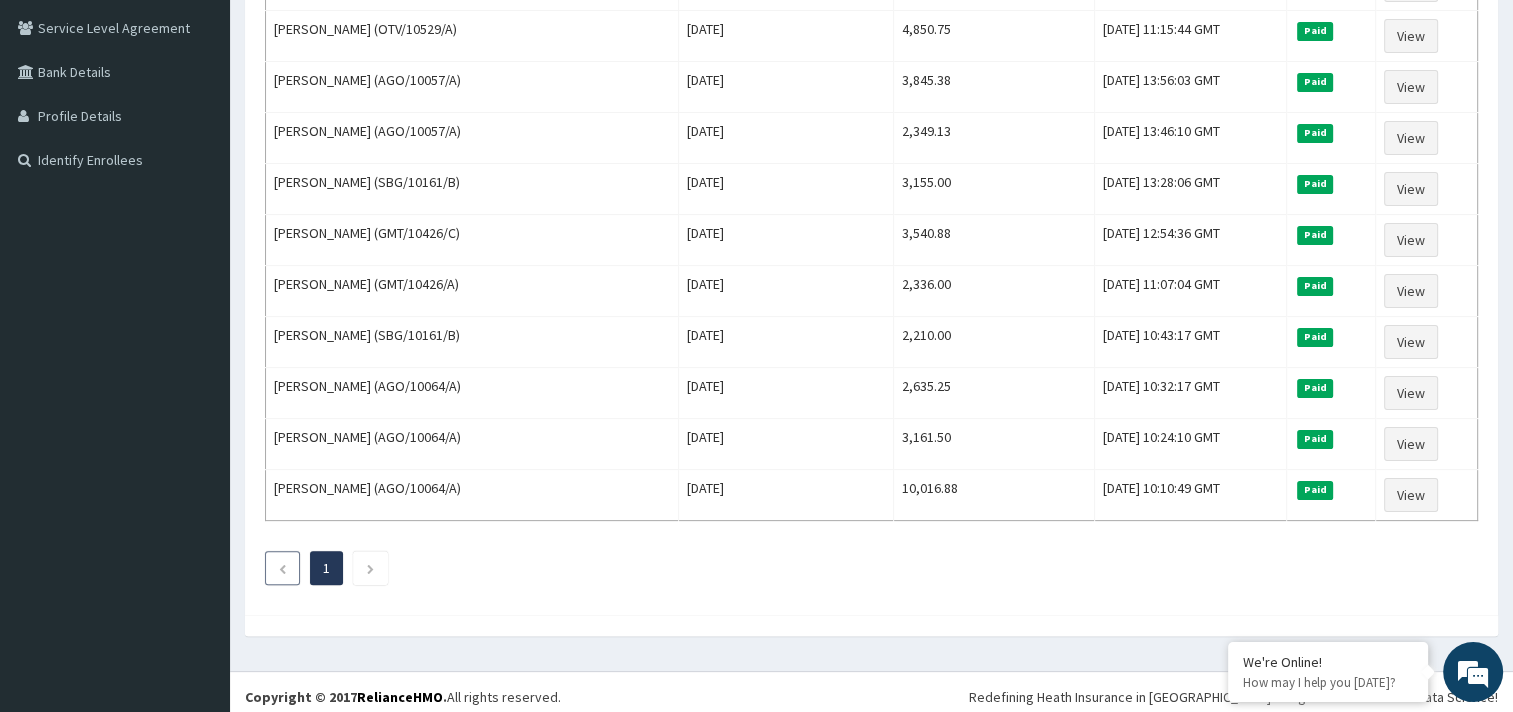click at bounding box center [282, 568] 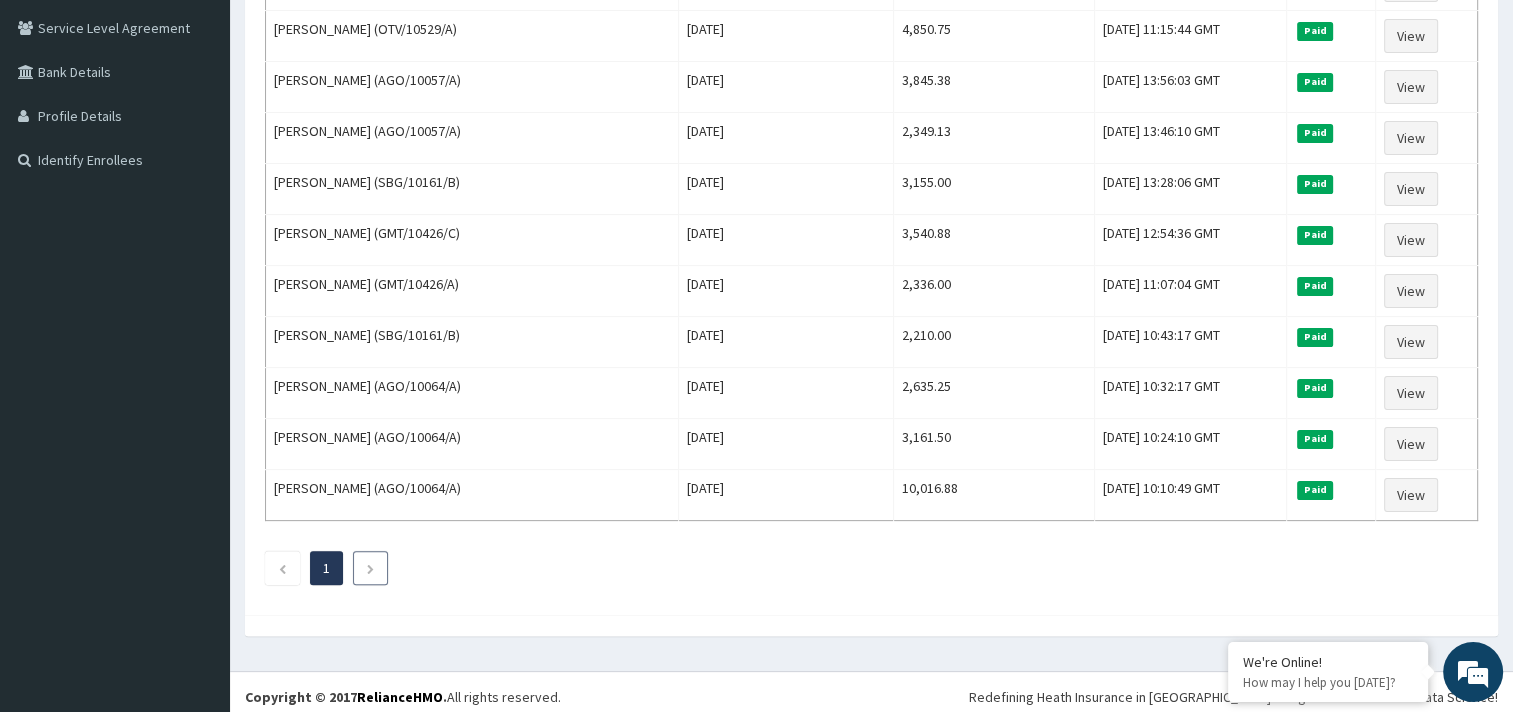 click at bounding box center (370, 569) 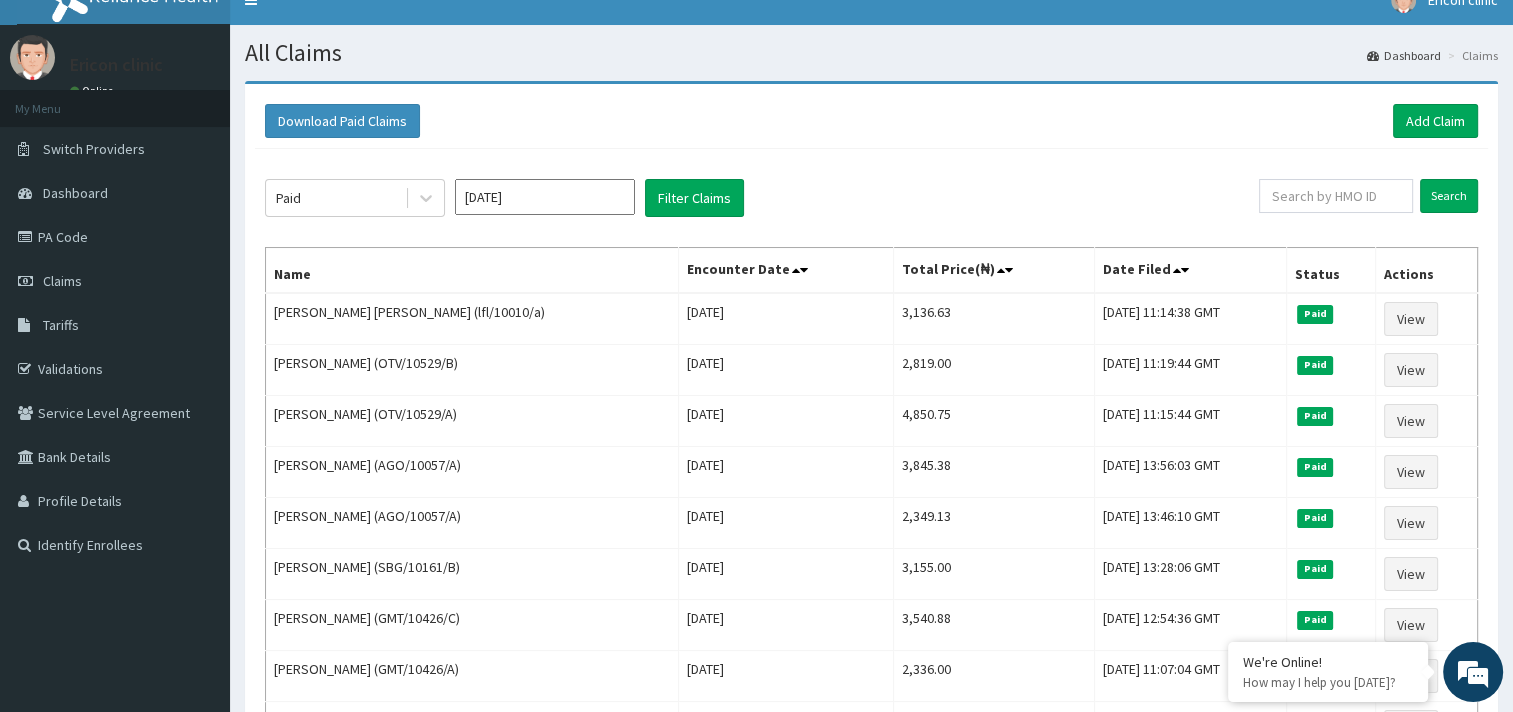 scroll, scrollTop: 26, scrollLeft: 0, axis: vertical 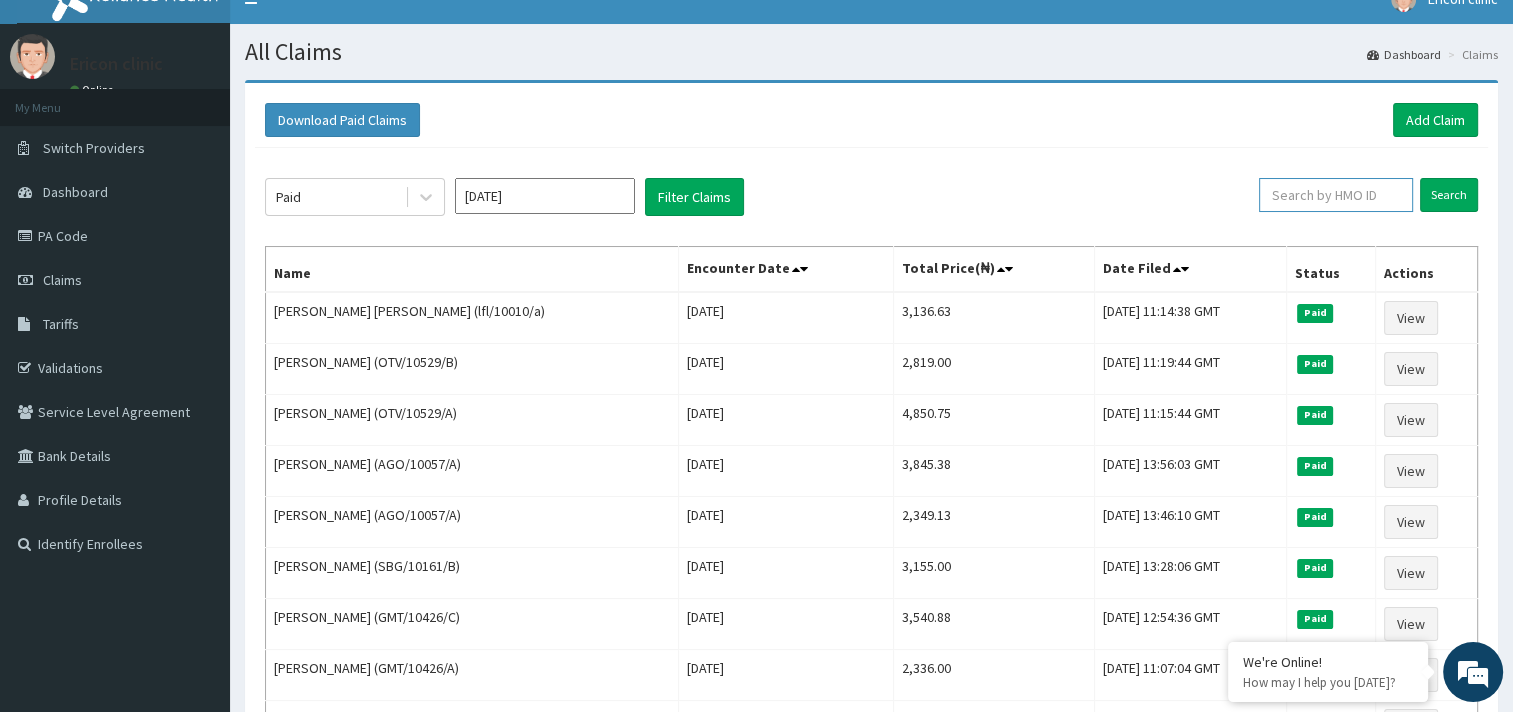 click at bounding box center (1336, 195) 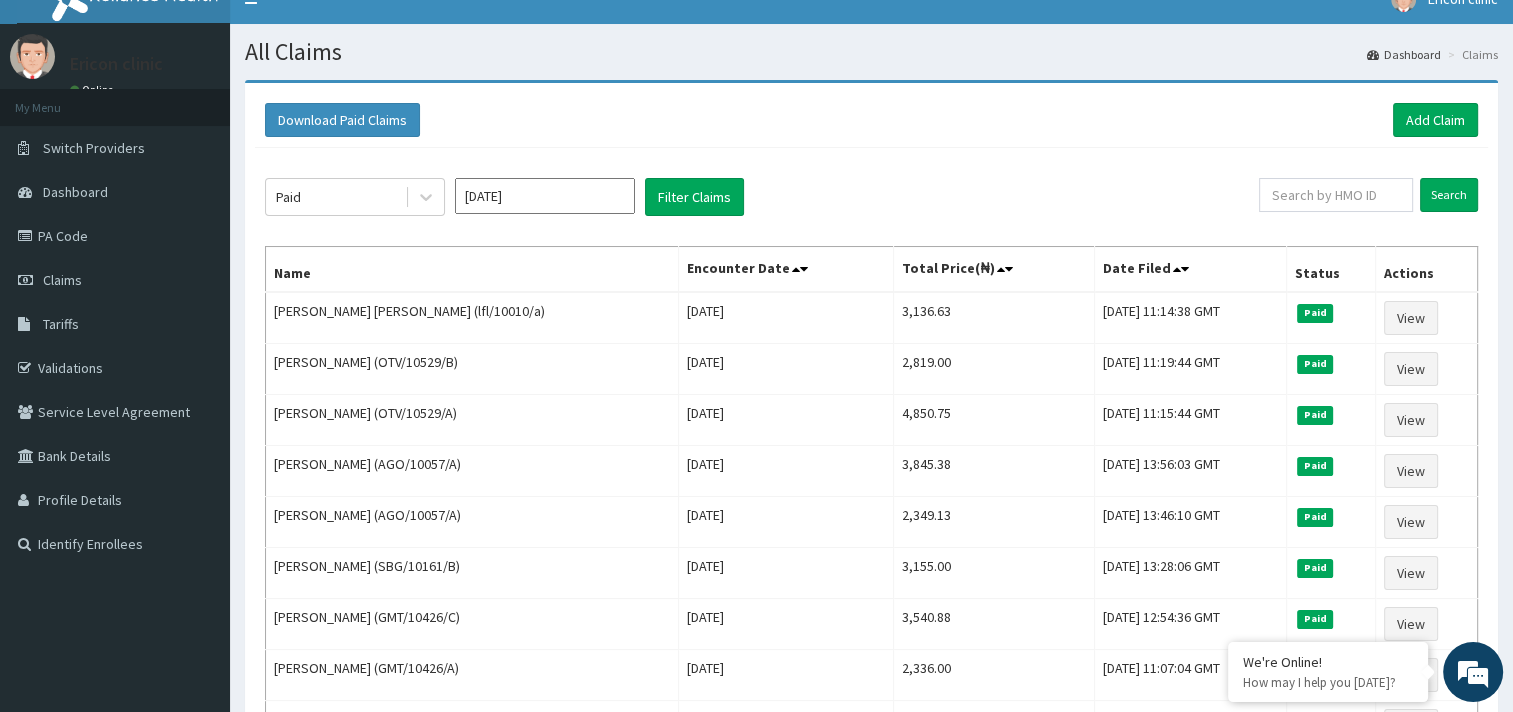 click on "May 2025" at bounding box center (545, 196) 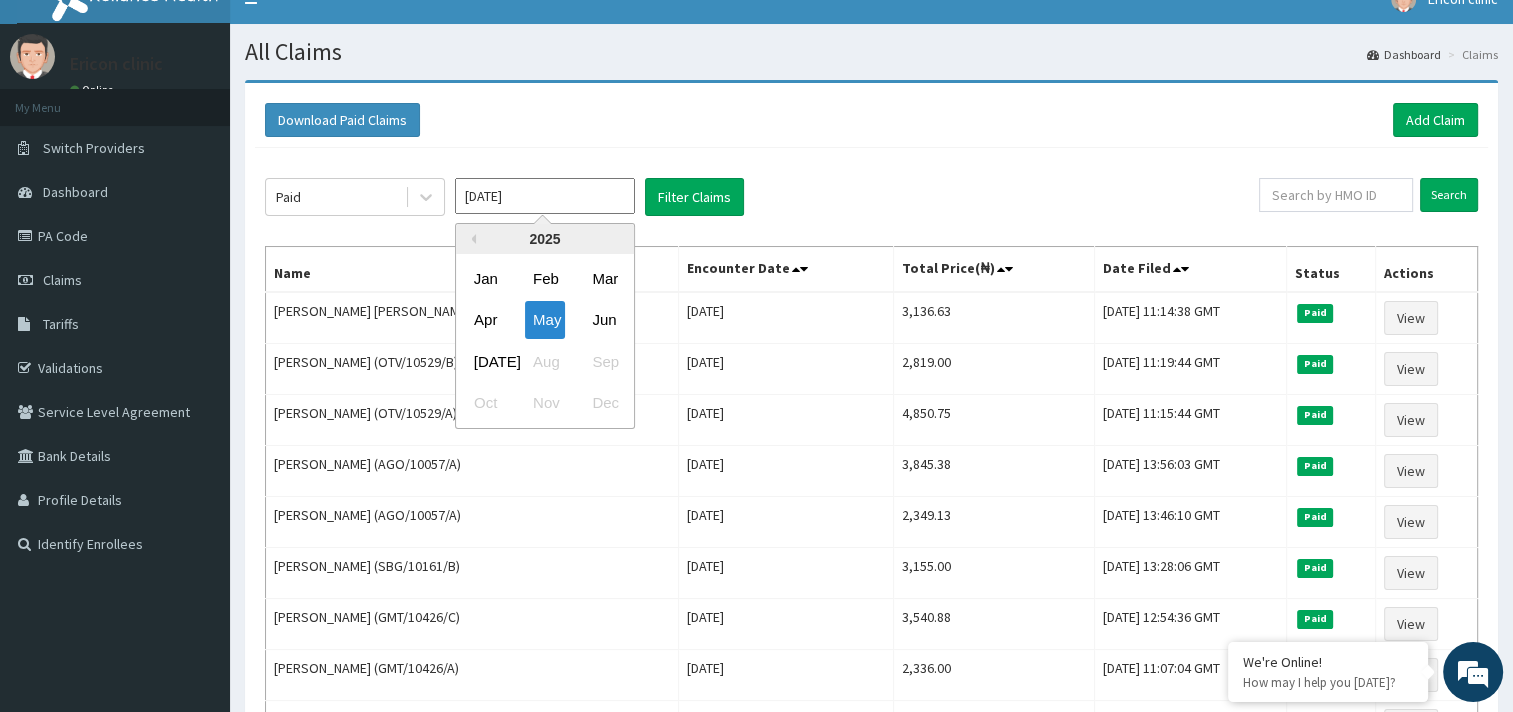 click on "2025" at bounding box center [545, 239] 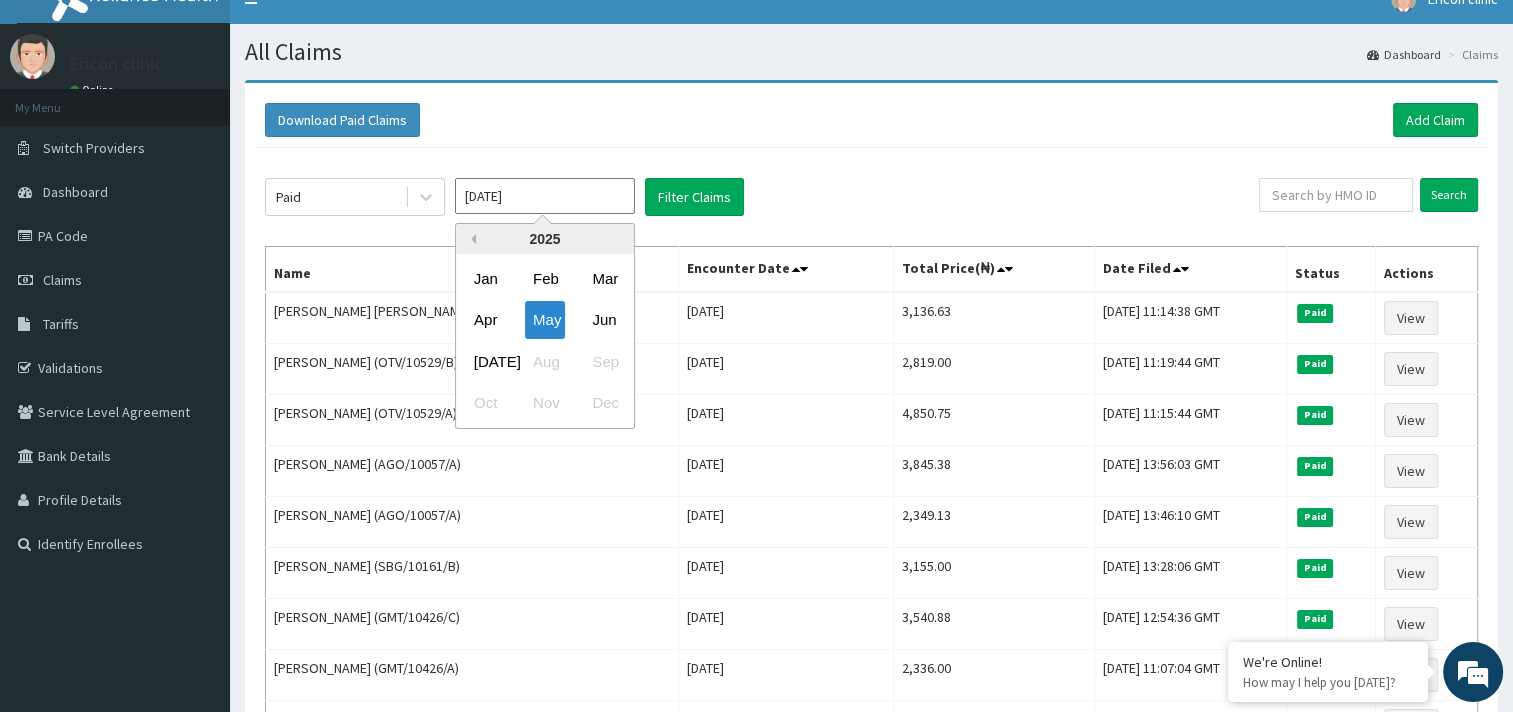 click on "Previous Year" at bounding box center (471, 239) 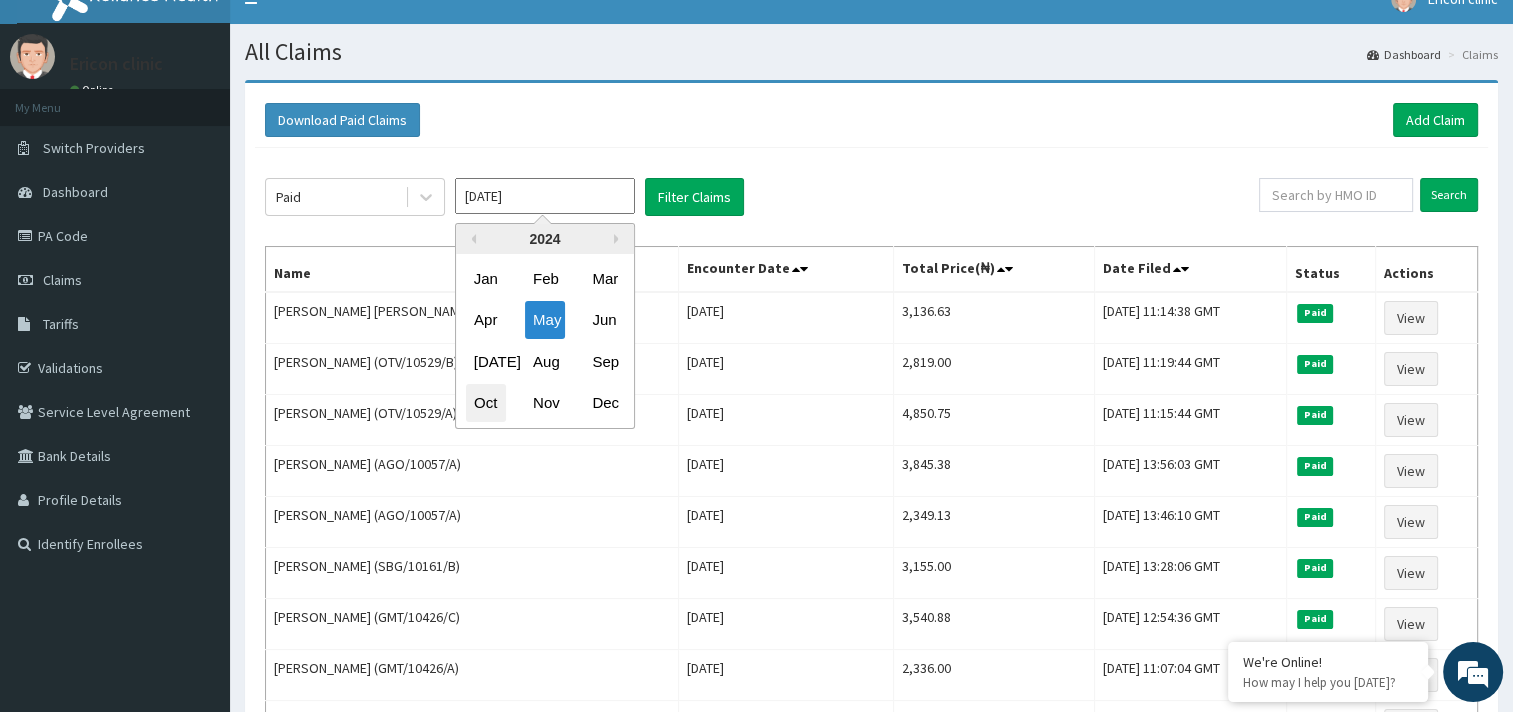 click on "Oct" at bounding box center [486, 403] 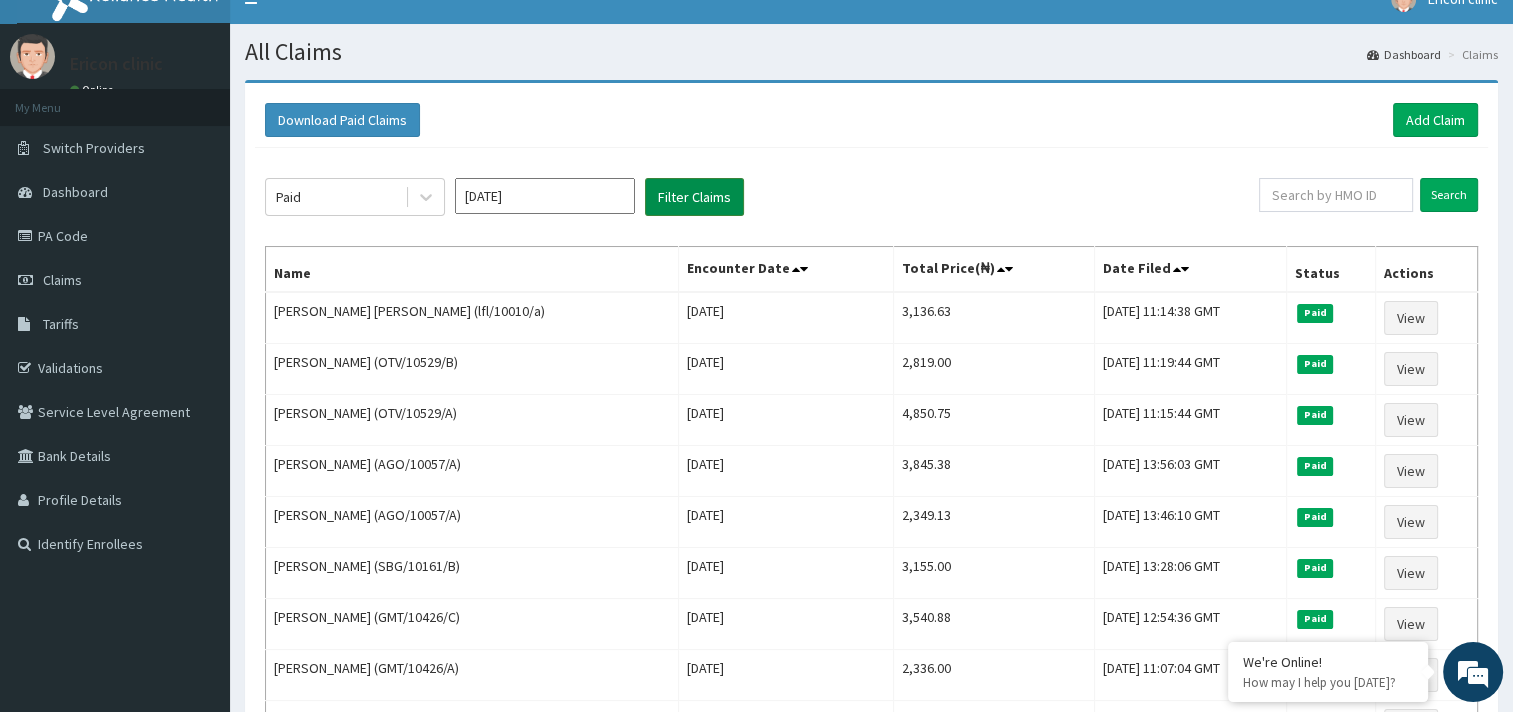 click on "Filter Claims" at bounding box center [694, 197] 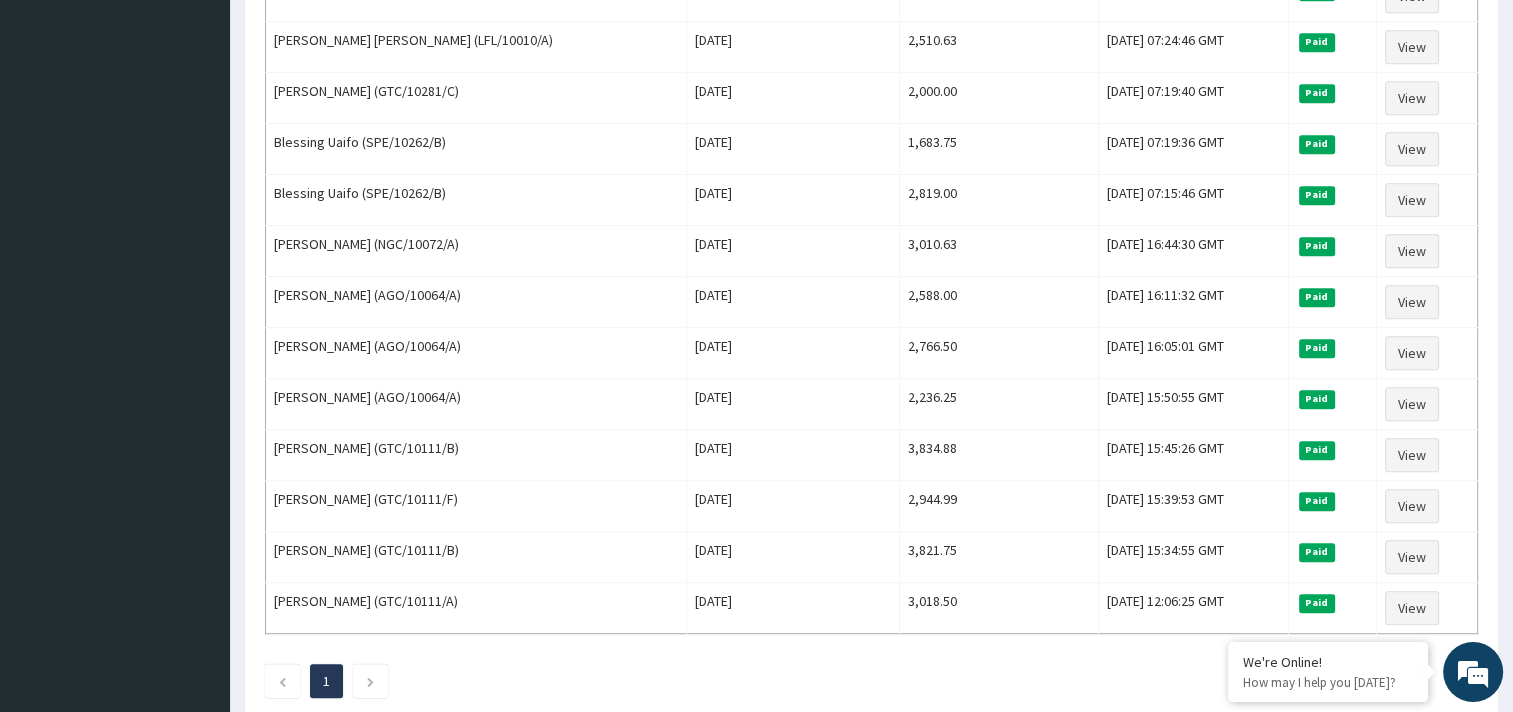 scroll, scrollTop: 961, scrollLeft: 0, axis: vertical 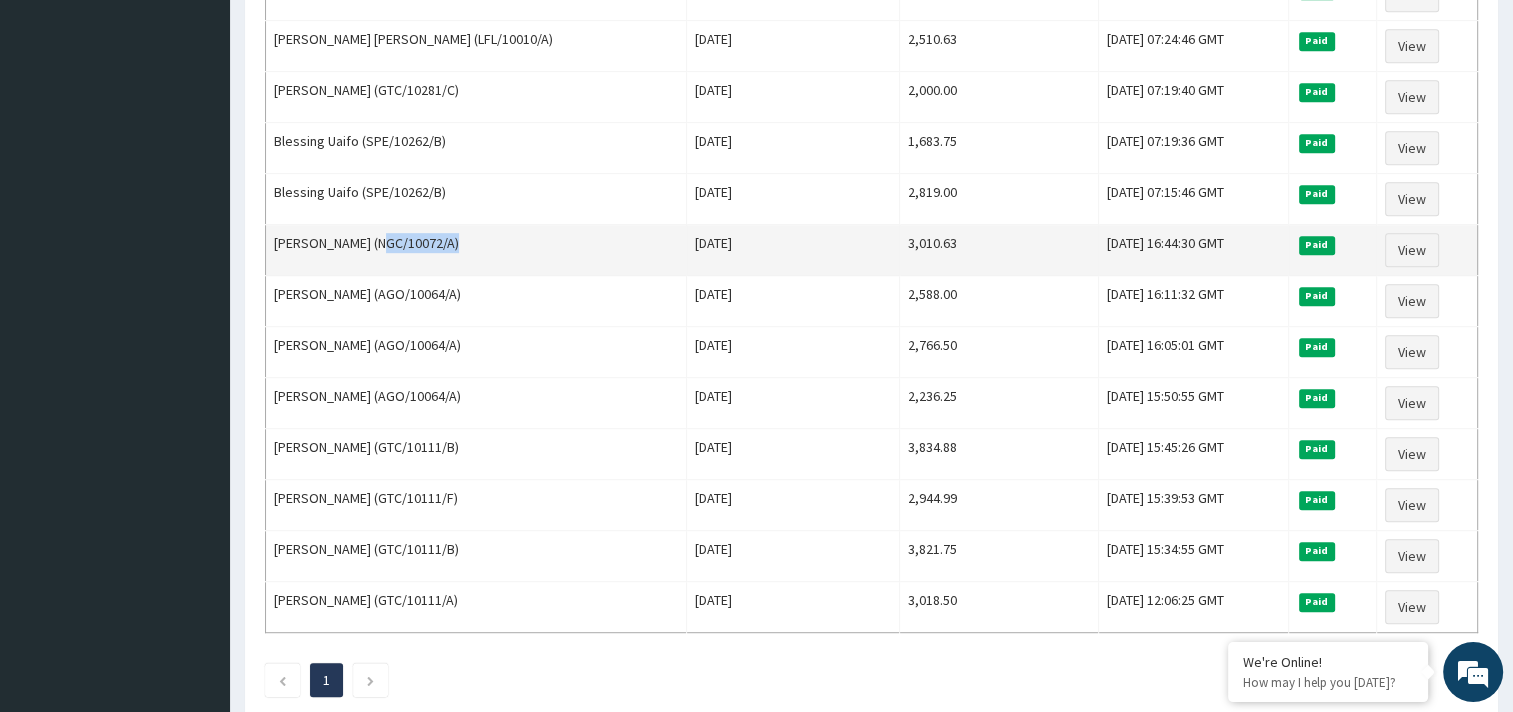 drag, startPoint x: 392, startPoint y: 227, endPoint x: 469, endPoint y: 236, distance: 77.52419 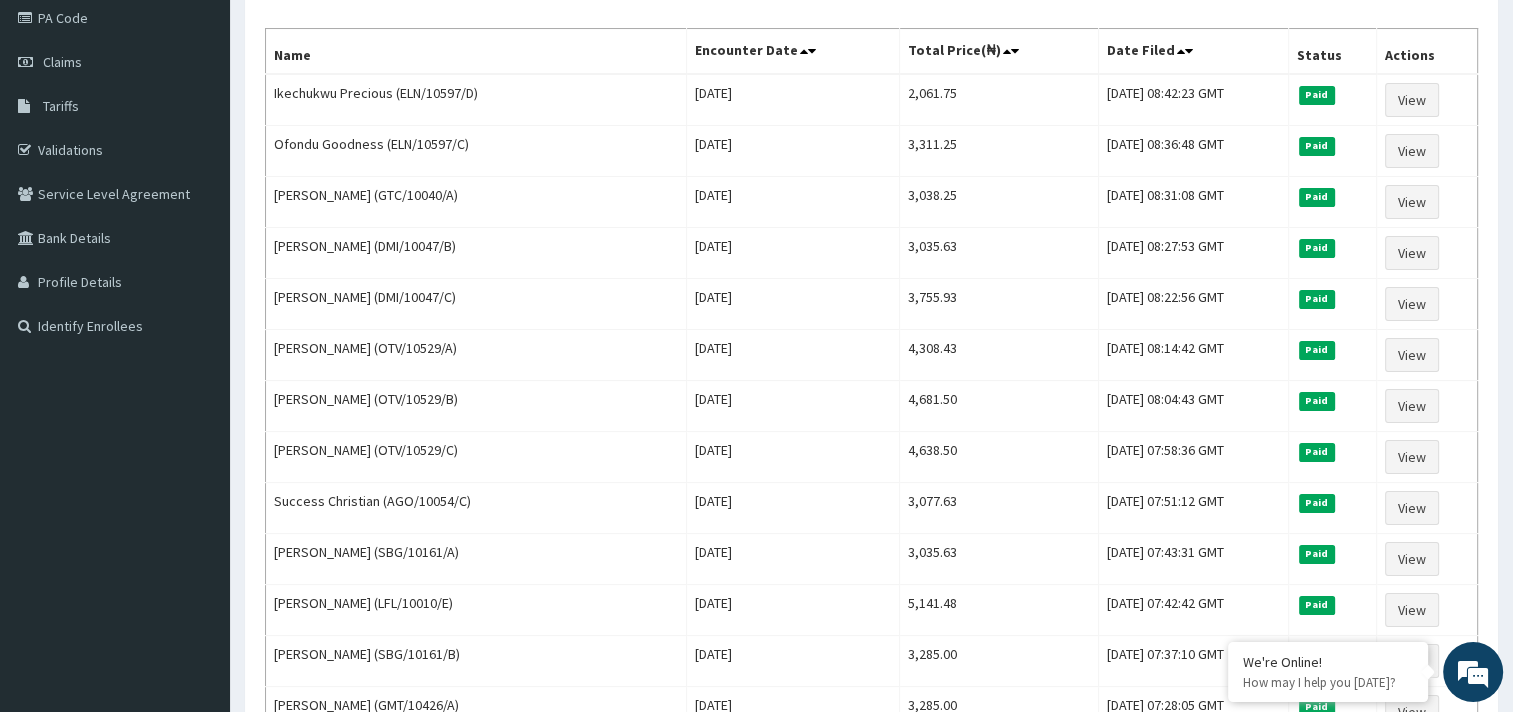 scroll, scrollTop: 0, scrollLeft: 0, axis: both 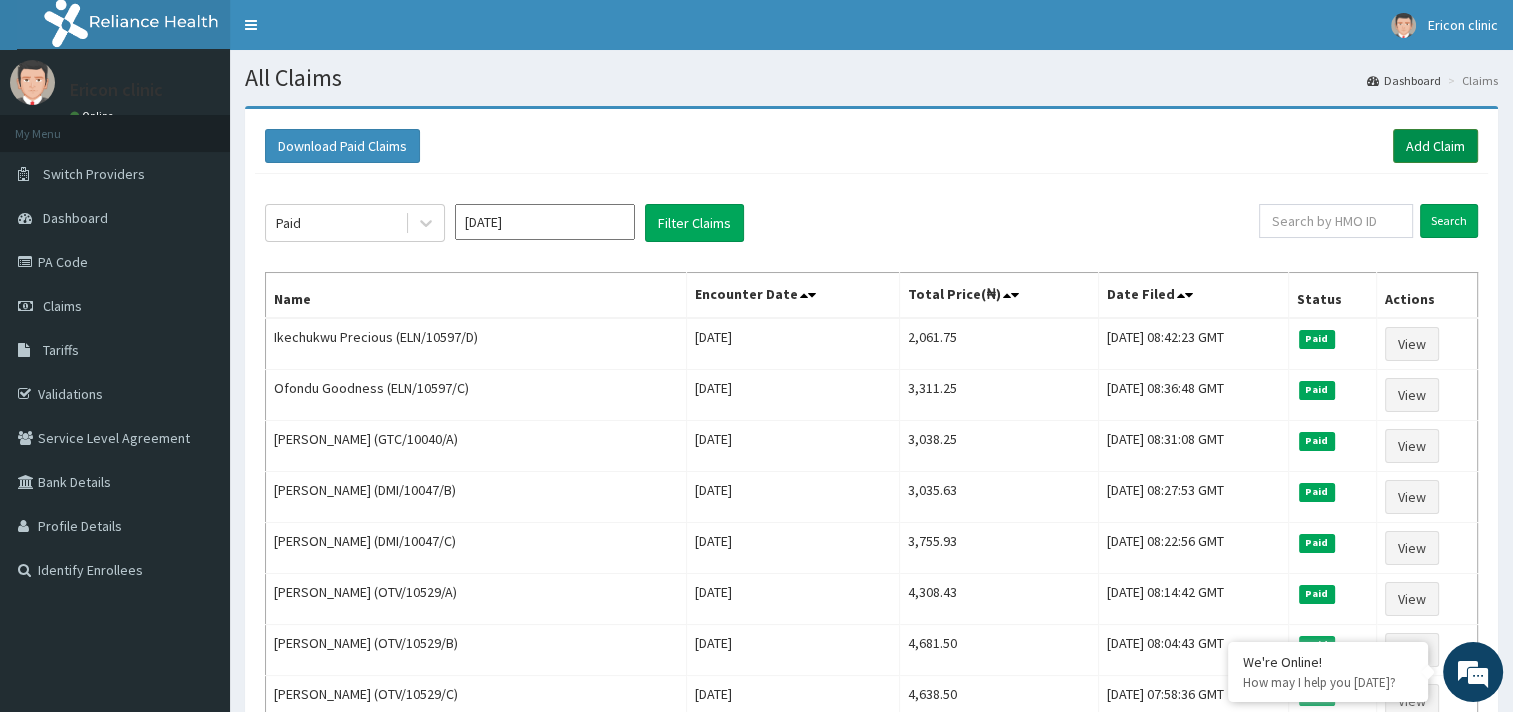 click on "Add Claim" at bounding box center [1435, 146] 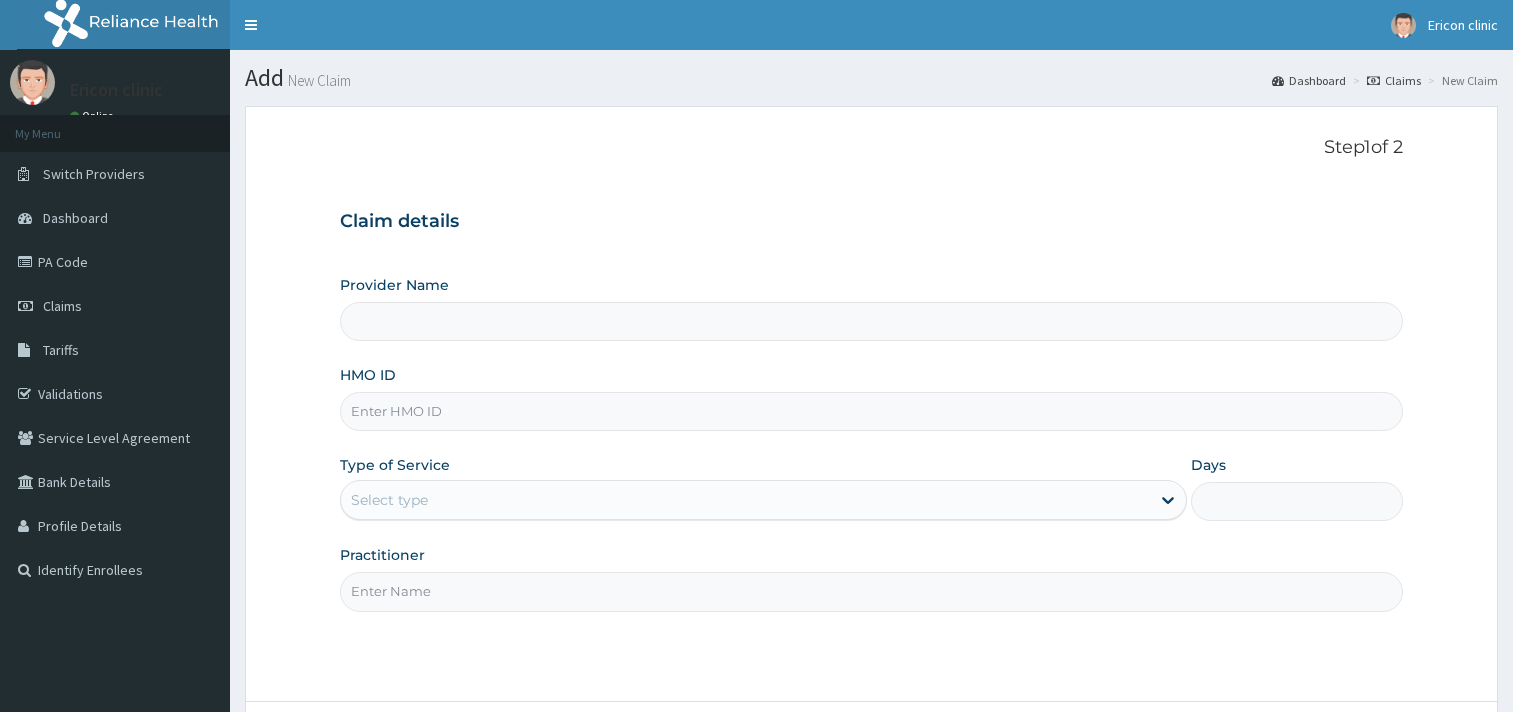 scroll, scrollTop: 0, scrollLeft: 0, axis: both 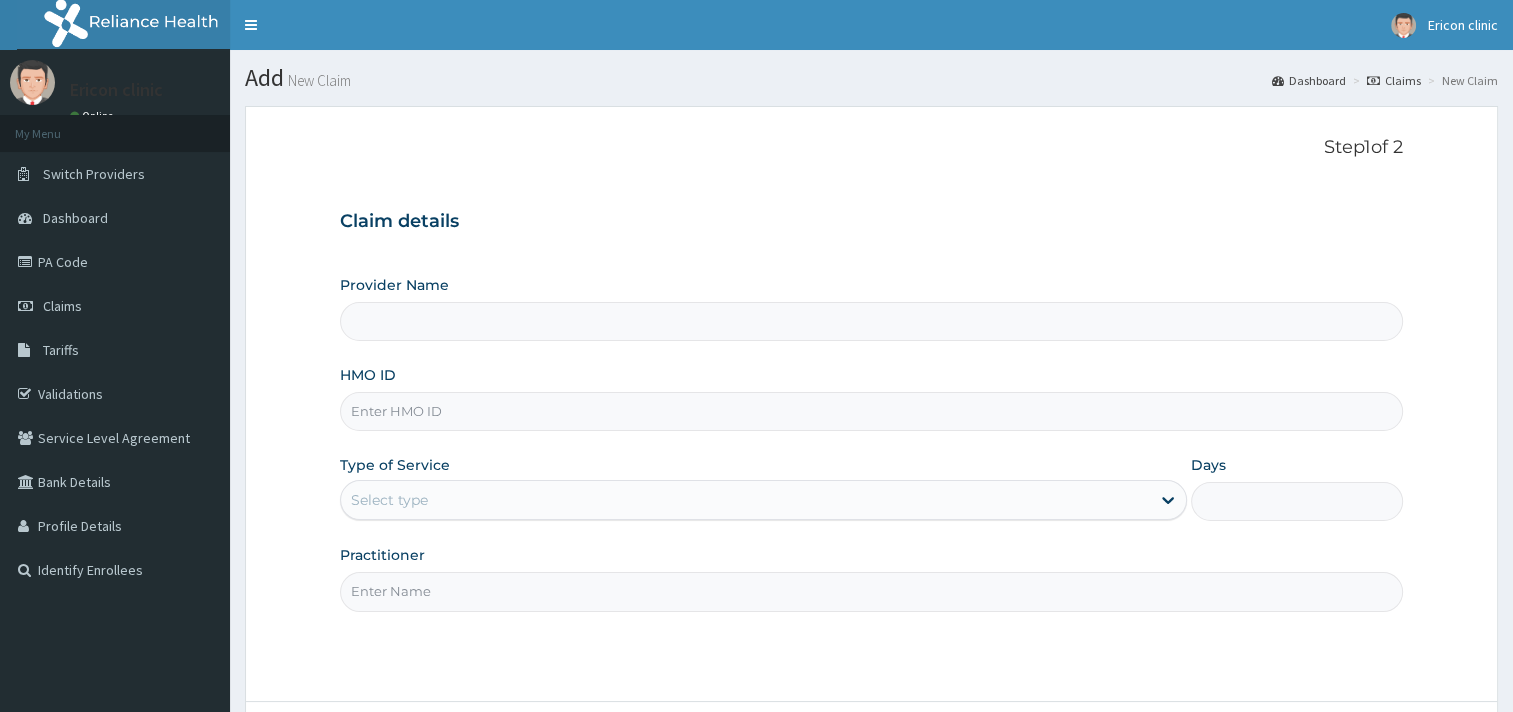 type on "NGC/10072/A" 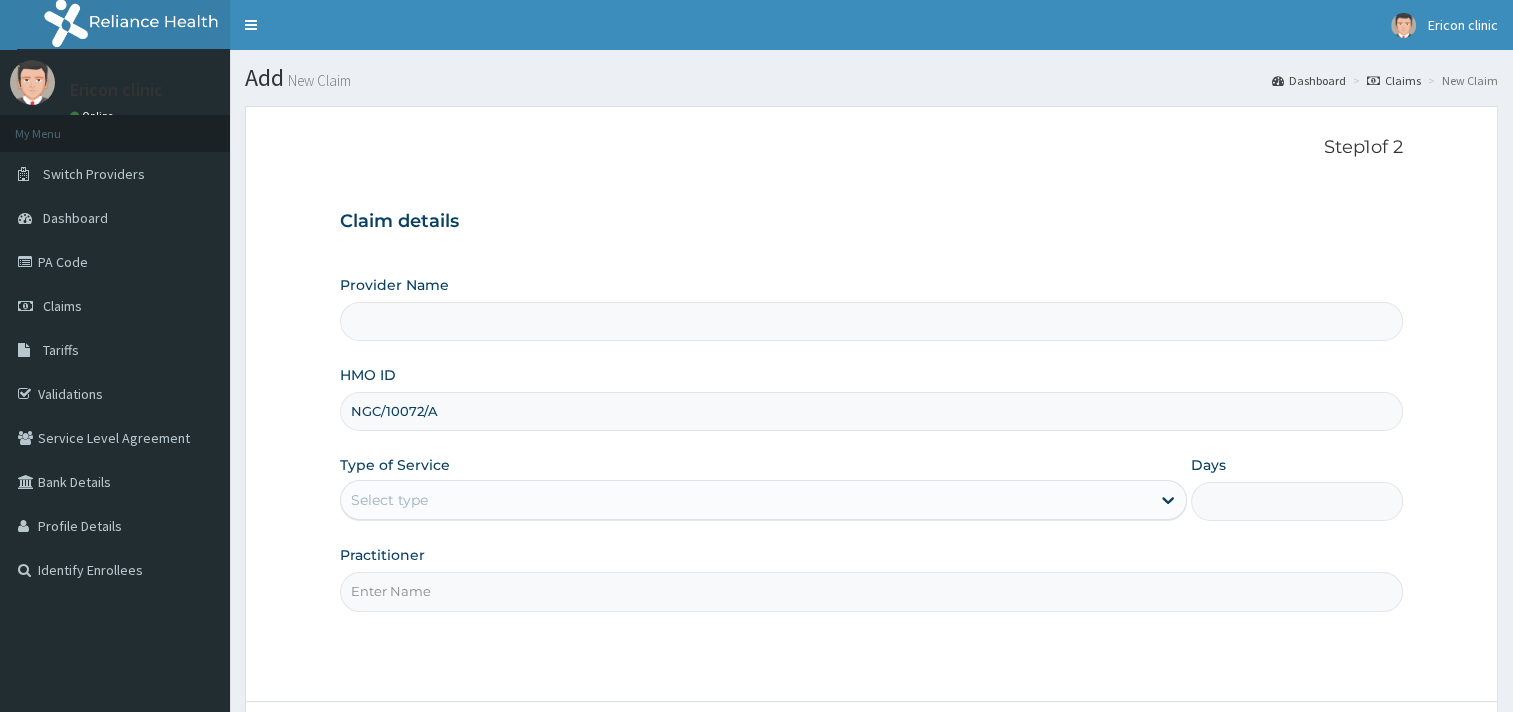 type on "[PERSON_NAME] clinic and maternity" 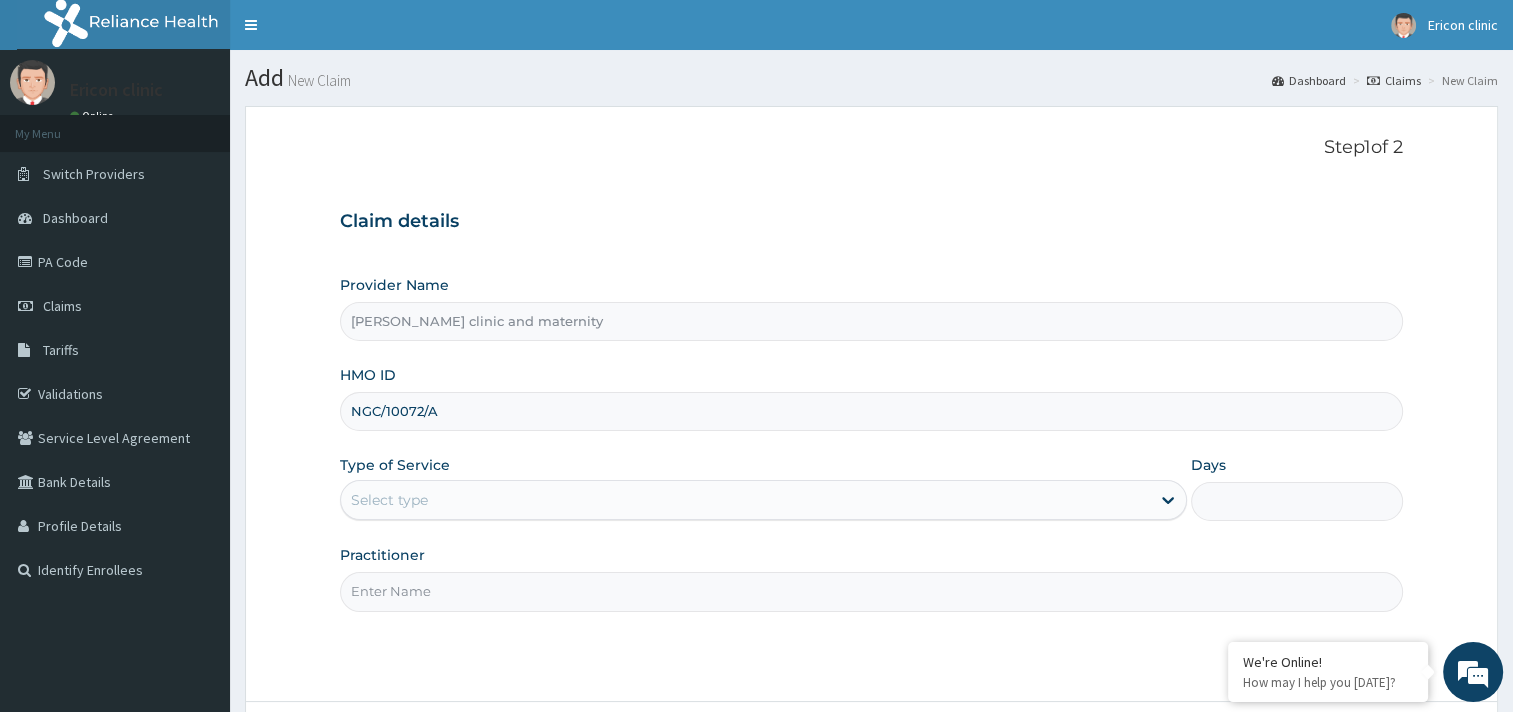 type on "NGC/10072/A" 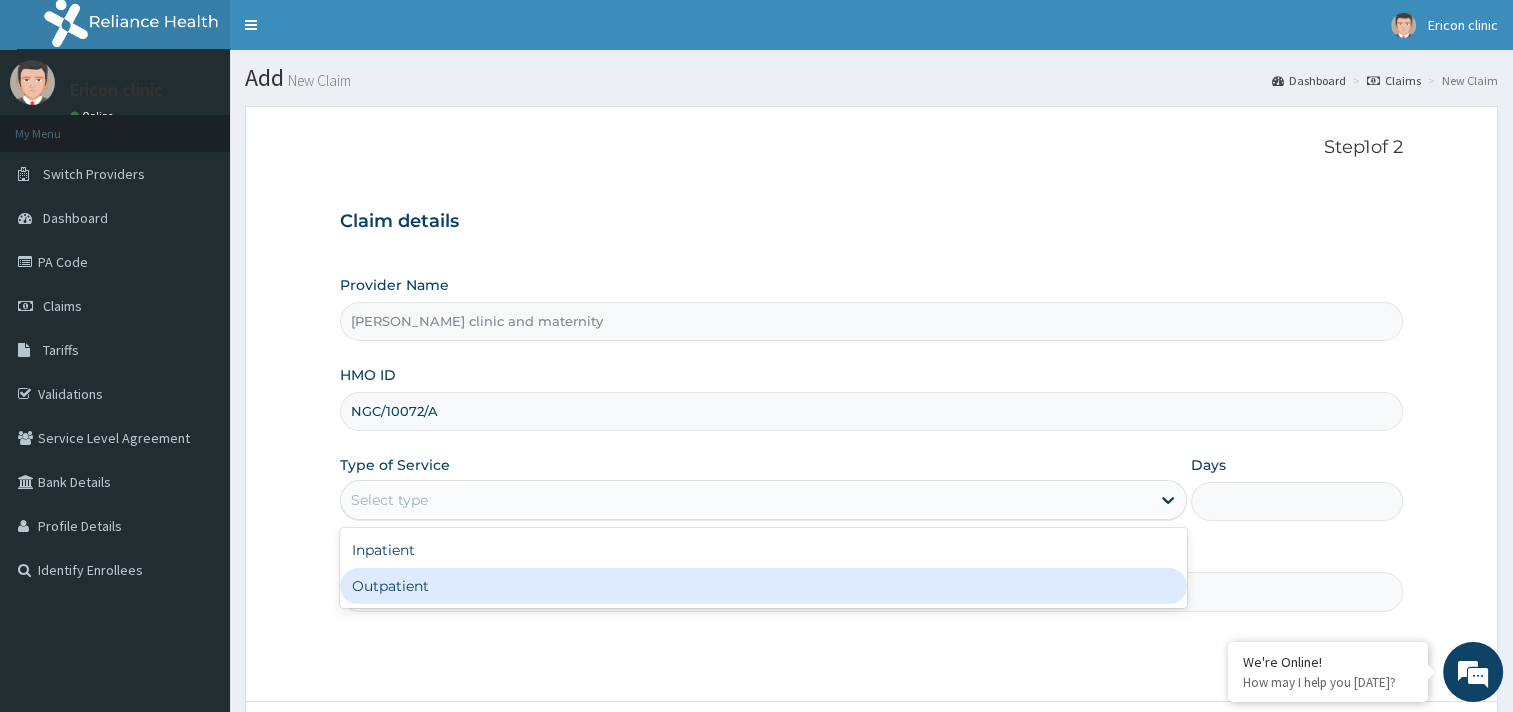click on "Outpatient" at bounding box center [763, 586] 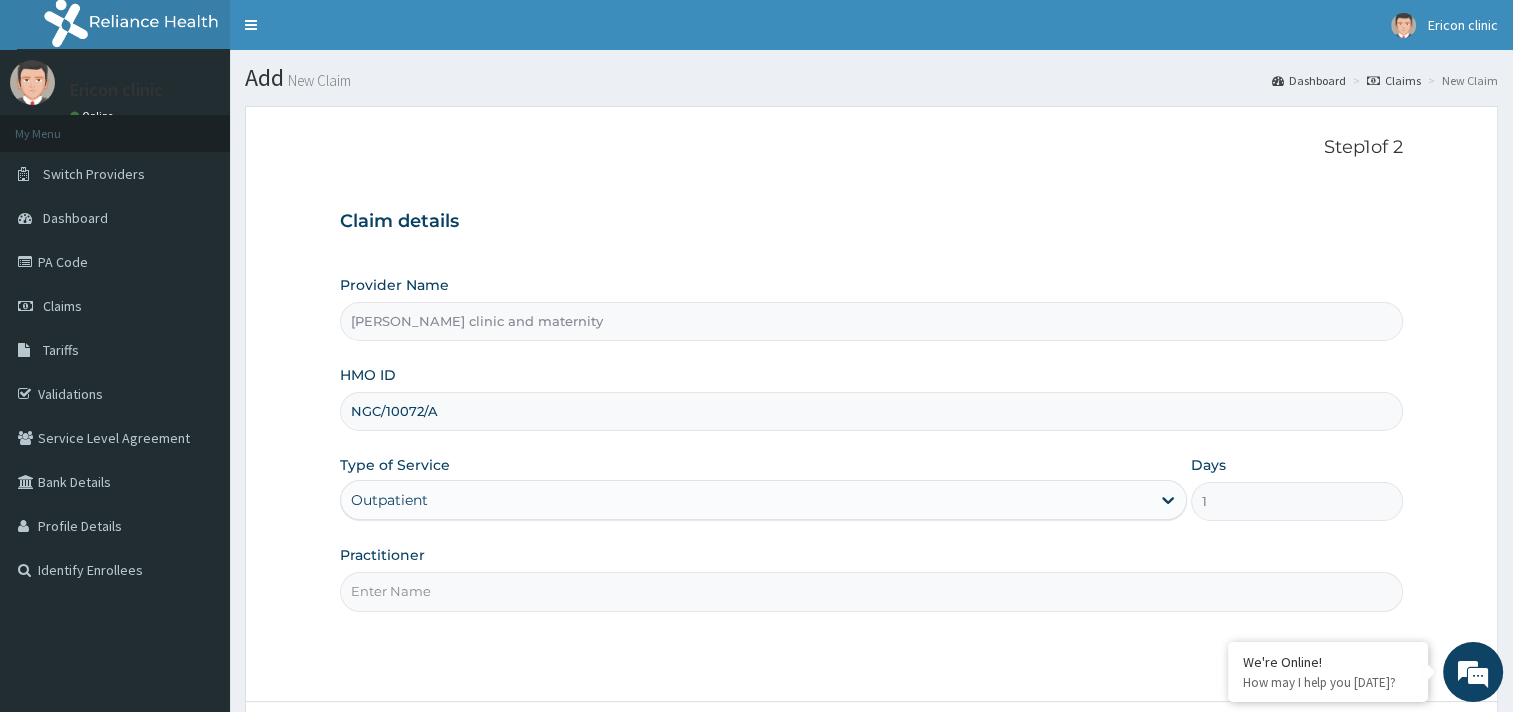 click on "Practitioner" at bounding box center [871, 591] 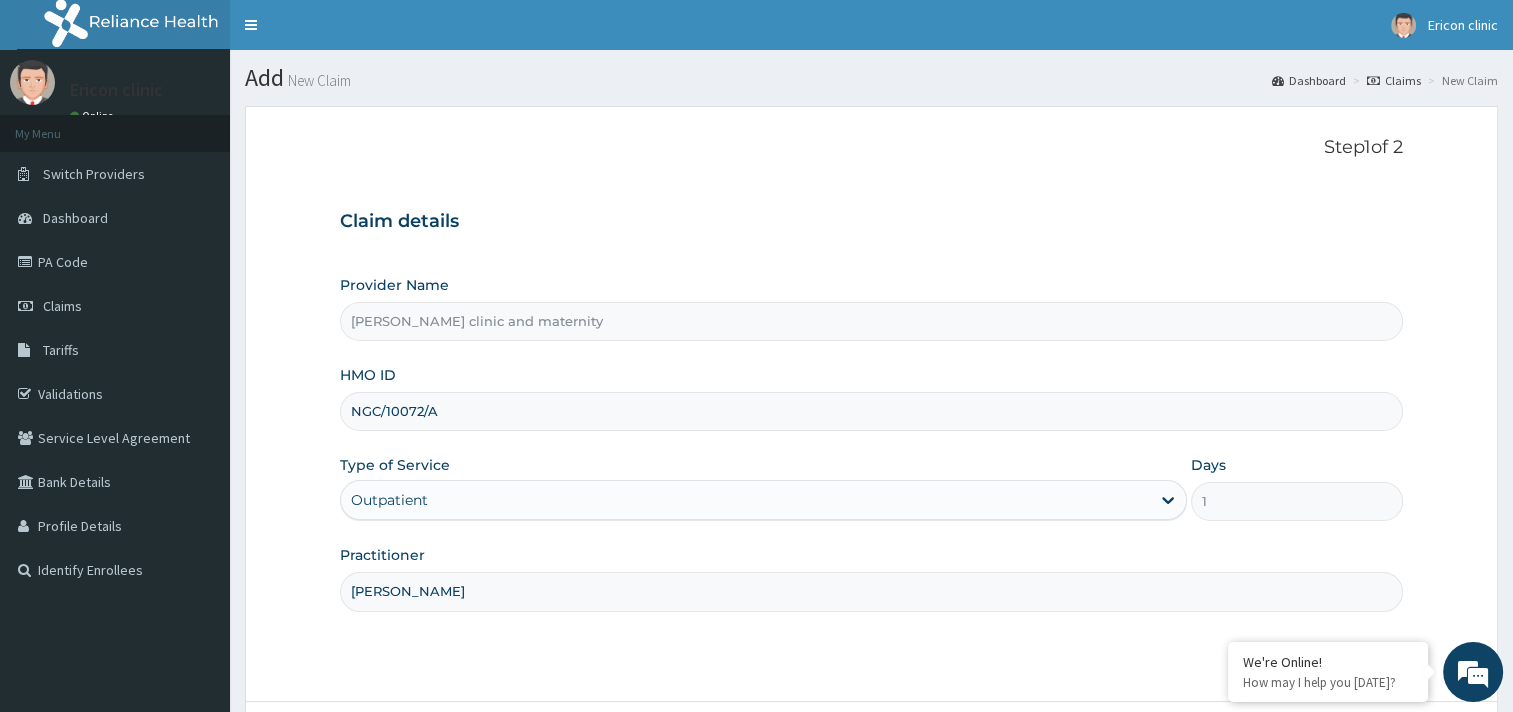 scroll, scrollTop: 168, scrollLeft: 0, axis: vertical 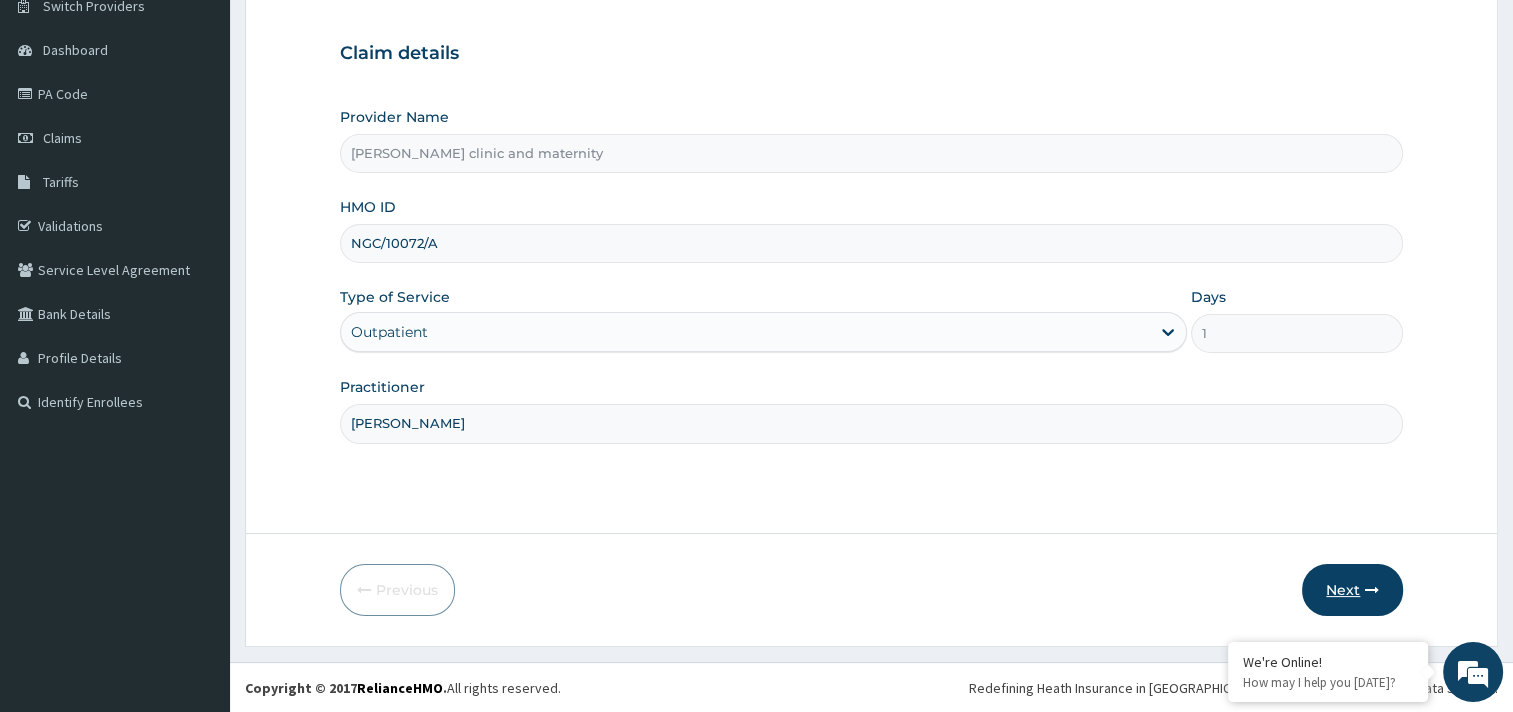 click on "Next" at bounding box center (1352, 590) 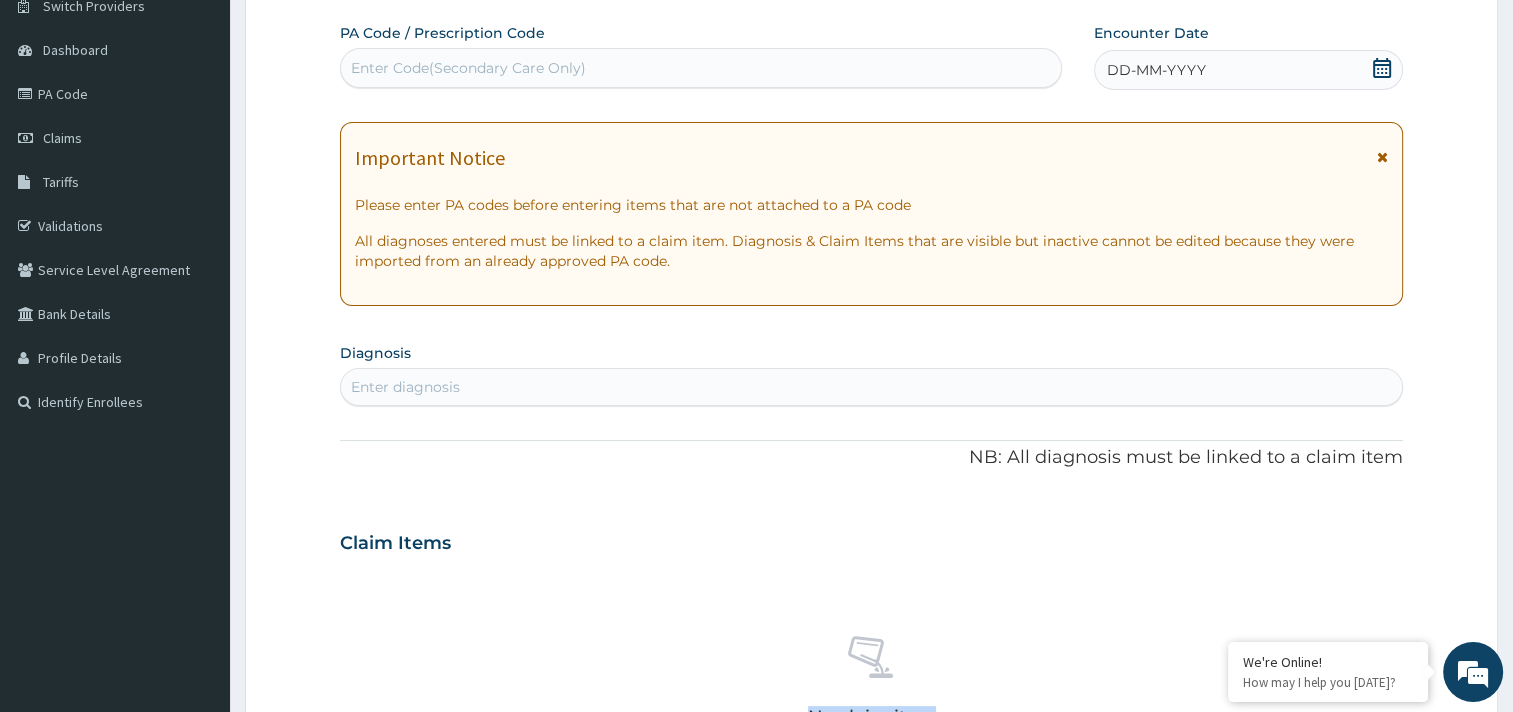 click on "No claim item" at bounding box center [871, 685] 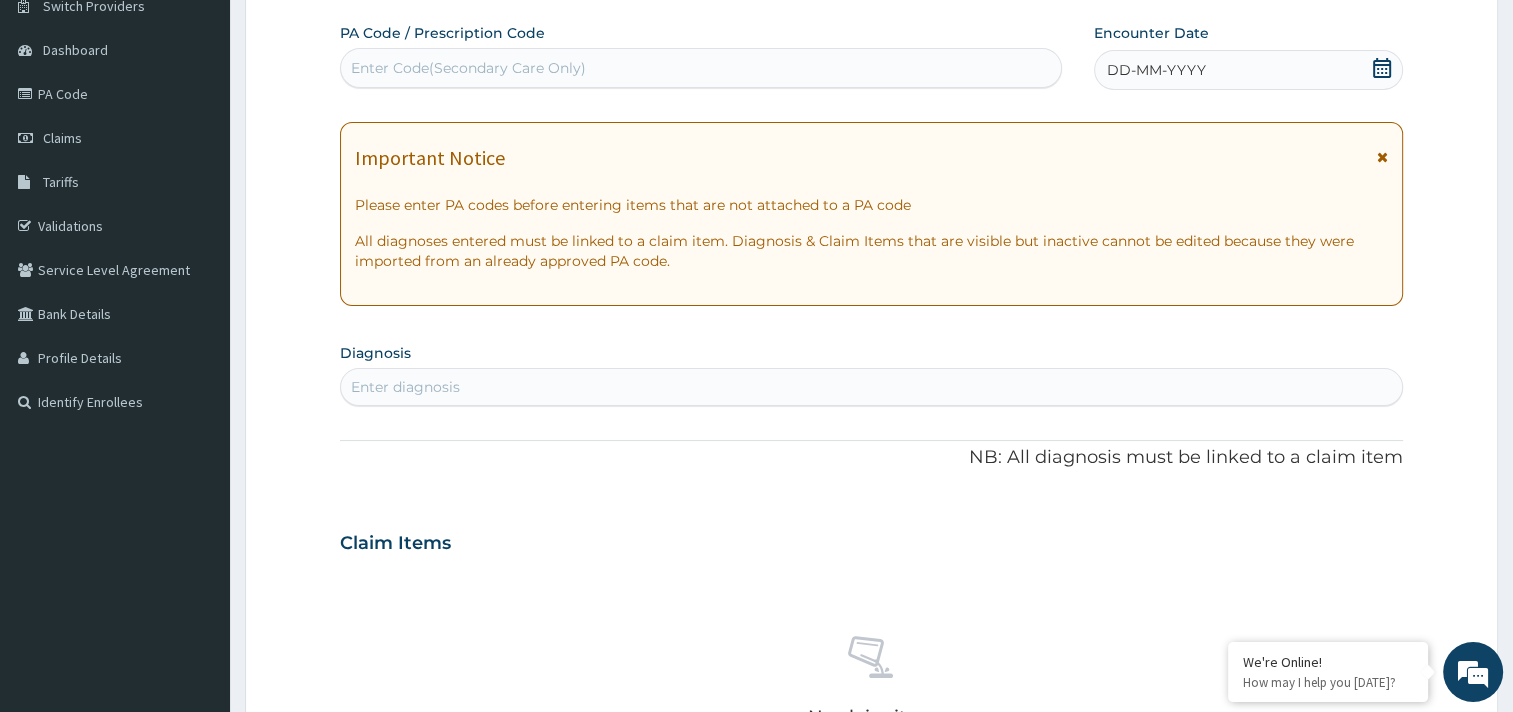 click on "DD-MM-YYYY" at bounding box center [1248, 70] 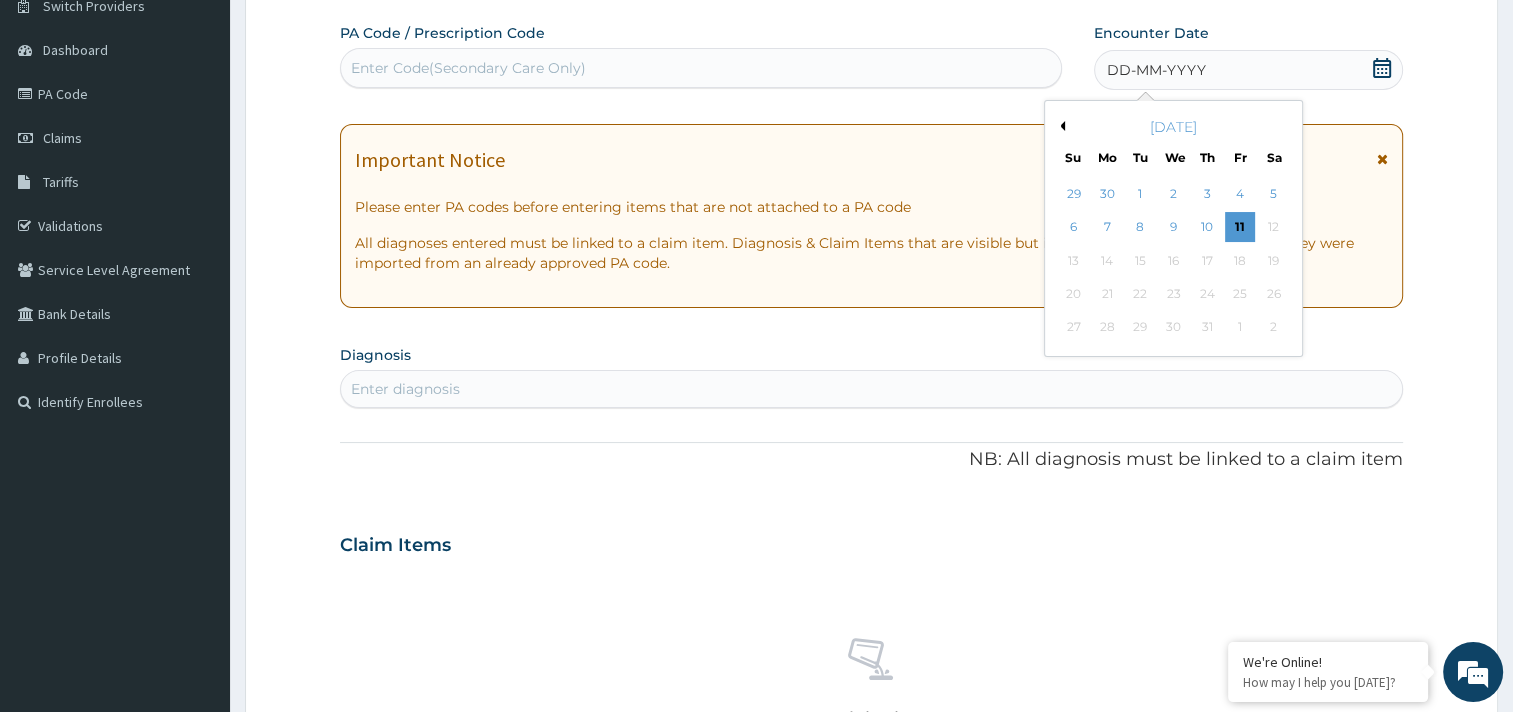 click on "Previous Month" at bounding box center [1060, 126] 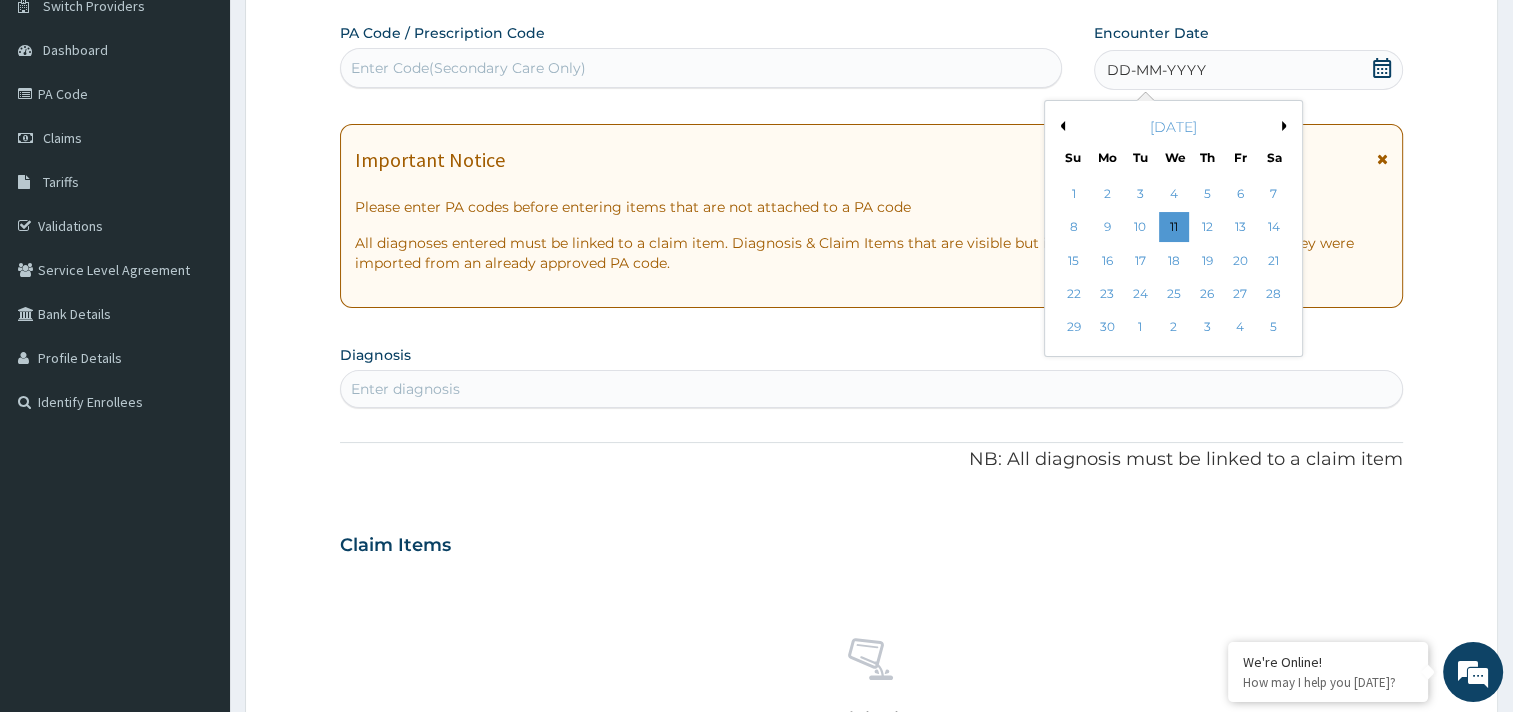 click on "Previous Month" at bounding box center [1060, 126] 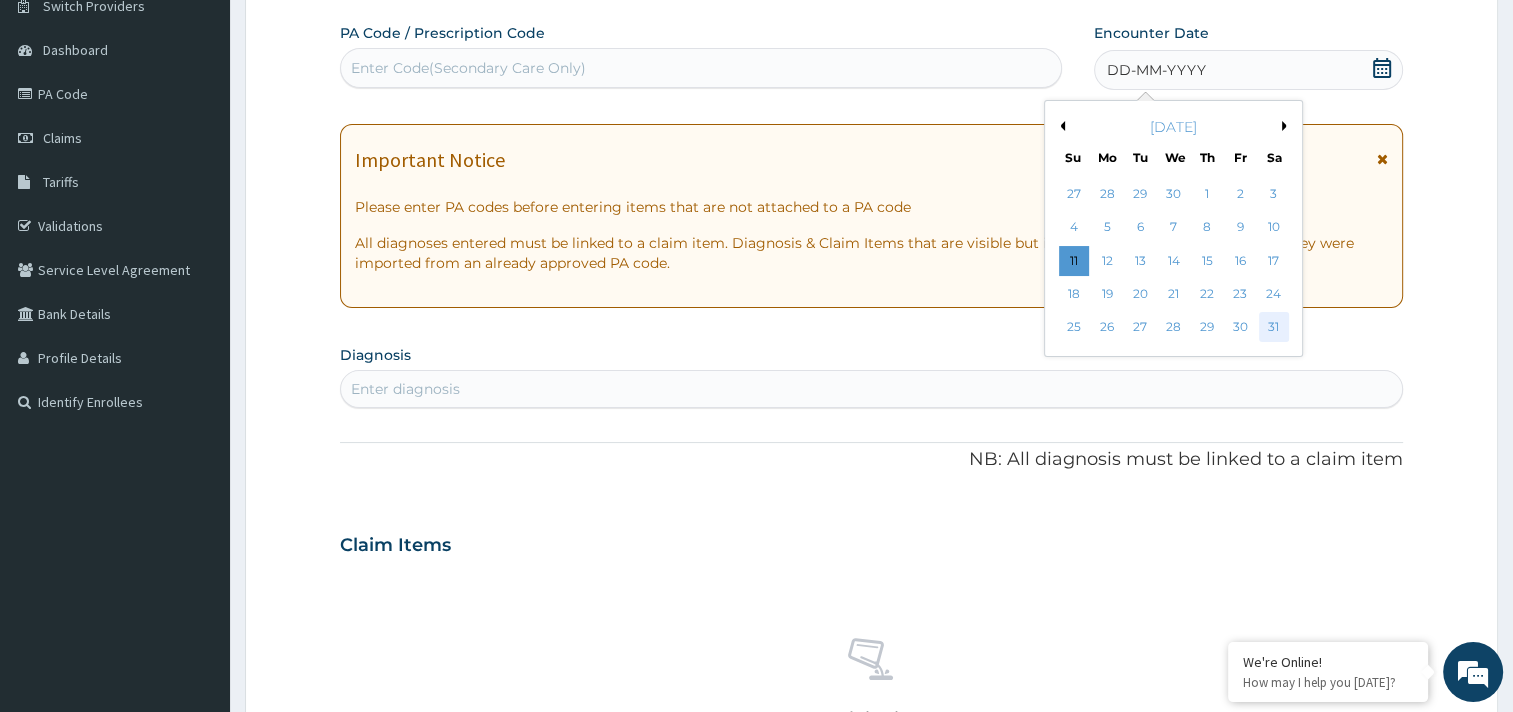click on "31" at bounding box center (1273, 328) 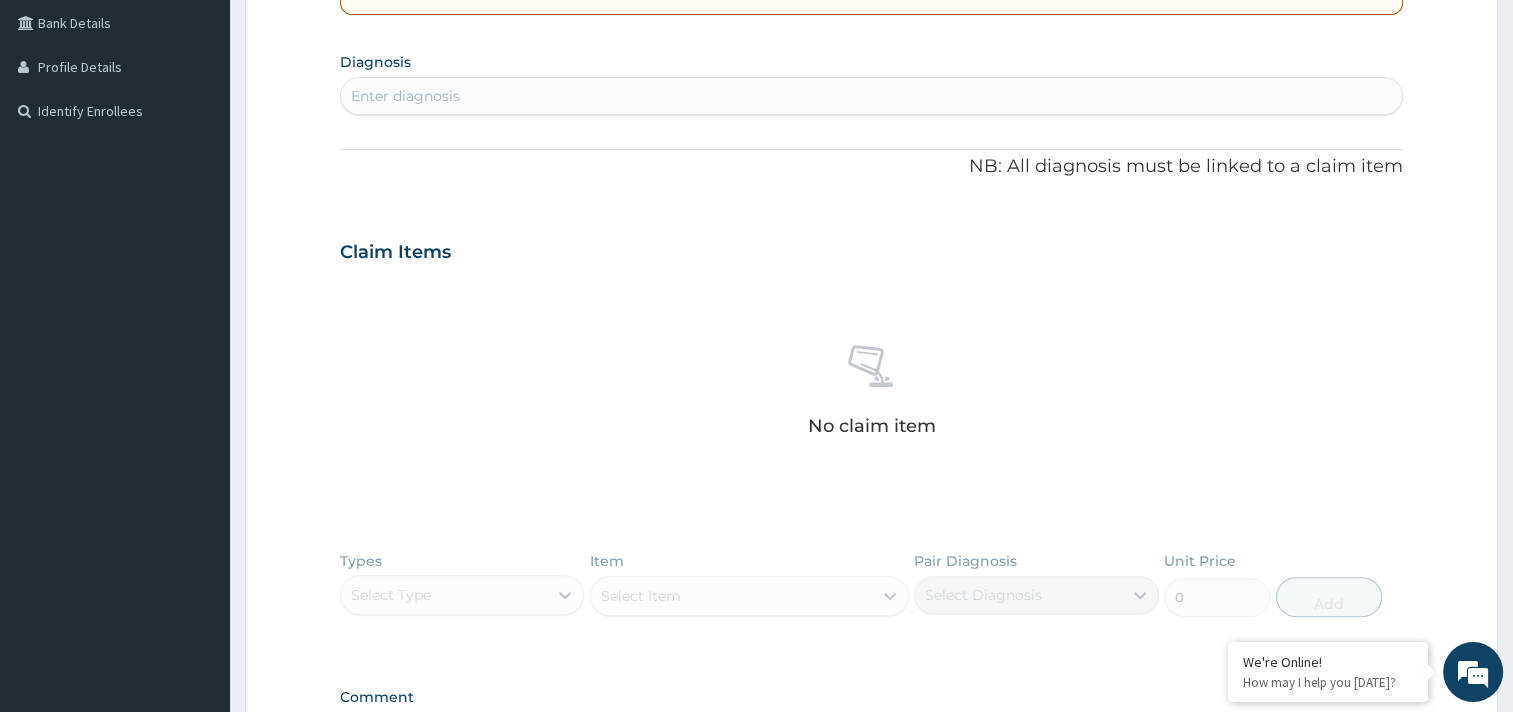 scroll, scrollTop: 497, scrollLeft: 0, axis: vertical 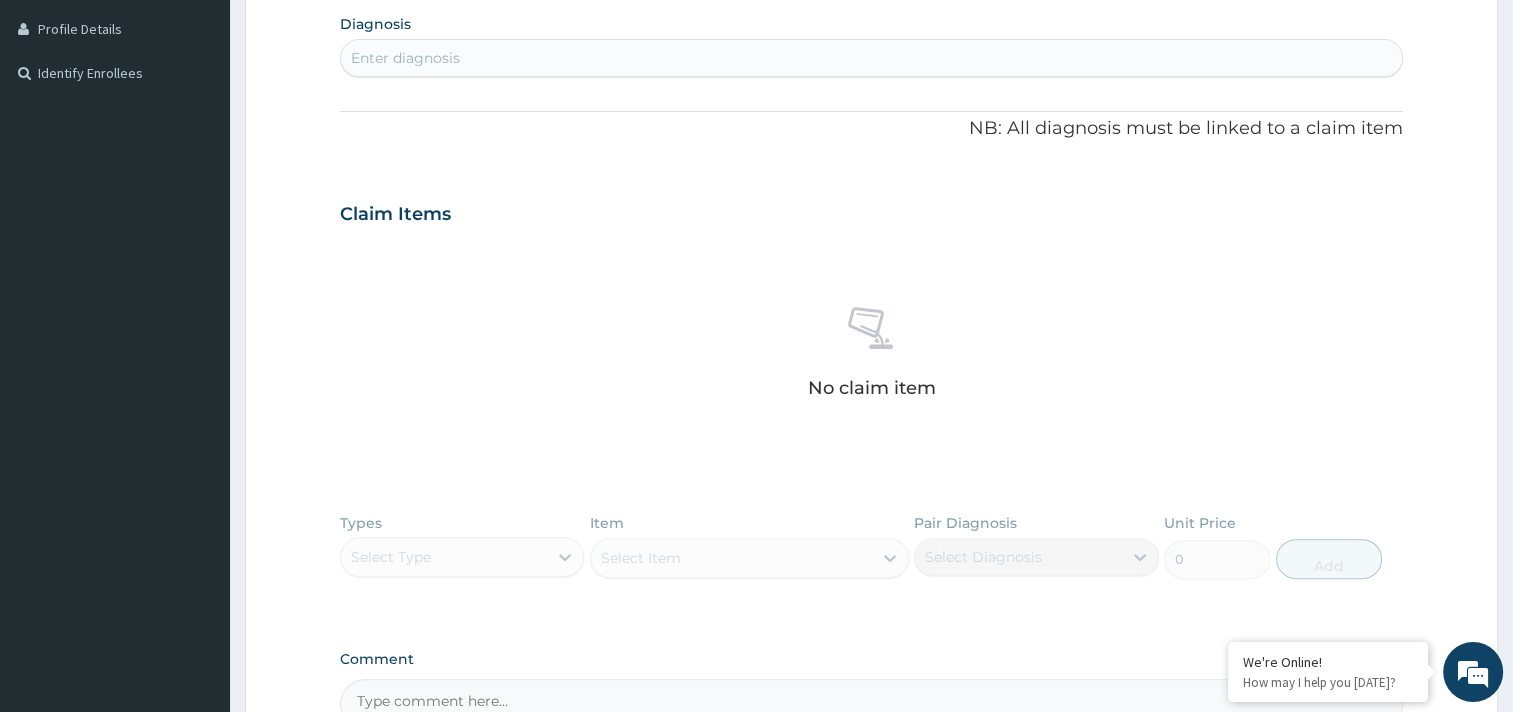 click on "Enter diagnosis" at bounding box center [871, 58] 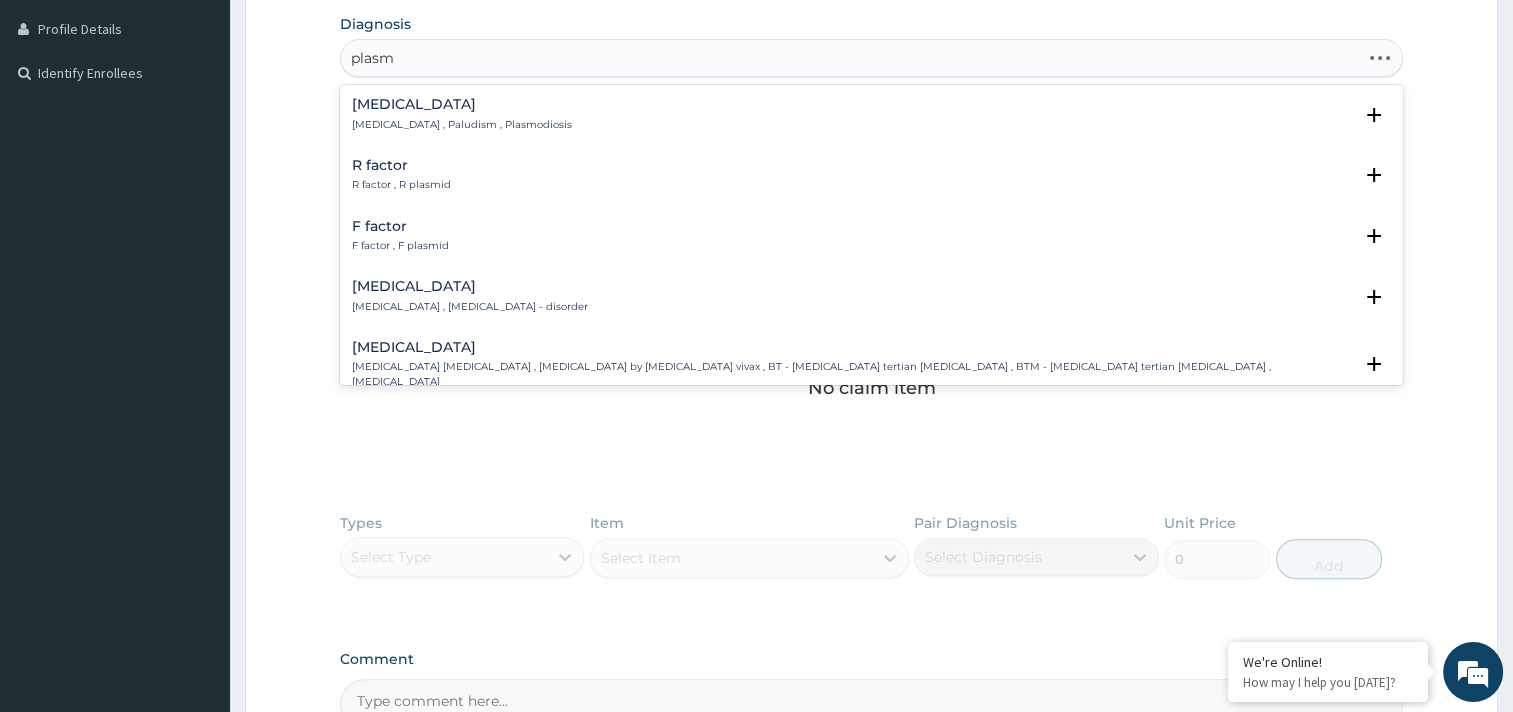 type on "plasmo" 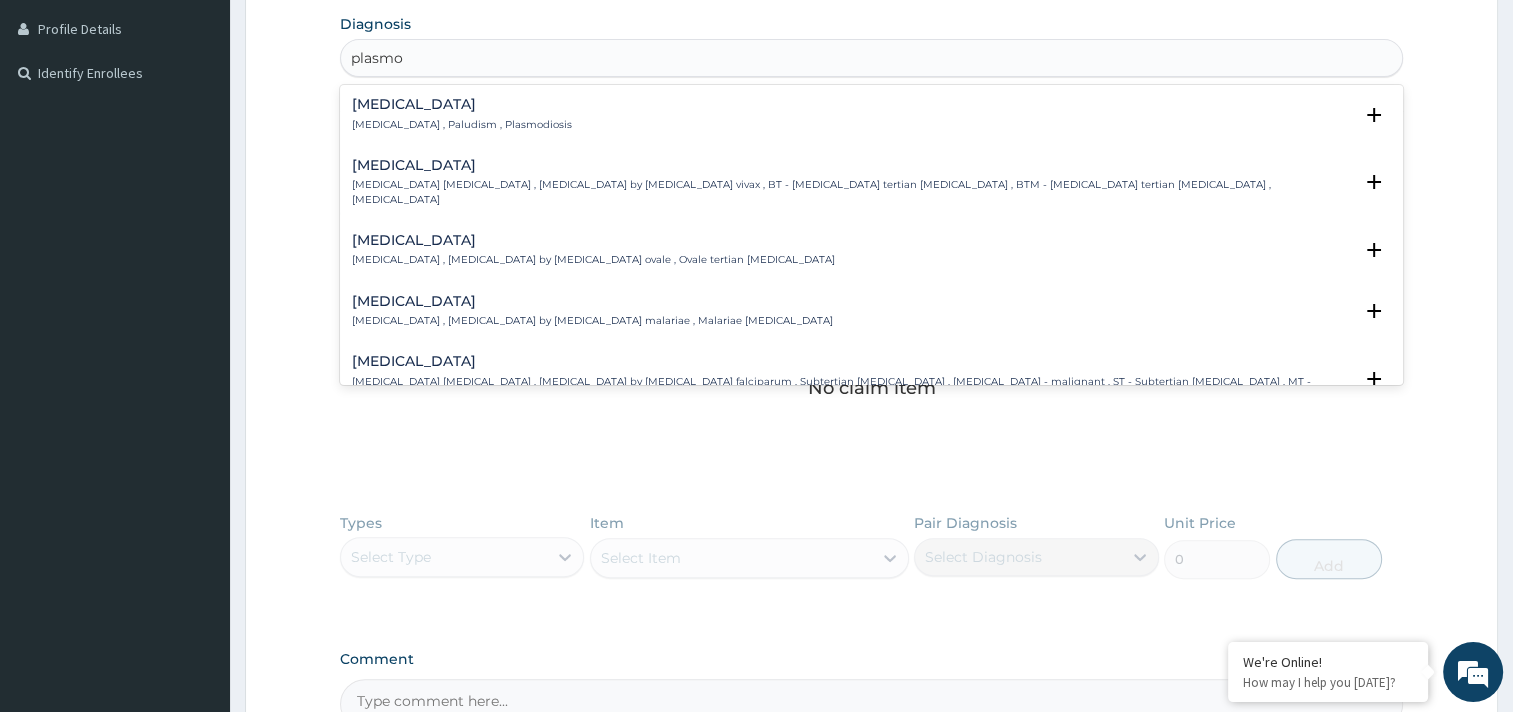 click on "Malaria Malaria , Paludism , Plasmodiosis" at bounding box center [871, 114] 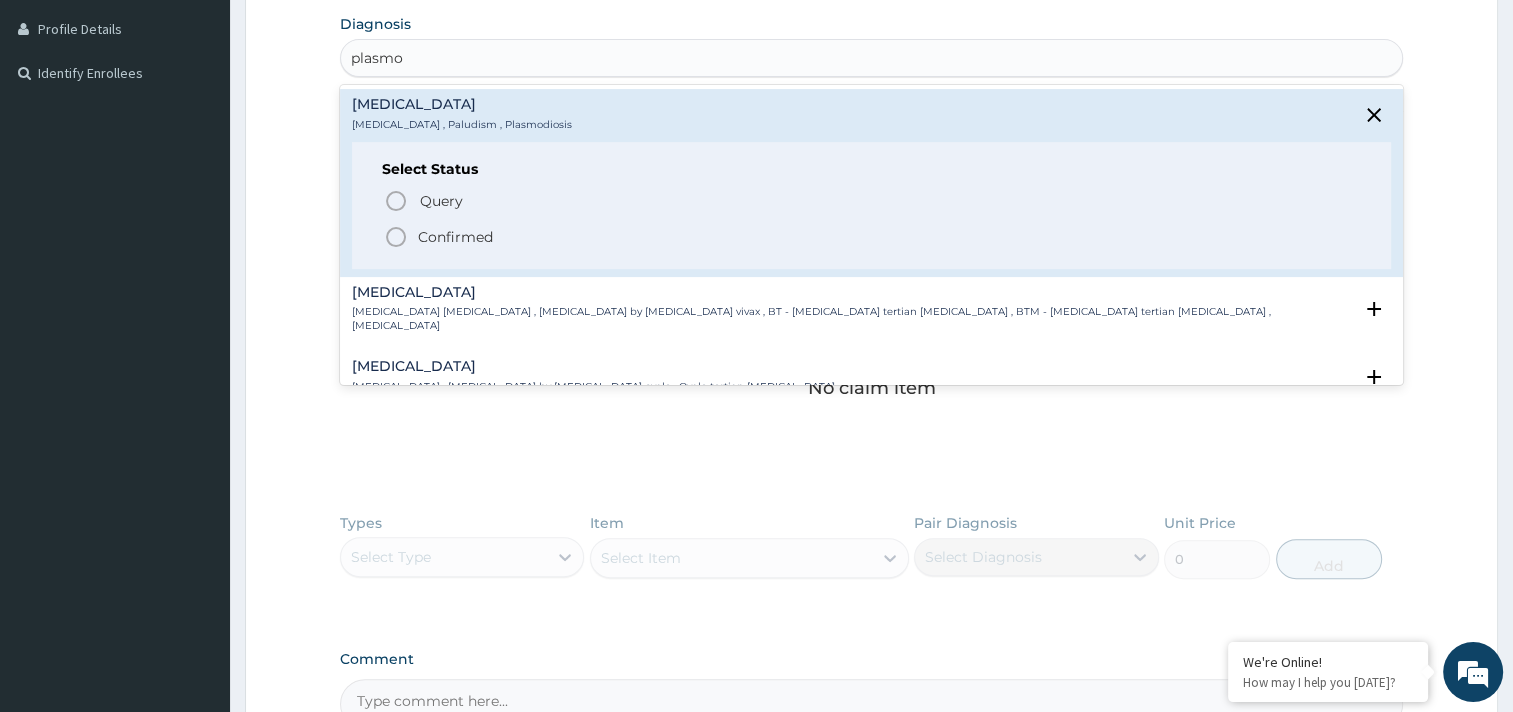 click on "Confirmed" at bounding box center (872, 237) 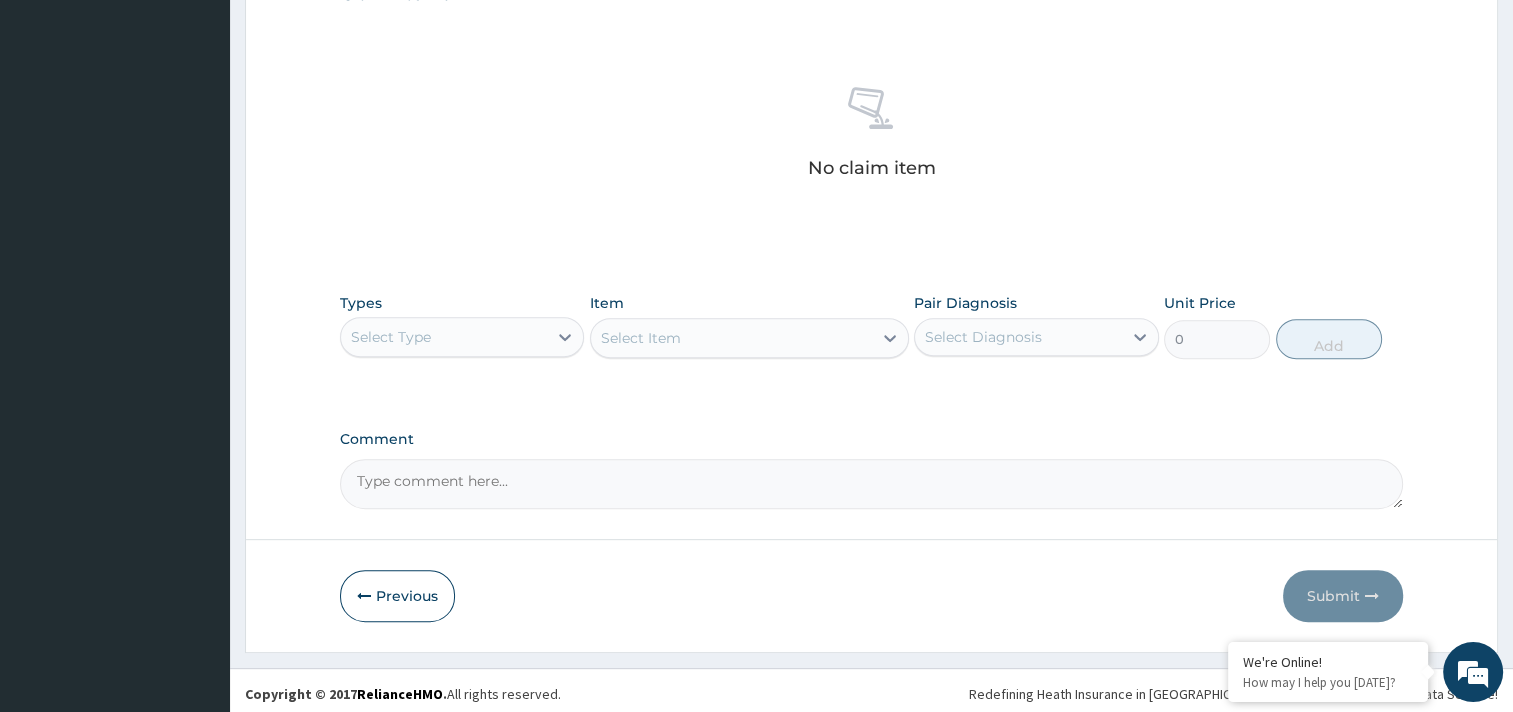 scroll, scrollTop: 728, scrollLeft: 0, axis: vertical 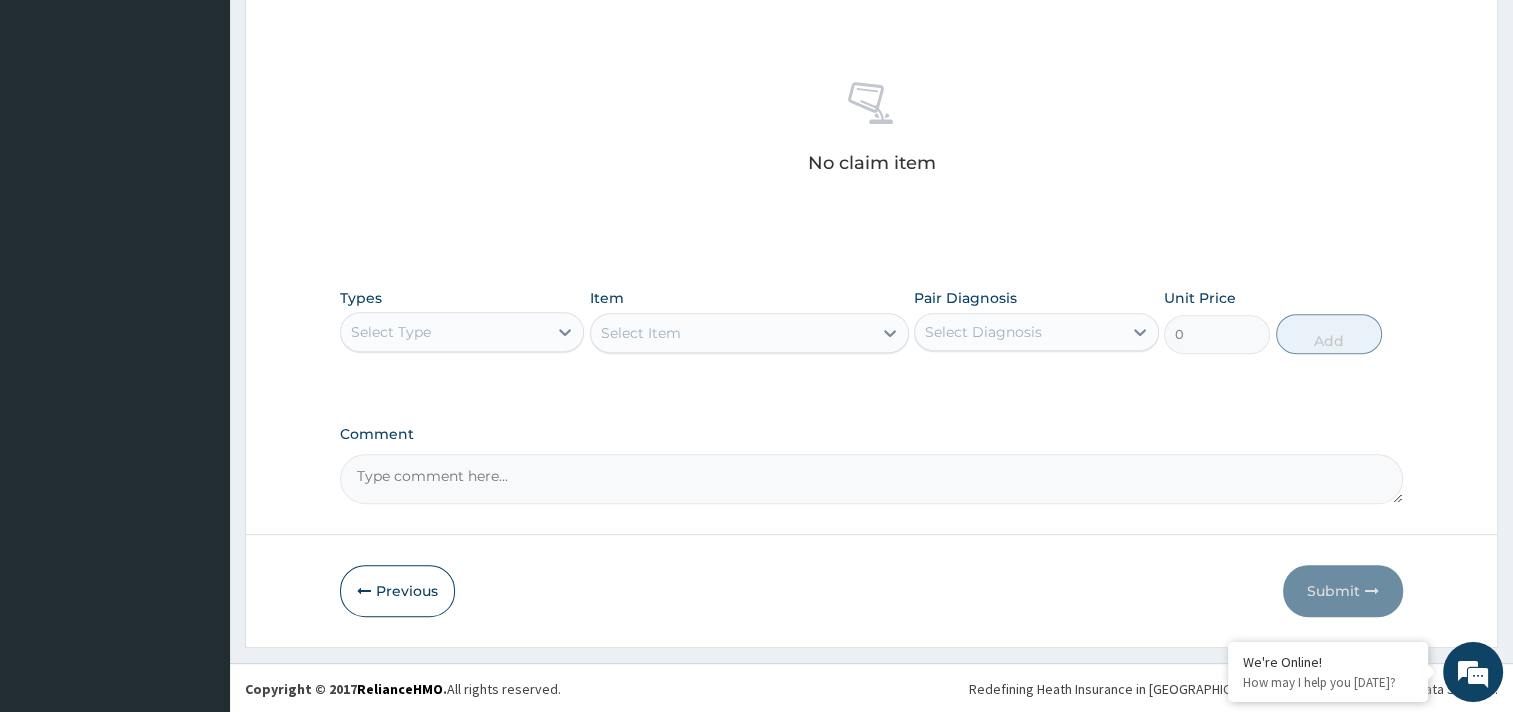 click on "Select Type" at bounding box center [444, 332] 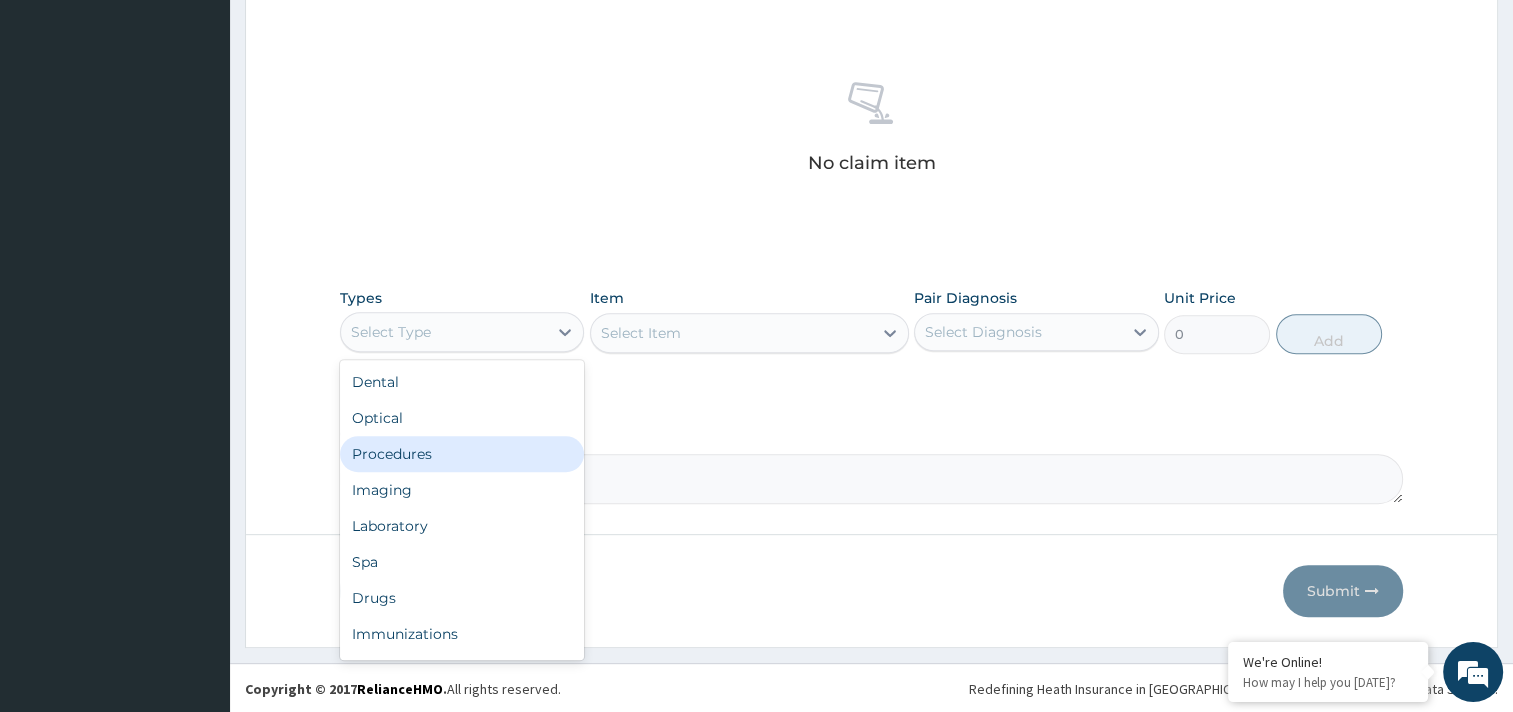 click on "Procedures" at bounding box center (462, 454) 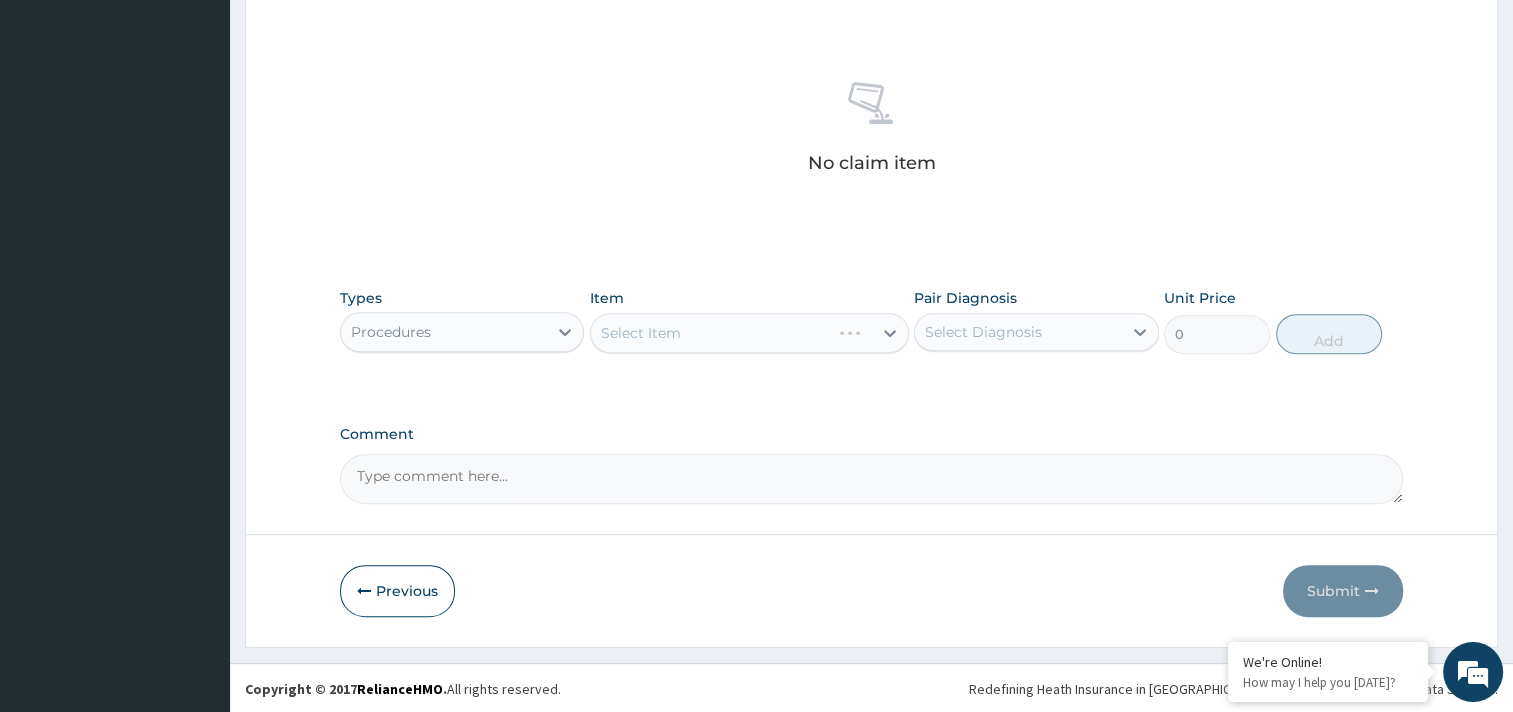 click on "Select Diagnosis" at bounding box center [983, 332] 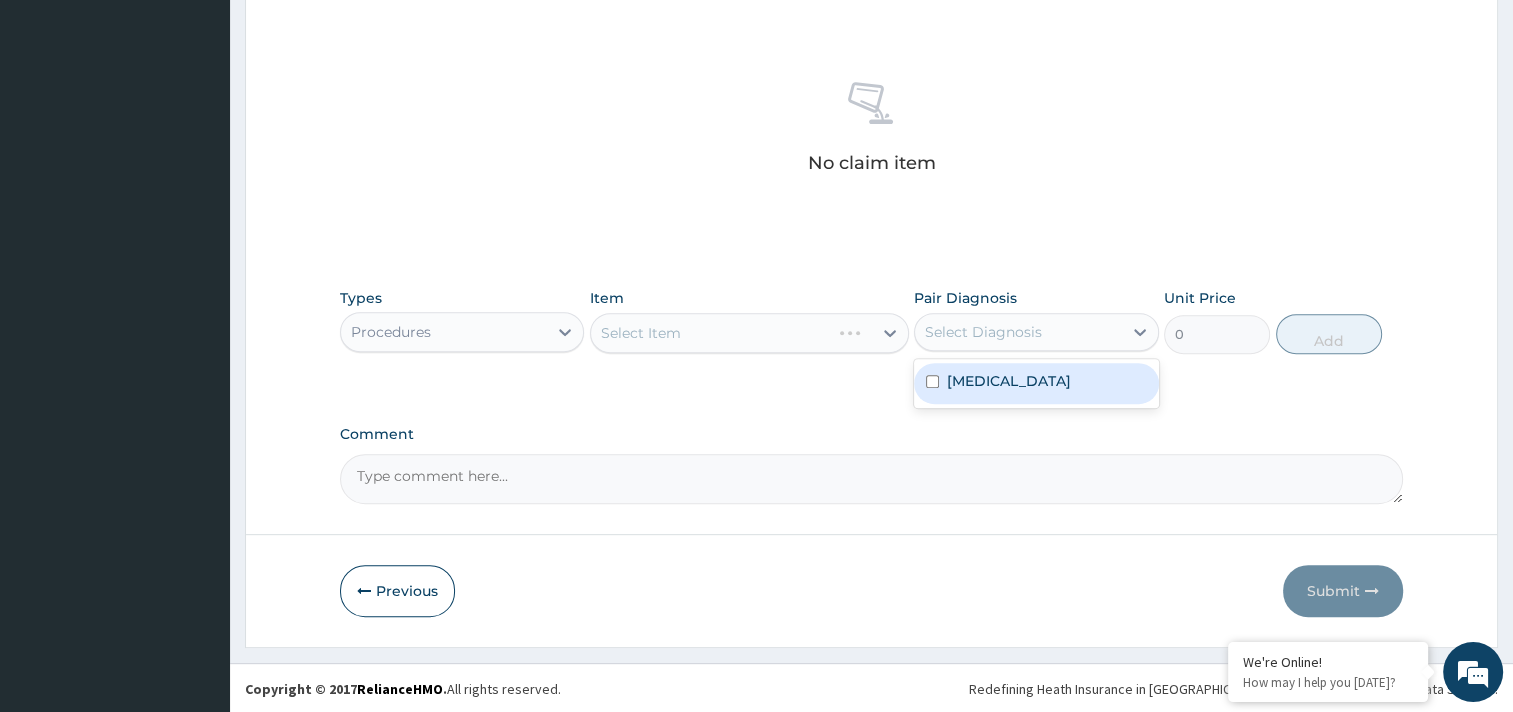 click on "Malaria" at bounding box center [1009, 381] 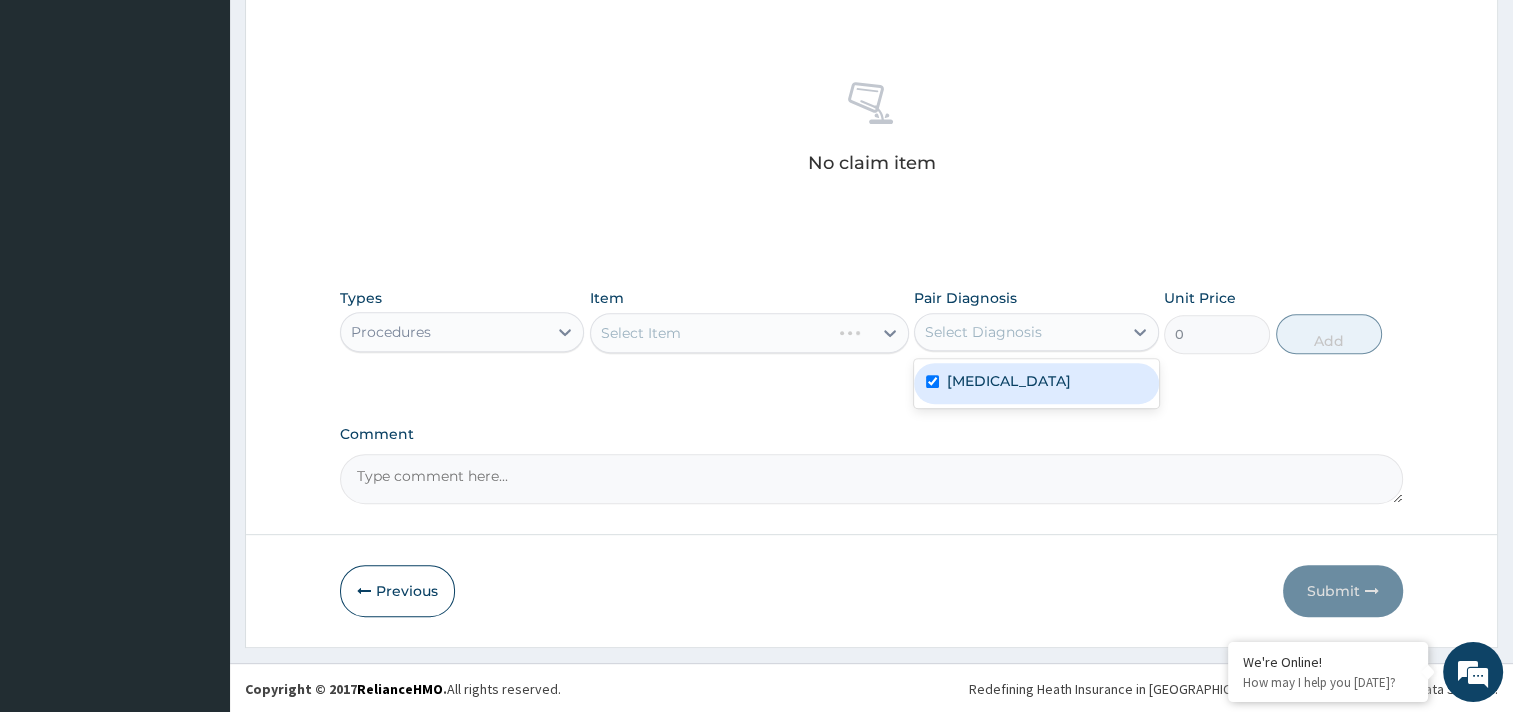 checkbox on "true" 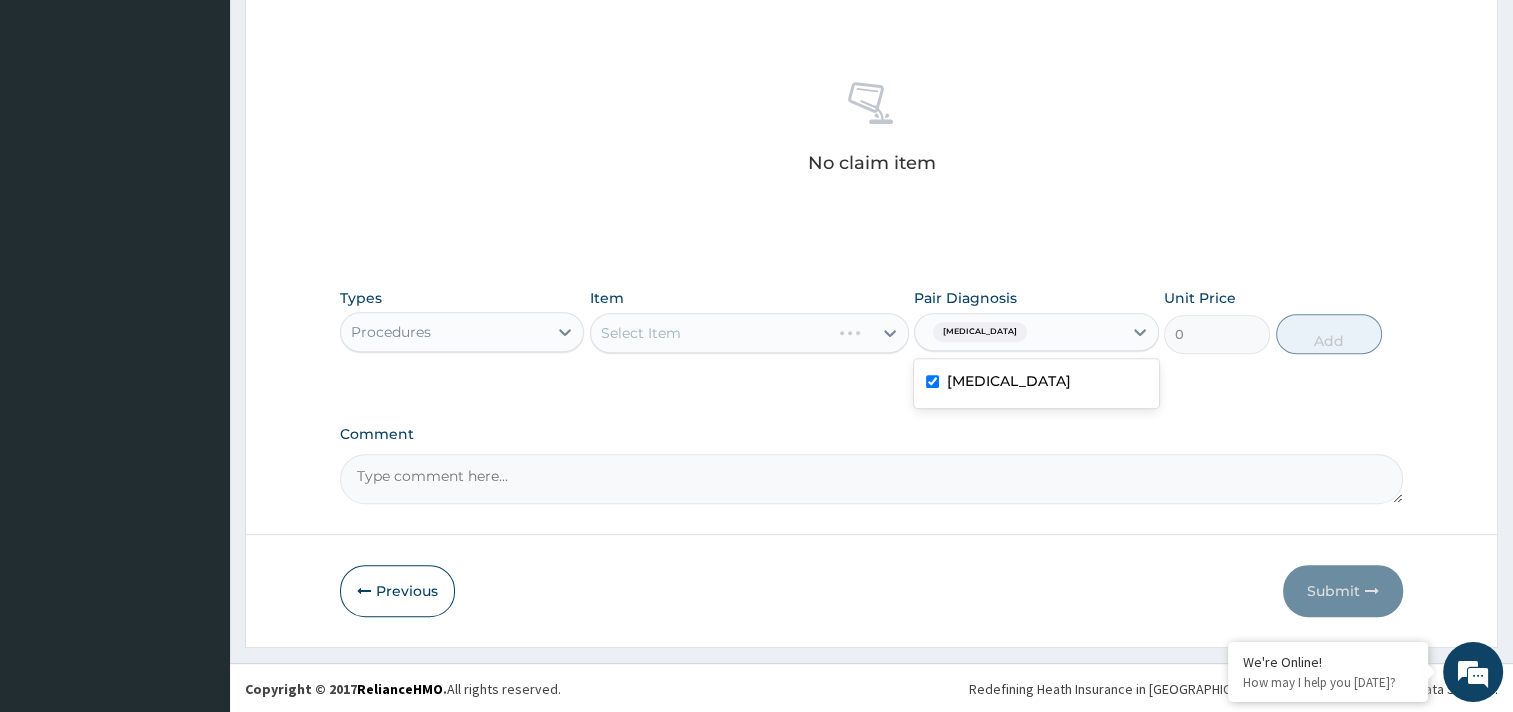 click on "Types Procedures Item Select Item Pair Diagnosis option Malaria, selected. option Malaria selected, 1 of 1. 1 result available. Use Up and Down to choose options, press Enter to select the currently focused option, press Escape to exit the menu, press Tab to select the option and exit the menu. Malaria Malaria Unit Price 0 Add" at bounding box center [871, 336] 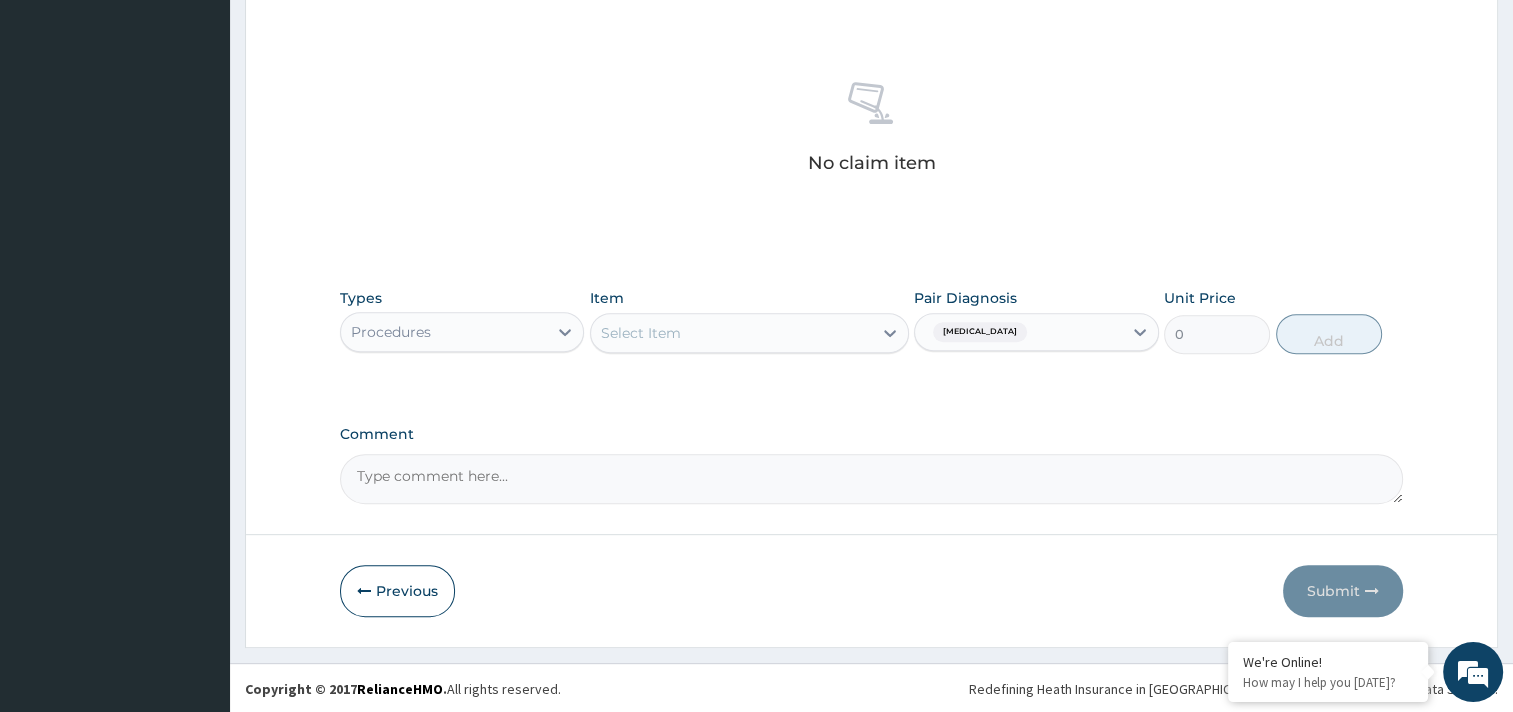click on "Select Item" at bounding box center (731, 333) 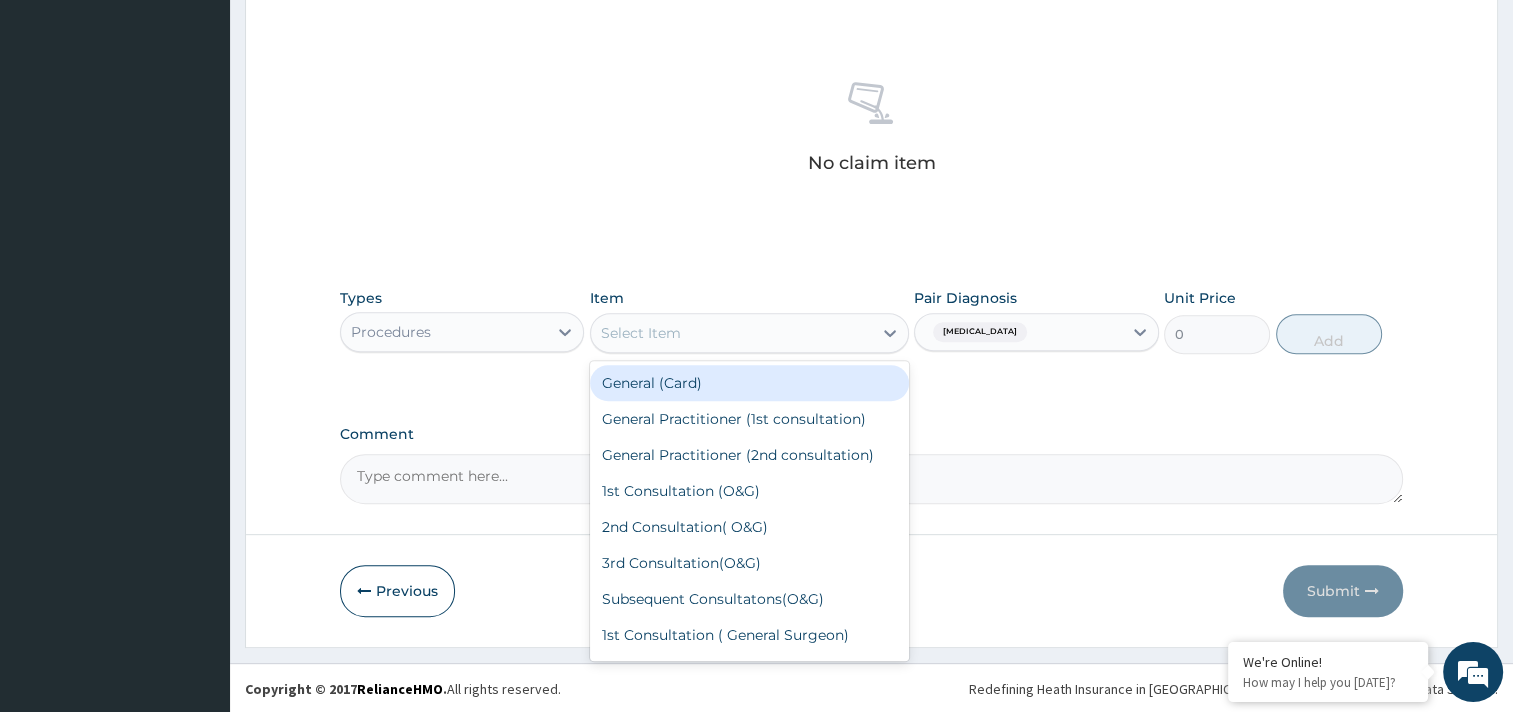 click on "General (Card)" at bounding box center [749, 383] 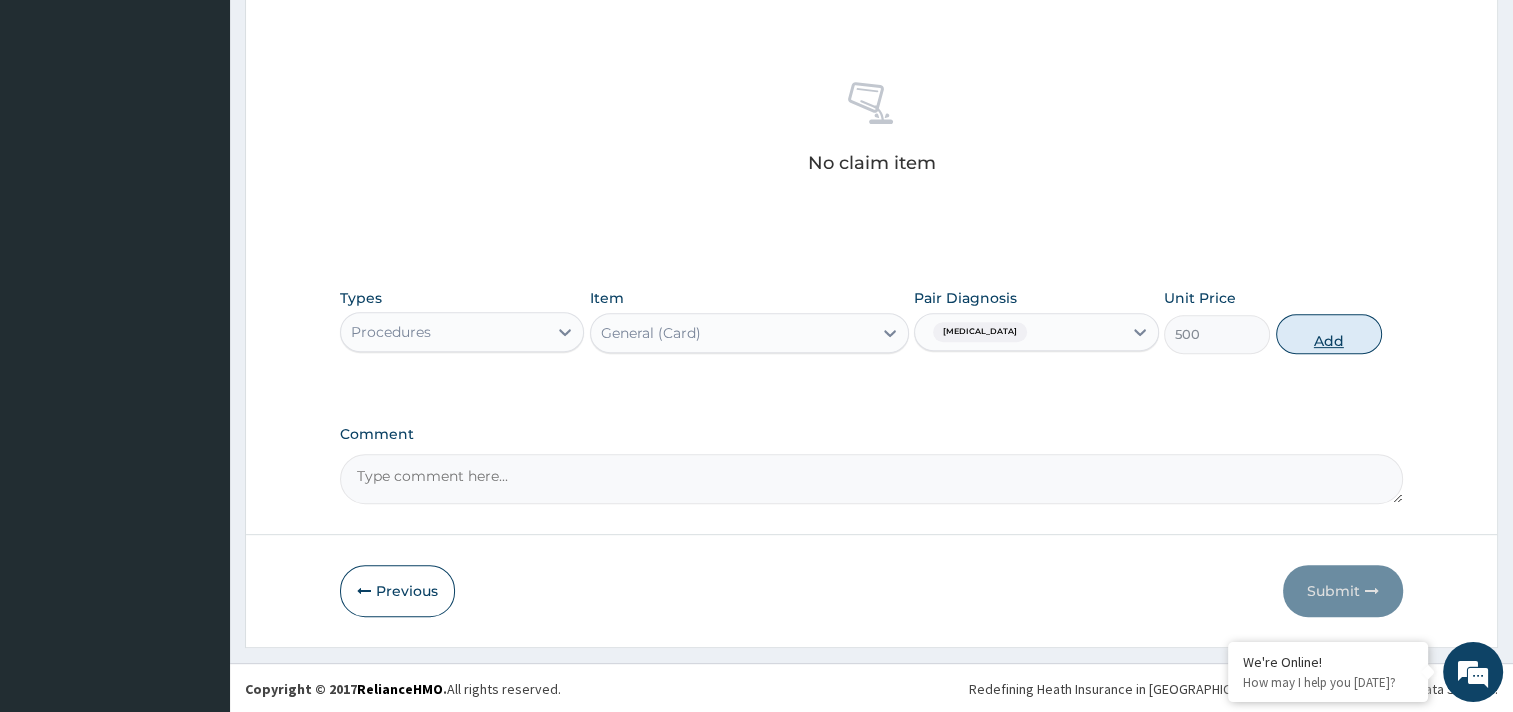 click on "Add" at bounding box center [1329, 334] 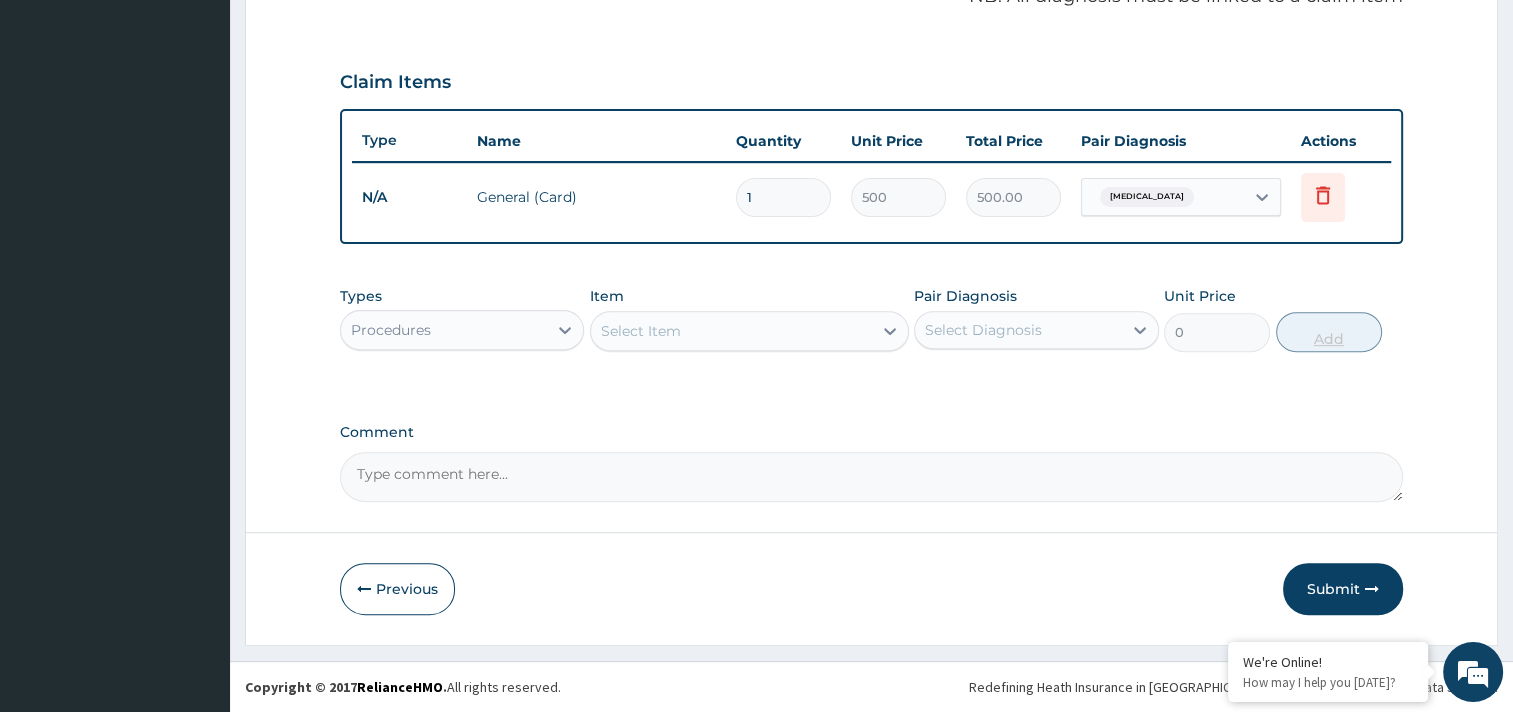 scroll, scrollTop: 632, scrollLeft: 0, axis: vertical 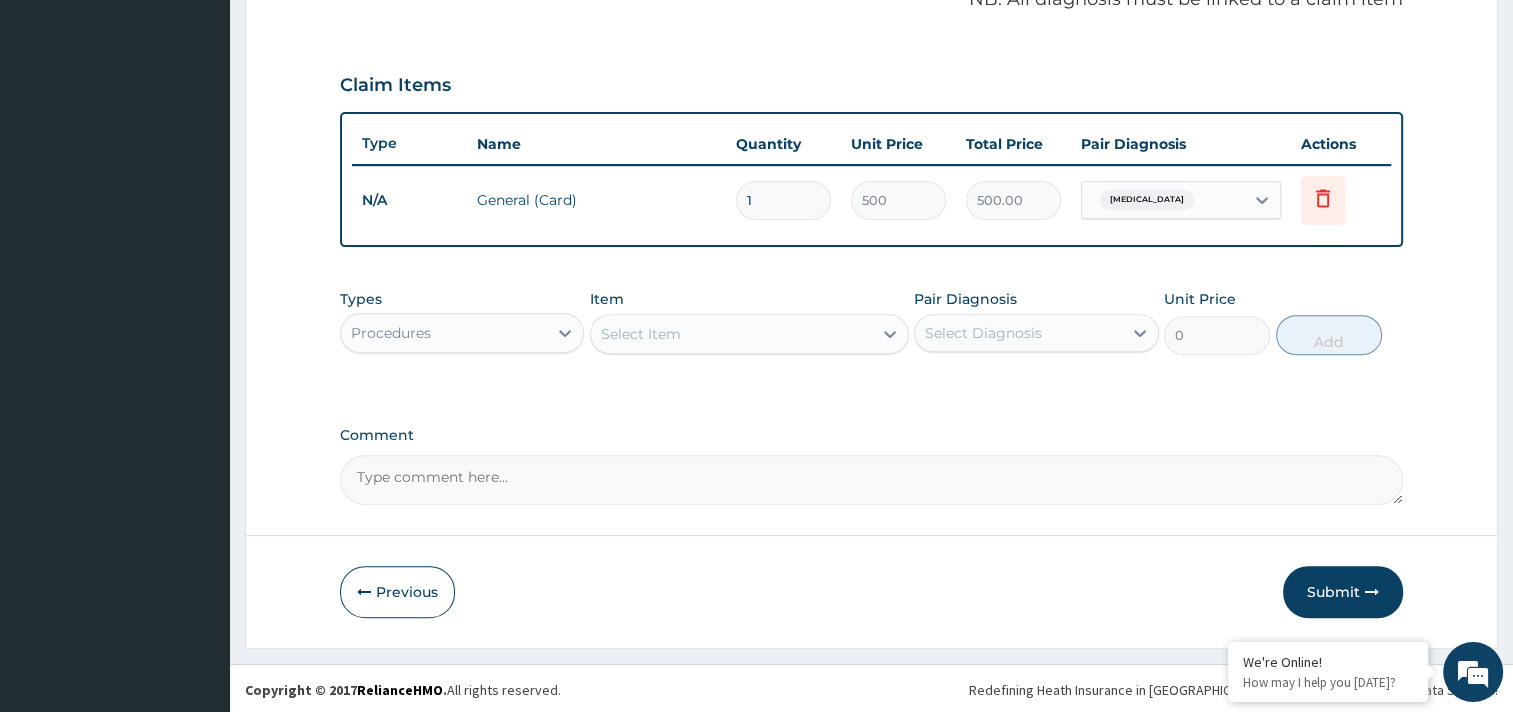 click on "Select Item" at bounding box center (731, 334) 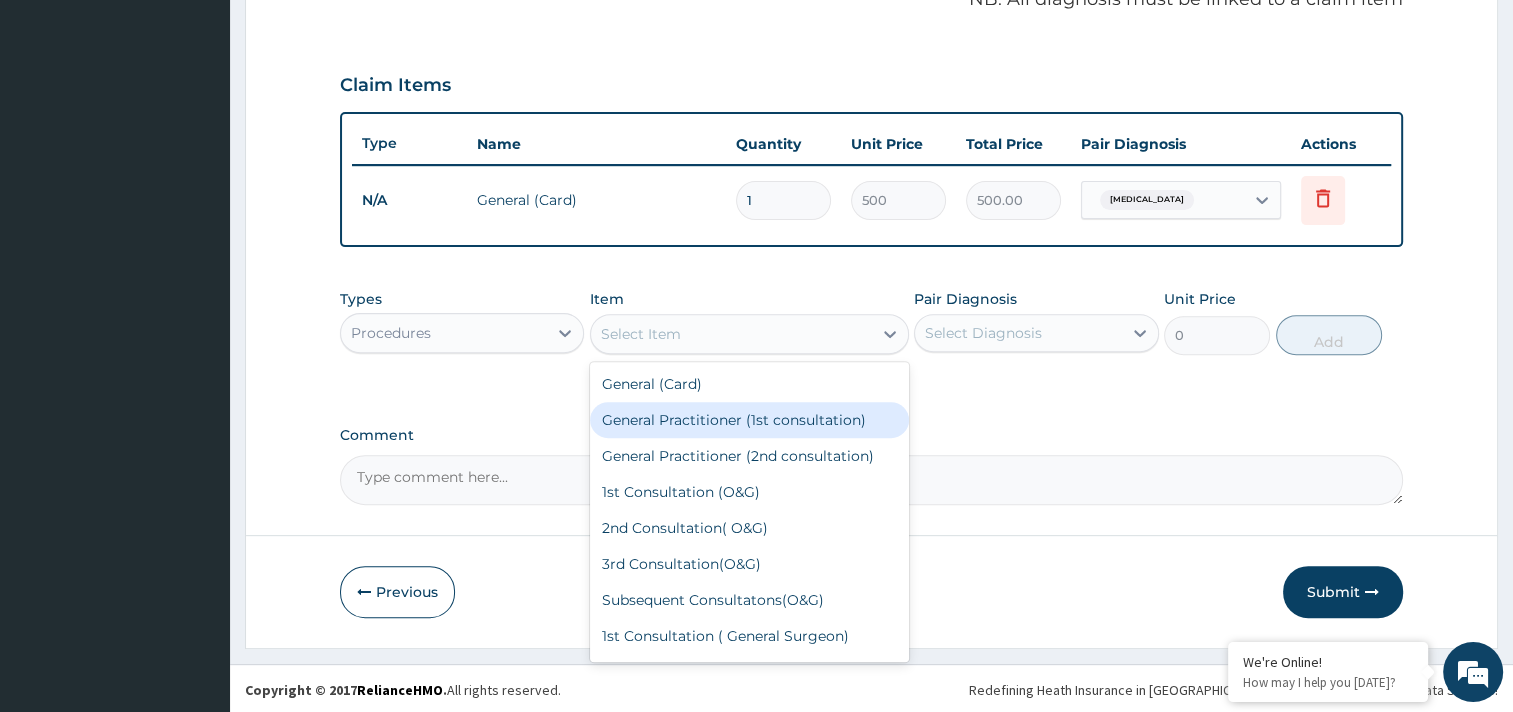 click on "General Practitioner (1st consultation)" at bounding box center (749, 420) 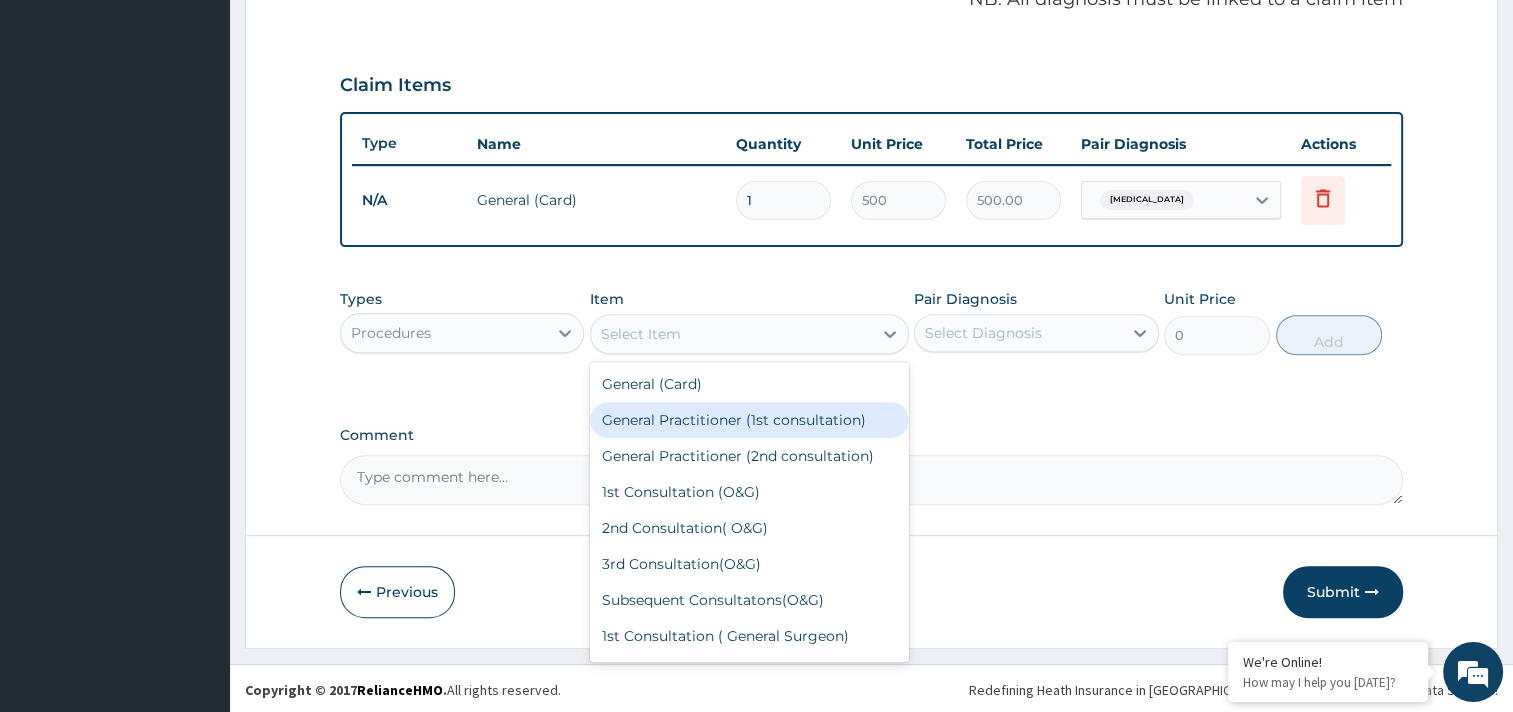 type on "1500" 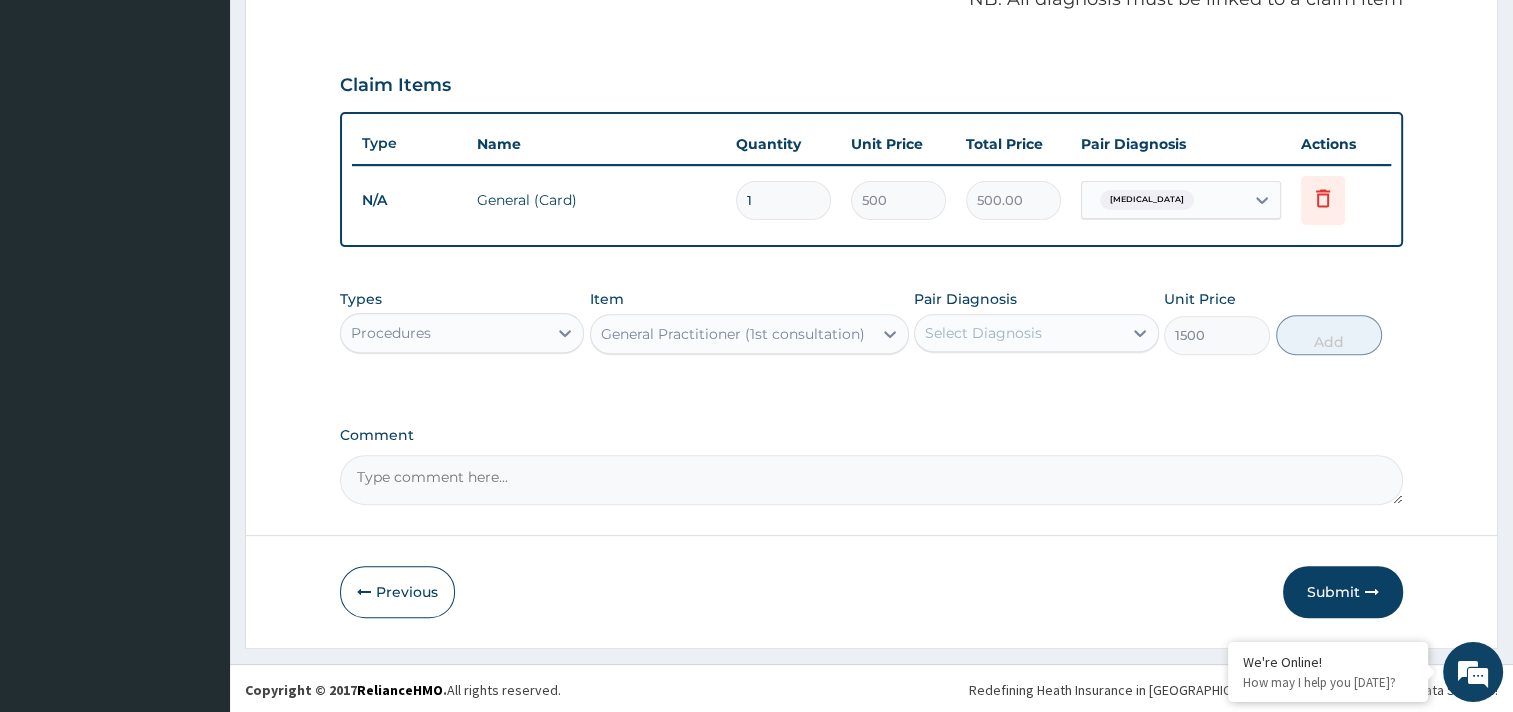 click on "Select Diagnosis" at bounding box center [1018, 333] 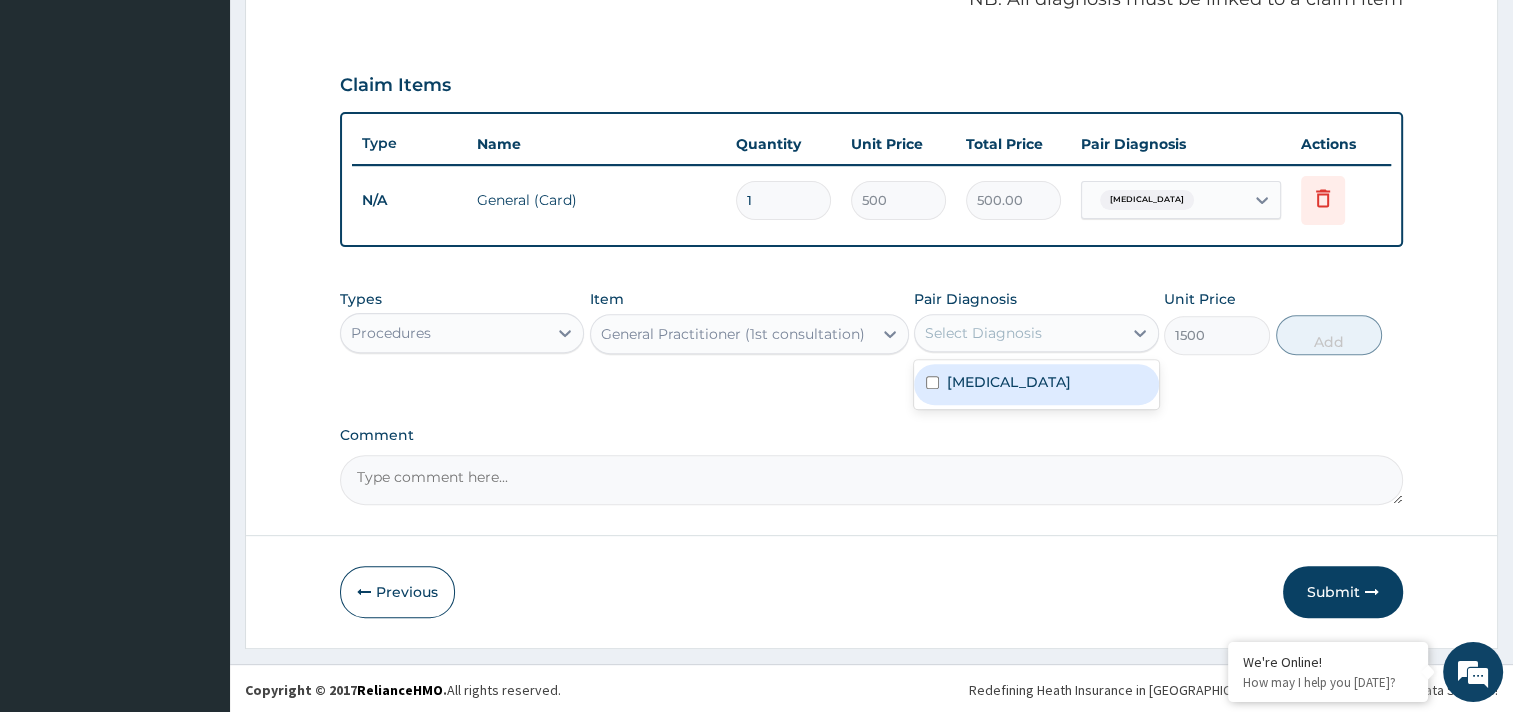 click on "Malaria" at bounding box center [1036, 384] 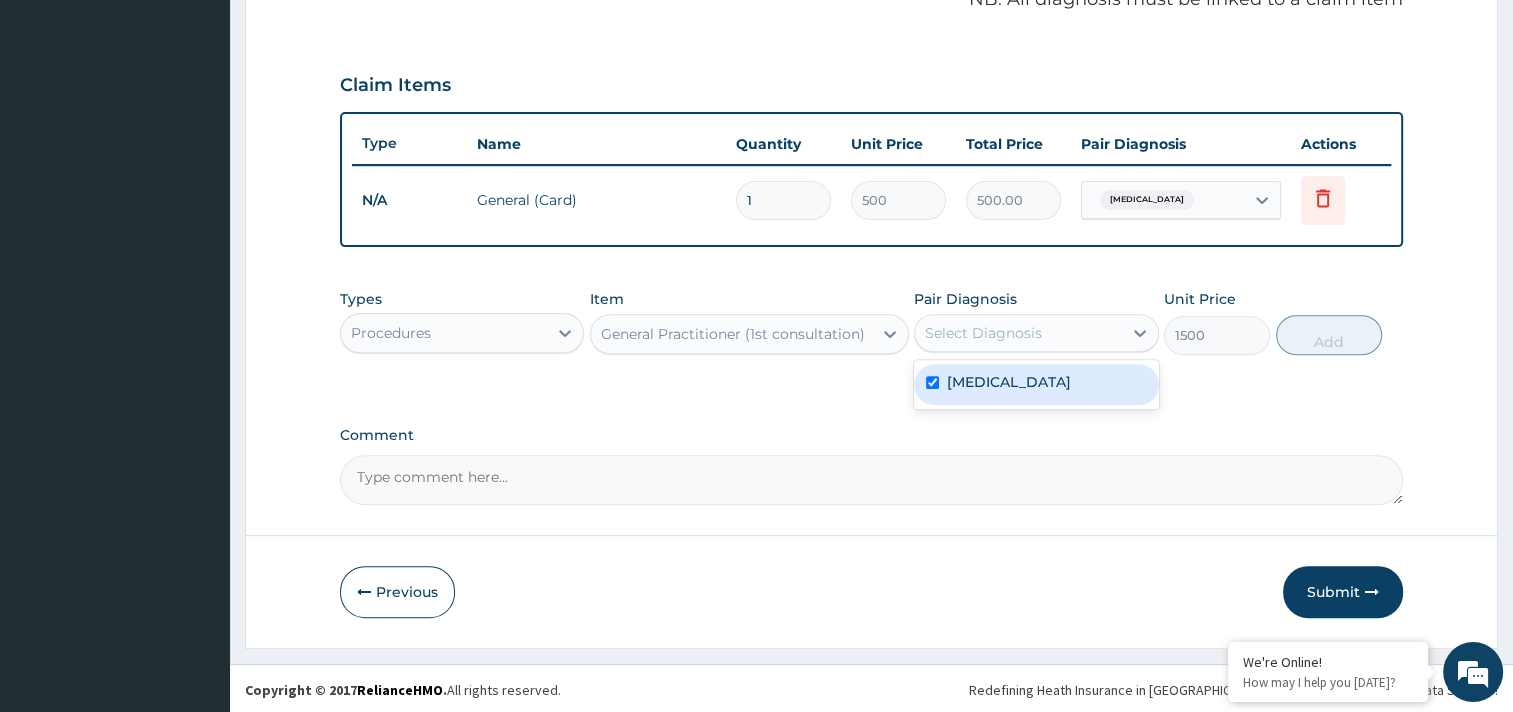 checkbox on "true" 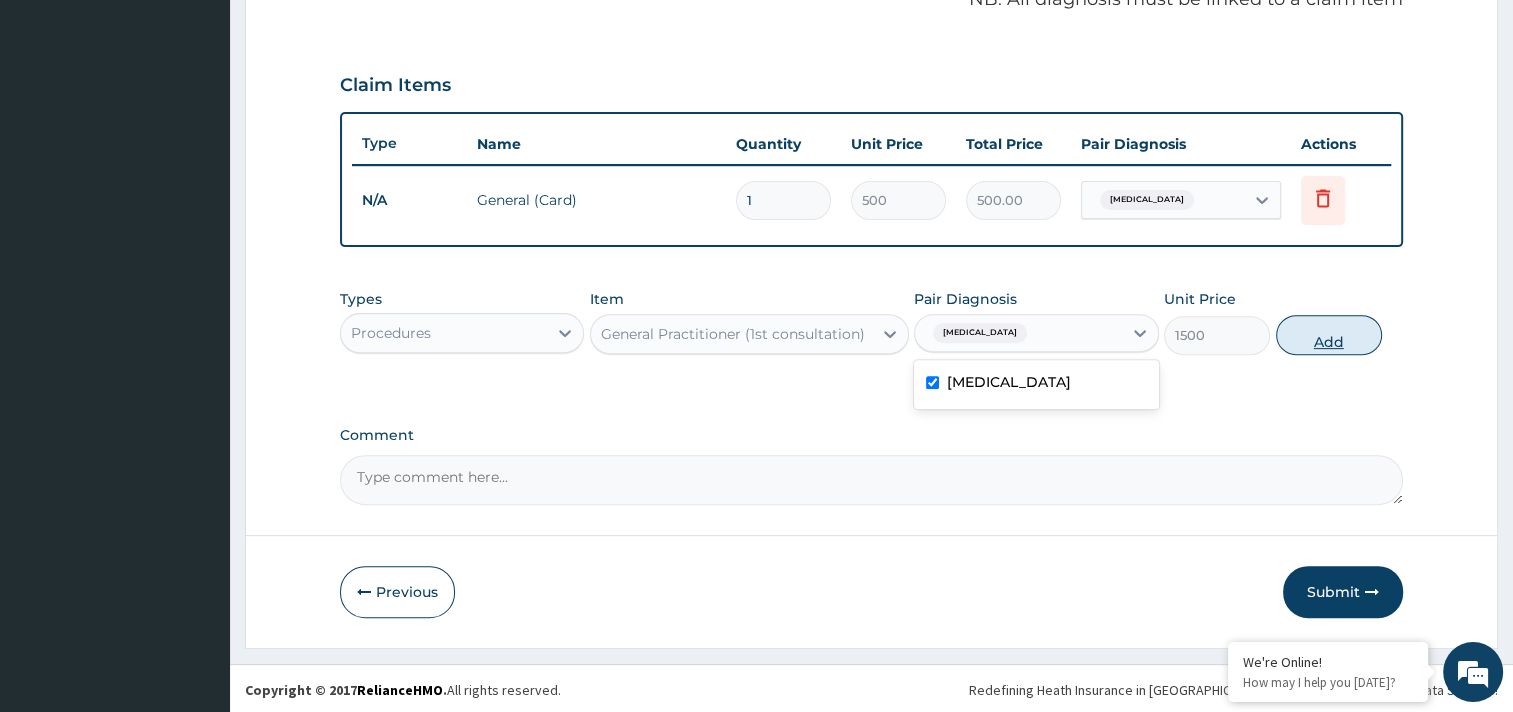 click on "Add" at bounding box center (1329, 335) 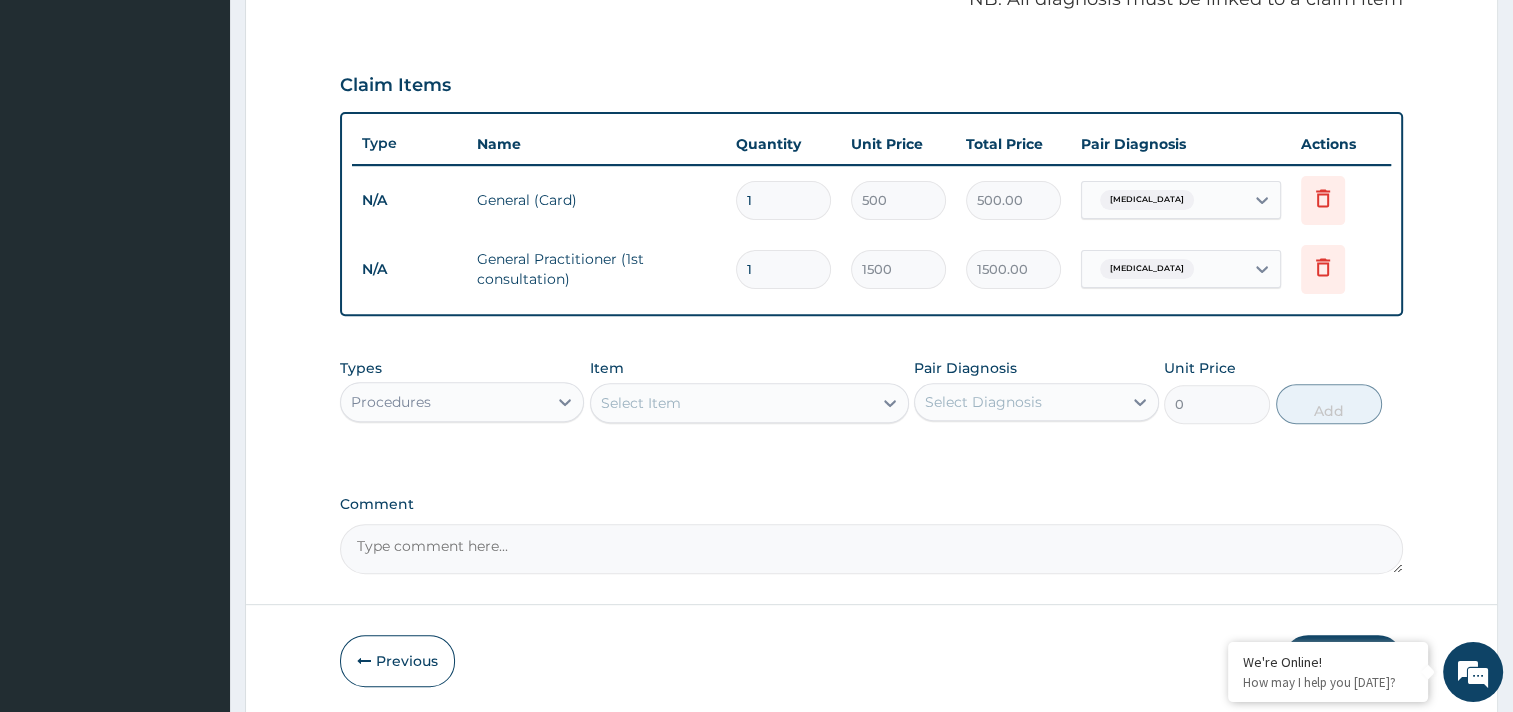 click on "Procedures" at bounding box center [444, 402] 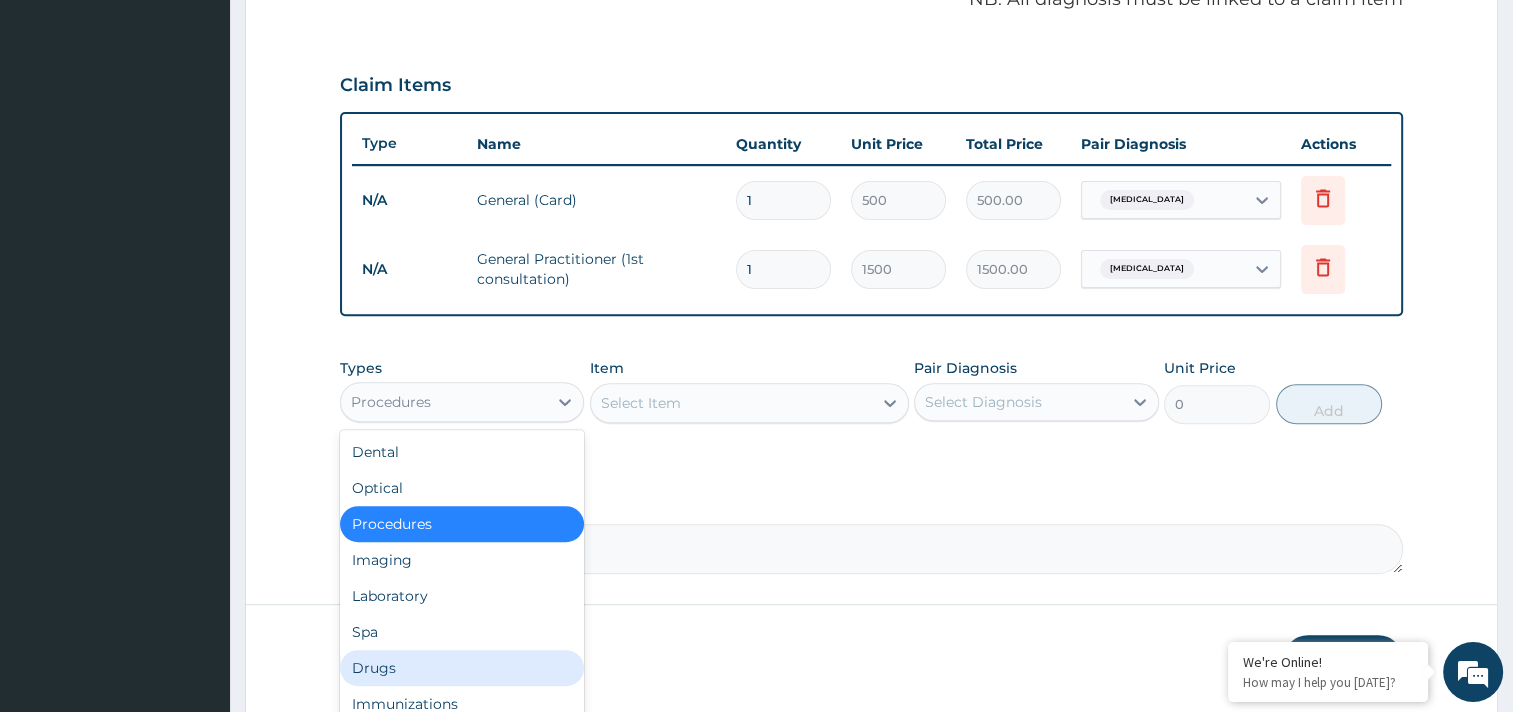 click on "Drugs" at bounding box center [462, 668] 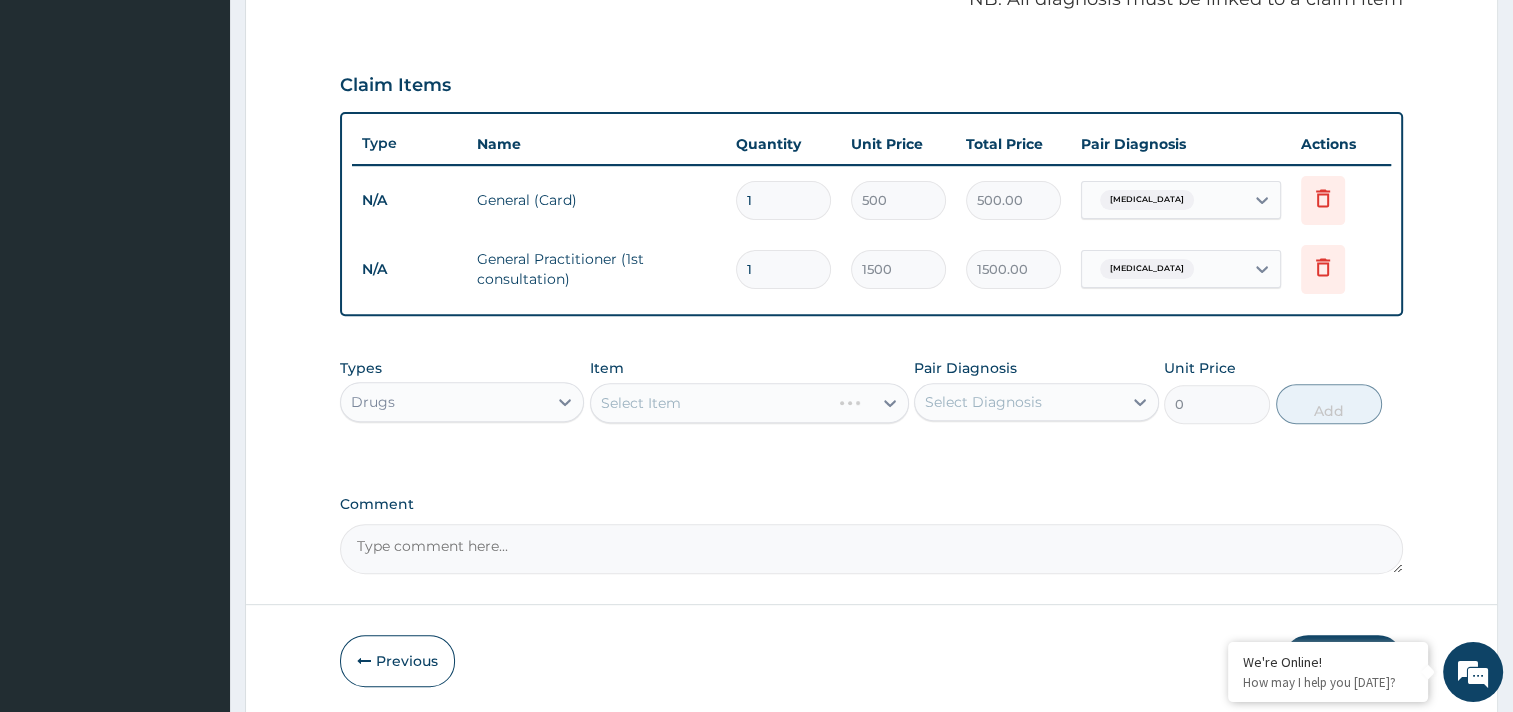 click on "Select Diagnosis" at bounding box center [983, 402] 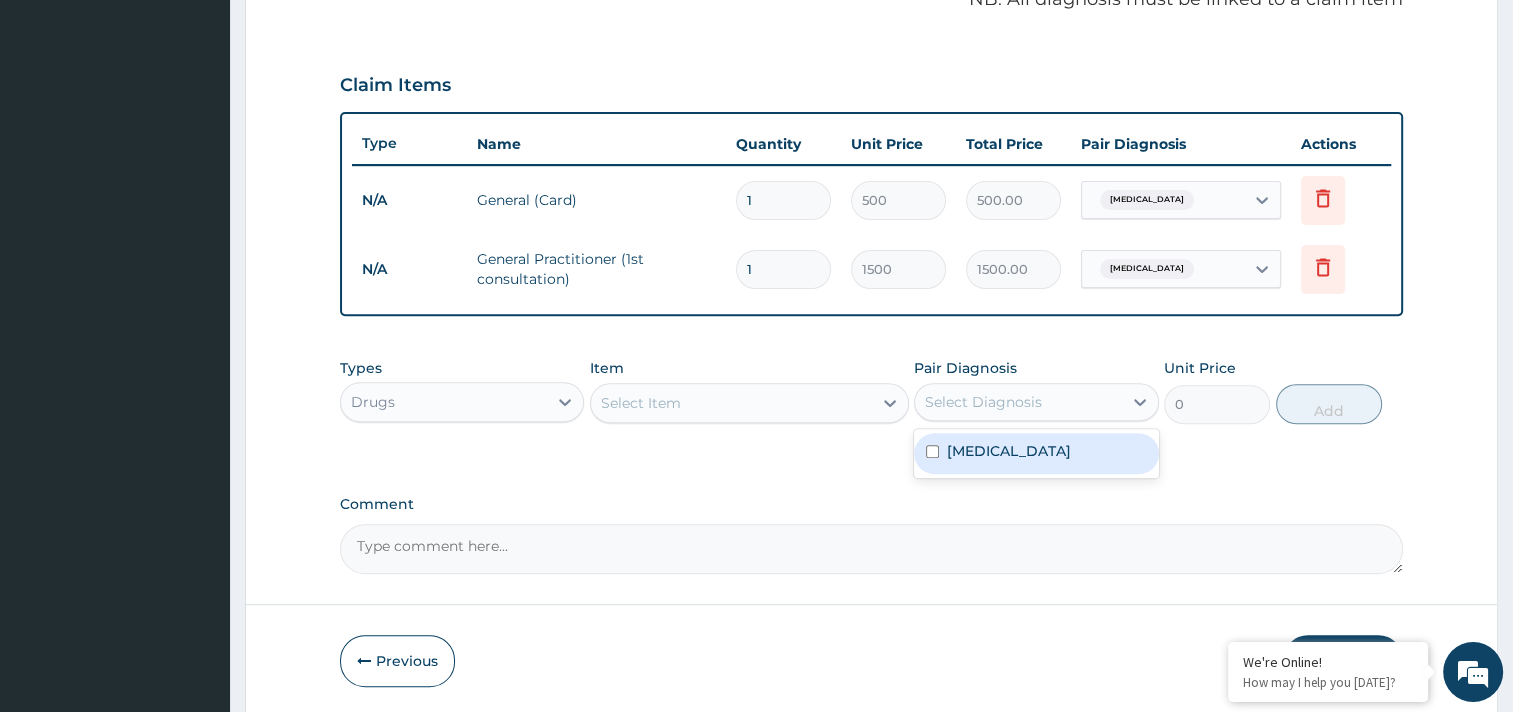 click on "Malaria" at bounding box center [1009, 451] 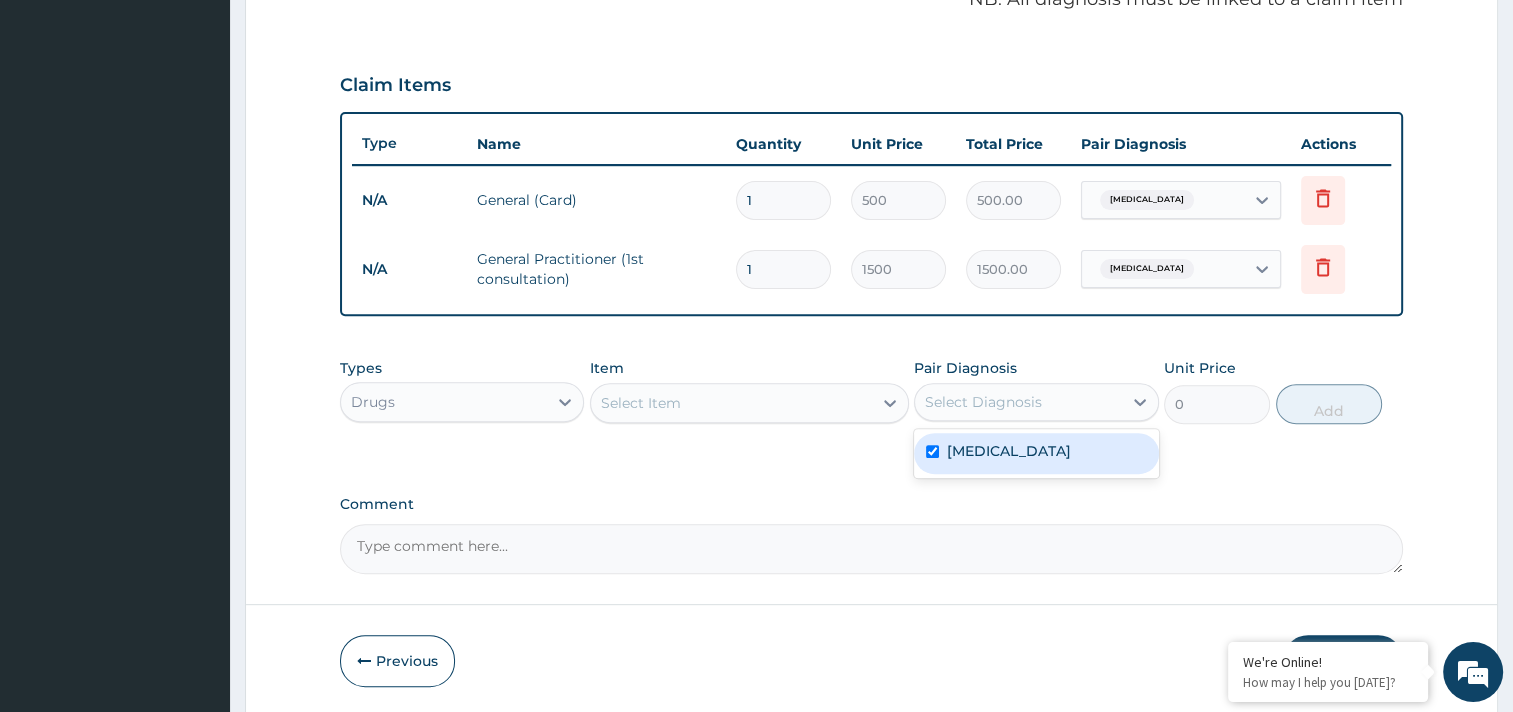 checkbox on "true" 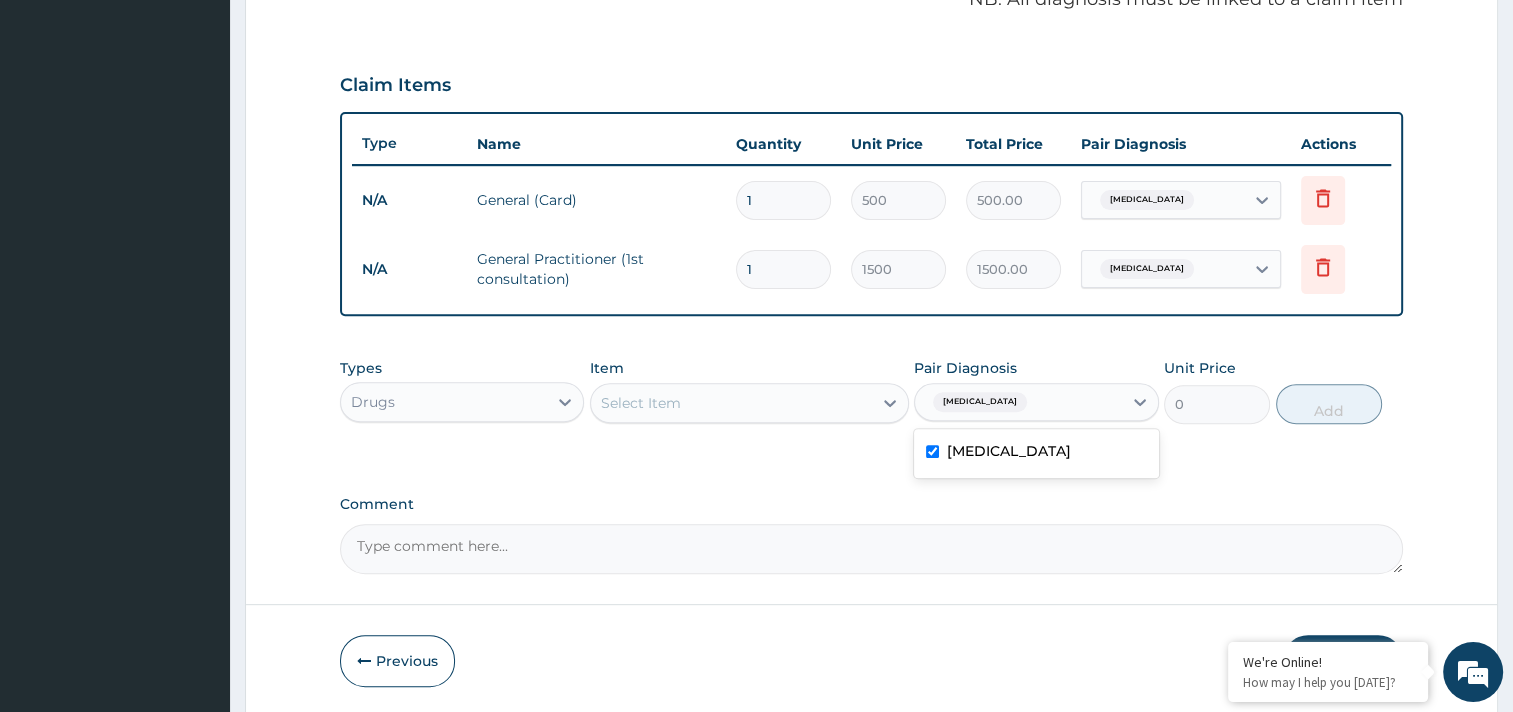 click on "Types Drugs Item Select Item Pair Diagnosis option Malaria, selected. option Malaria selected, 1 of 1. 1 result available. Use Up and Down to choose options, press Enter to select the currently focused option, press Escape to exit the menu, press Tab to select the option and exit the menu. Malaria Malaria Unit Price 0 Add" at bounding box center (871, 406) 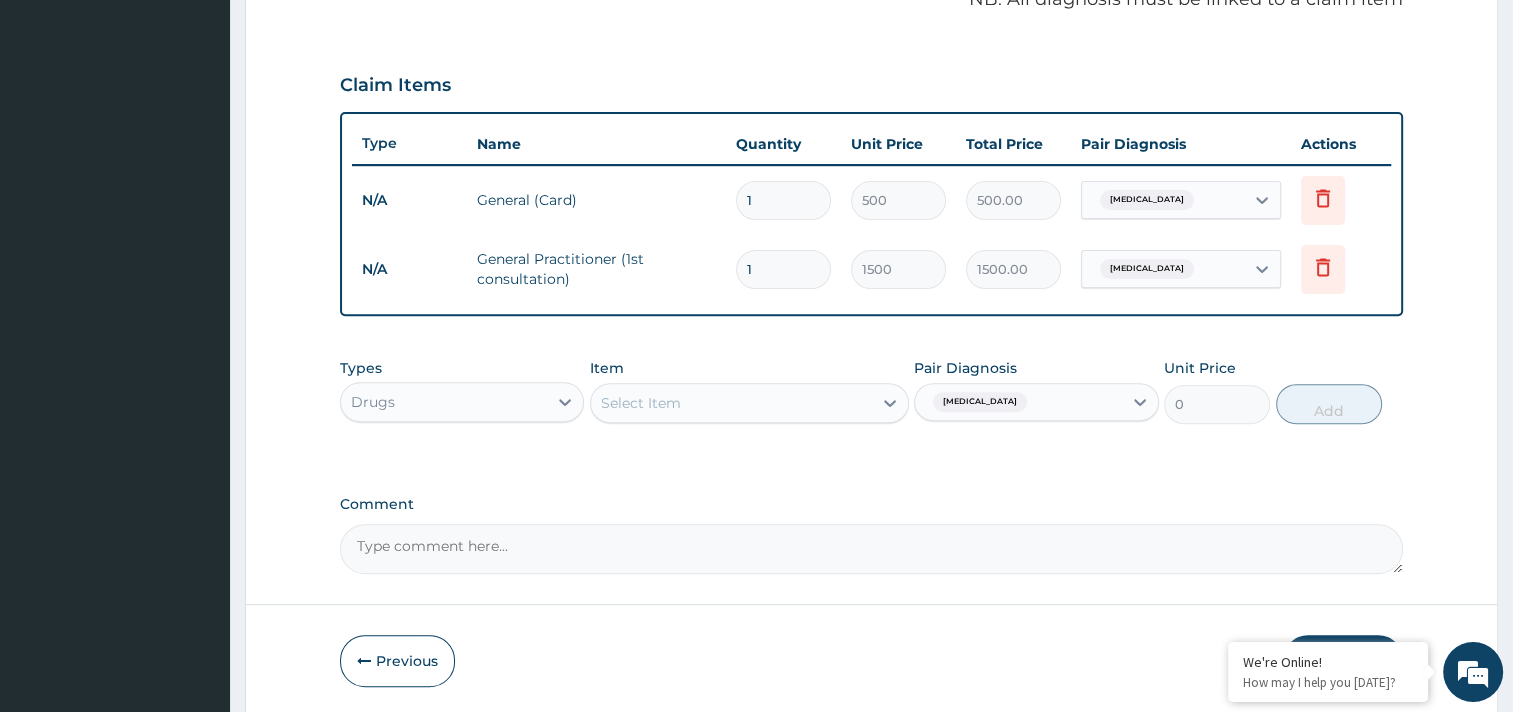 click on "Select Item" at bounding box center (731, 403) 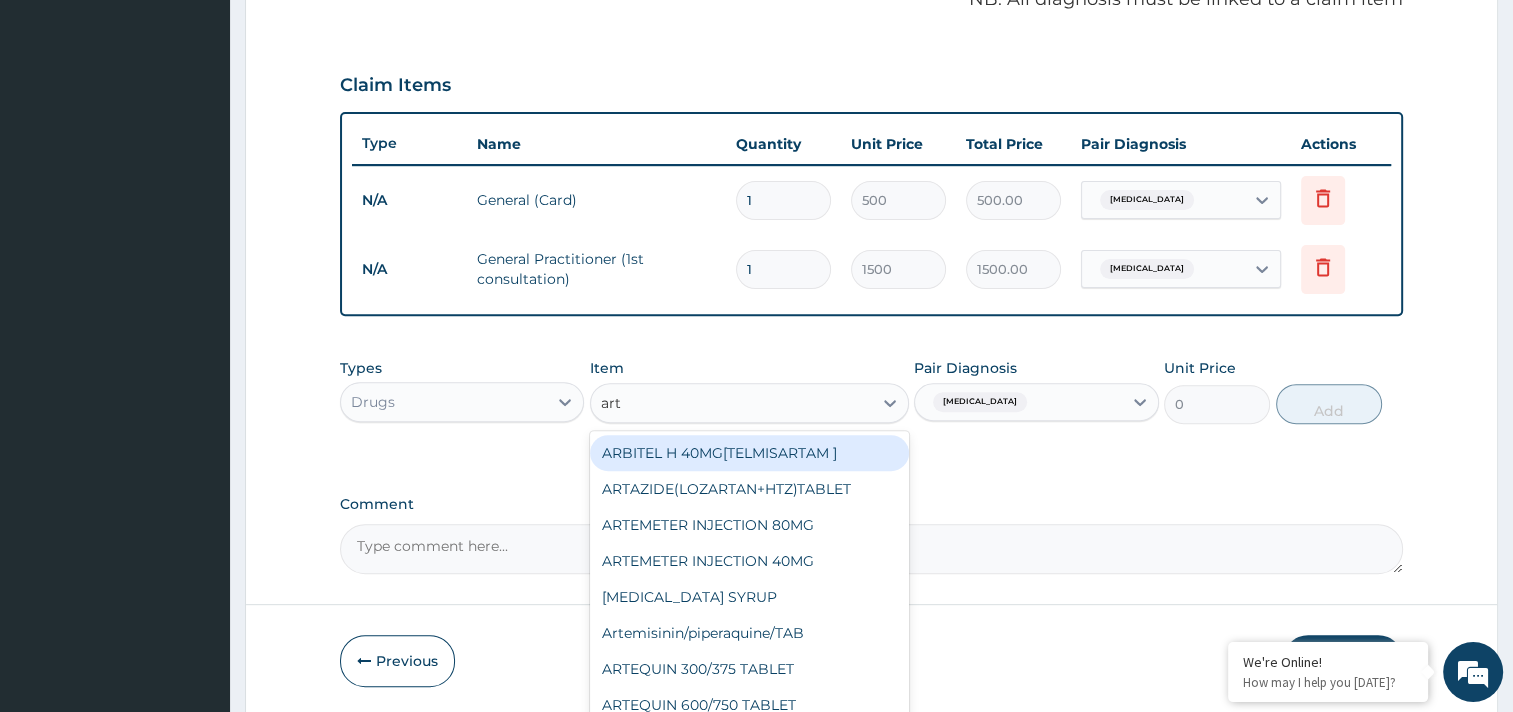 type on "arte" 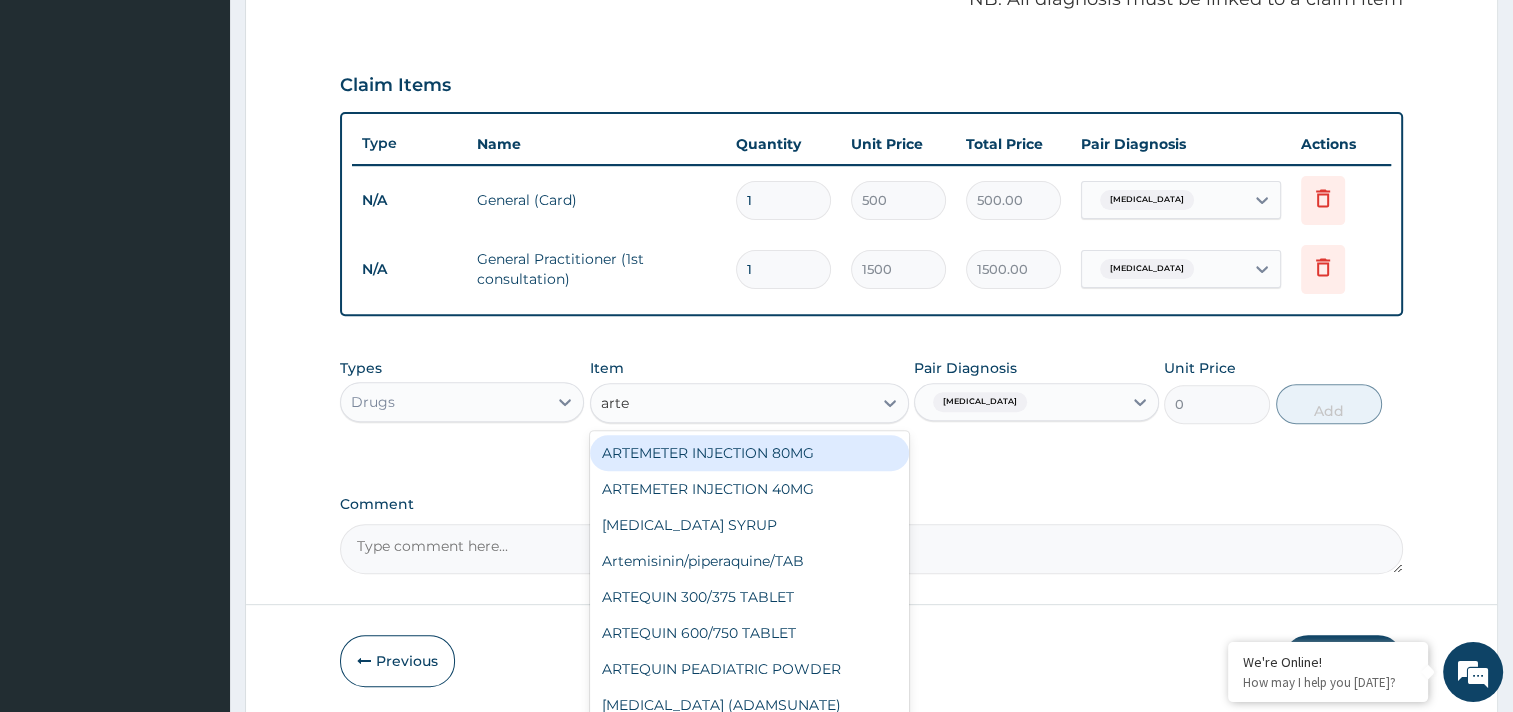 click on "ARTEMETER INJECTION  80MG" at bounding box center [749, 453] 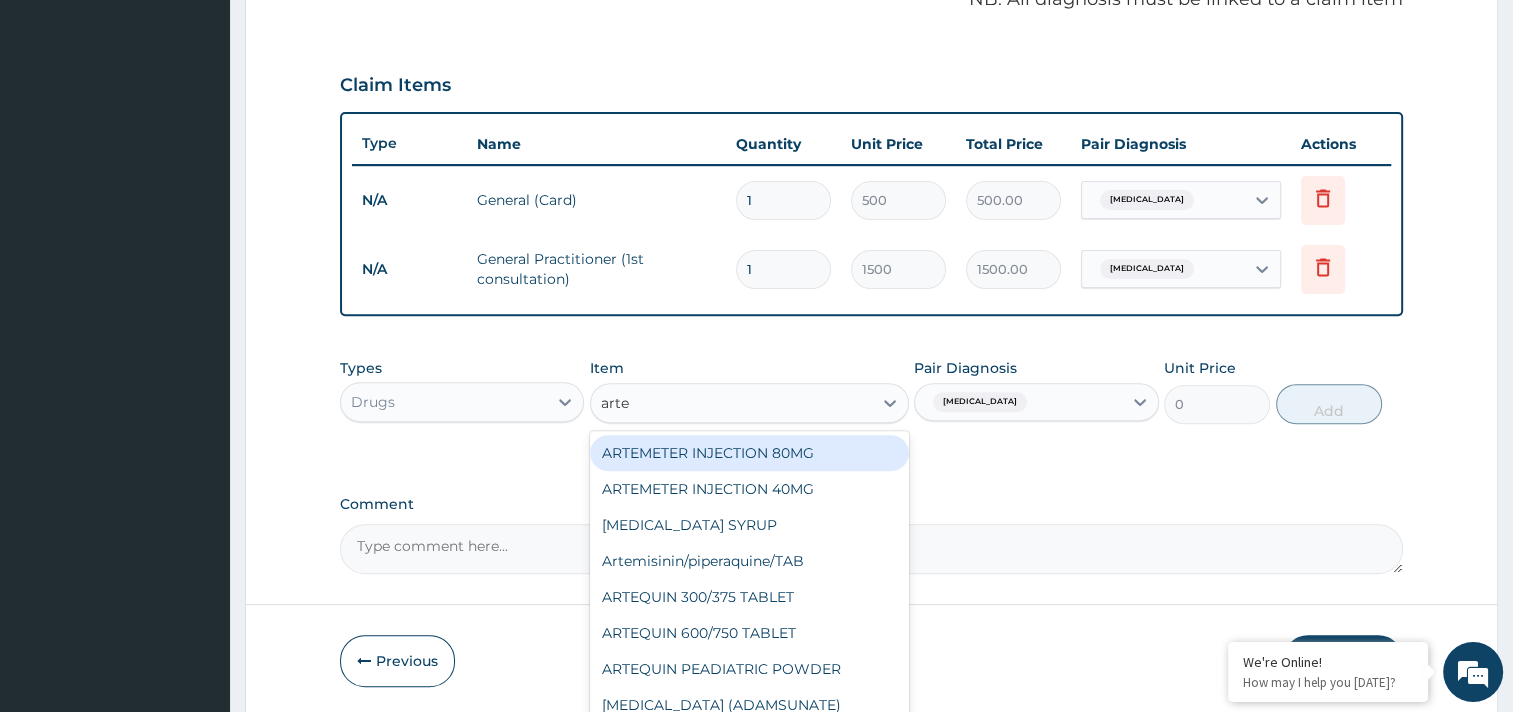 type 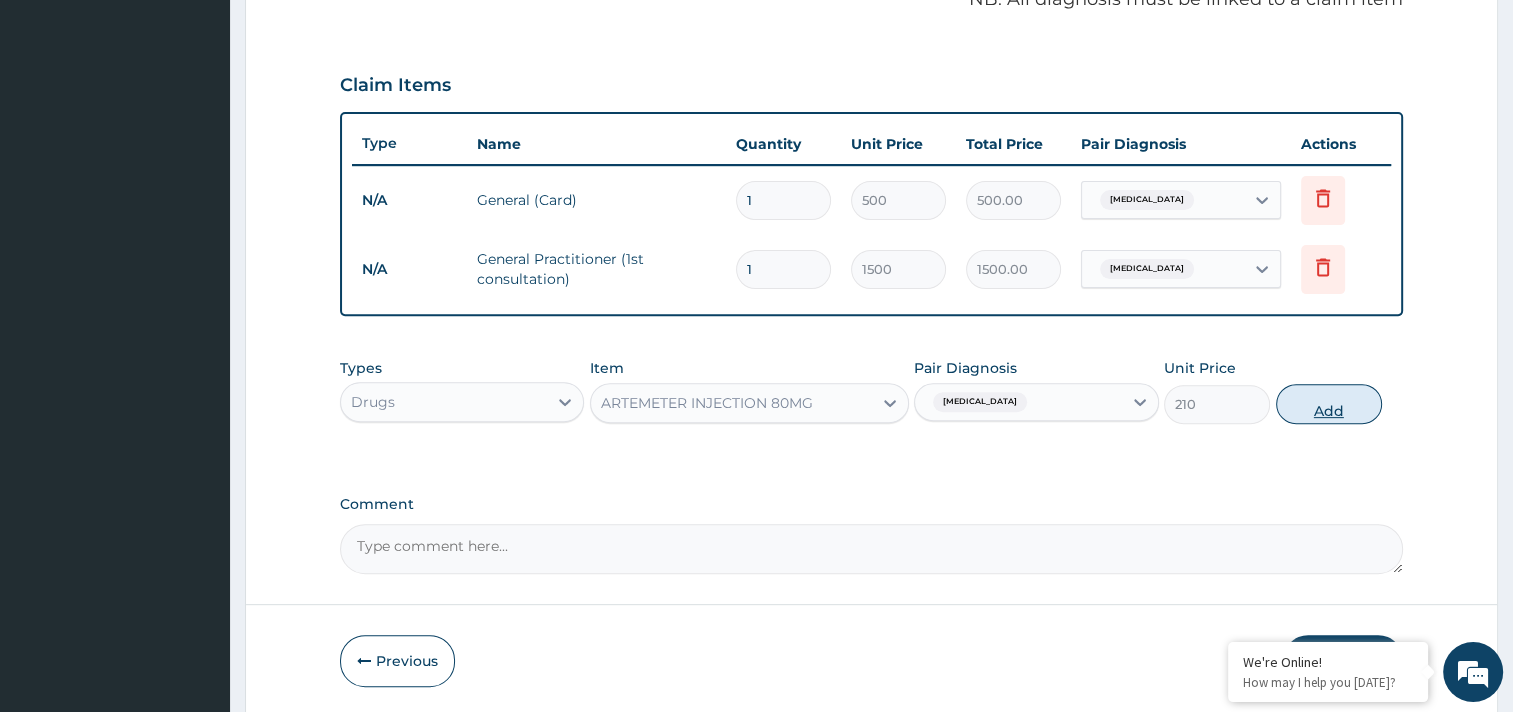 click on "Add" at bounding box center [1329, 404] 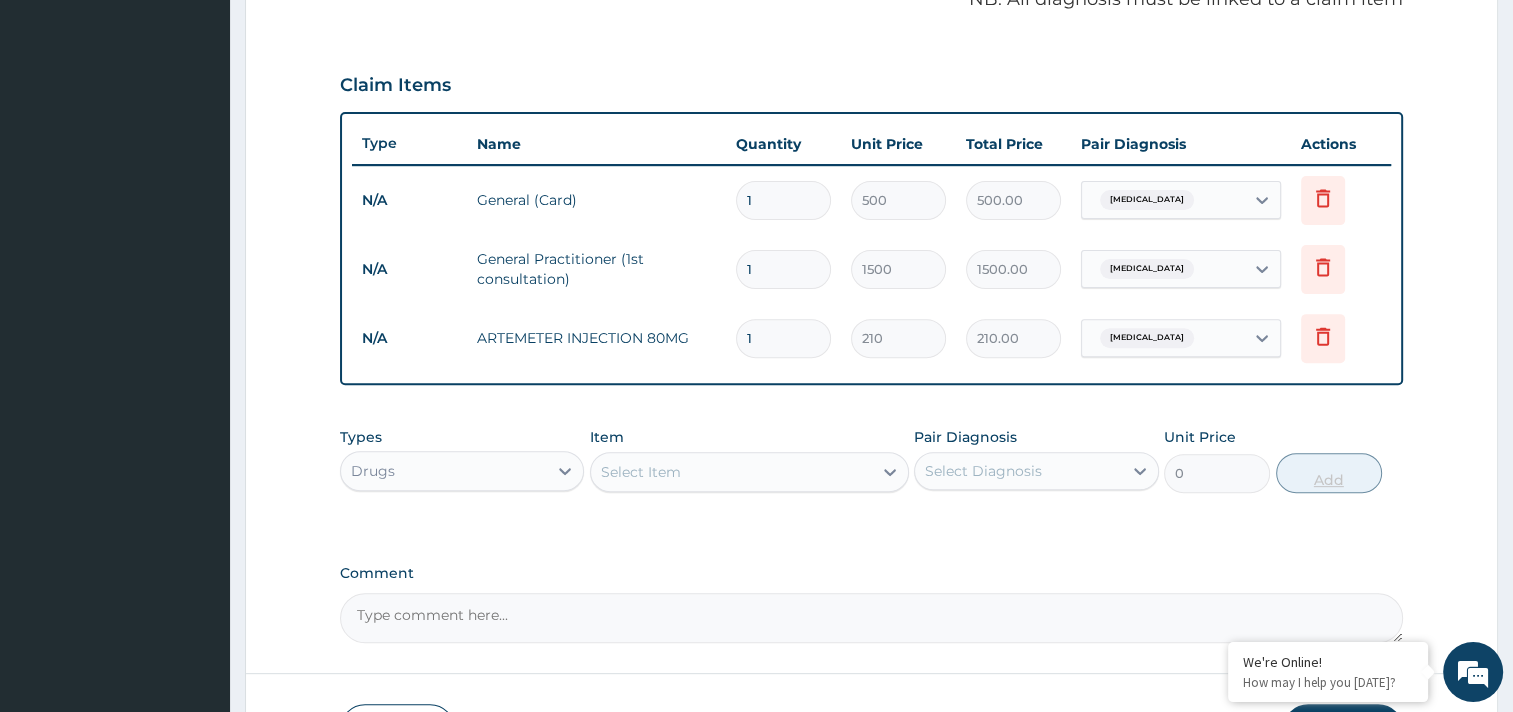 type on "2" 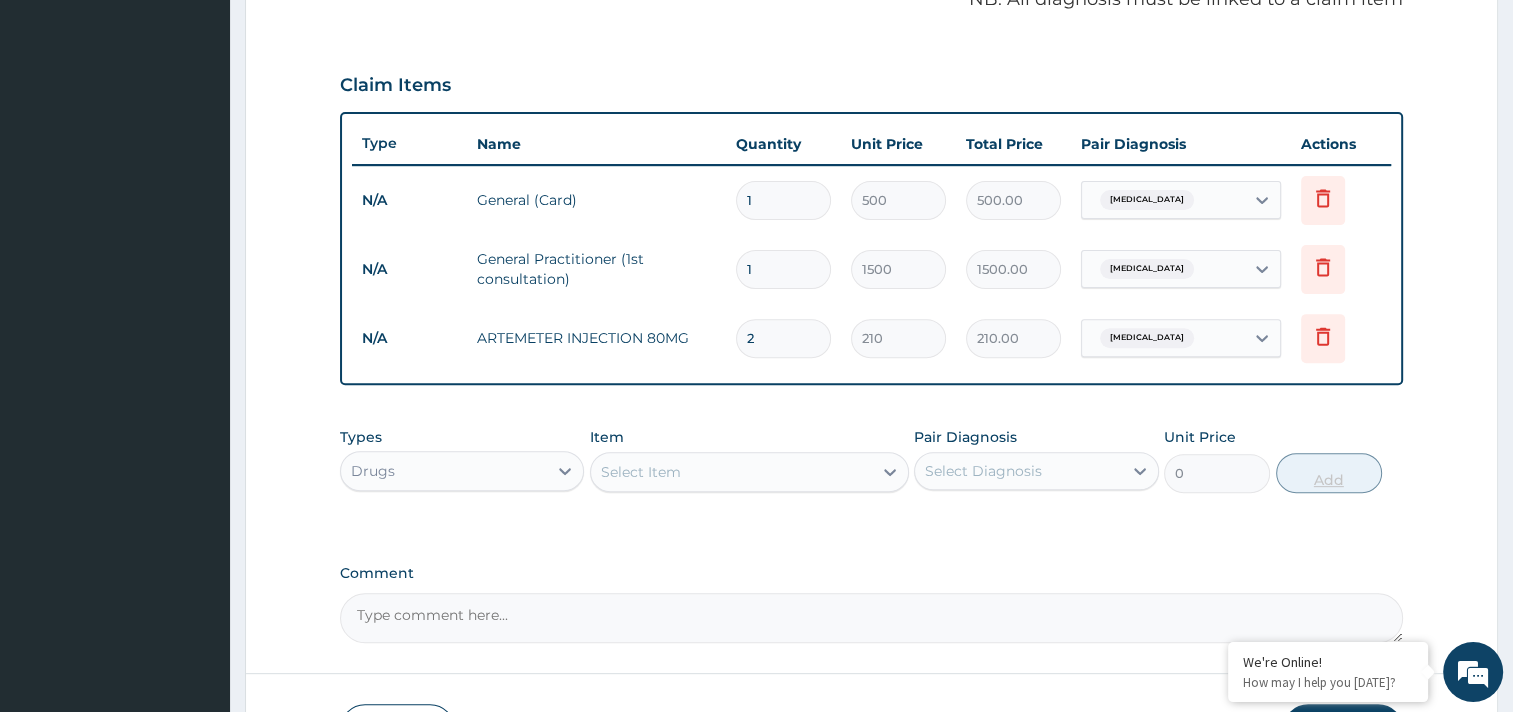 type on "420.00" 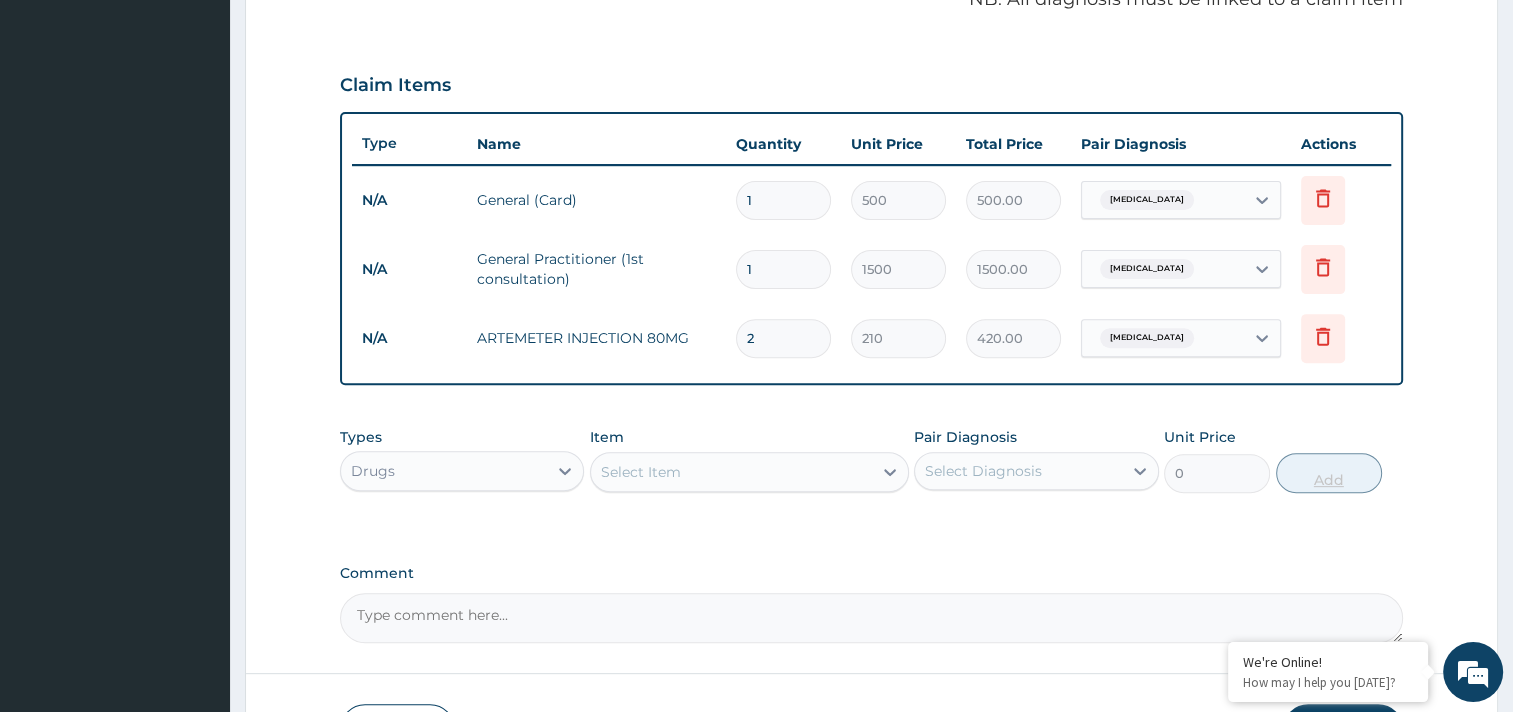 type on "3" 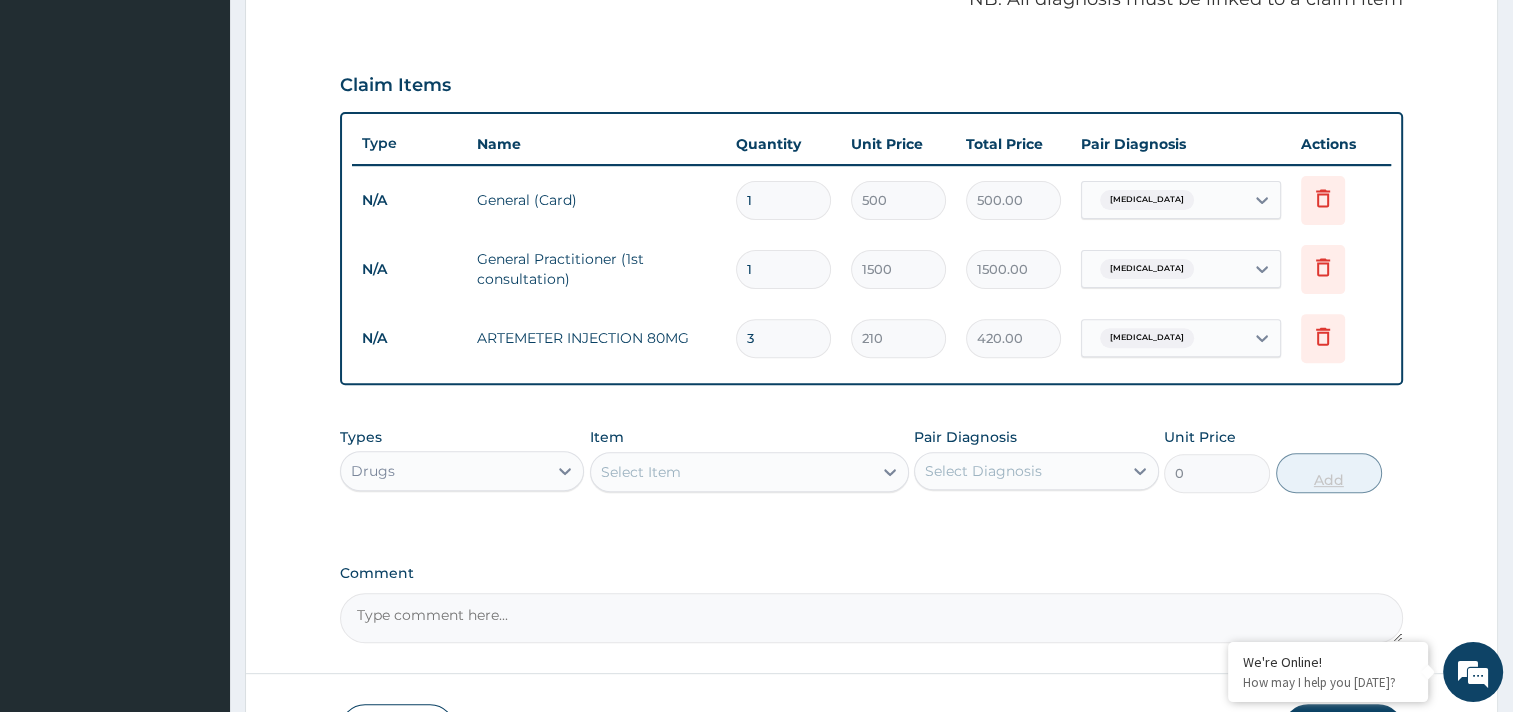 type on "630.00" 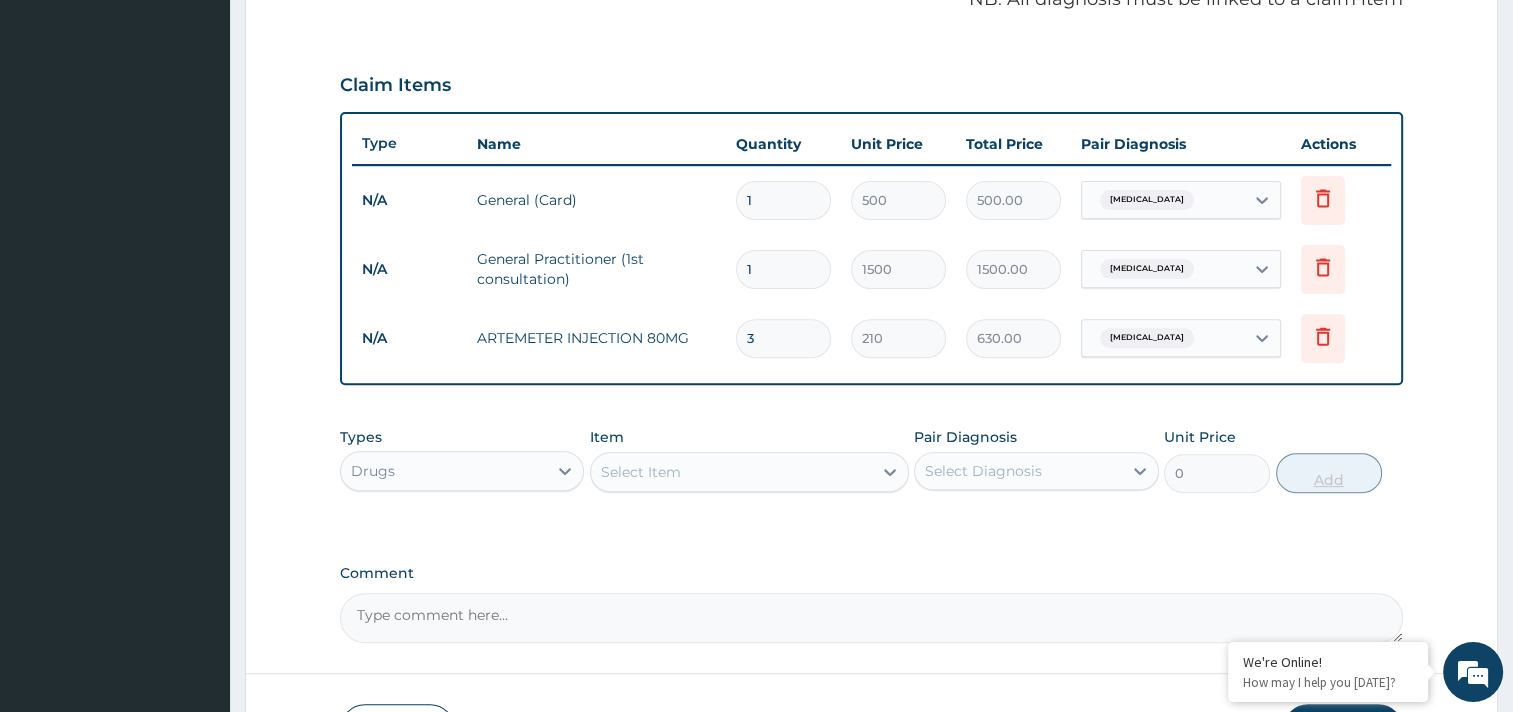 type on "4" 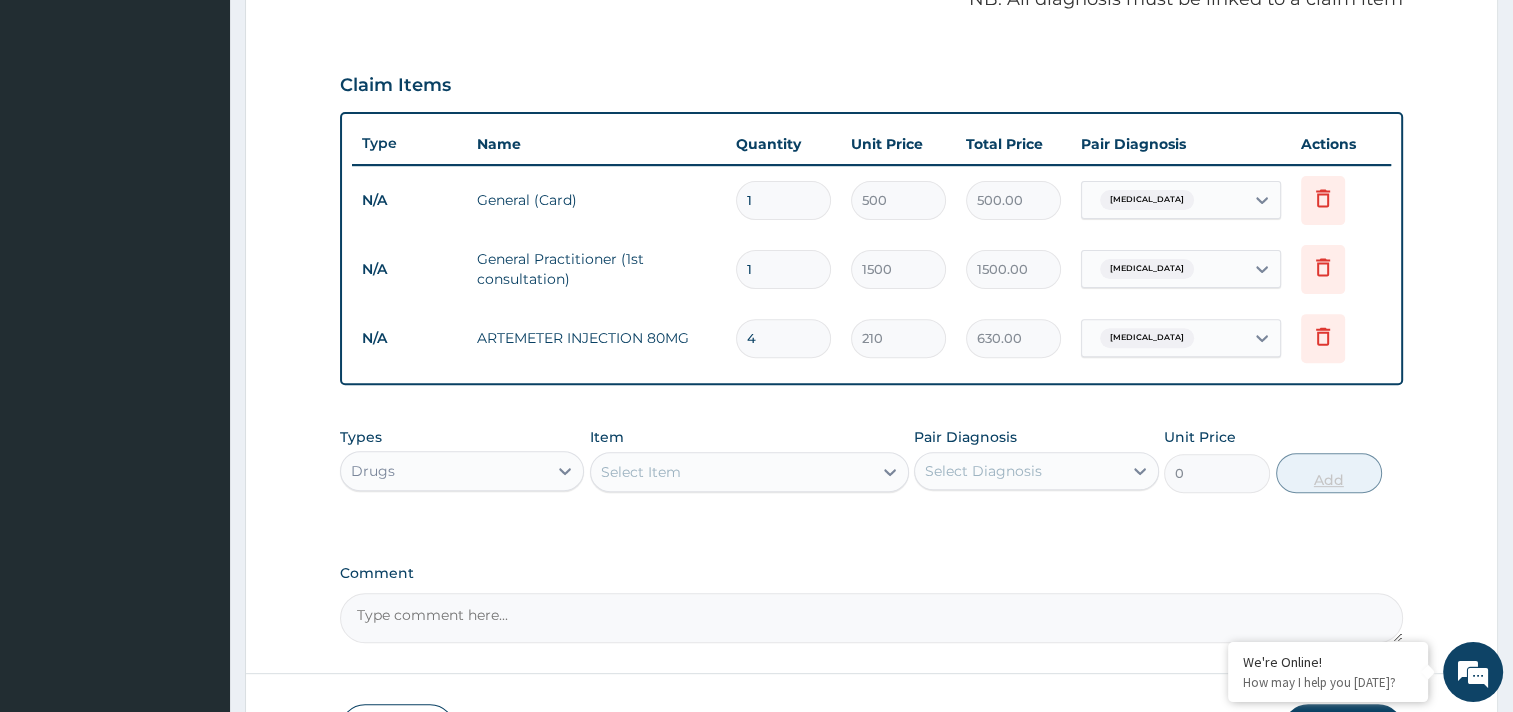 type on "840.00" 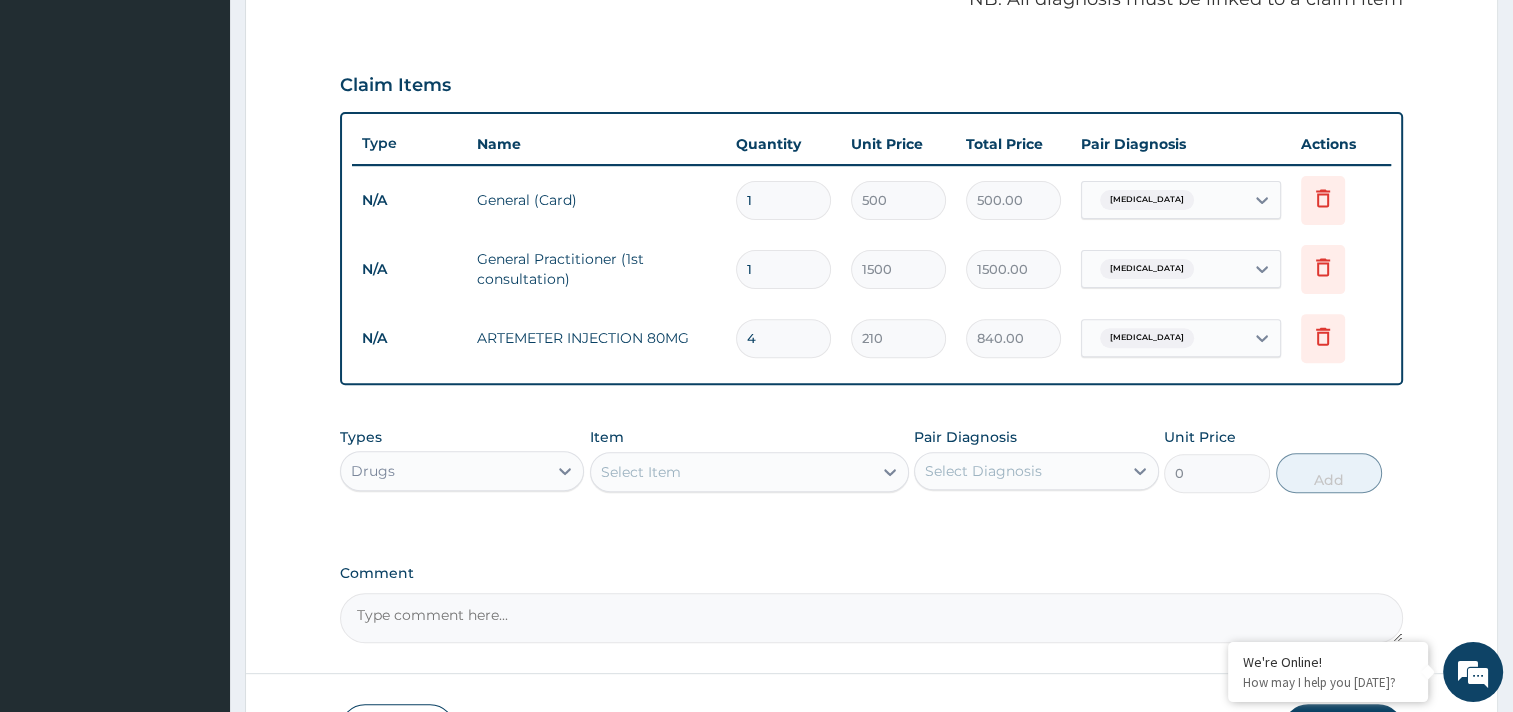 click on "Pair Diagnosis Select Diagnosis" at bounding box center [1036, 460] 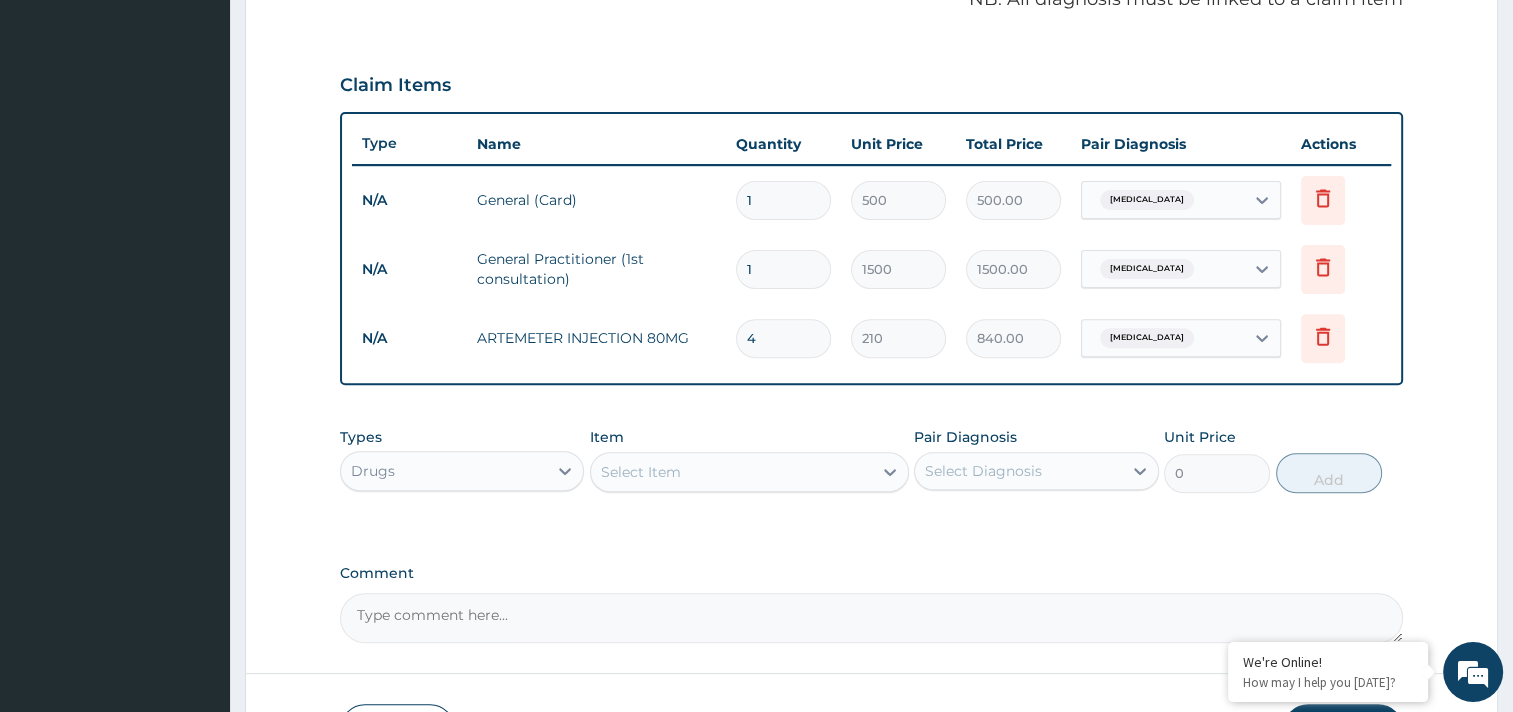 click on "Select Diagnosis" at bounding box center [1018, 471] 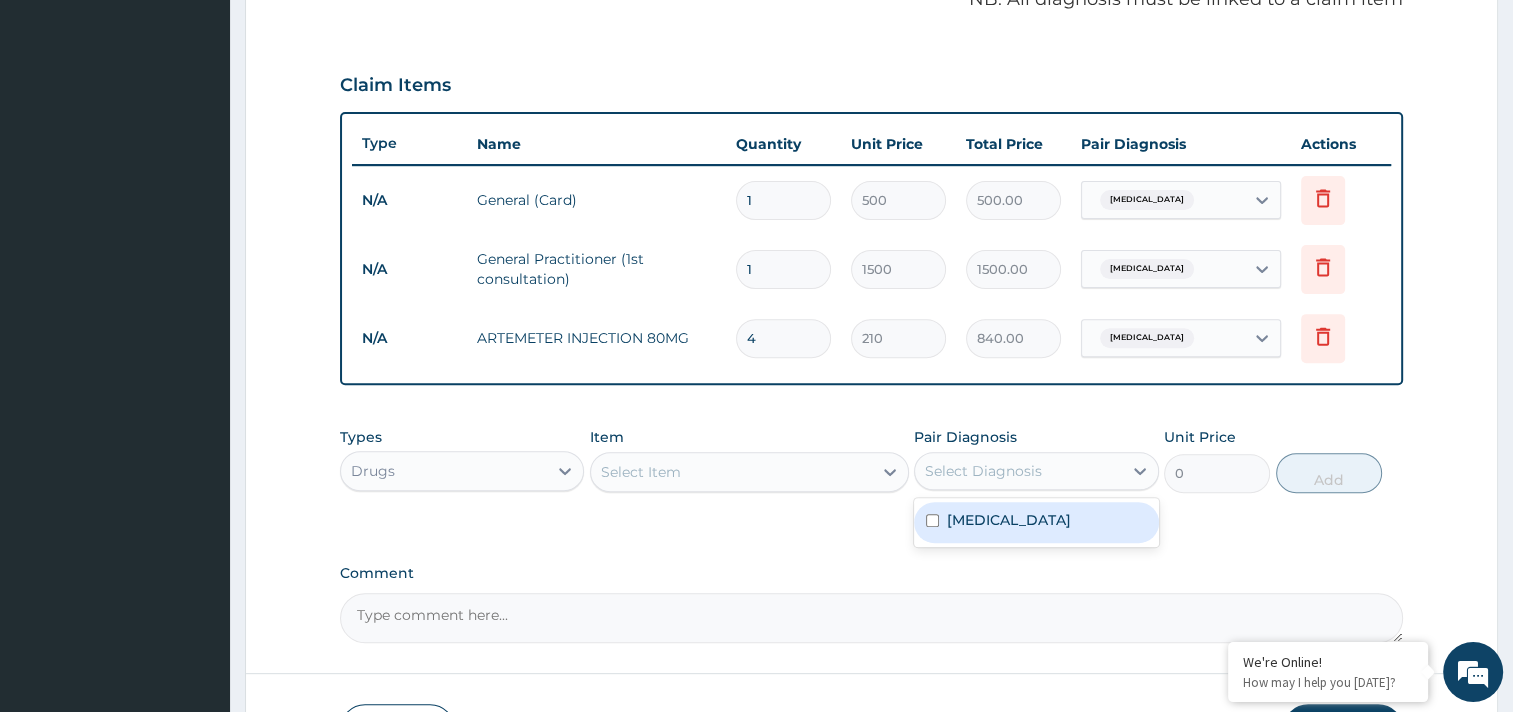 click on "Malaria" at bounding box center (1036, 522) 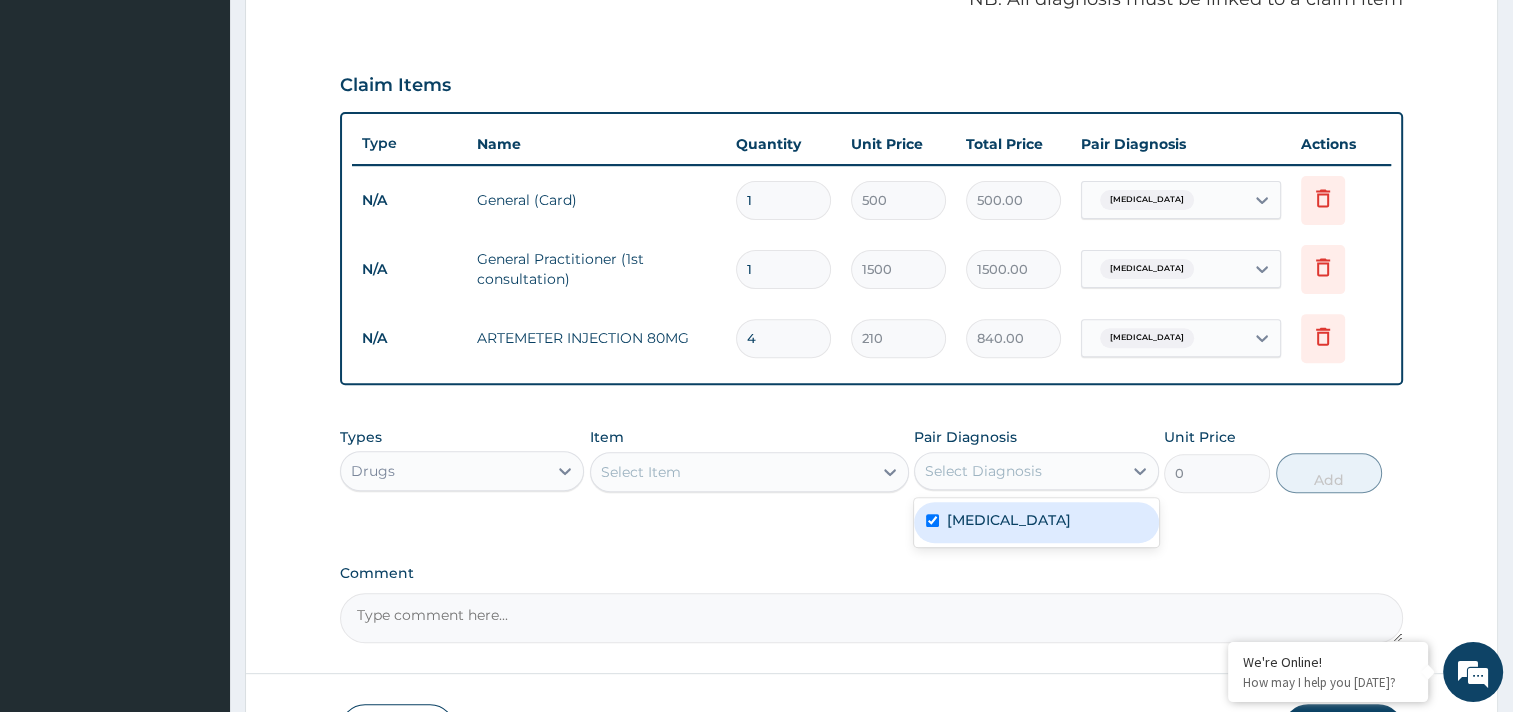 checkbox on "true" 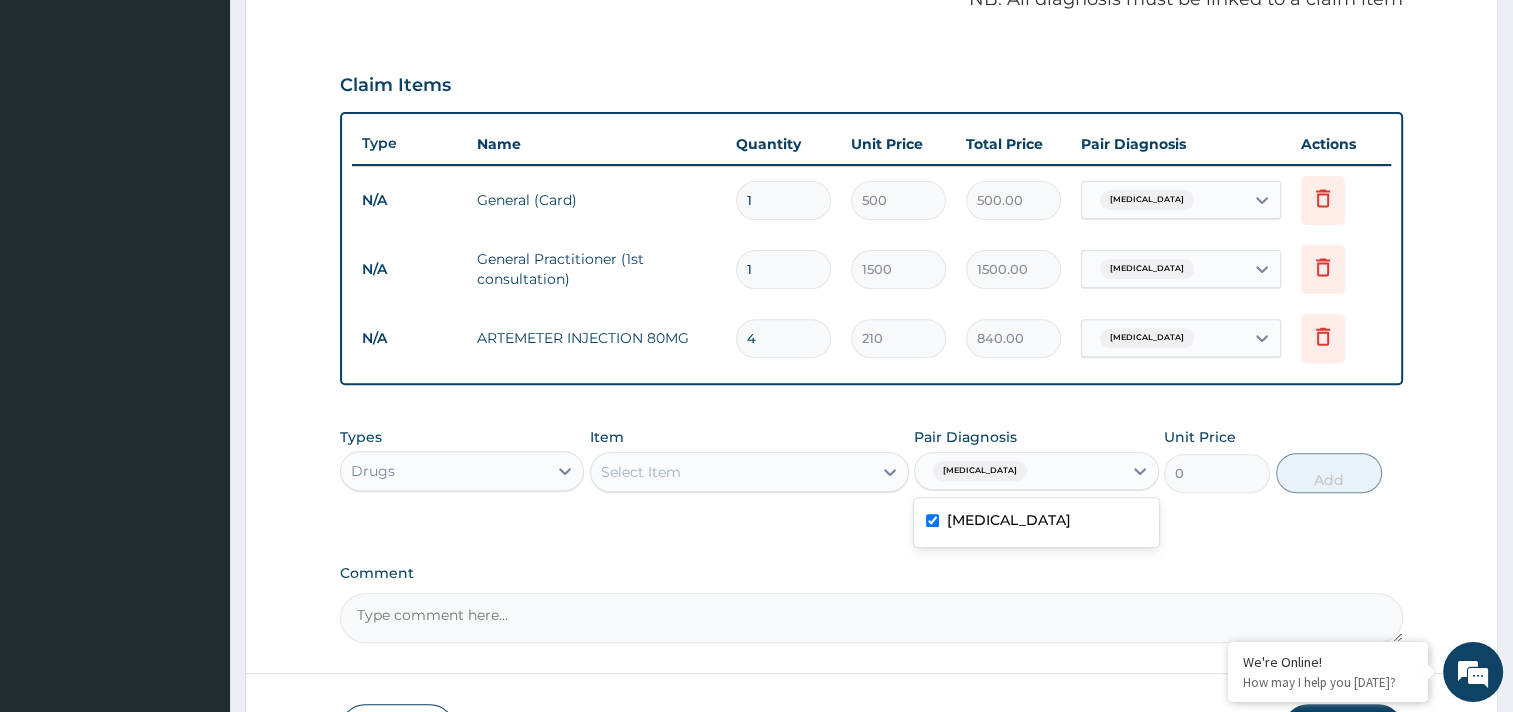 click on "Select Item" at bounding box center [731, 472] 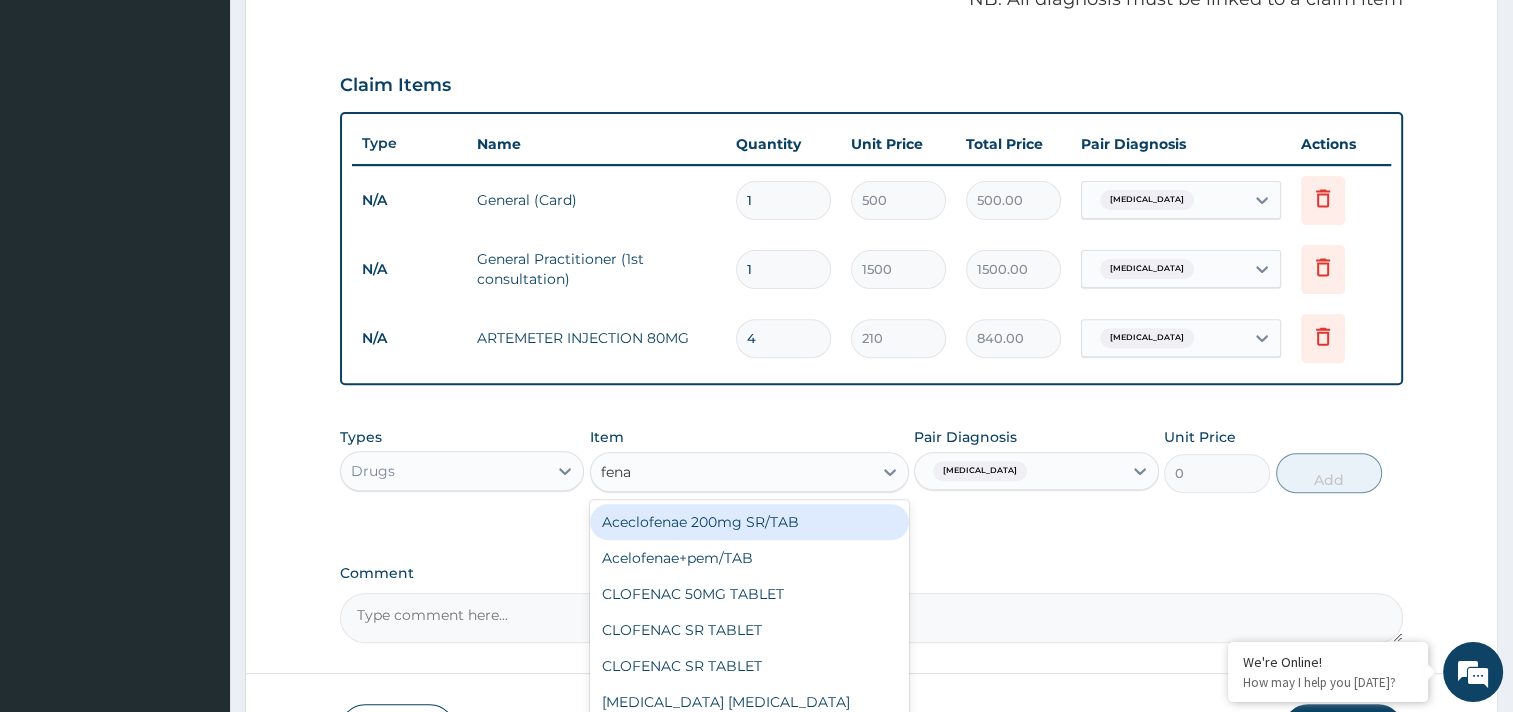 type on "fenae" 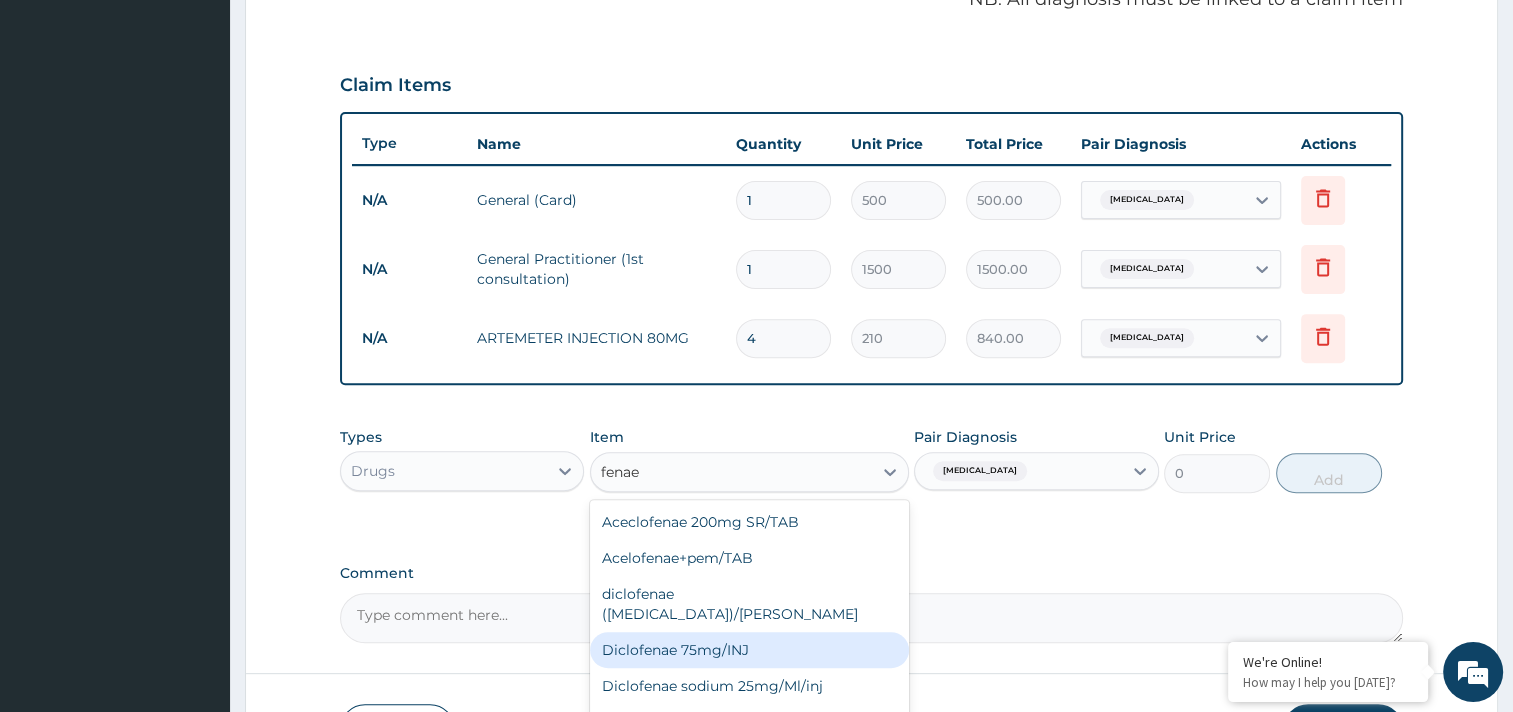 click on "Diclofenae 75mg/INJ" at bounding box center [749, 650] 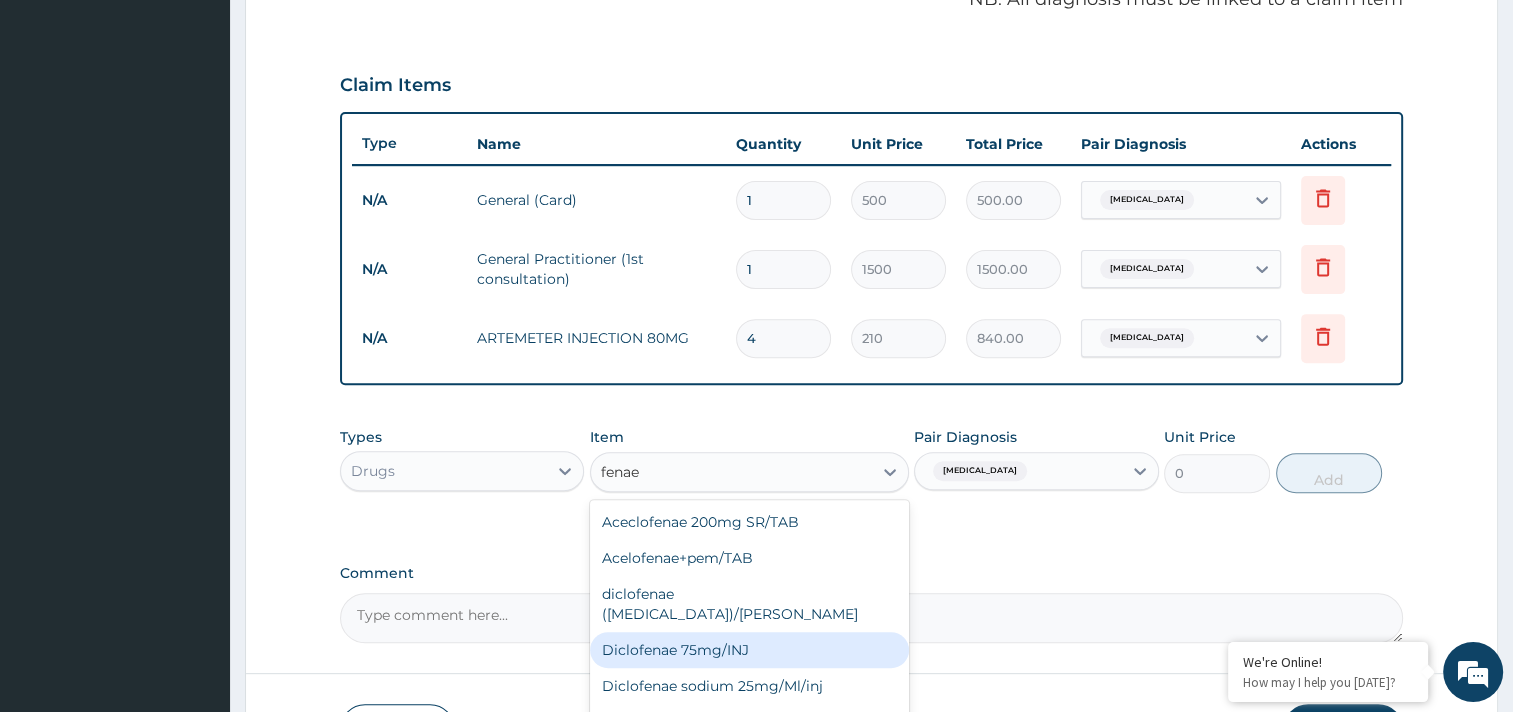 type 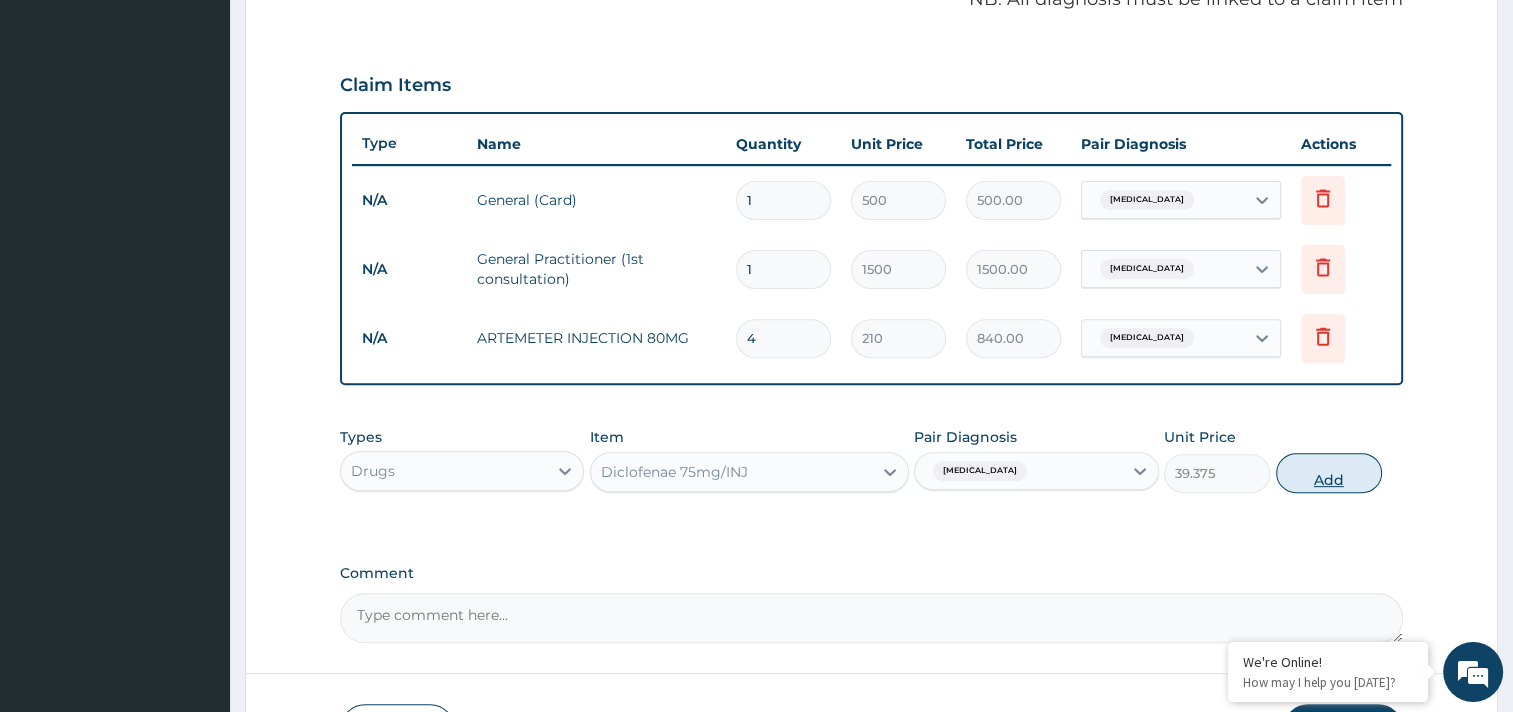 click on "Add" at bounding box center [1329, 473] 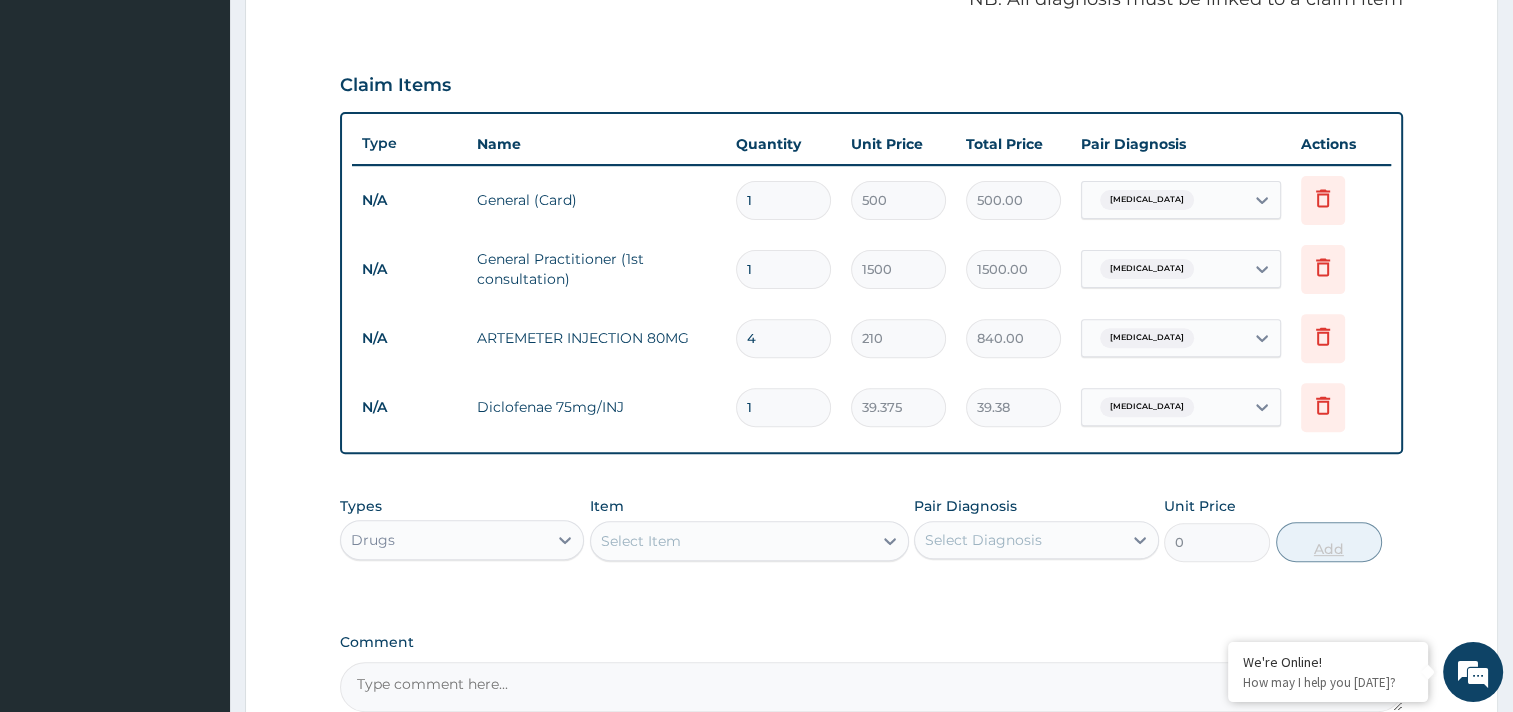 type on "2" 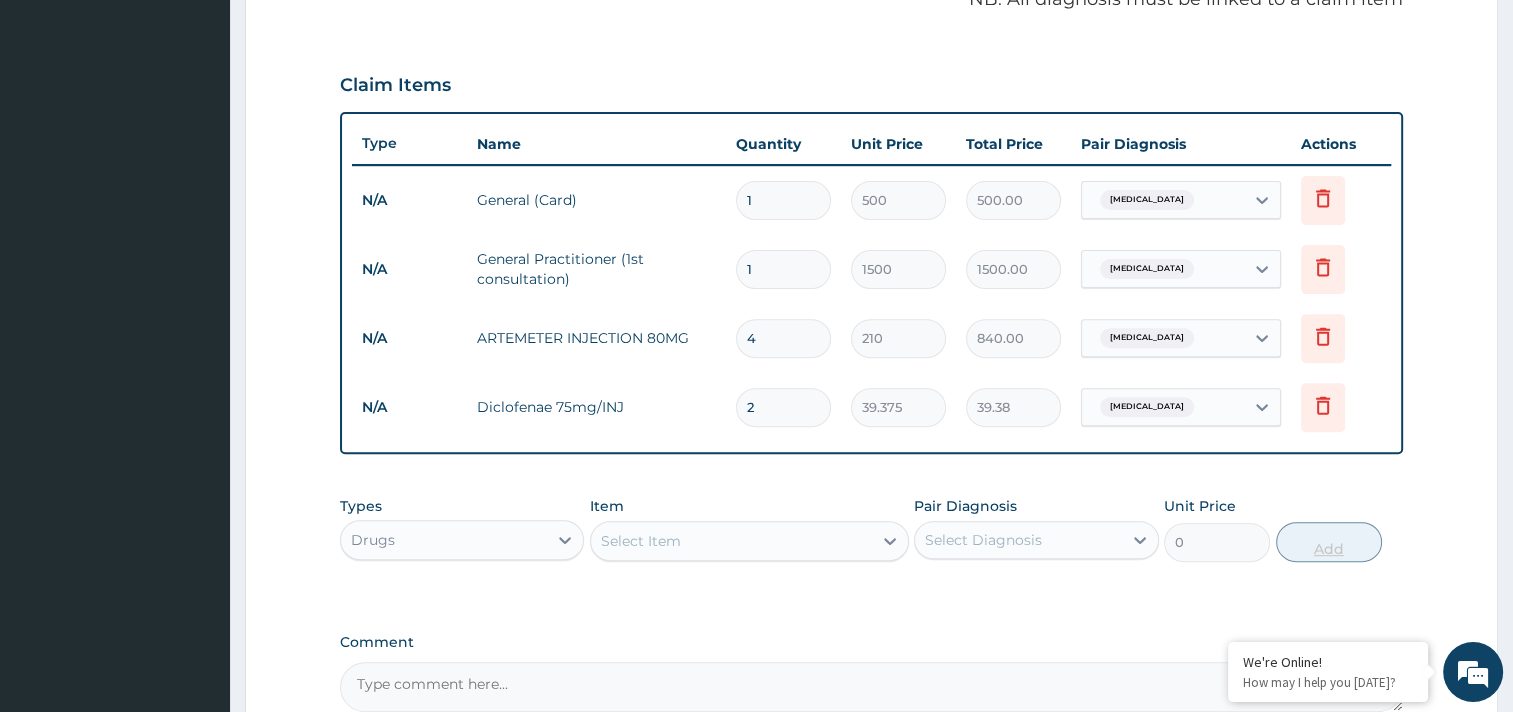 type on "78.75" 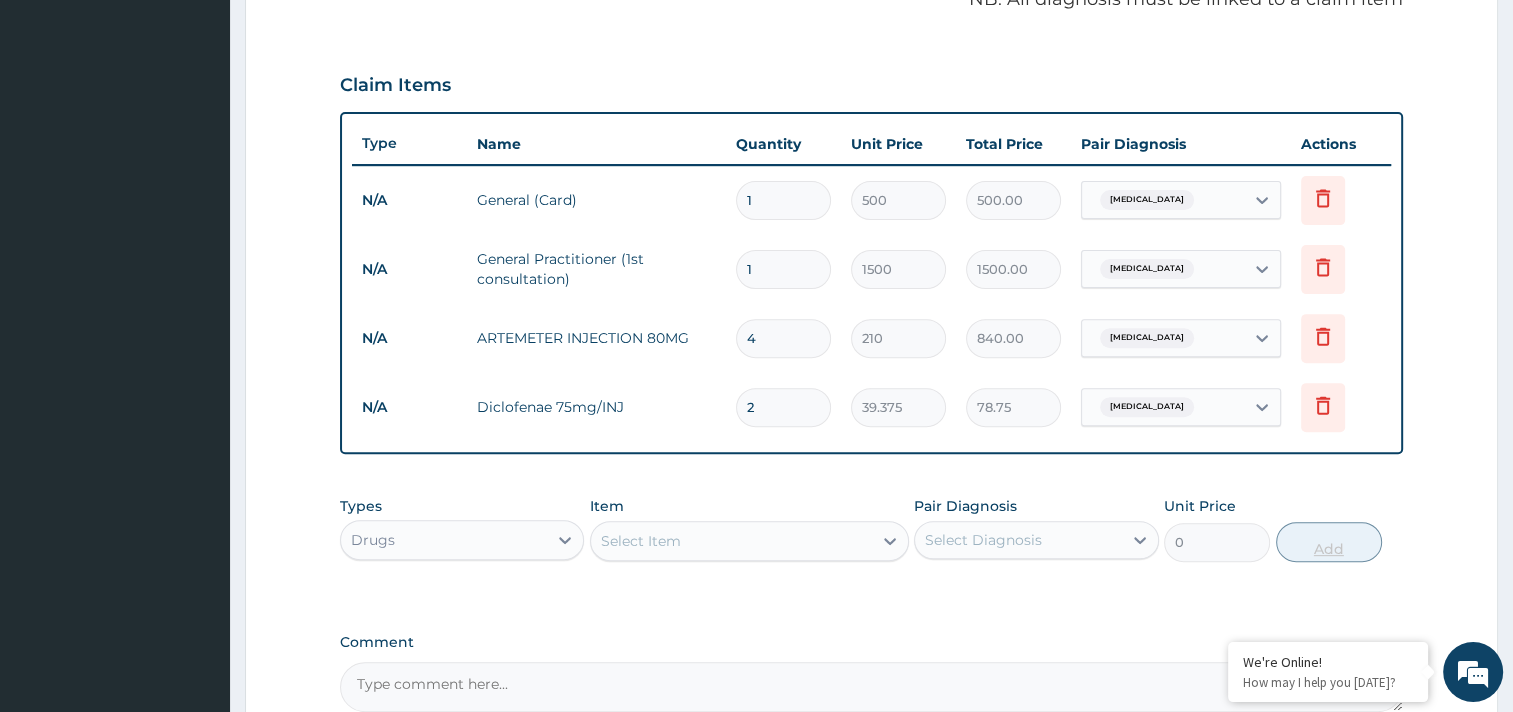 type on "3" 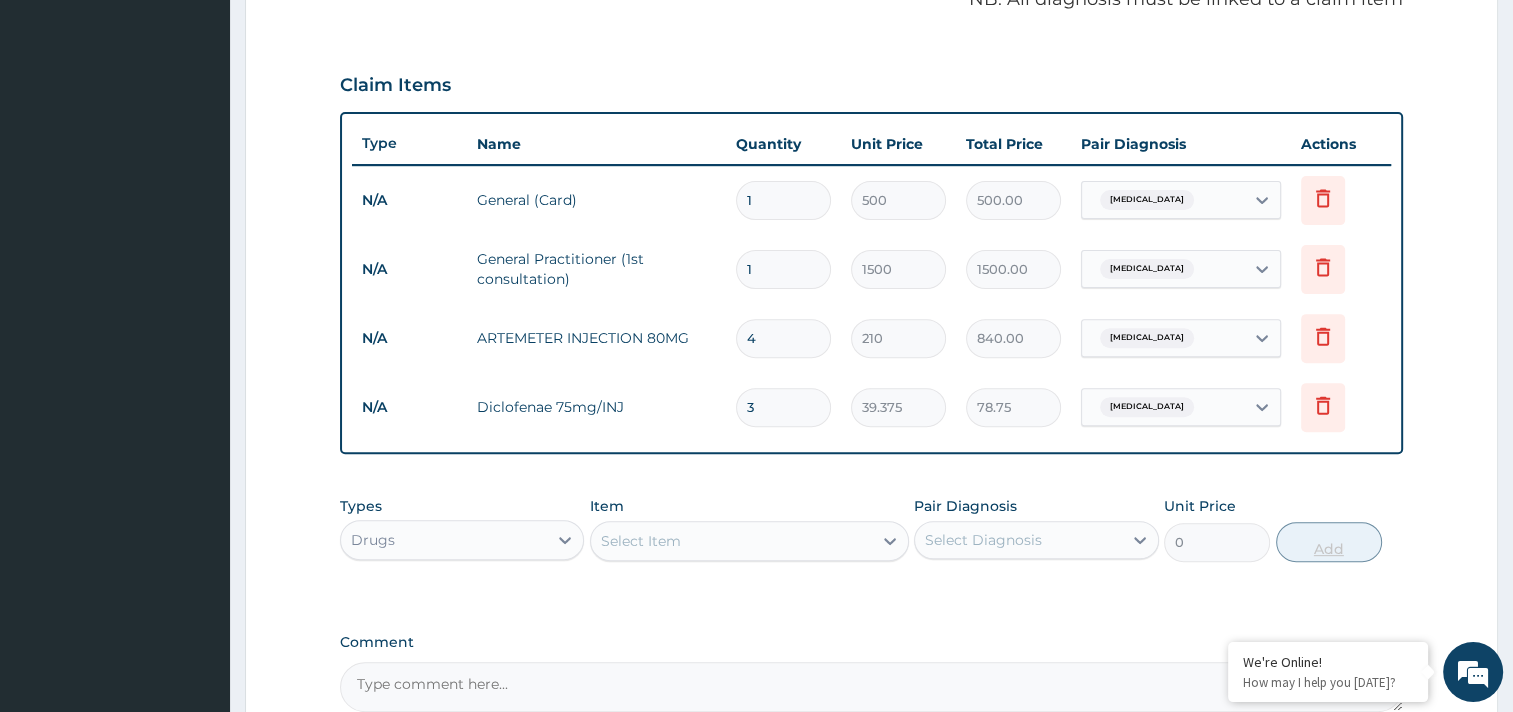 type on "118.13" 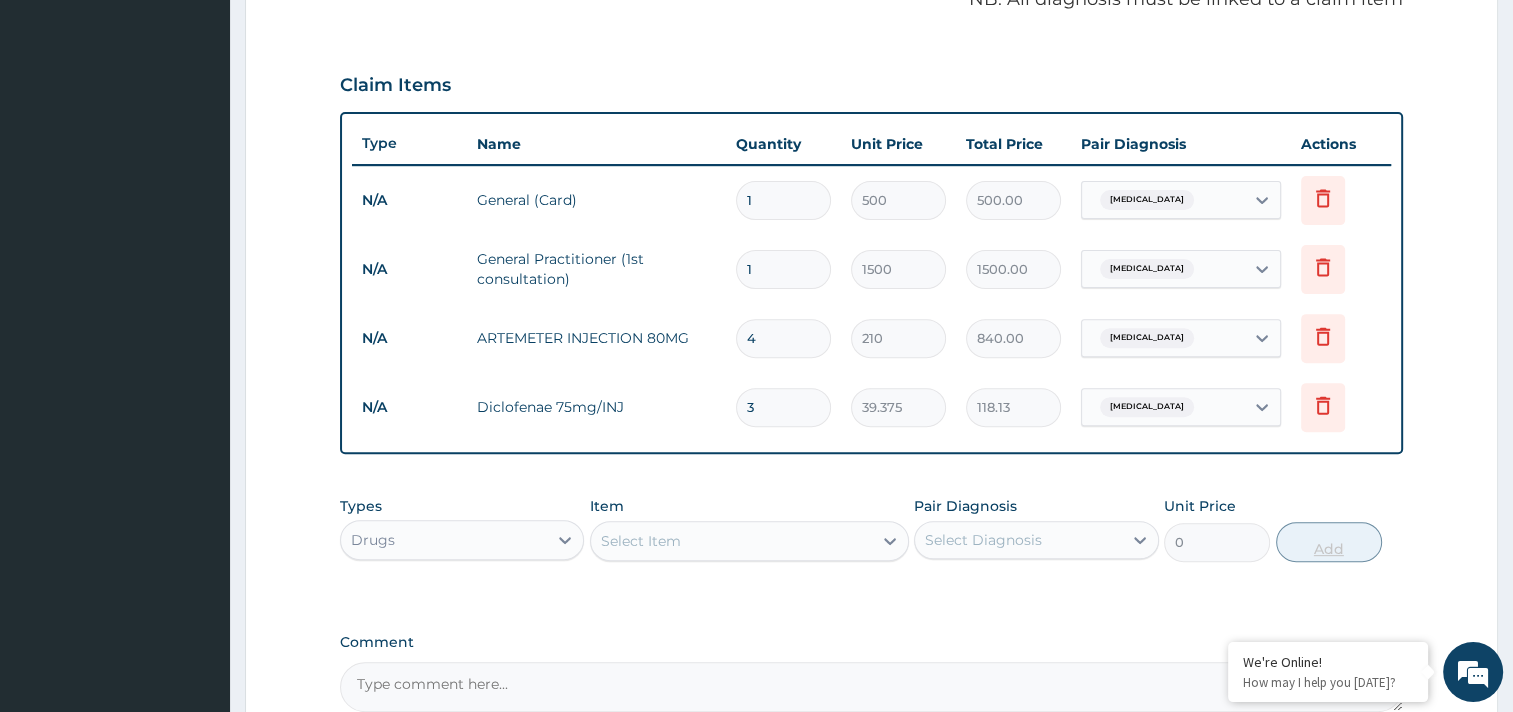 type on "4" 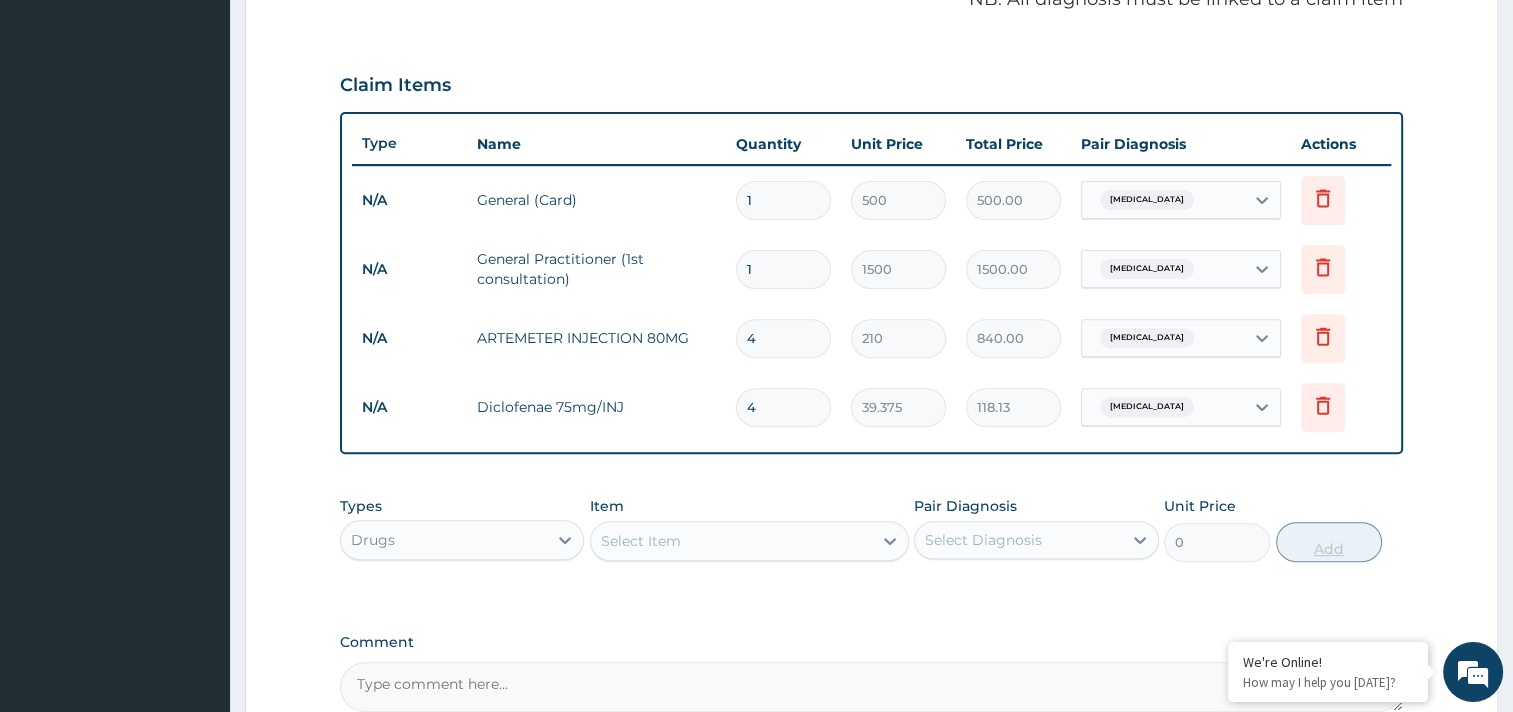 type on "157.50" 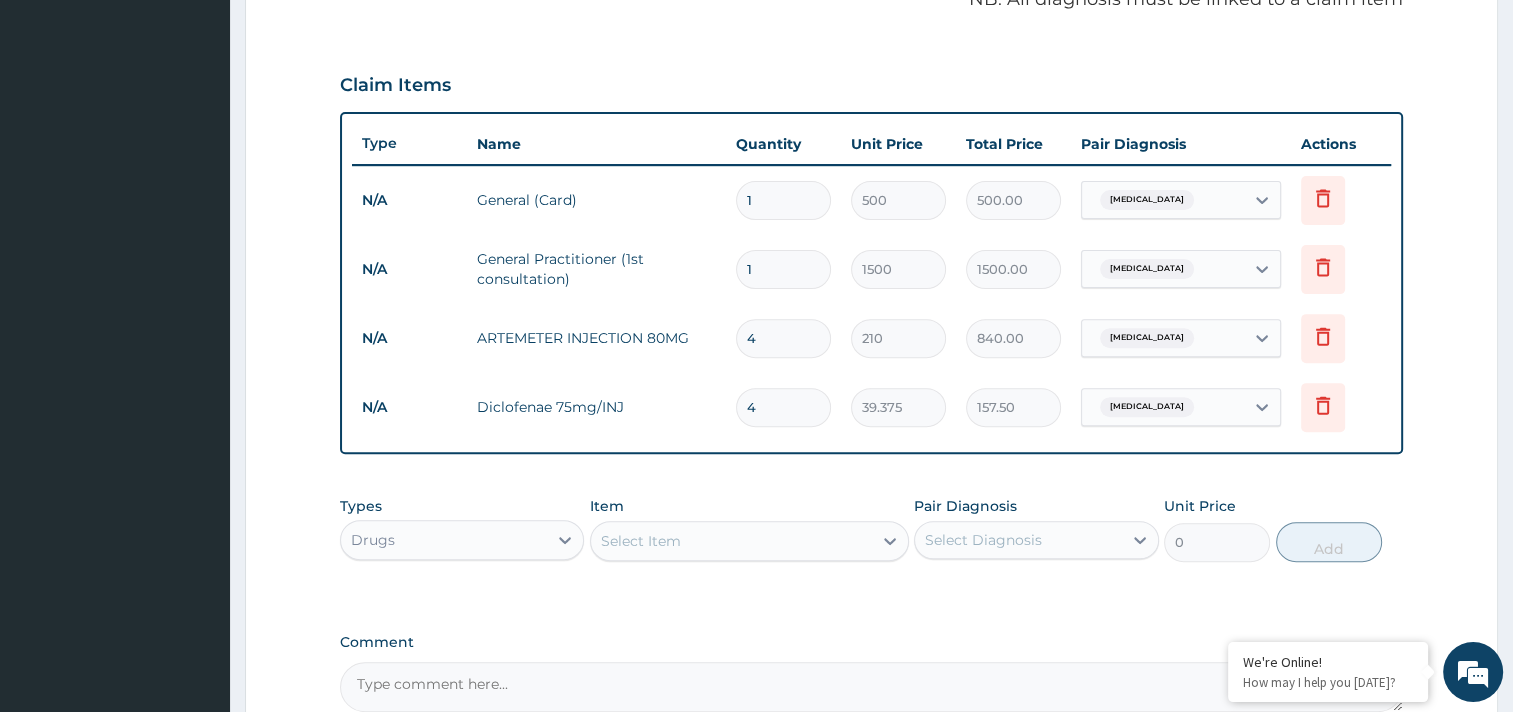 click on "Select Diagnosis" at bounding box center [1018, 540] 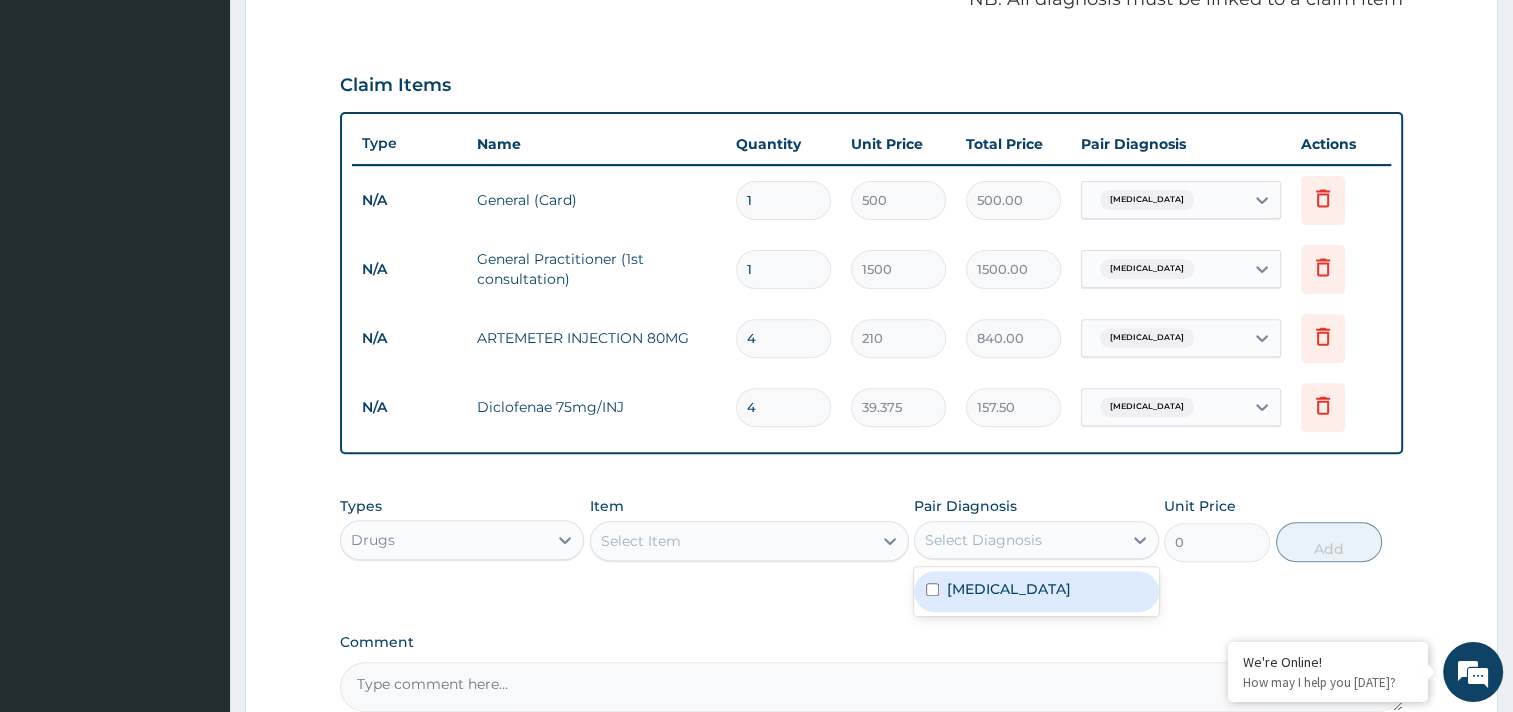 click on "Malaria" at bounding box center (1036, 591) 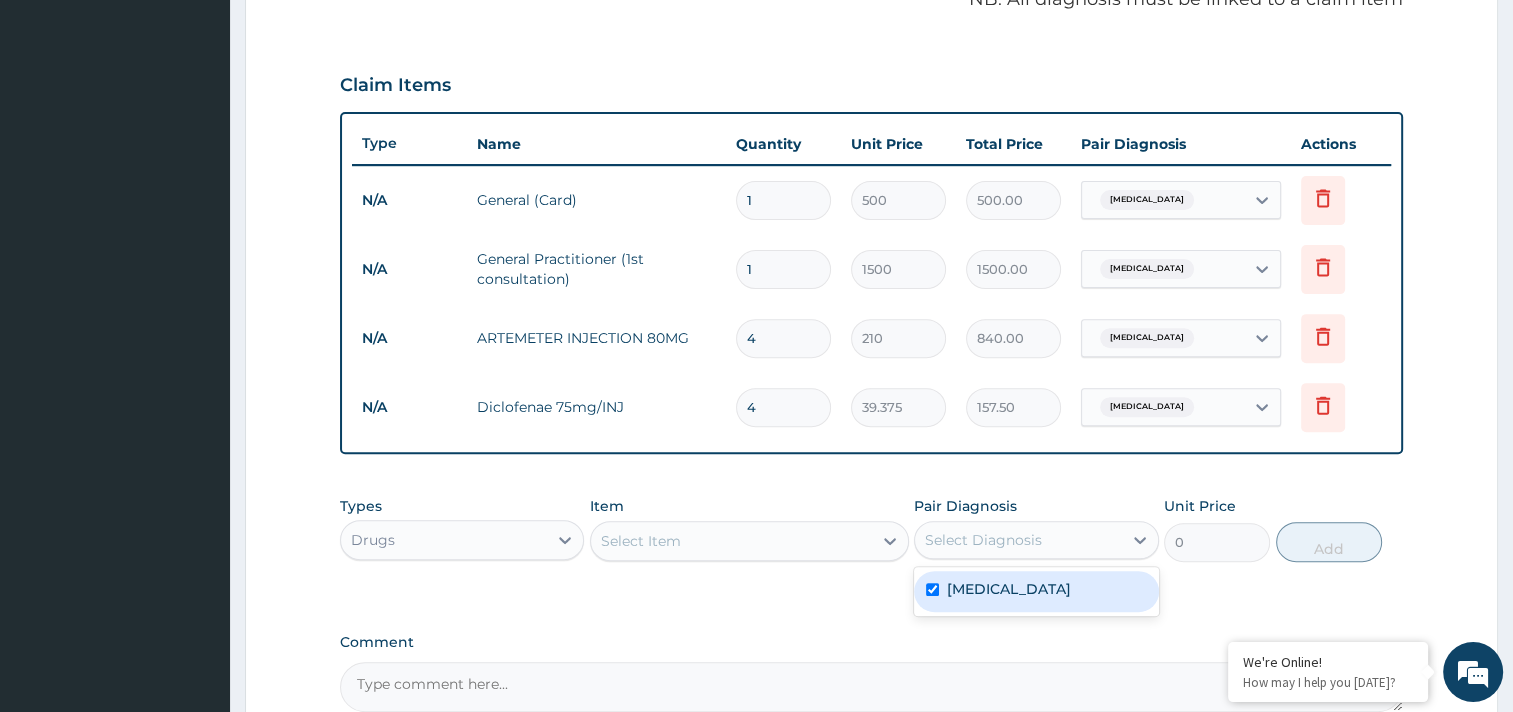 checkbox on "true" 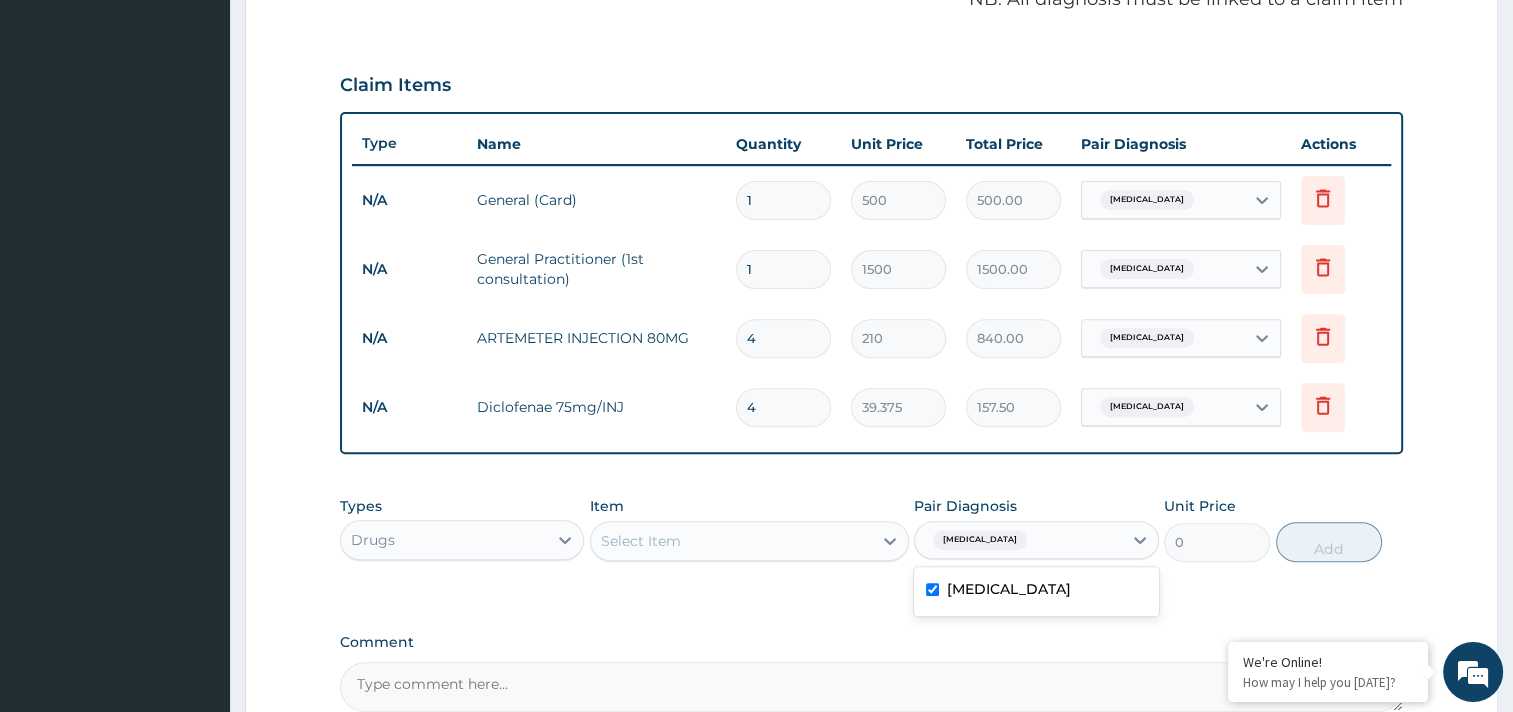 click on "Select Item" at bounding box center [731, 541] 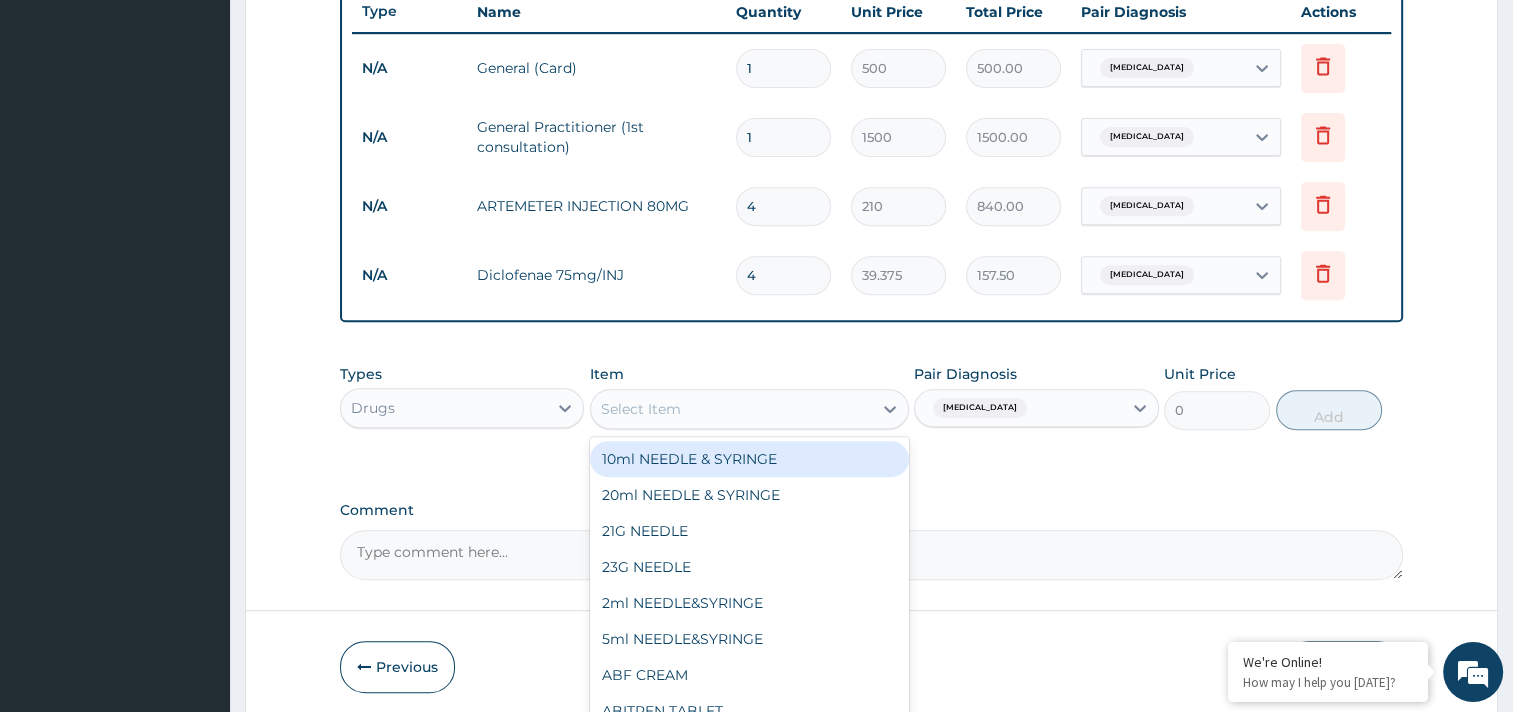 scroll, scrollTop: 841, scrollLeft: 0, axis: vertical 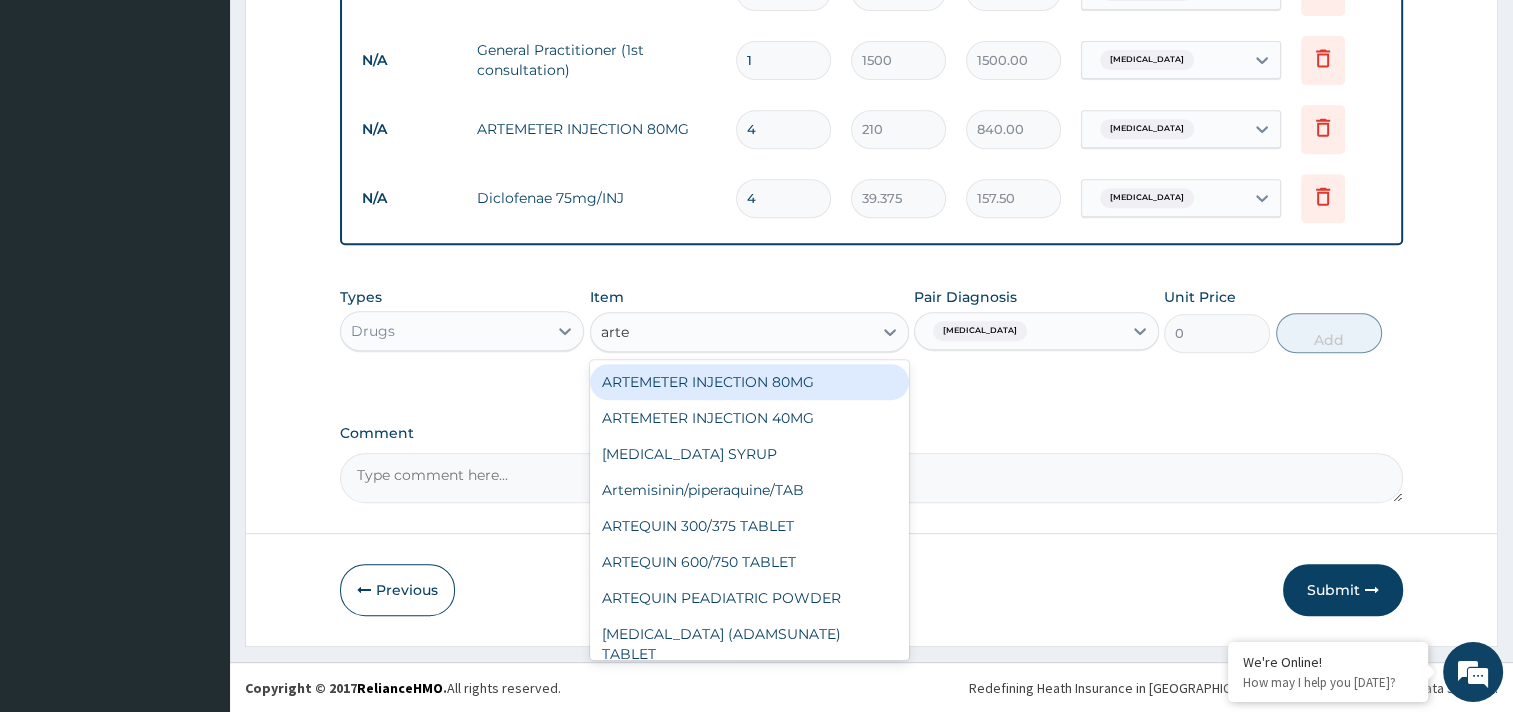 type on "artem" 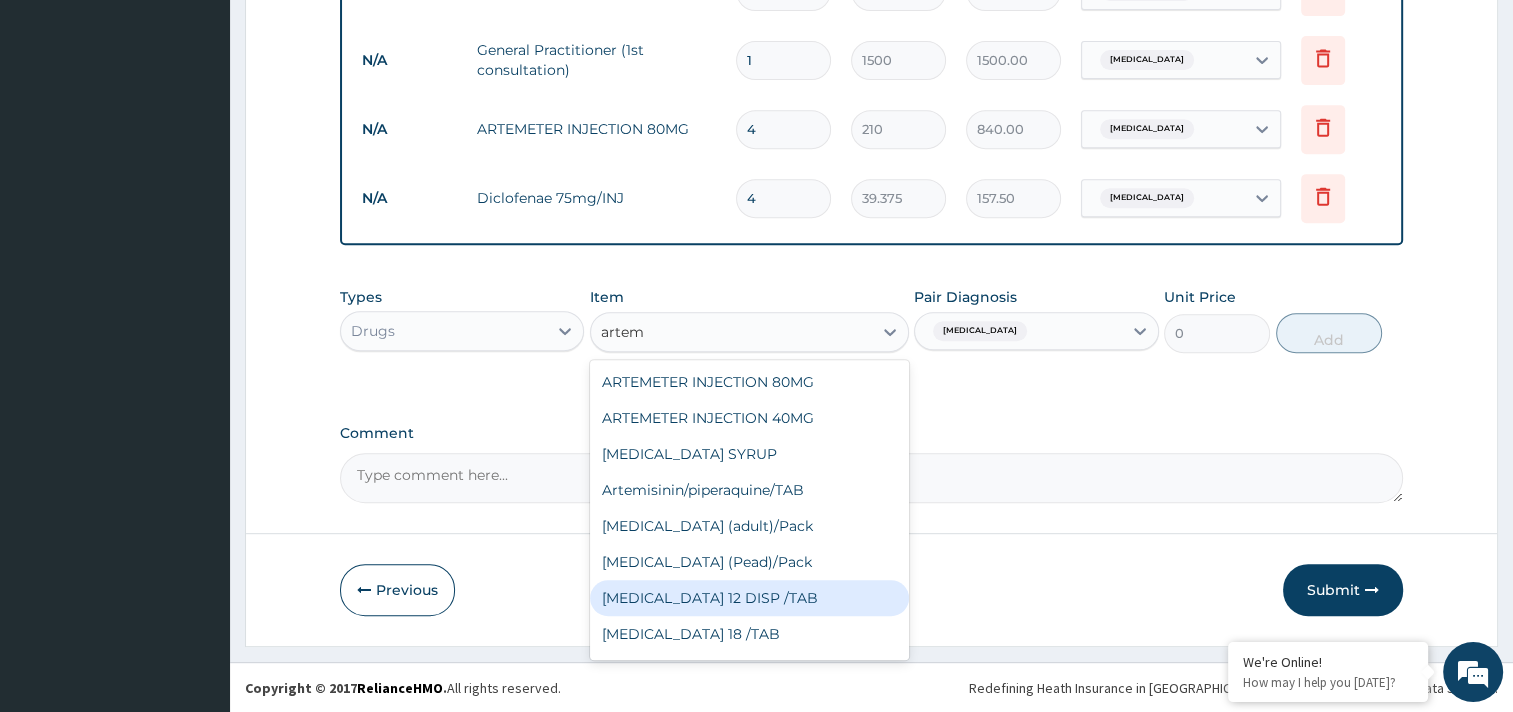 click on "COARTEM 12 DISP /TAB" at bounding box center (749, 598) 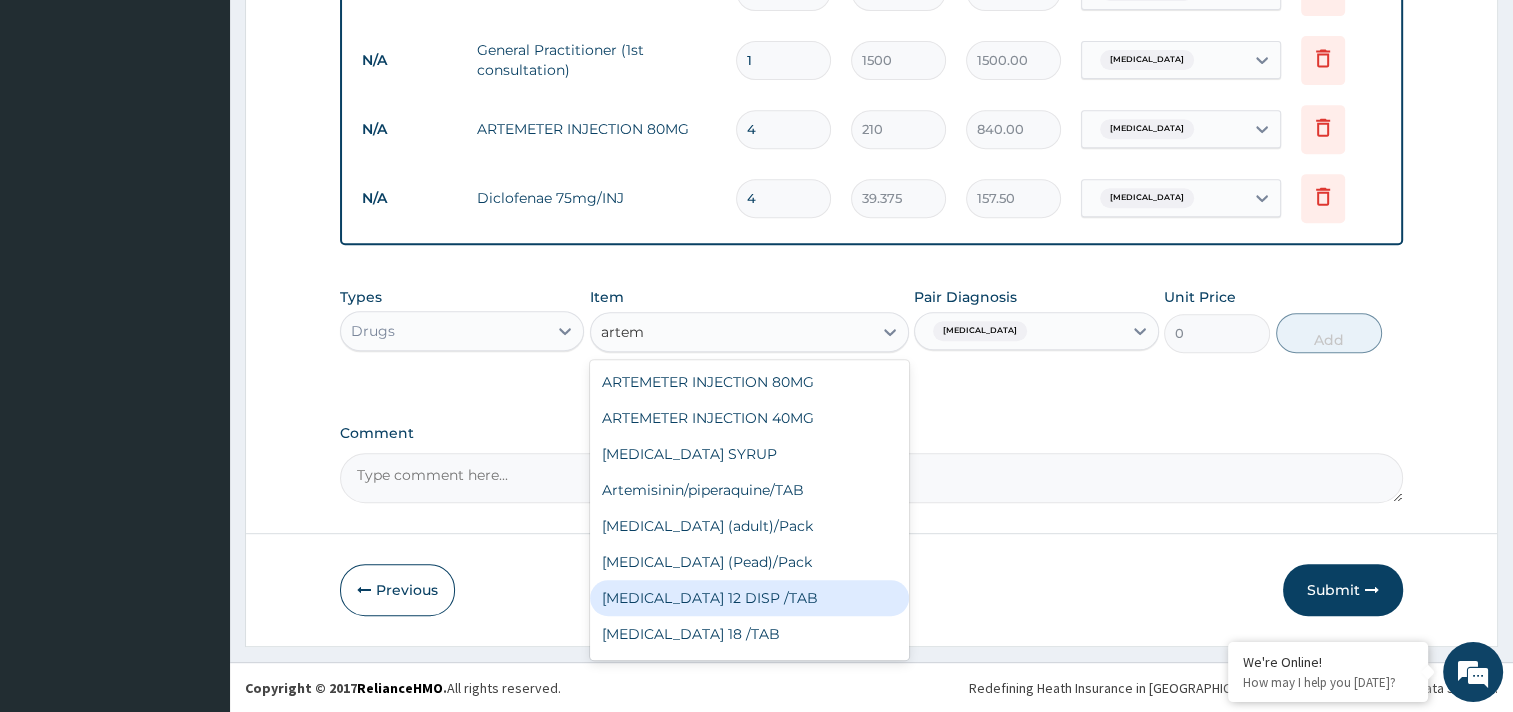 type 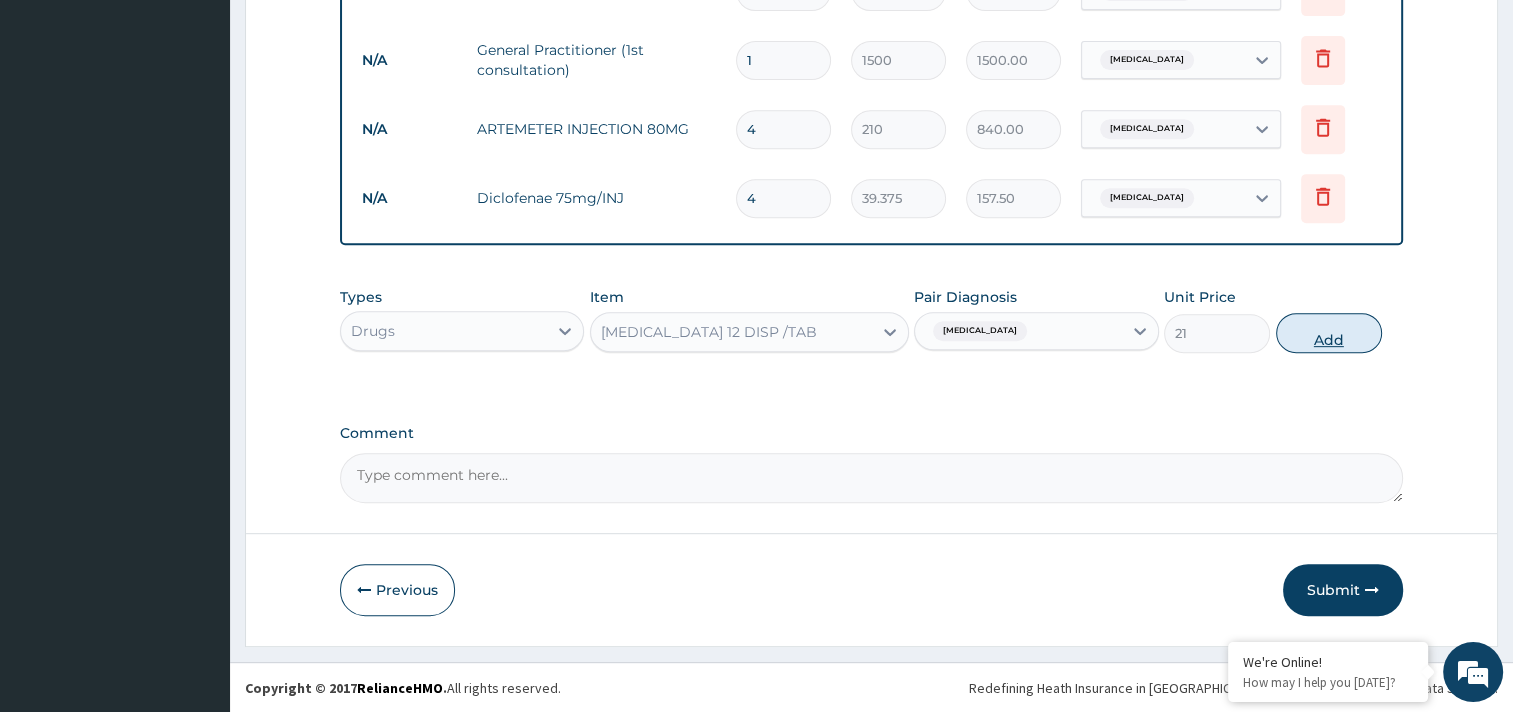 click on "Add" at bounding box center [1329, 333] 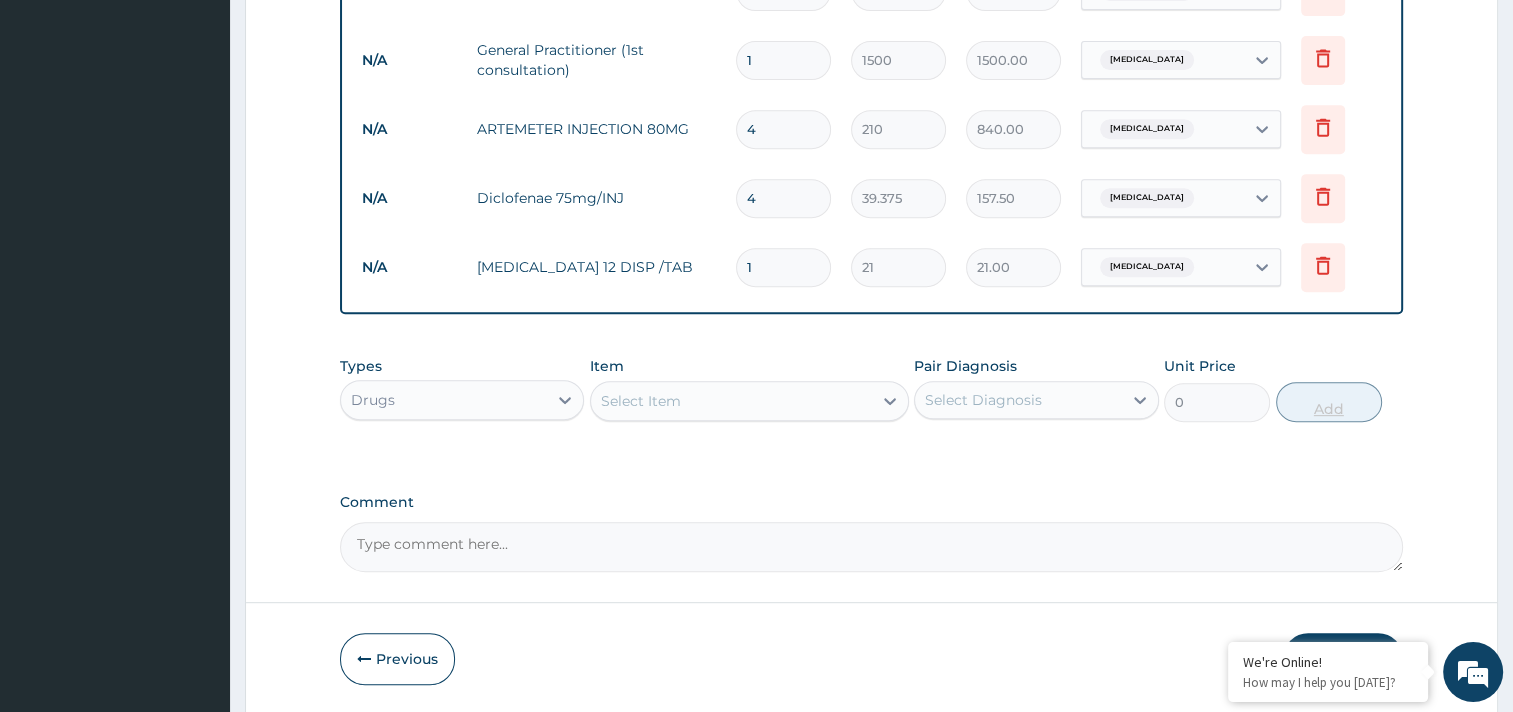type on "2" 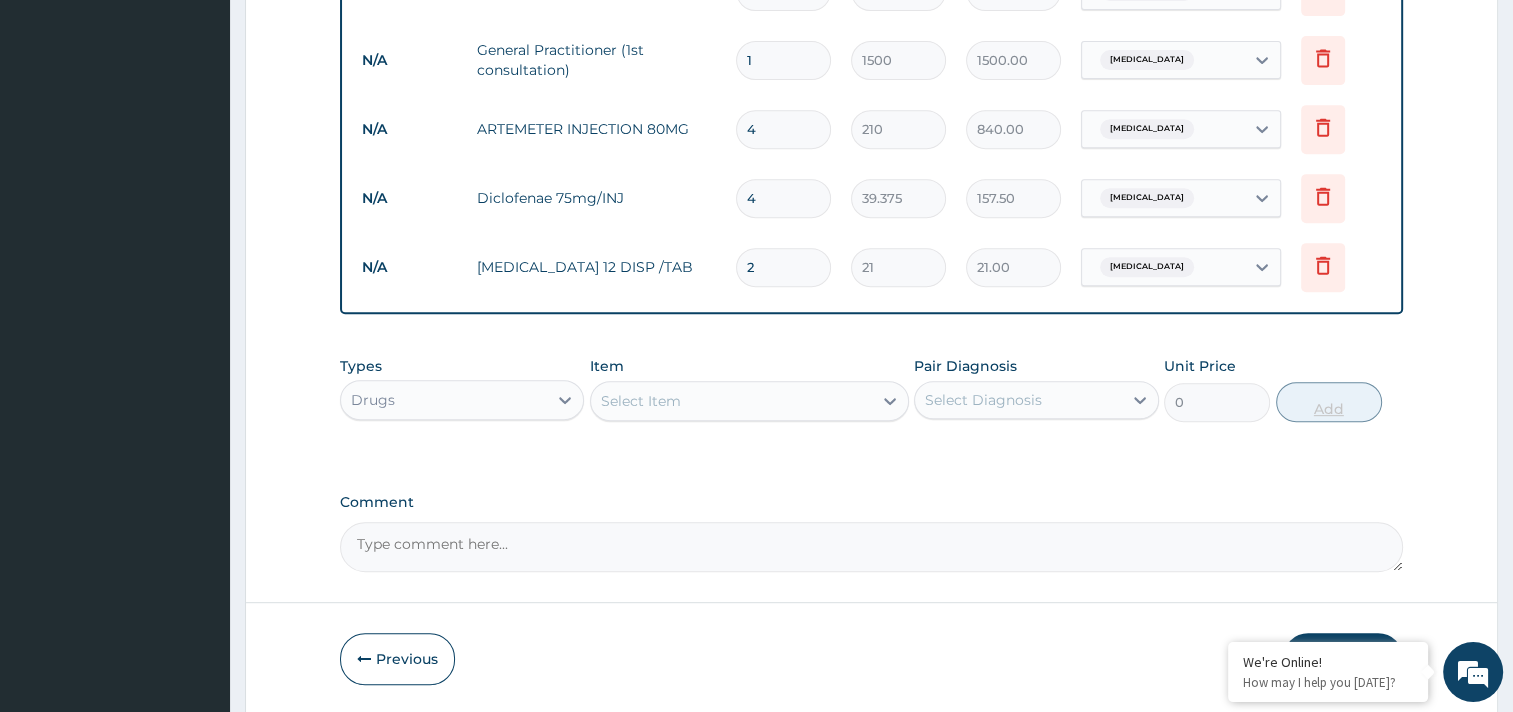 type on "42.00" 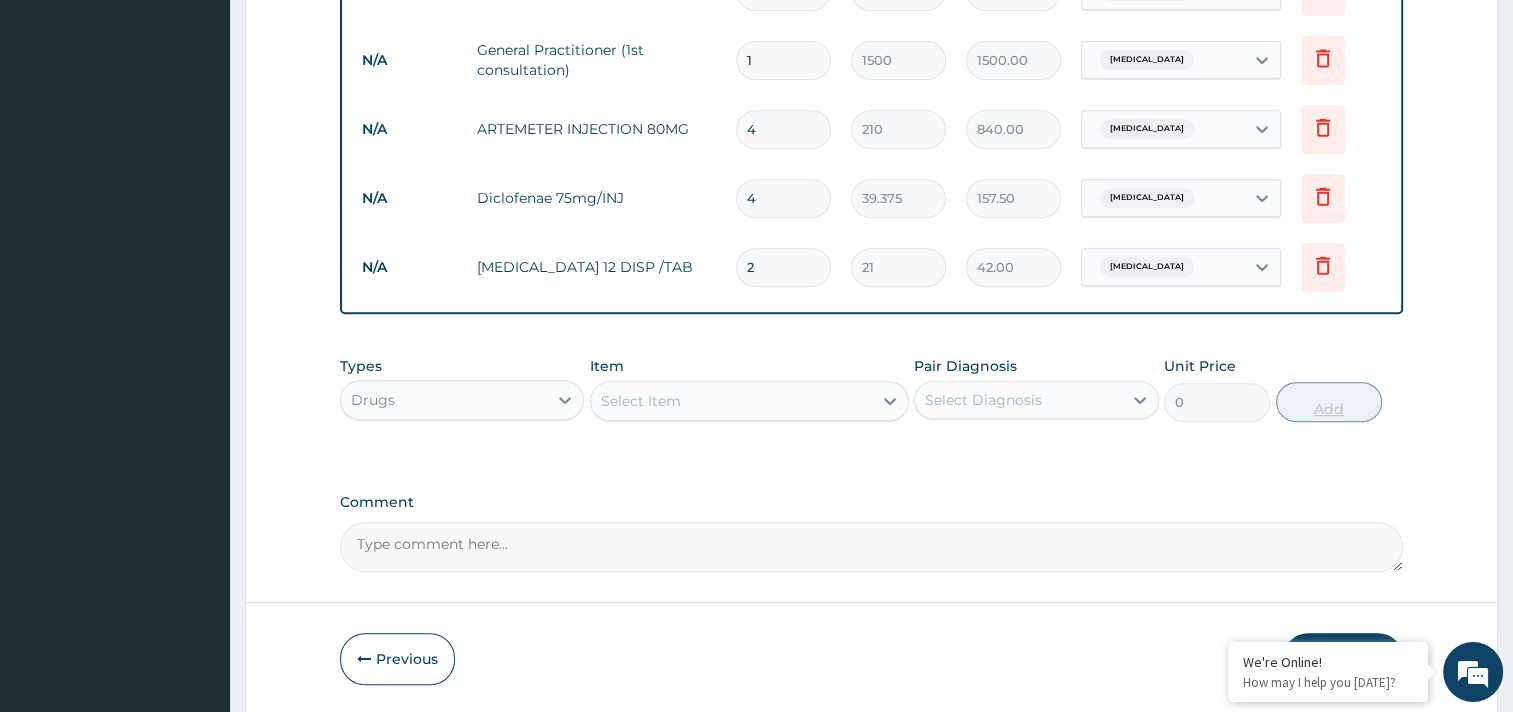 type on "3" 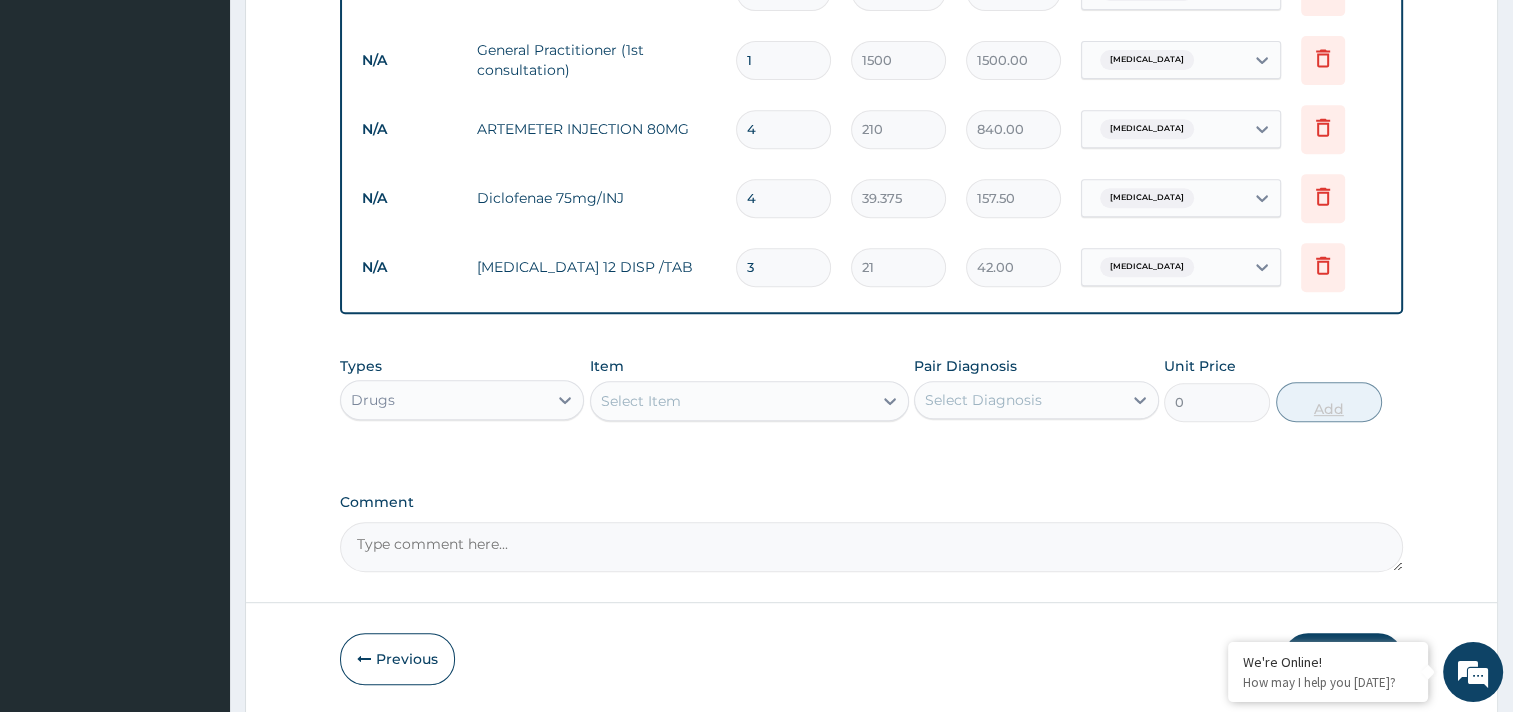 type on "63.00" 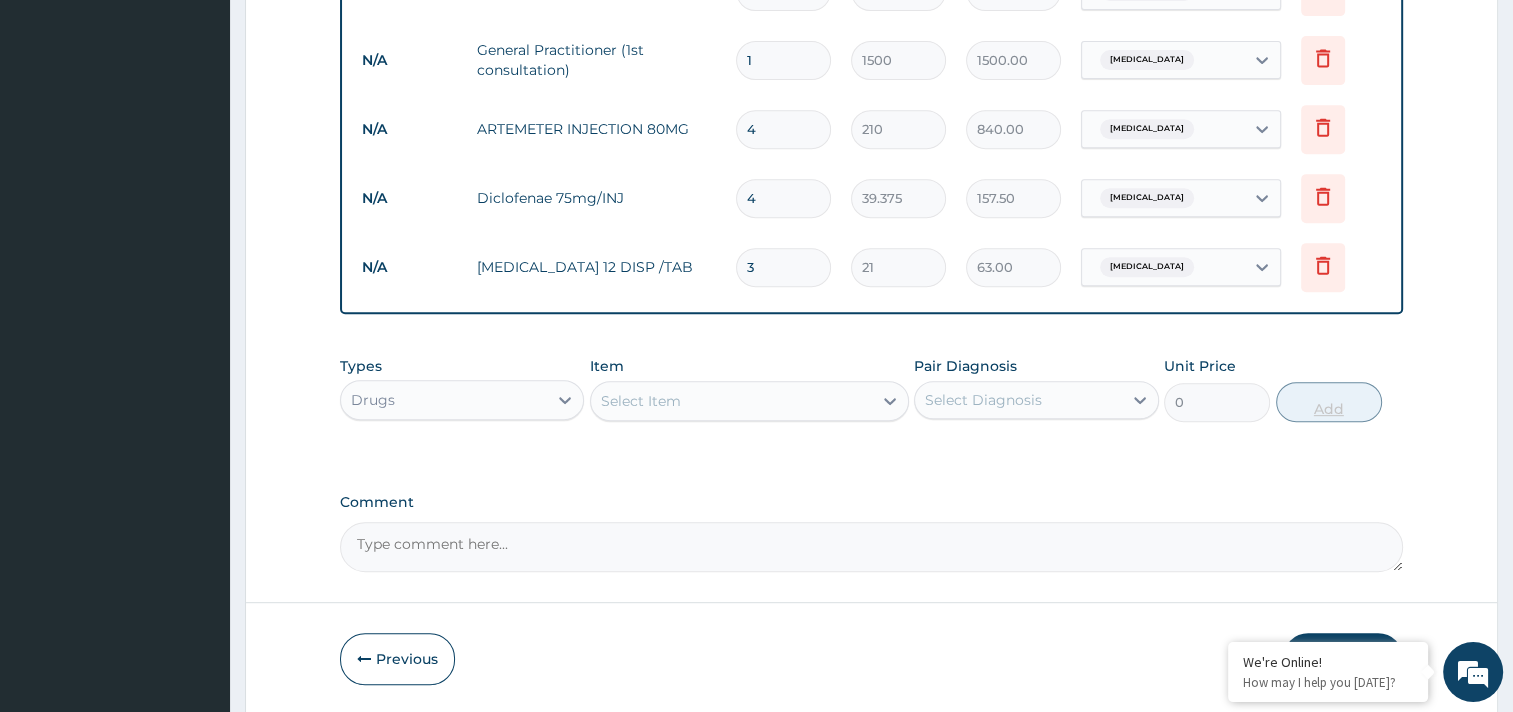 type on "4" 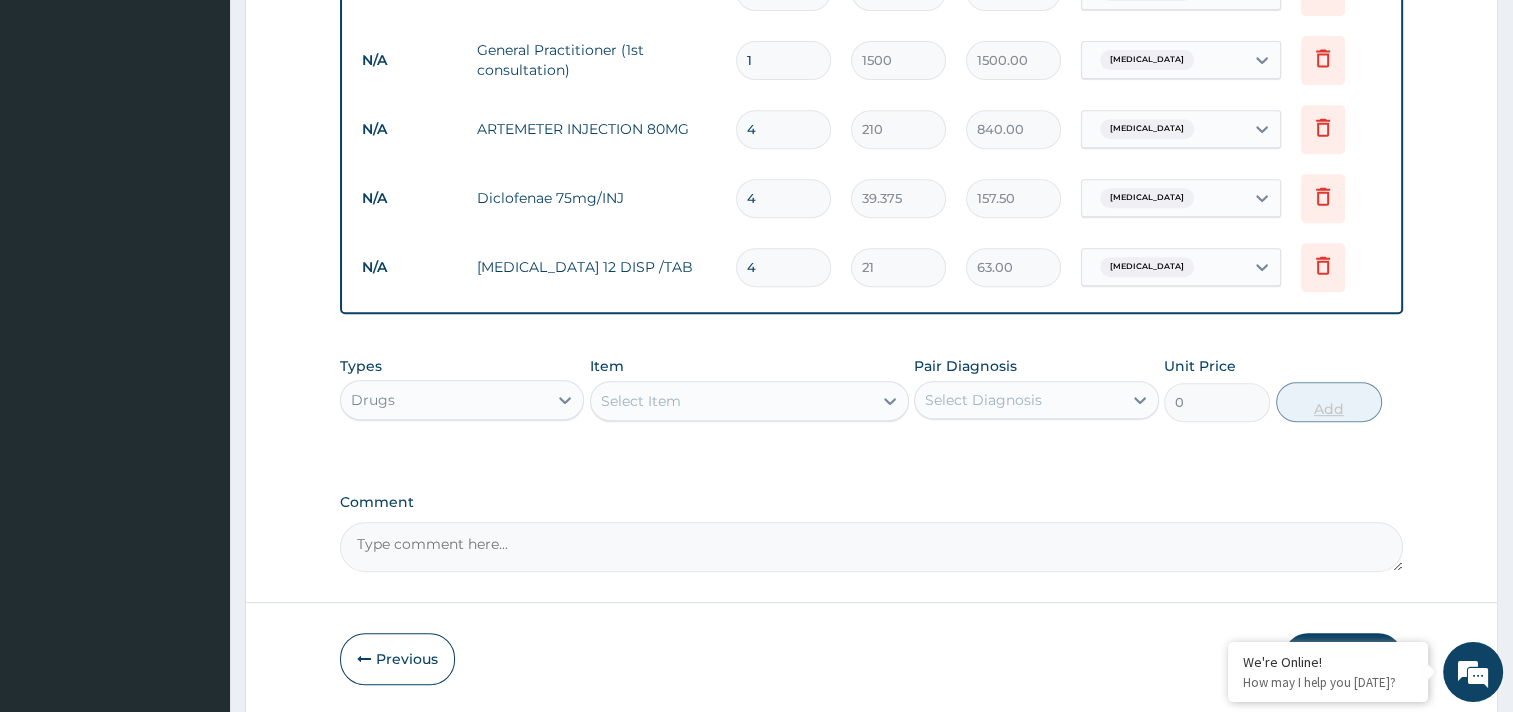 type on "84.00" 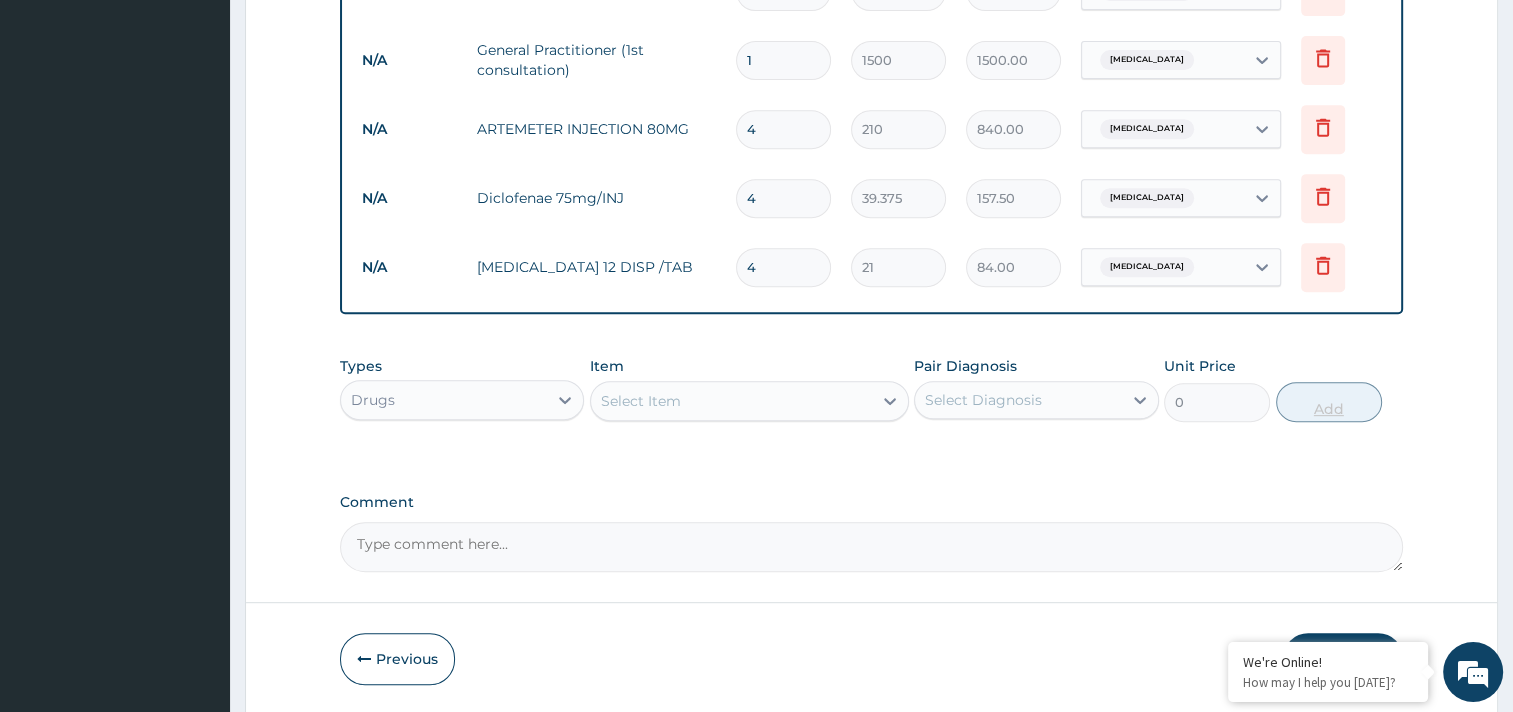 type on "5" 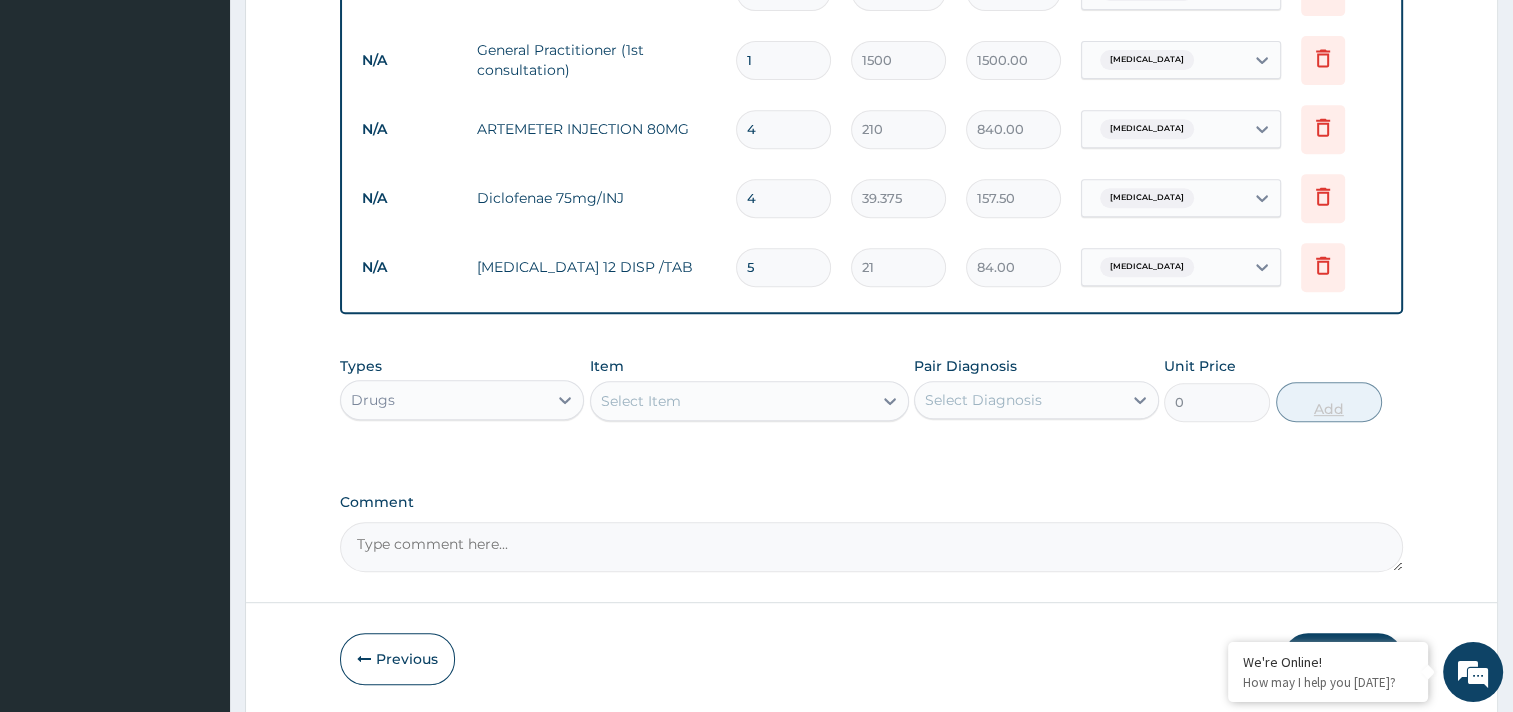 type on "105.00" 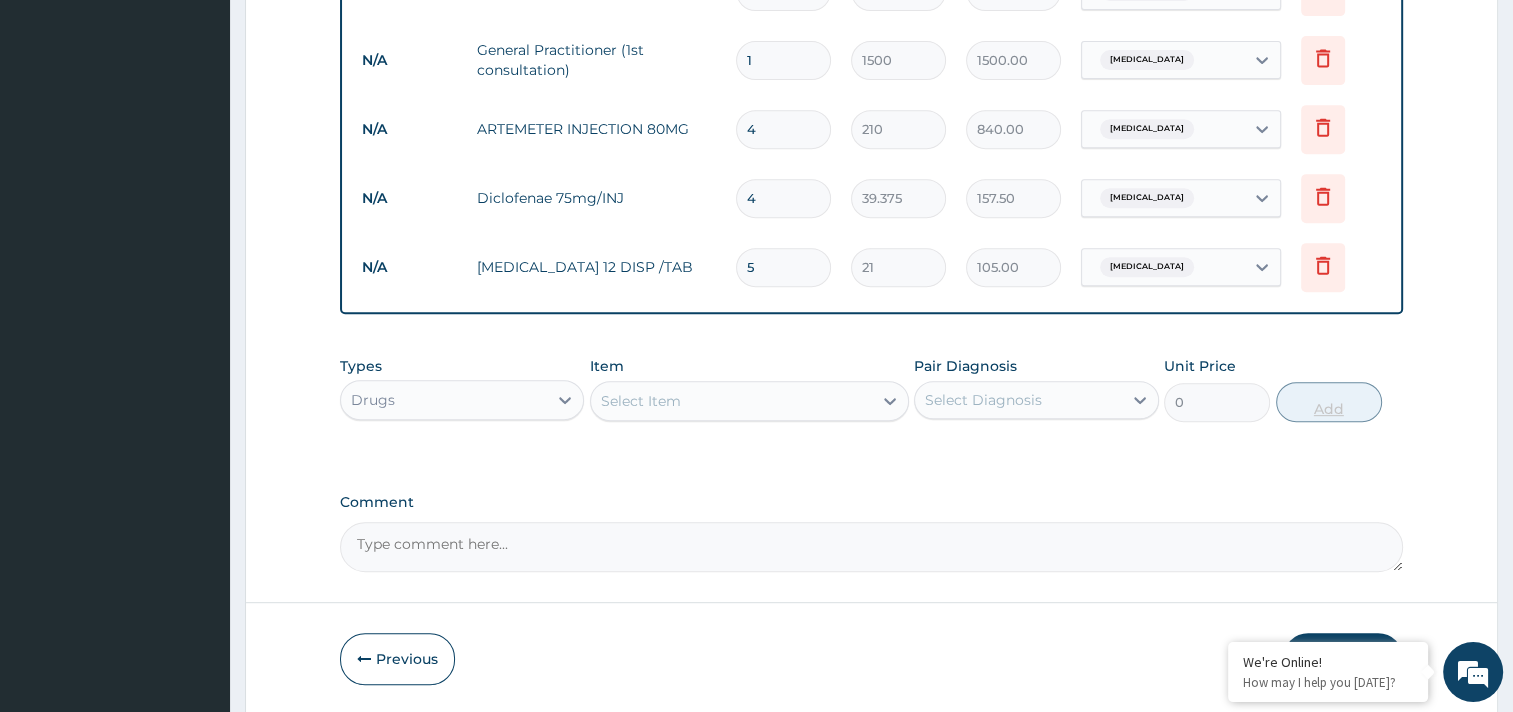 type on "6" 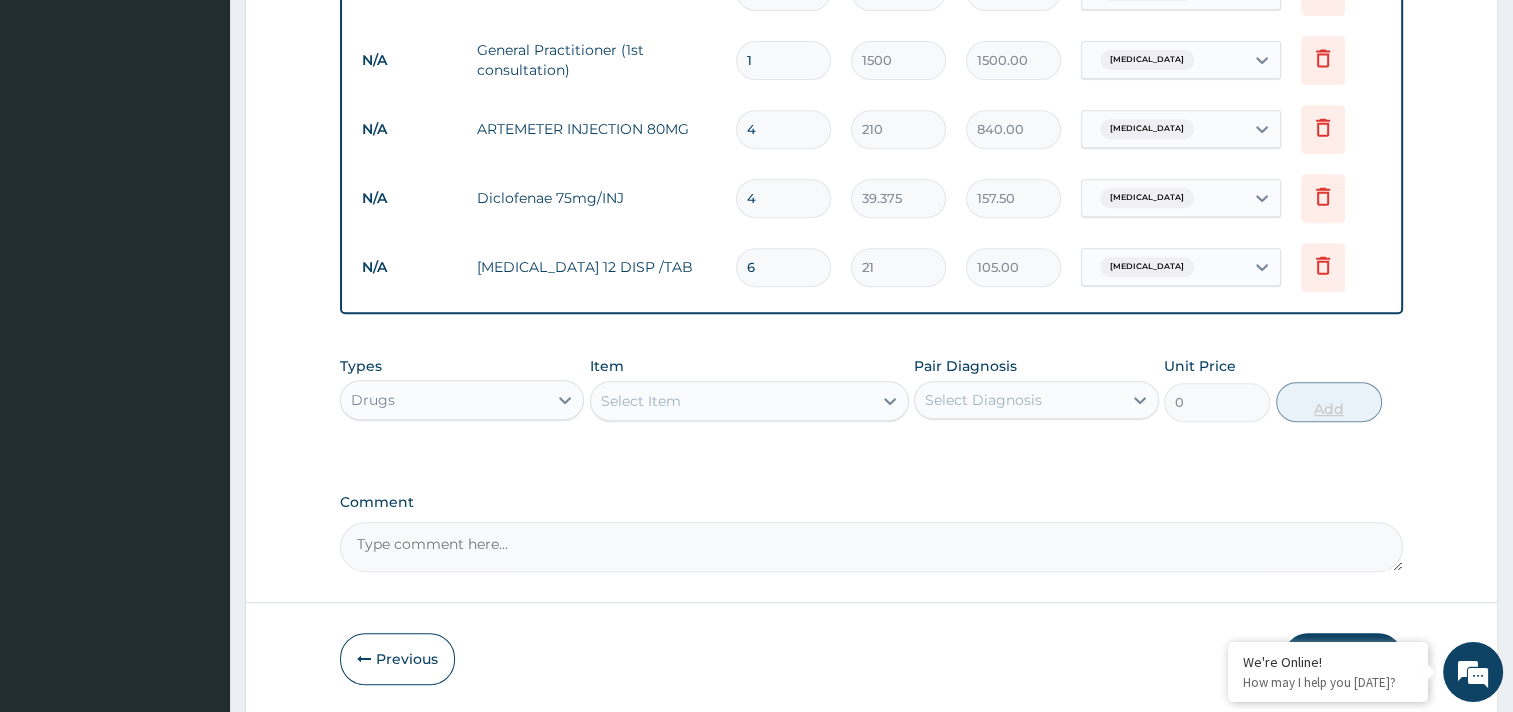 type on "126.00" 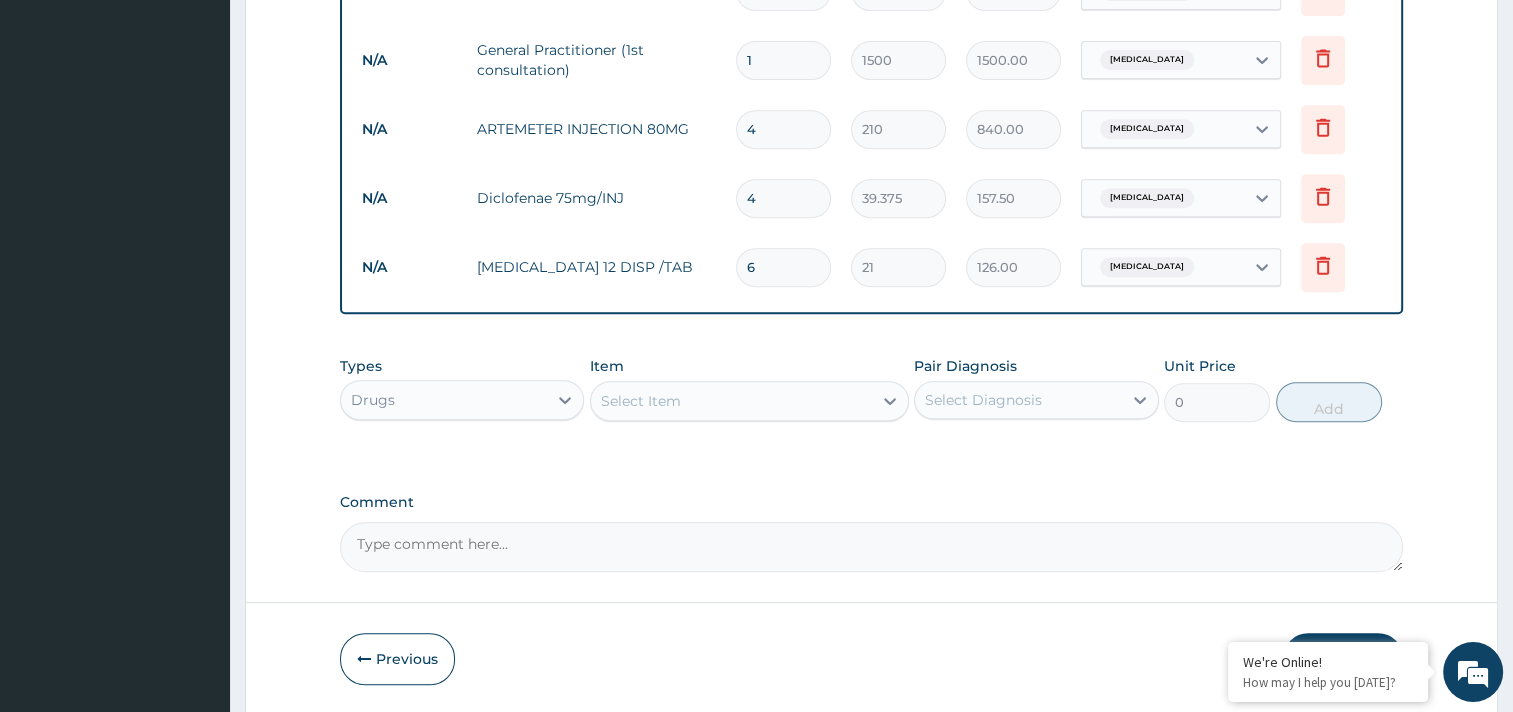 click on "Select Diagnosis" at bounding box center [983, 400] 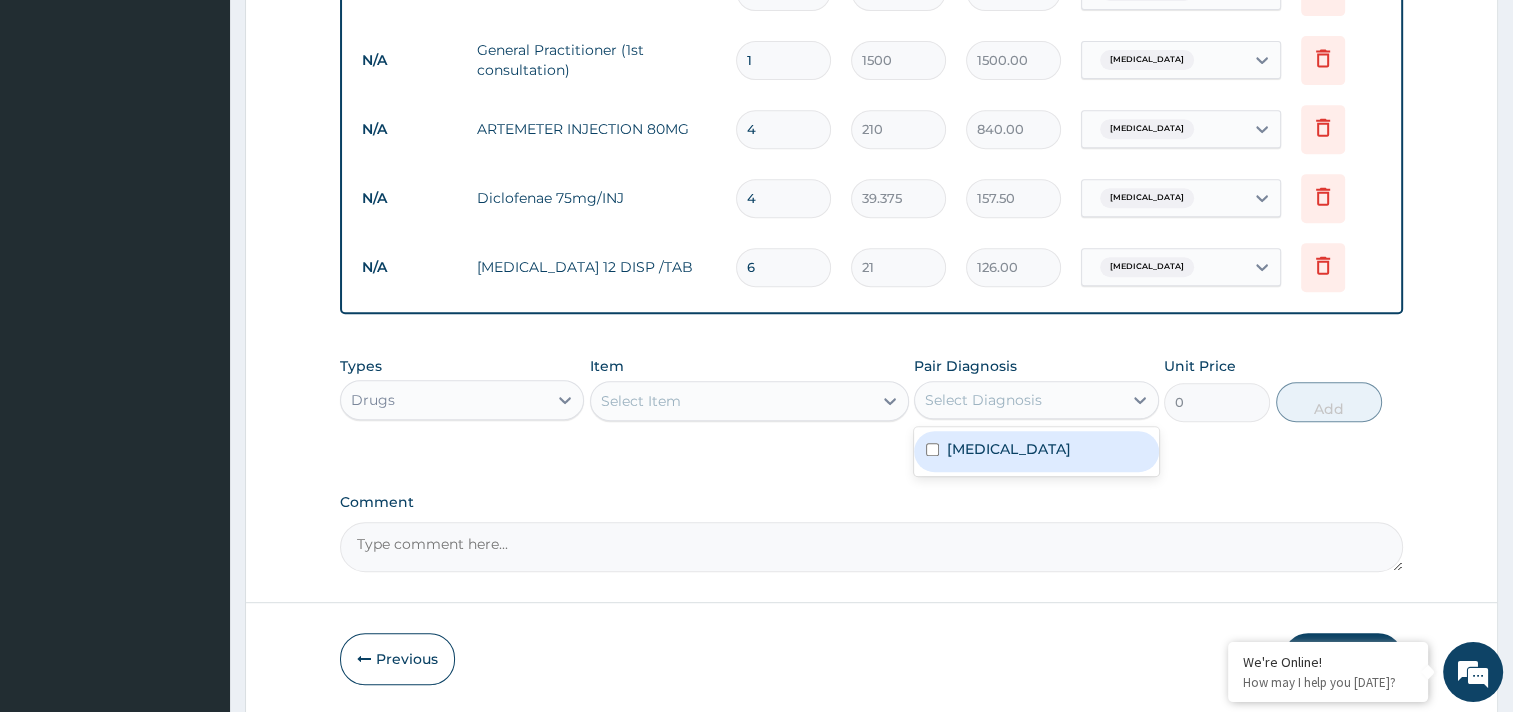 click on "Malaria" at bounding box center (1036, 451) 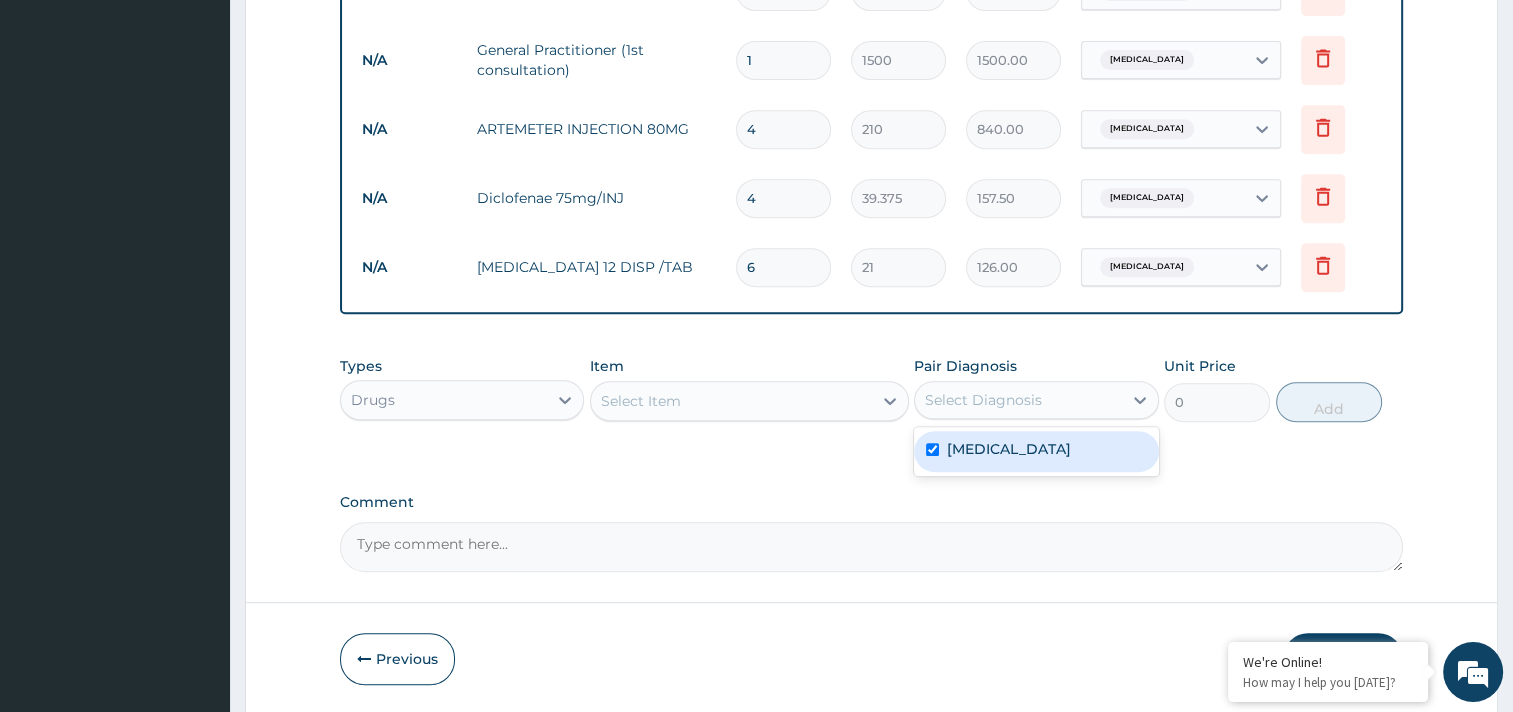 checkbox on "true" 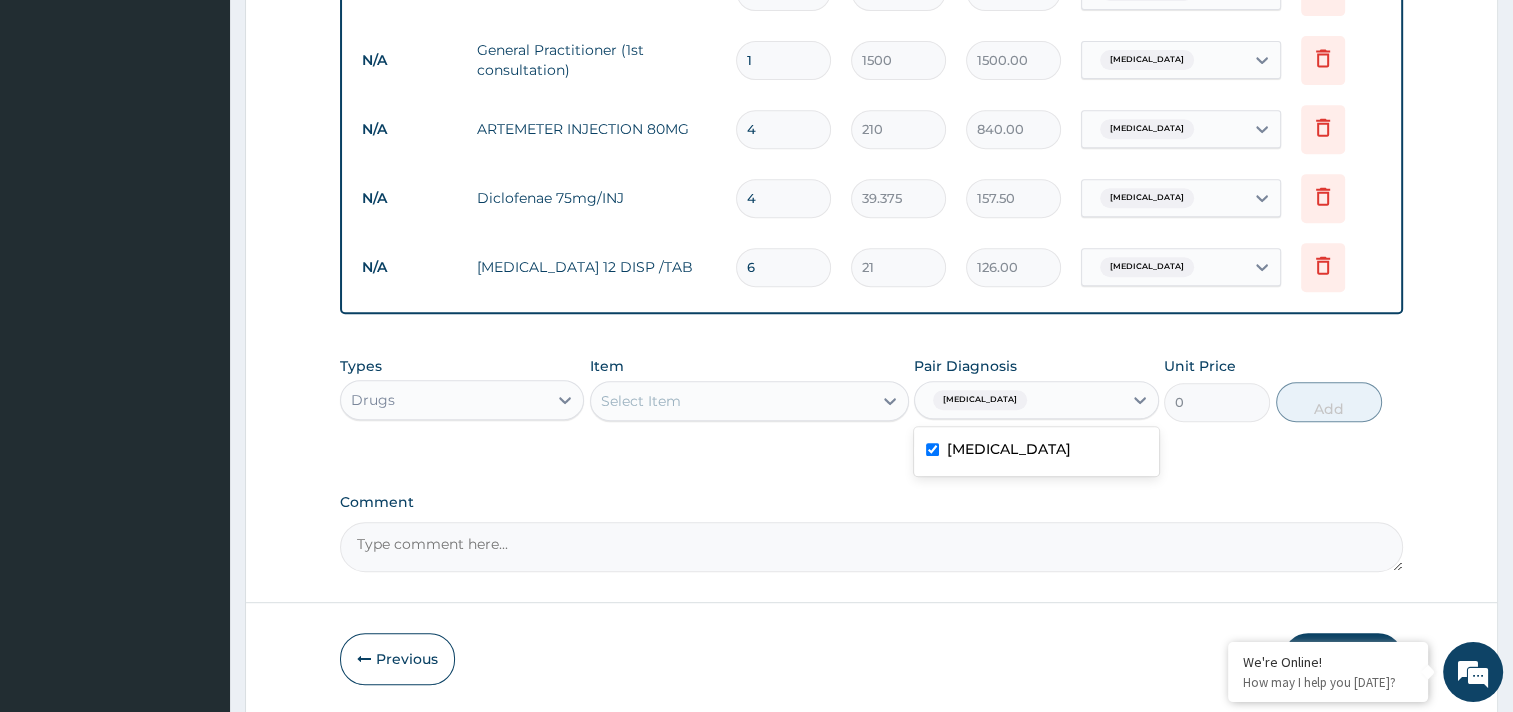 click on "Select Item" at bounding box center (731, 401) 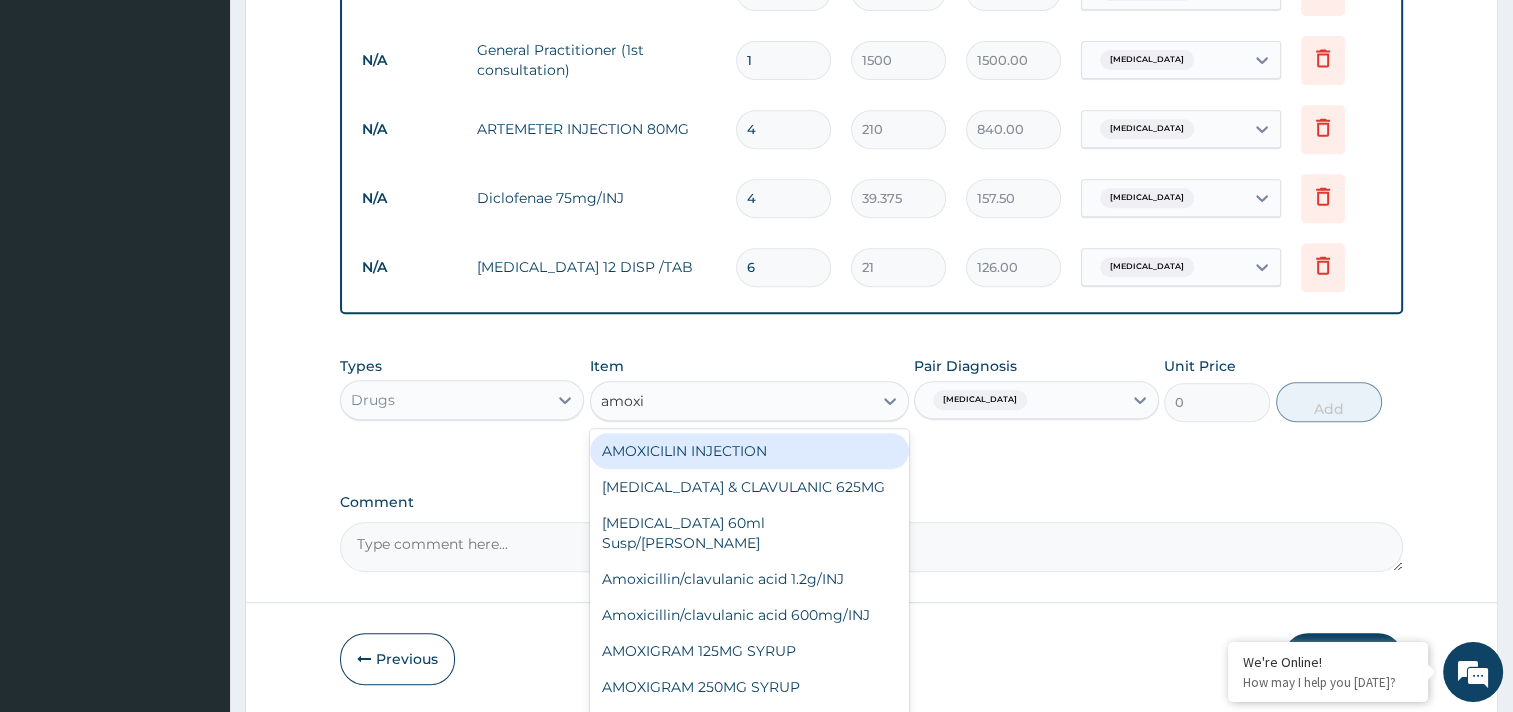type on "amoxil" 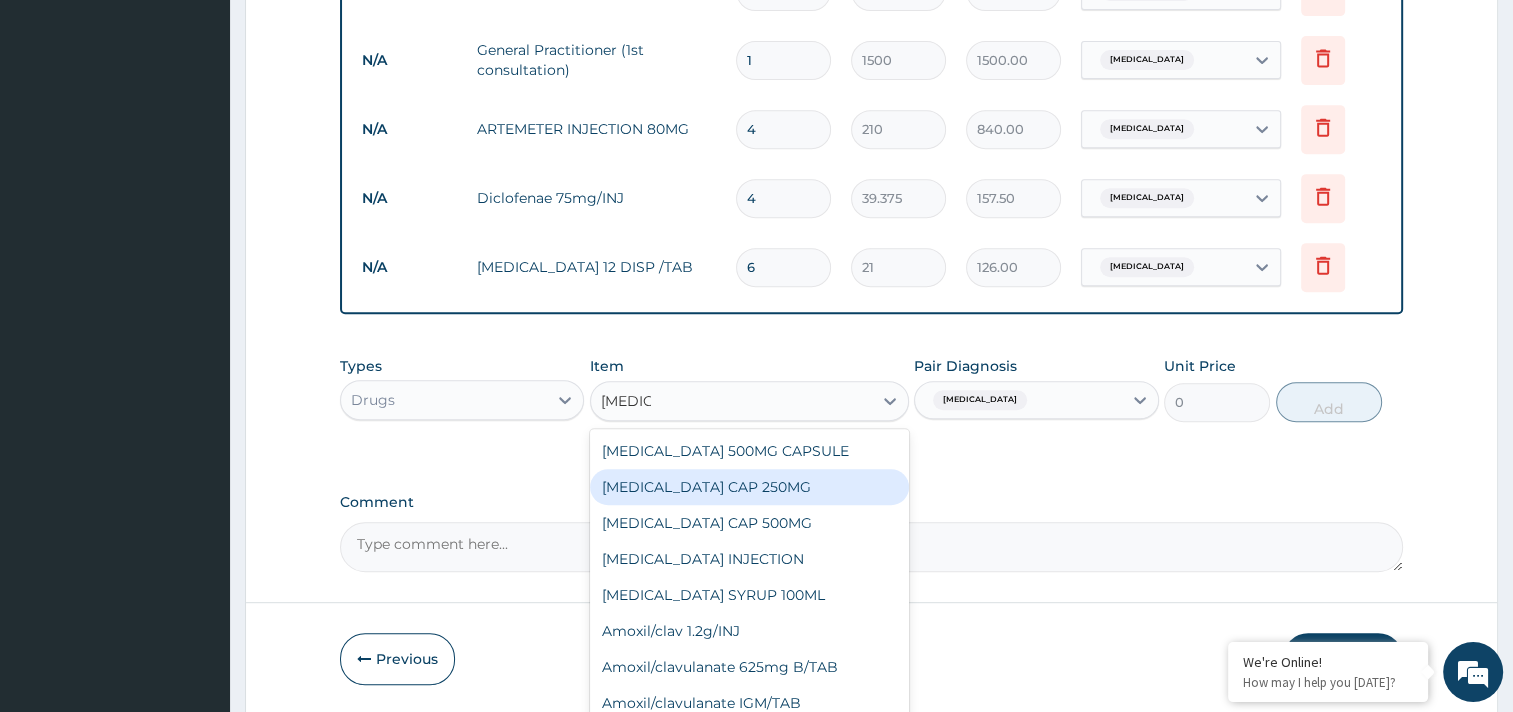 click on "AMOXIL CAP 250MG" at bounding box center [749, 487] 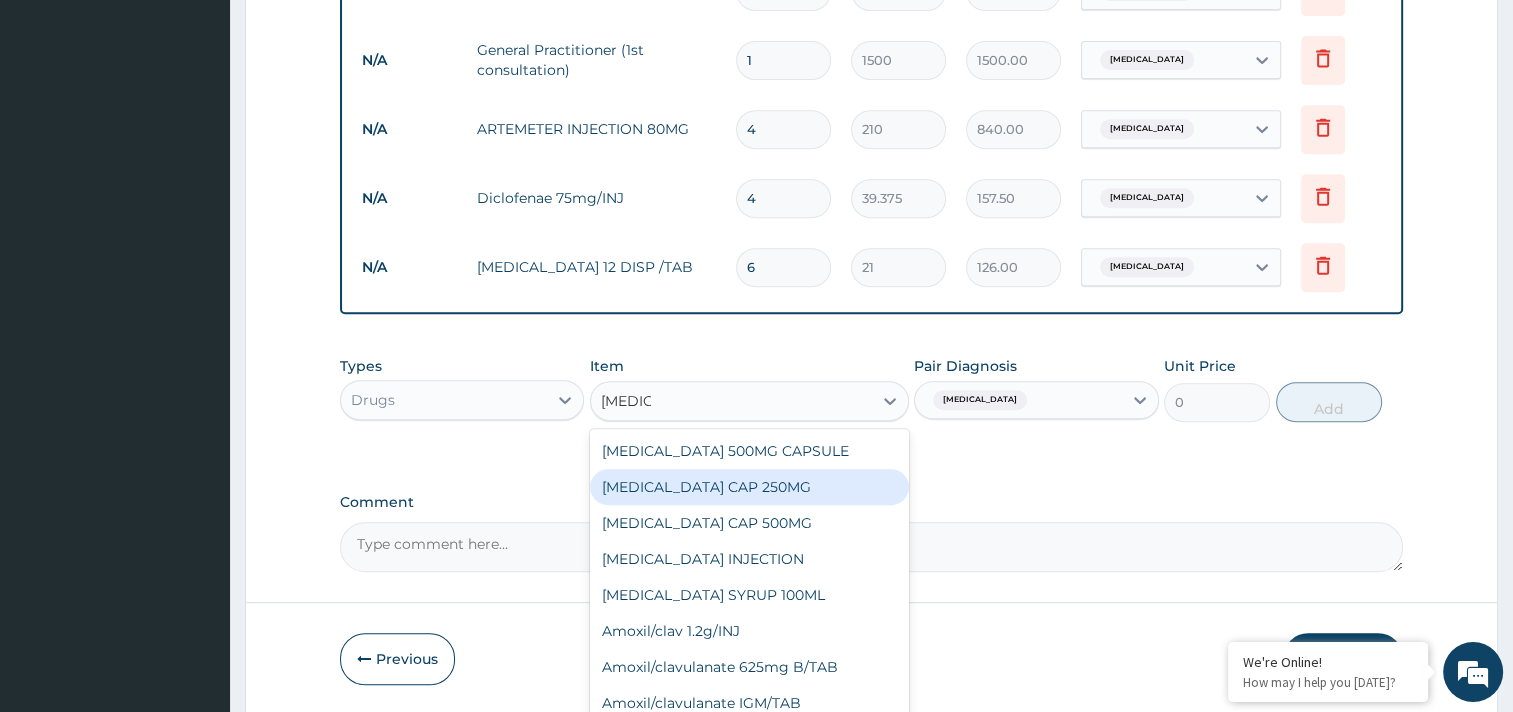 type 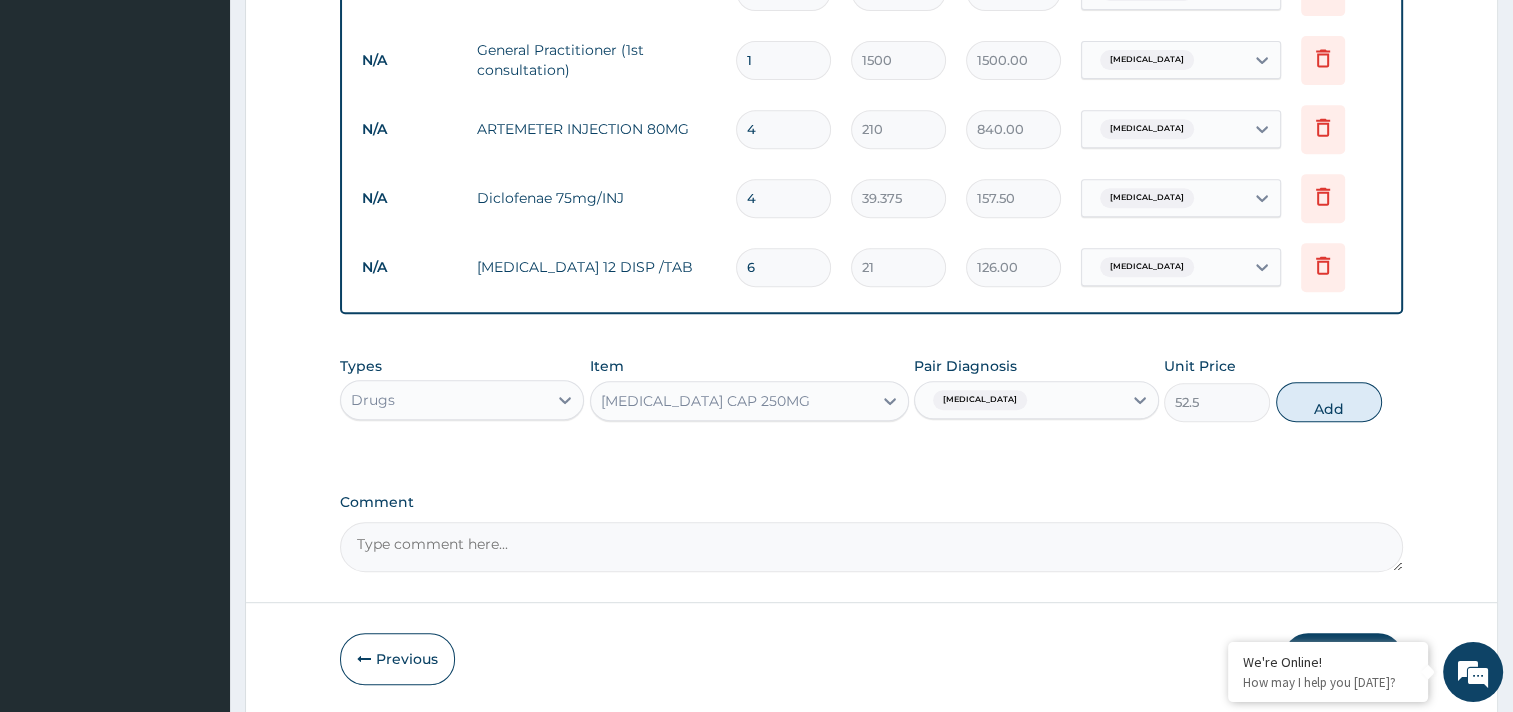 click on "AMOXIL CAP 250MG" at bounding box center [731, 401] 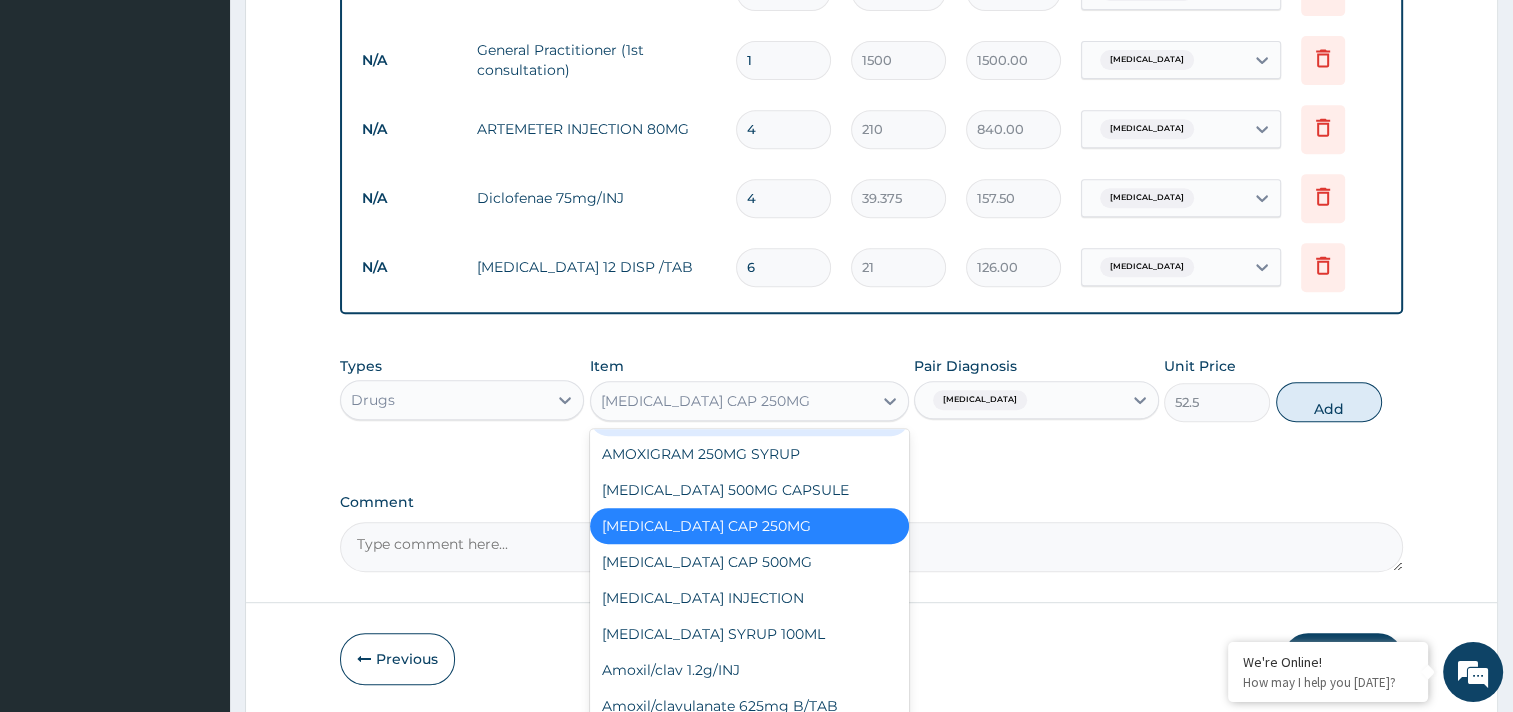 scroll, scrollTop: 2827, scrollLeft: 0, axis: vertical 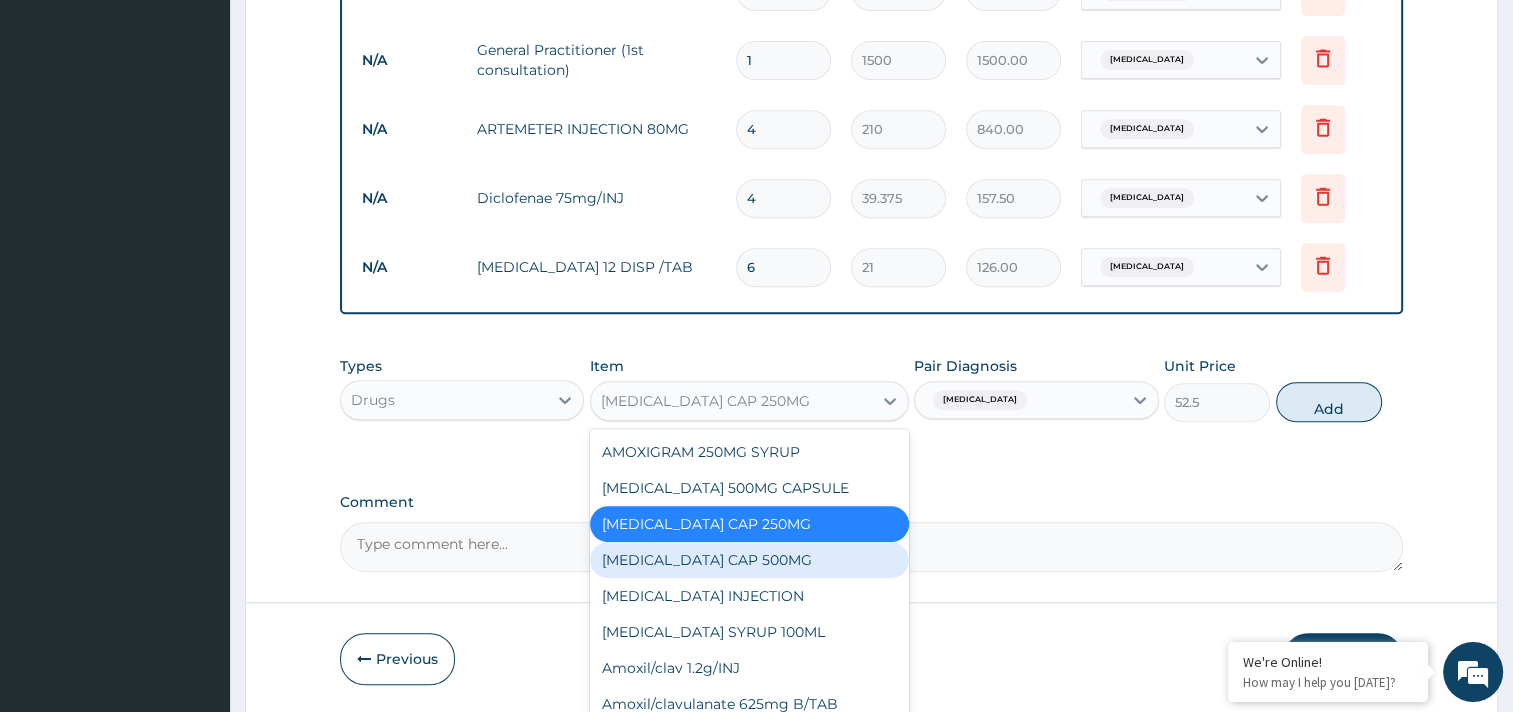 click on "AMOXIL CAP 500MG" at bounding box center [749, 560] 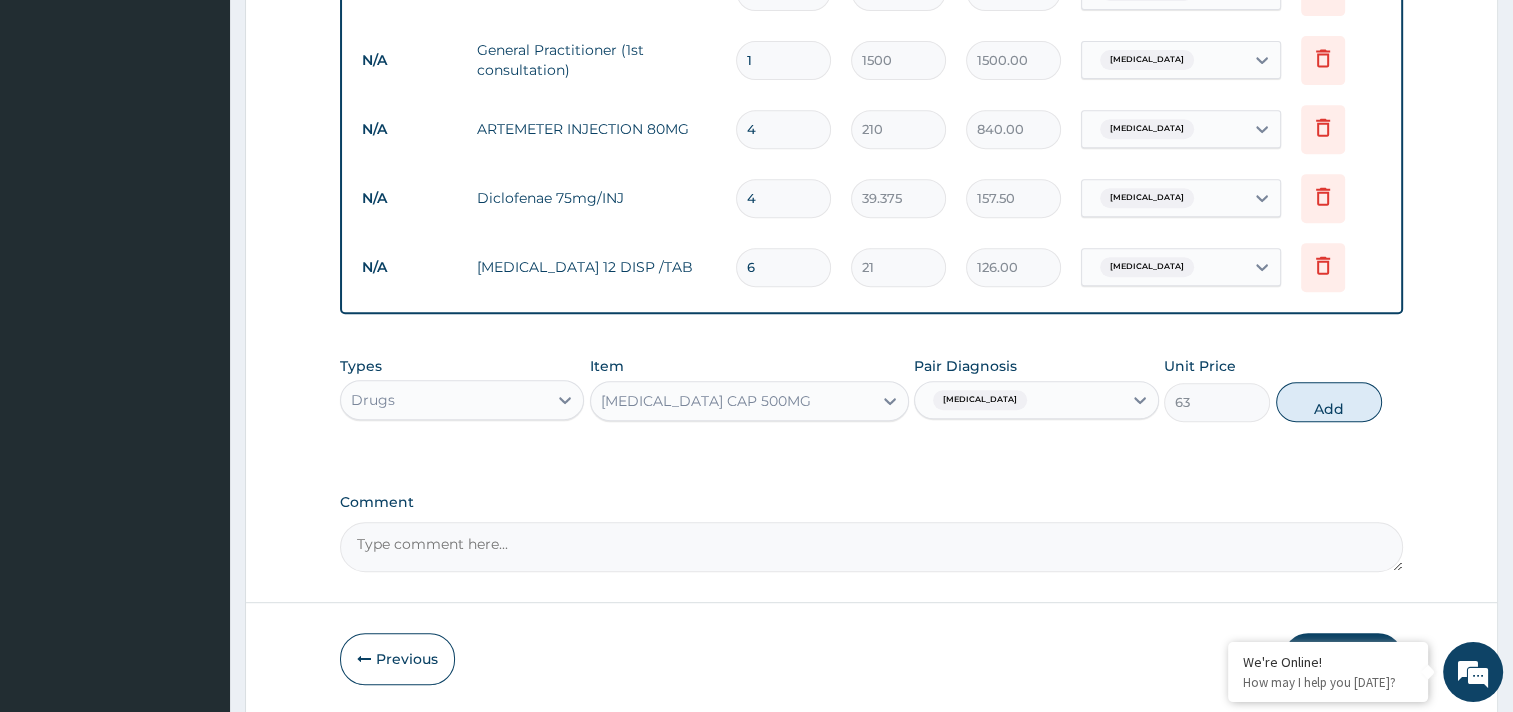 click on "AMOXIL CAP 500MG" at bounding box center (731, 401) 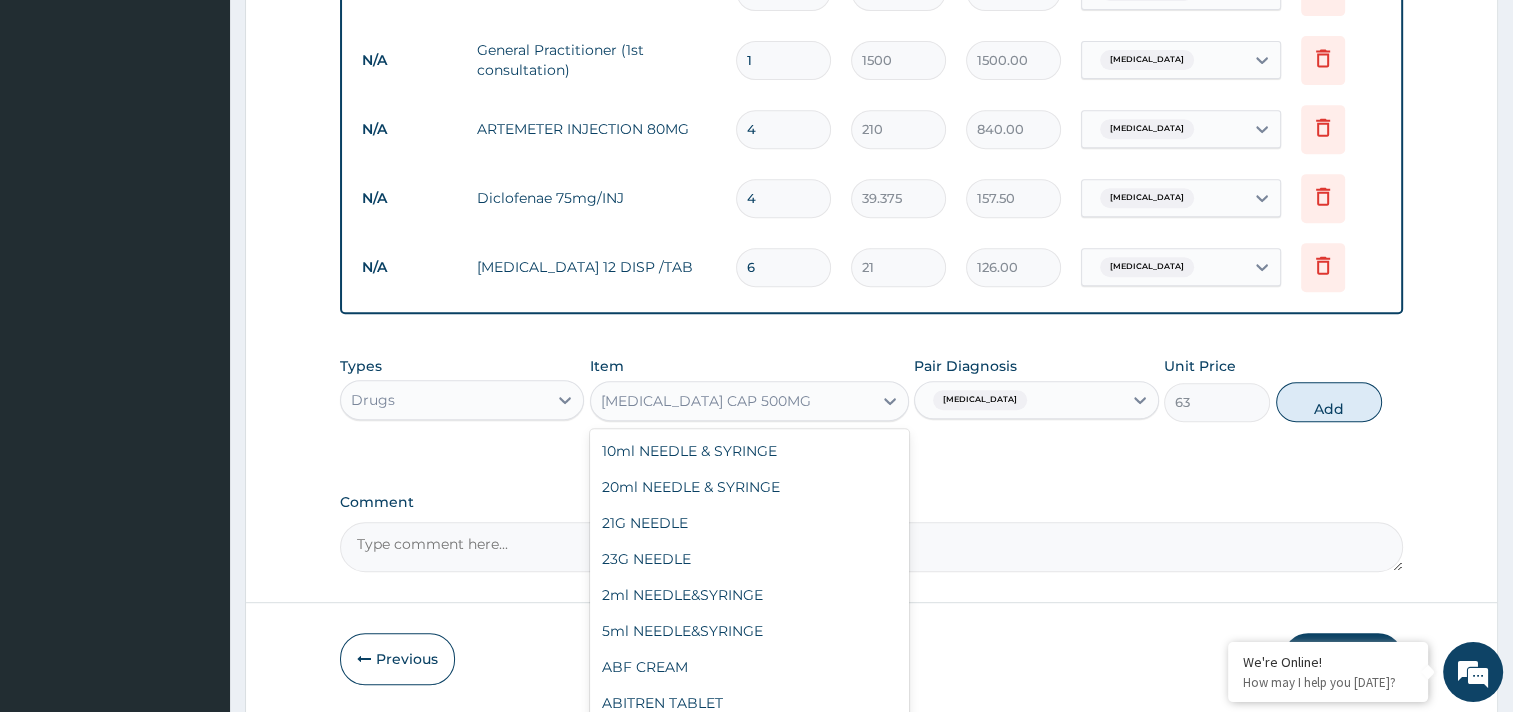 scroll, scrollTop: 2668, scrollLeft: 0, axis: vertical 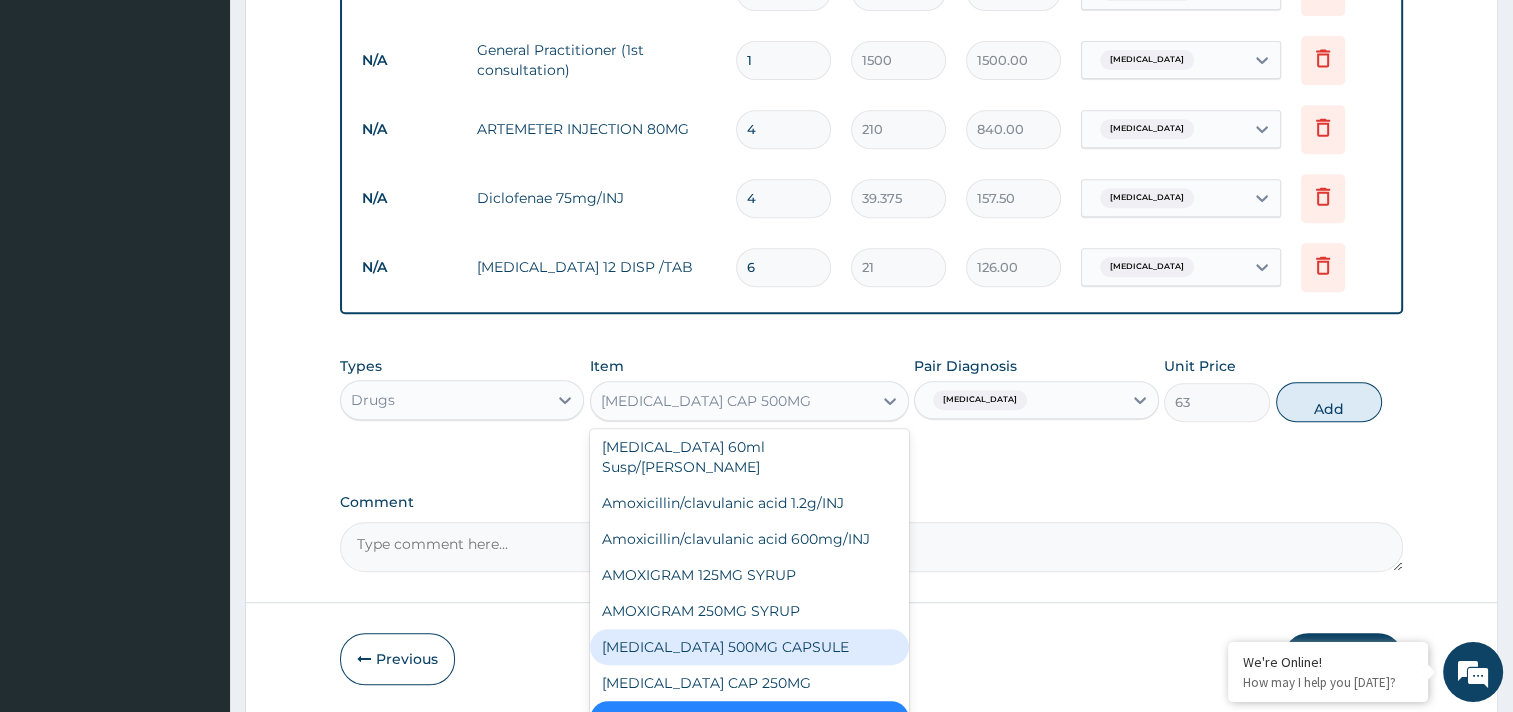 click on "AMOXIL 500MG CAPSULE" at bounding box center [749, 647] 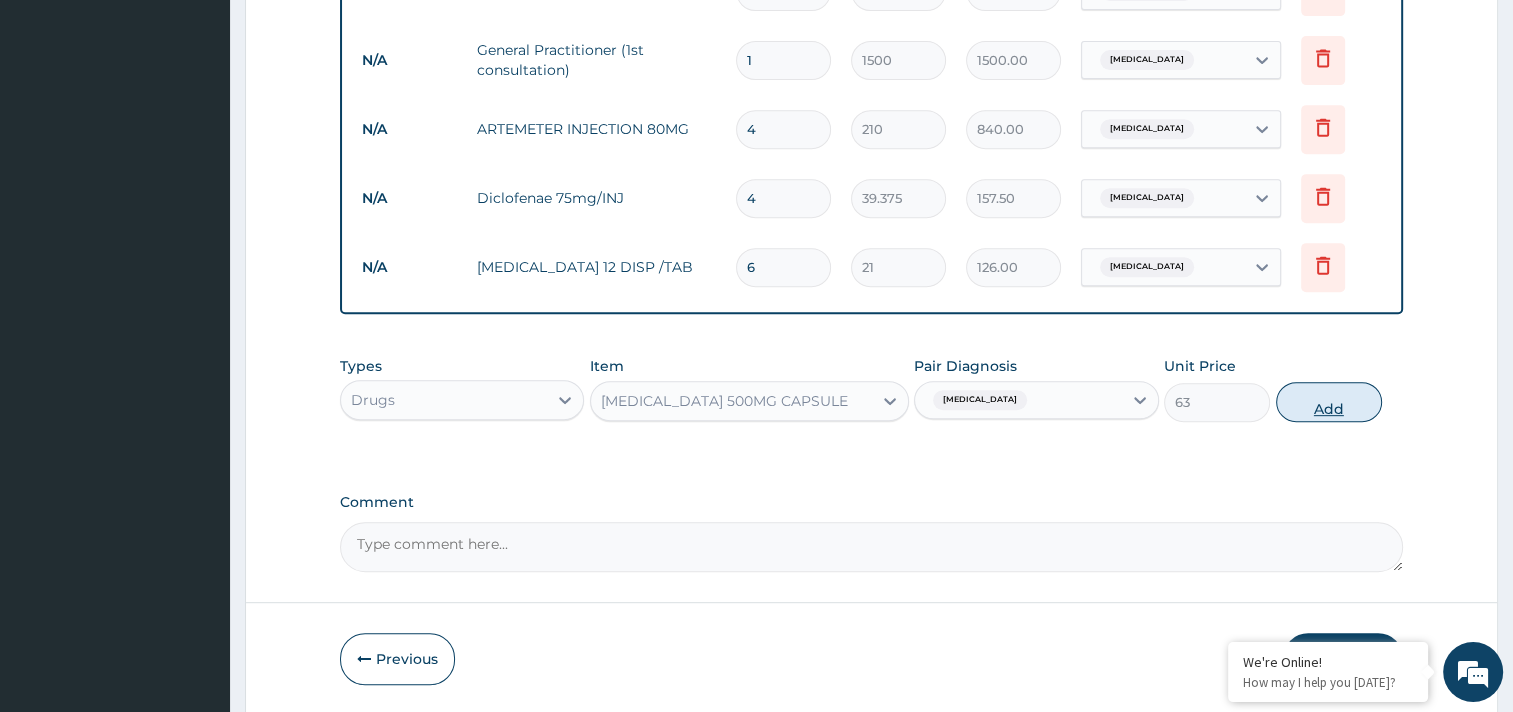 click on "Add" at bounding box center [1329, 402] 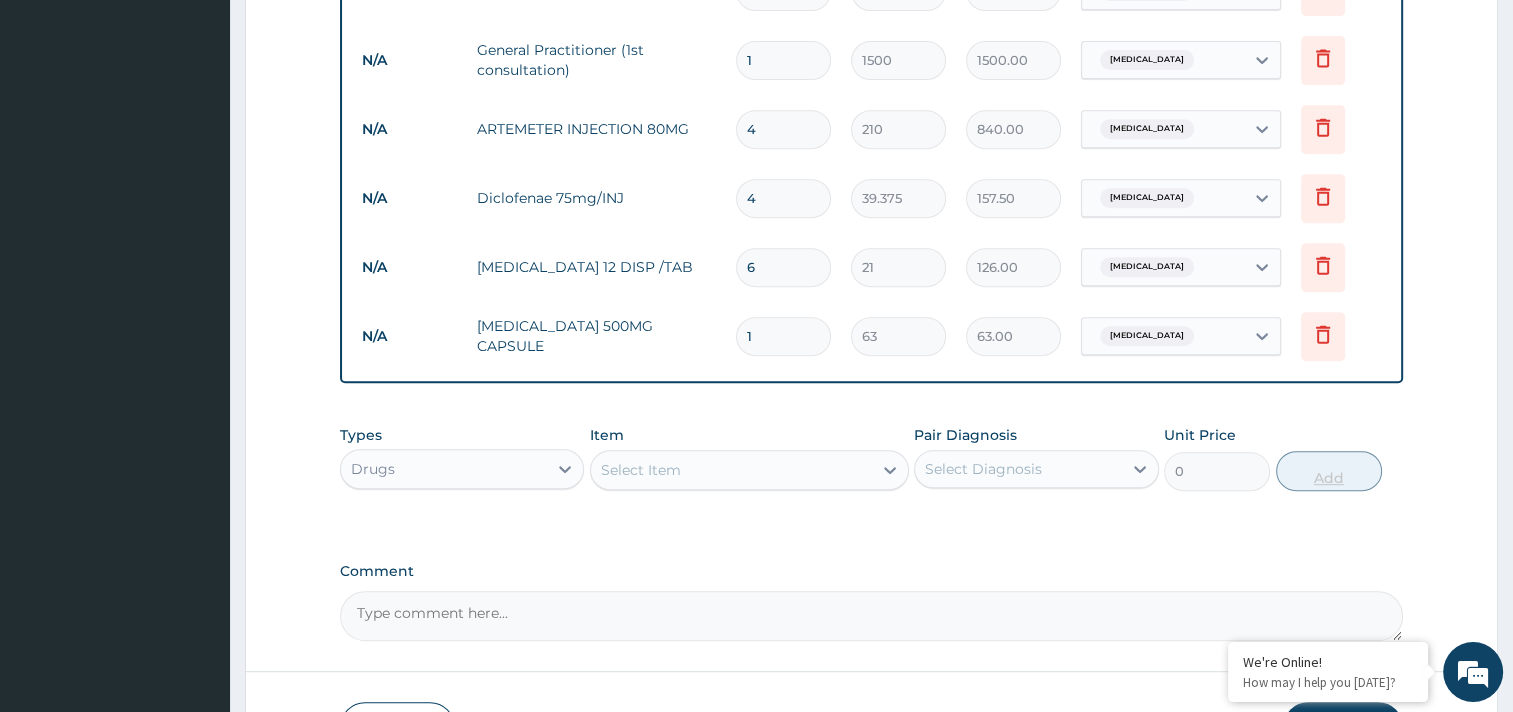 type on "2" 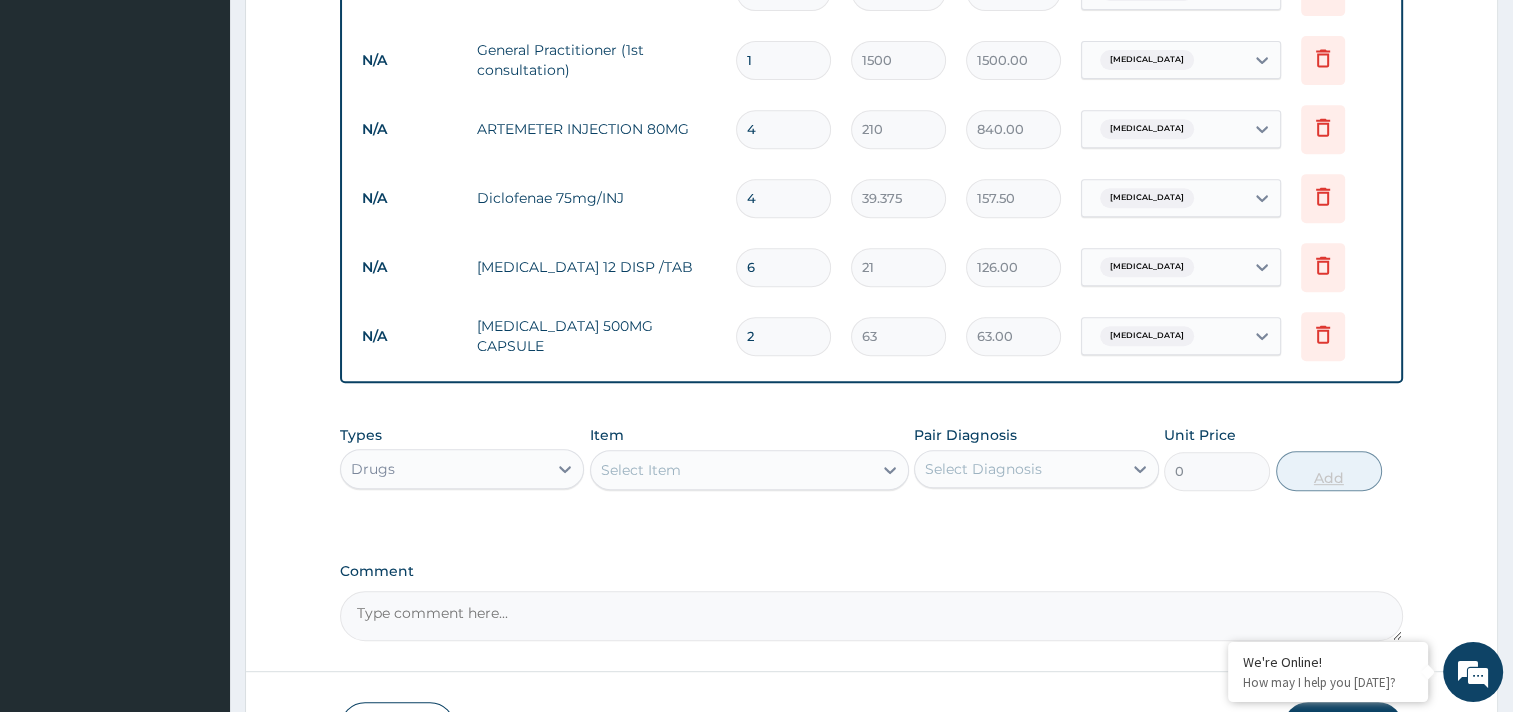 type on "126.00" 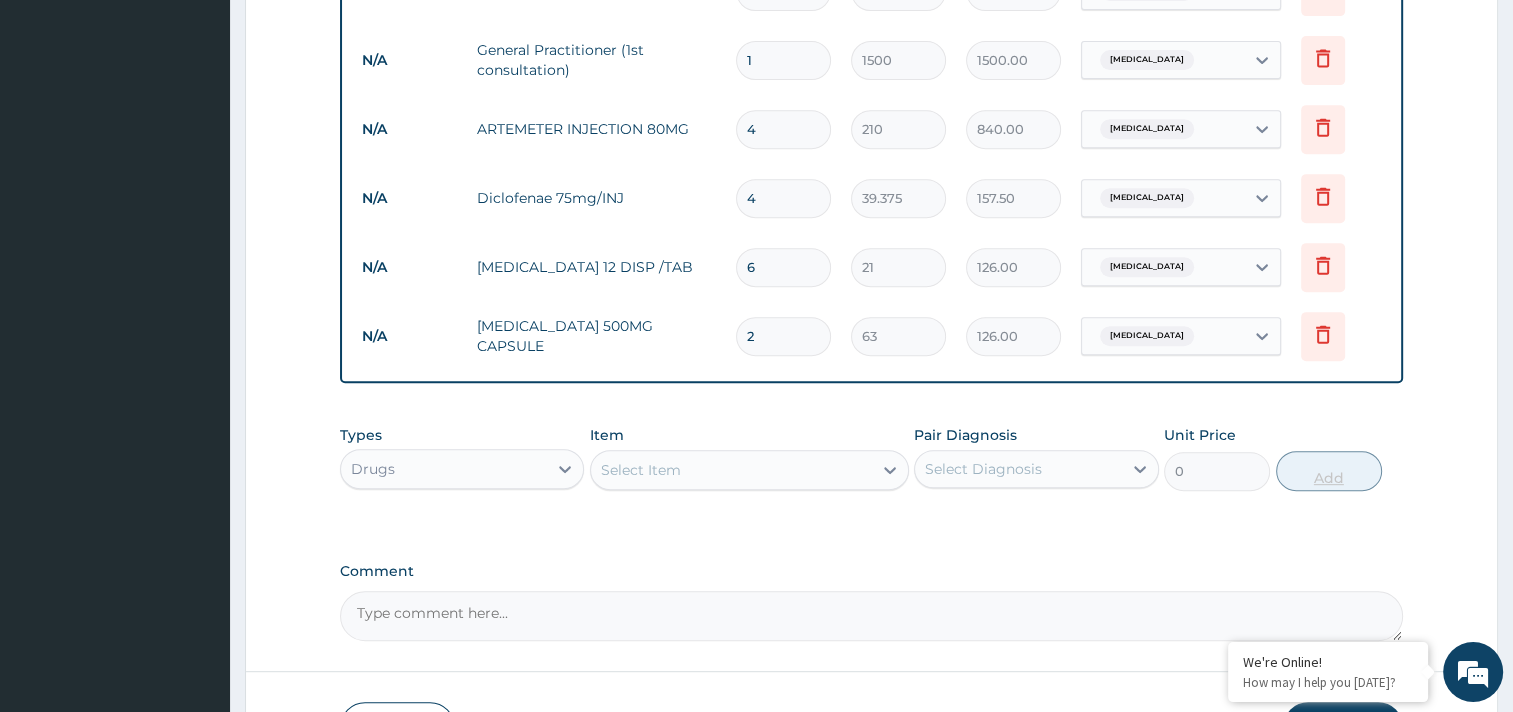 type on "3" 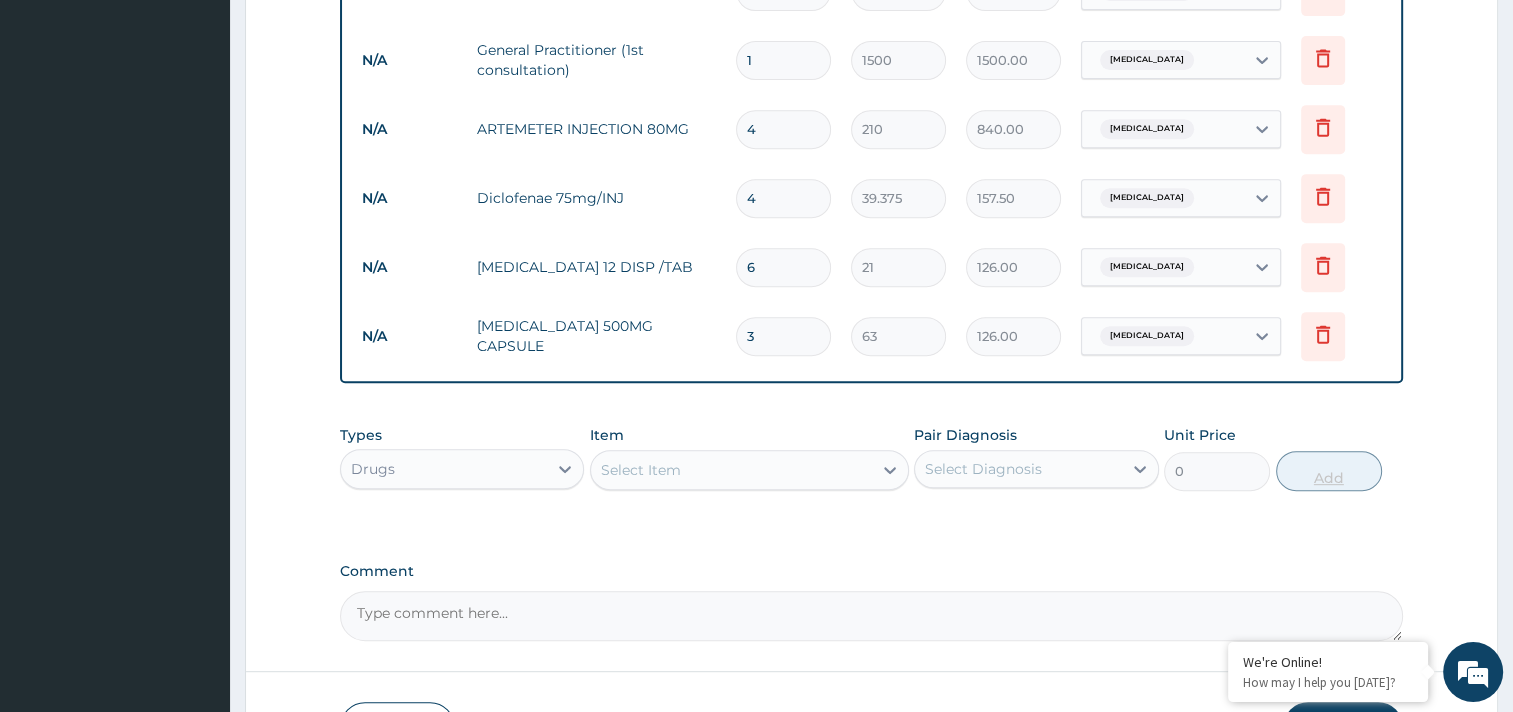 type on "189.00" 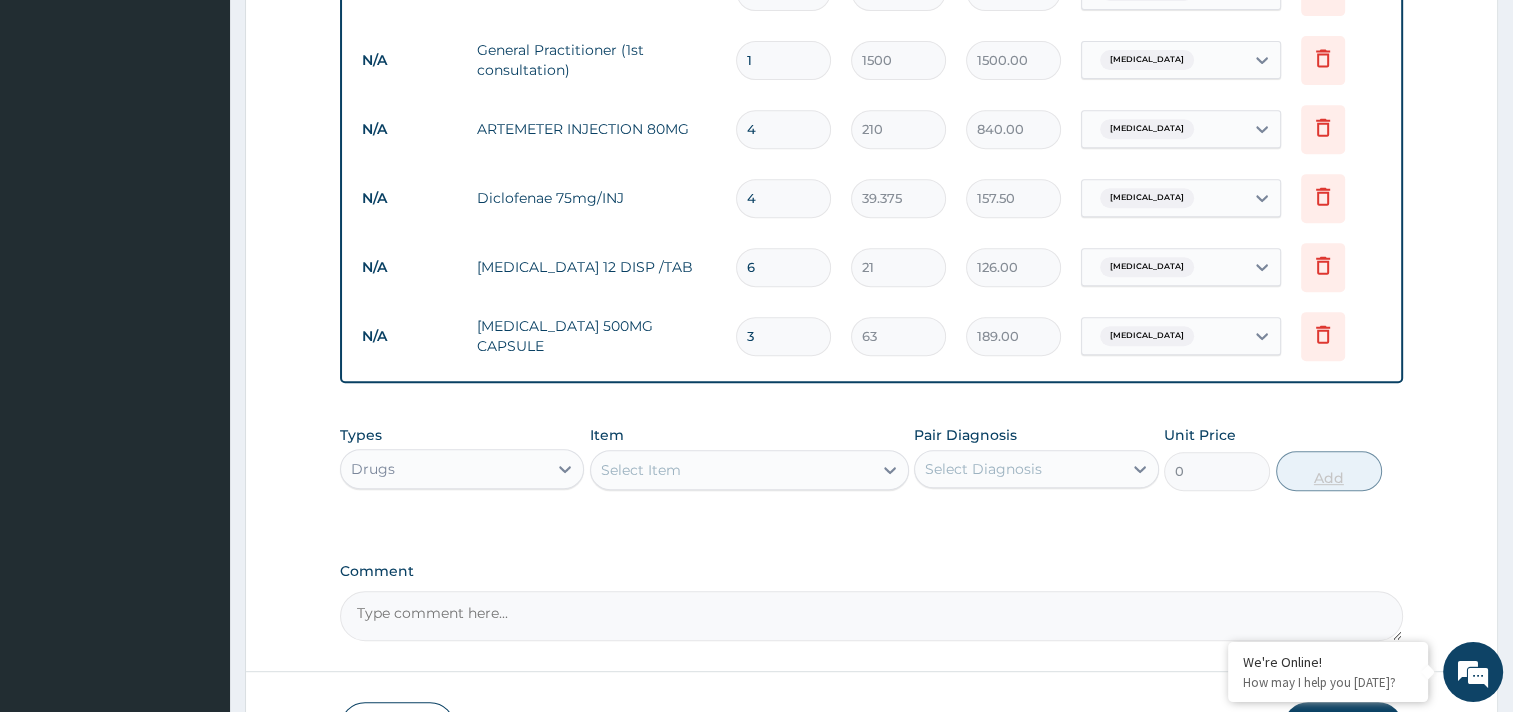 type on "4" 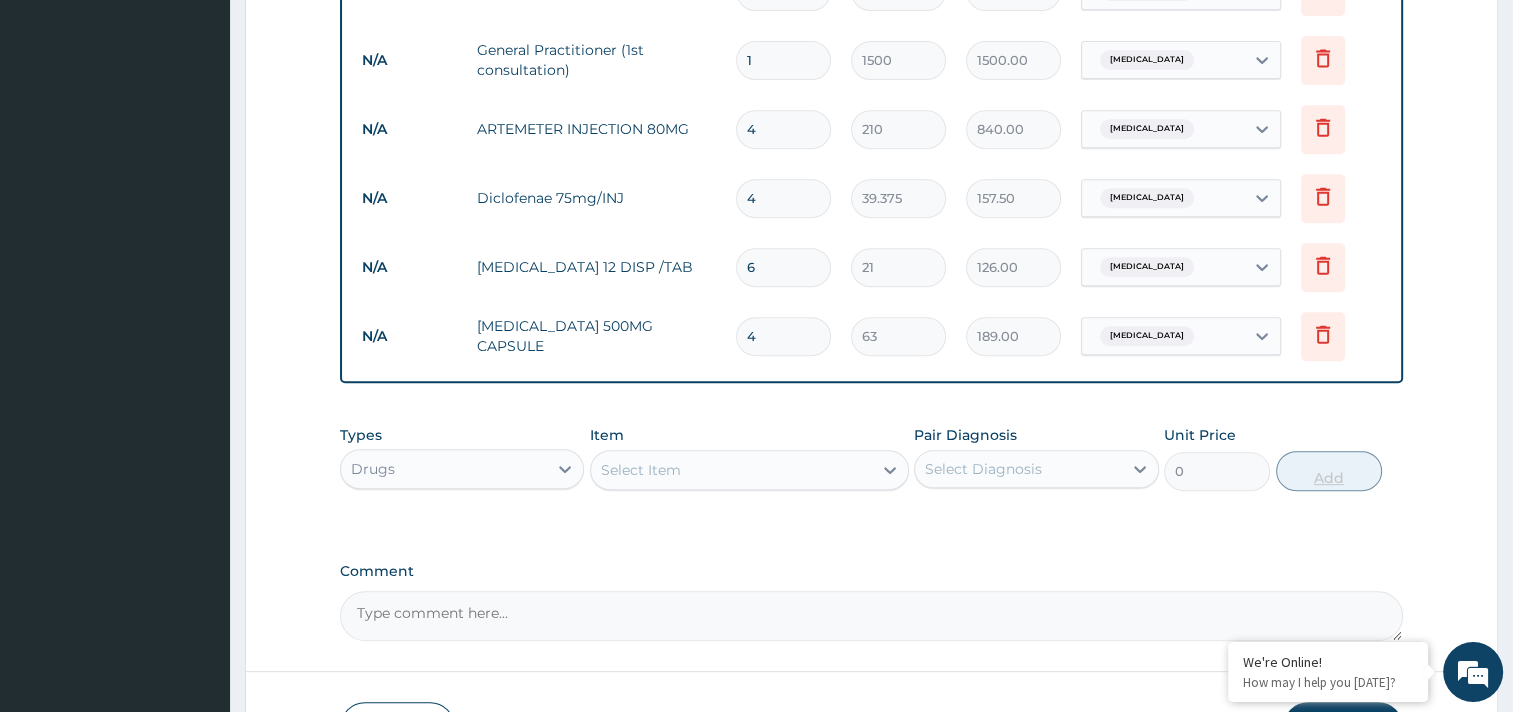 type on "252.00" 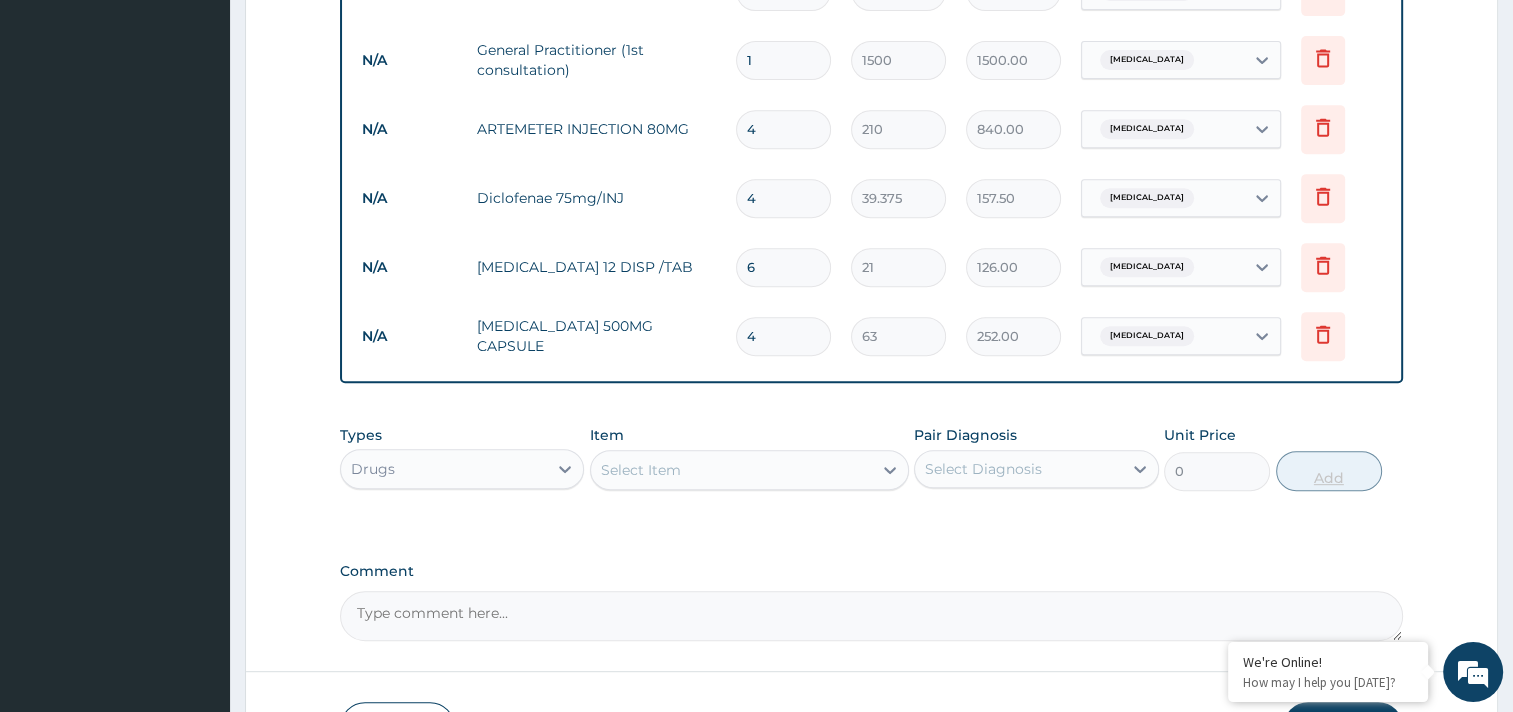 type on "5" 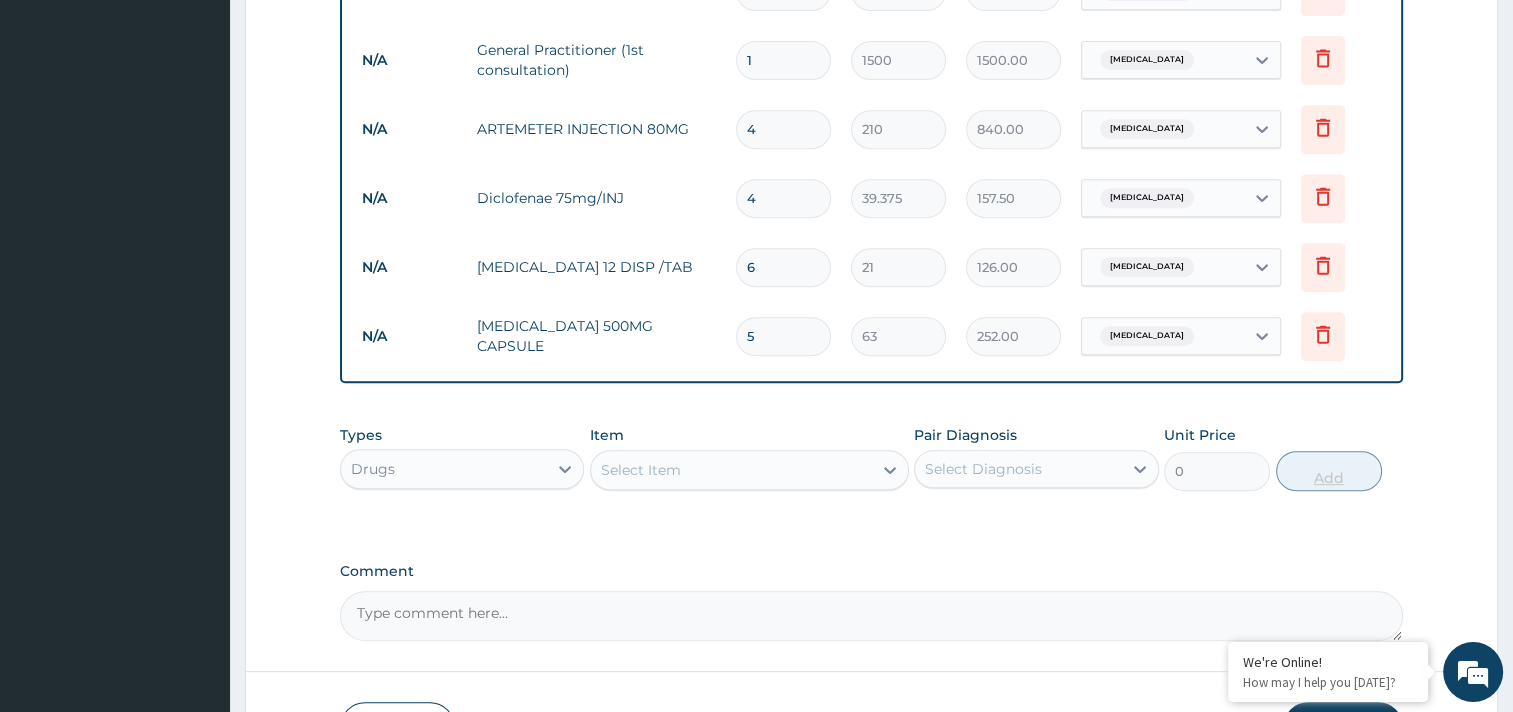 type on "315.00" 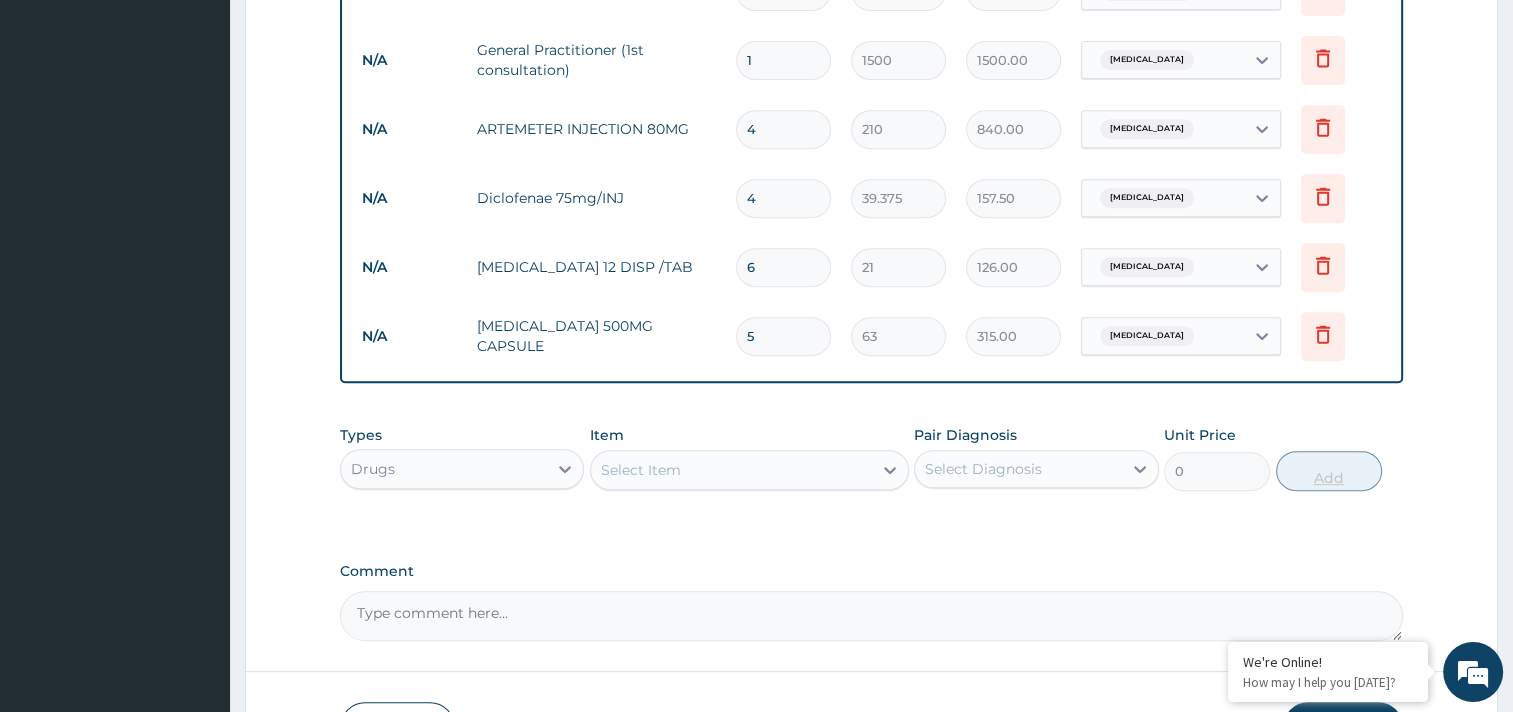 type on "6" 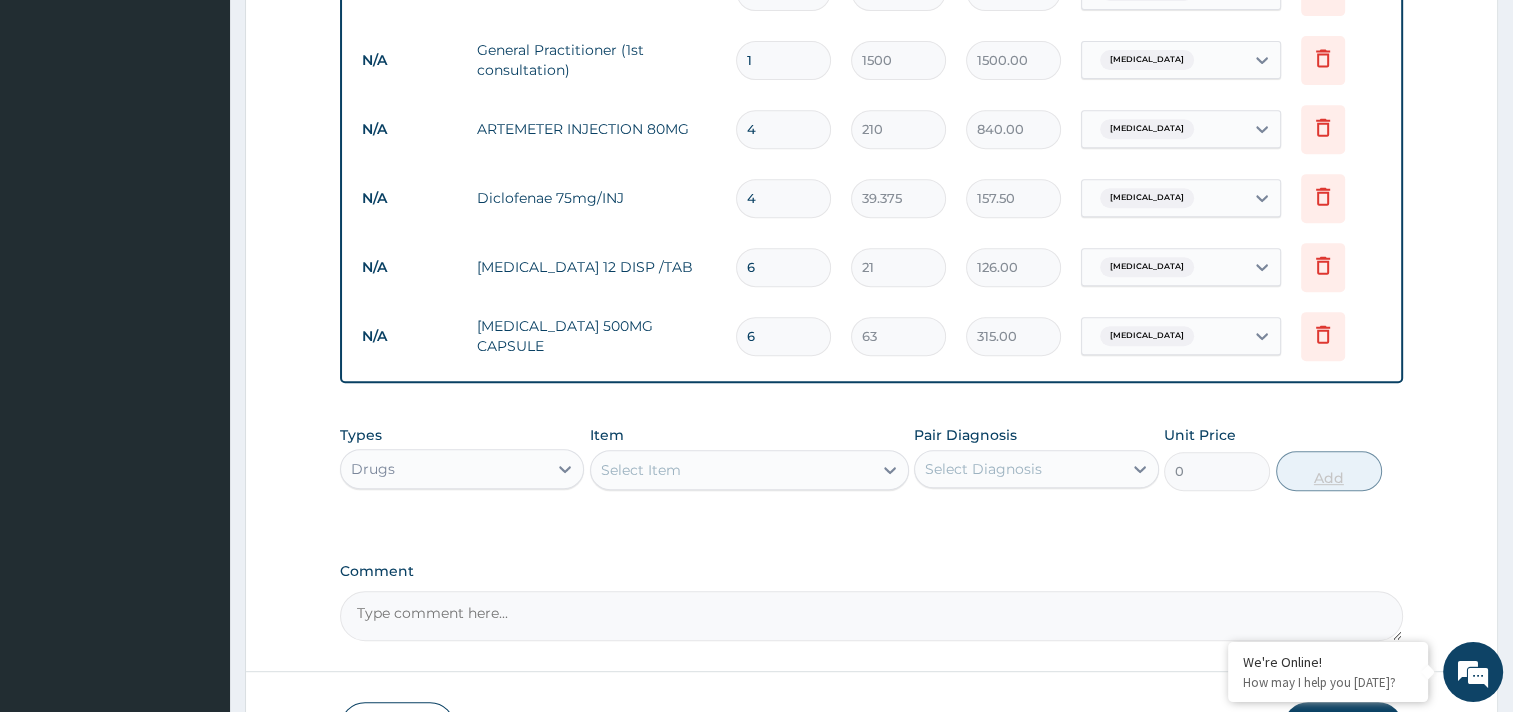 type on "378.00" 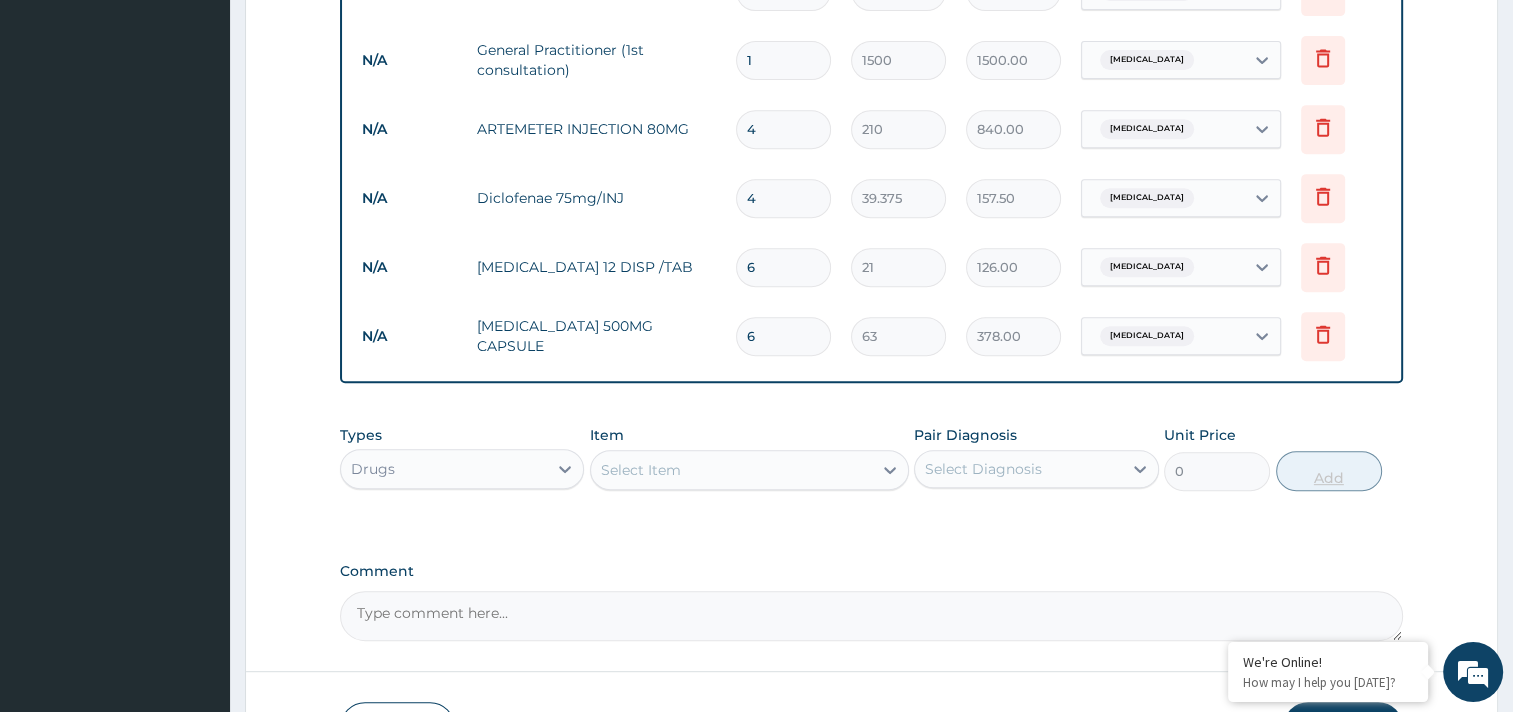 type on "7" 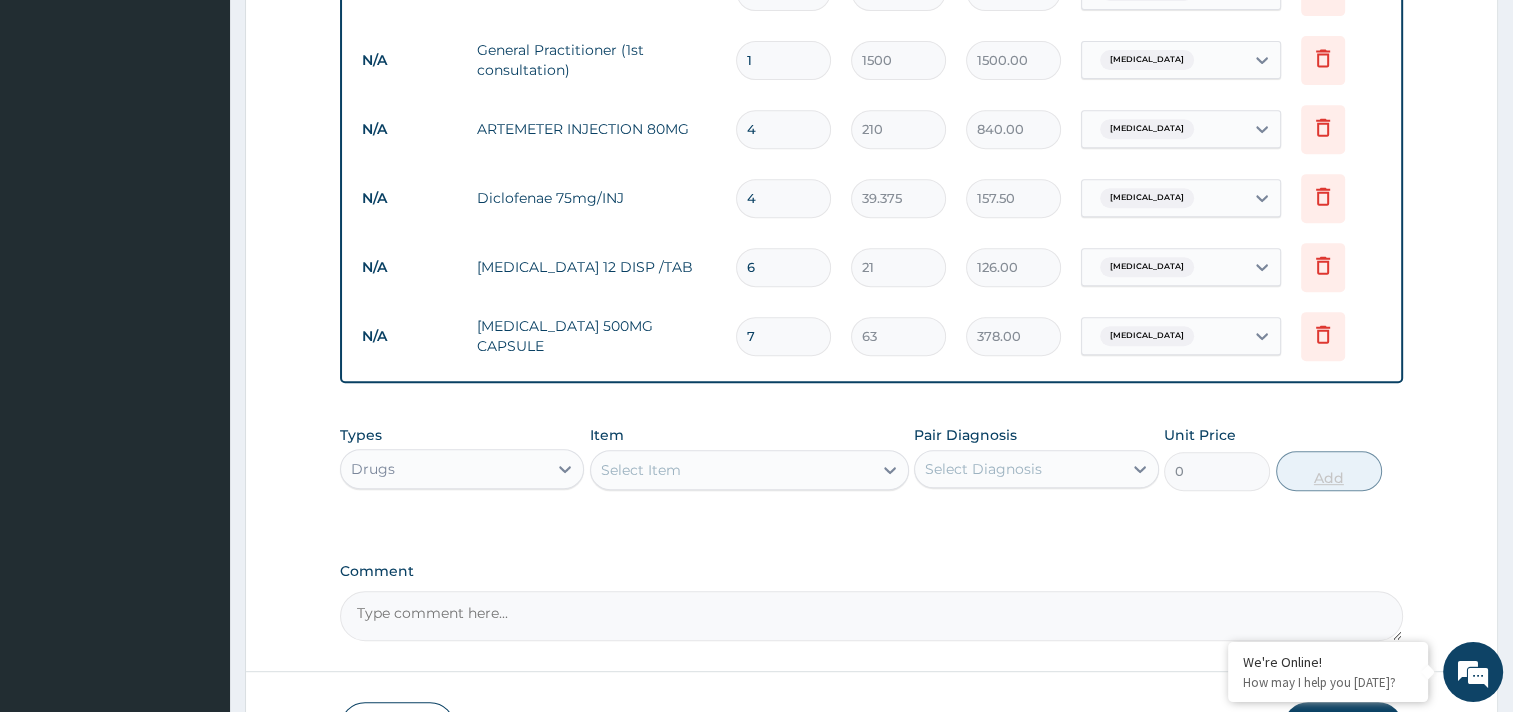 type on "441.00" 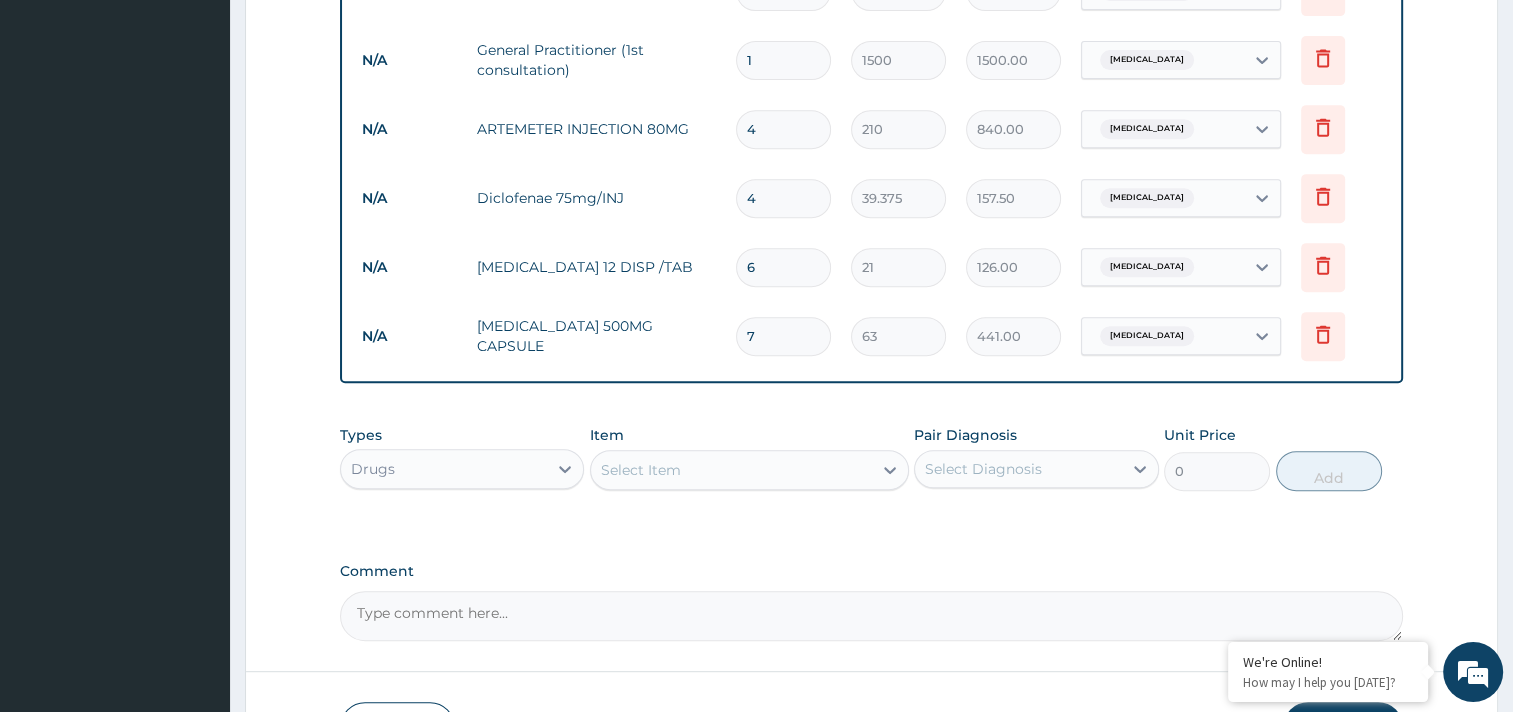 click on "Select Diagnosis" at bounding box center (1018, 469) 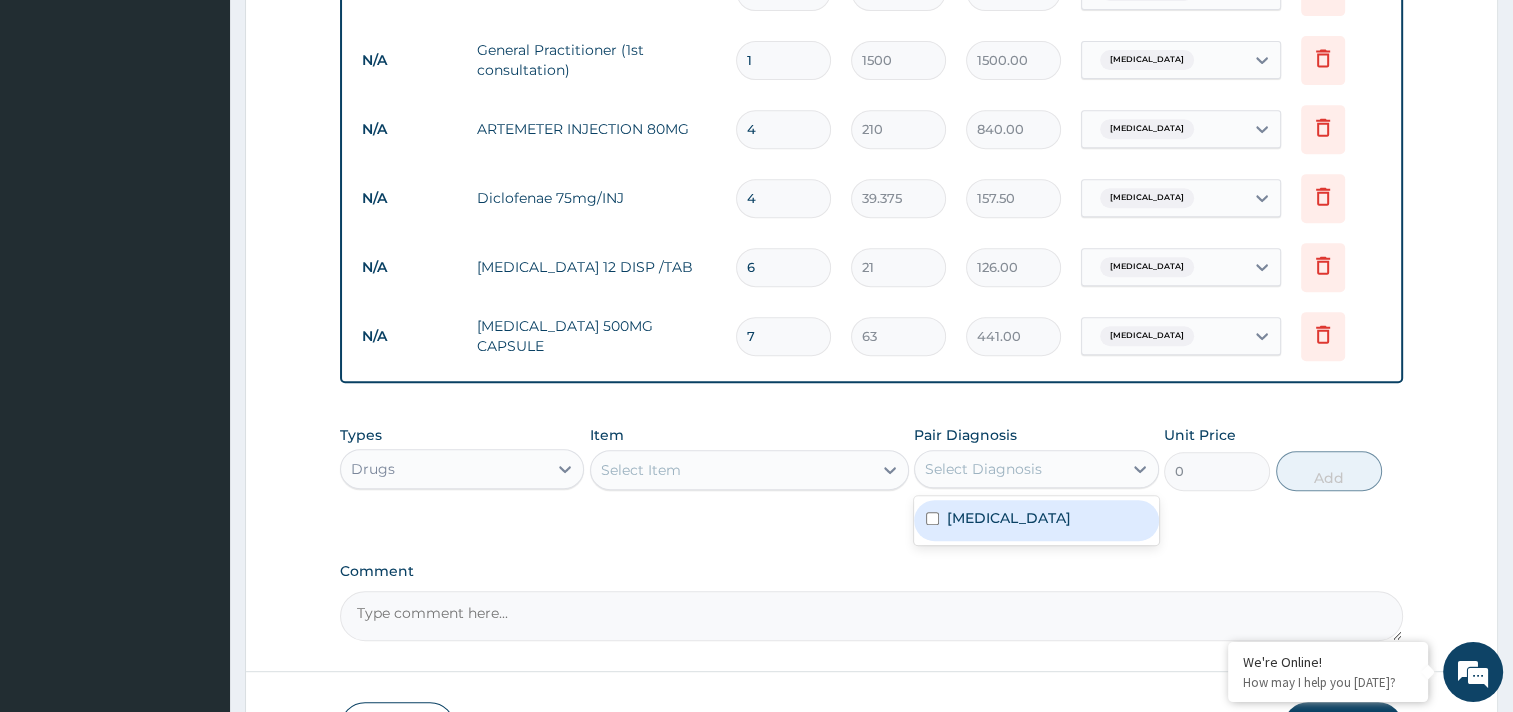 click on "Malaria" at bounding box center [1009, 518] 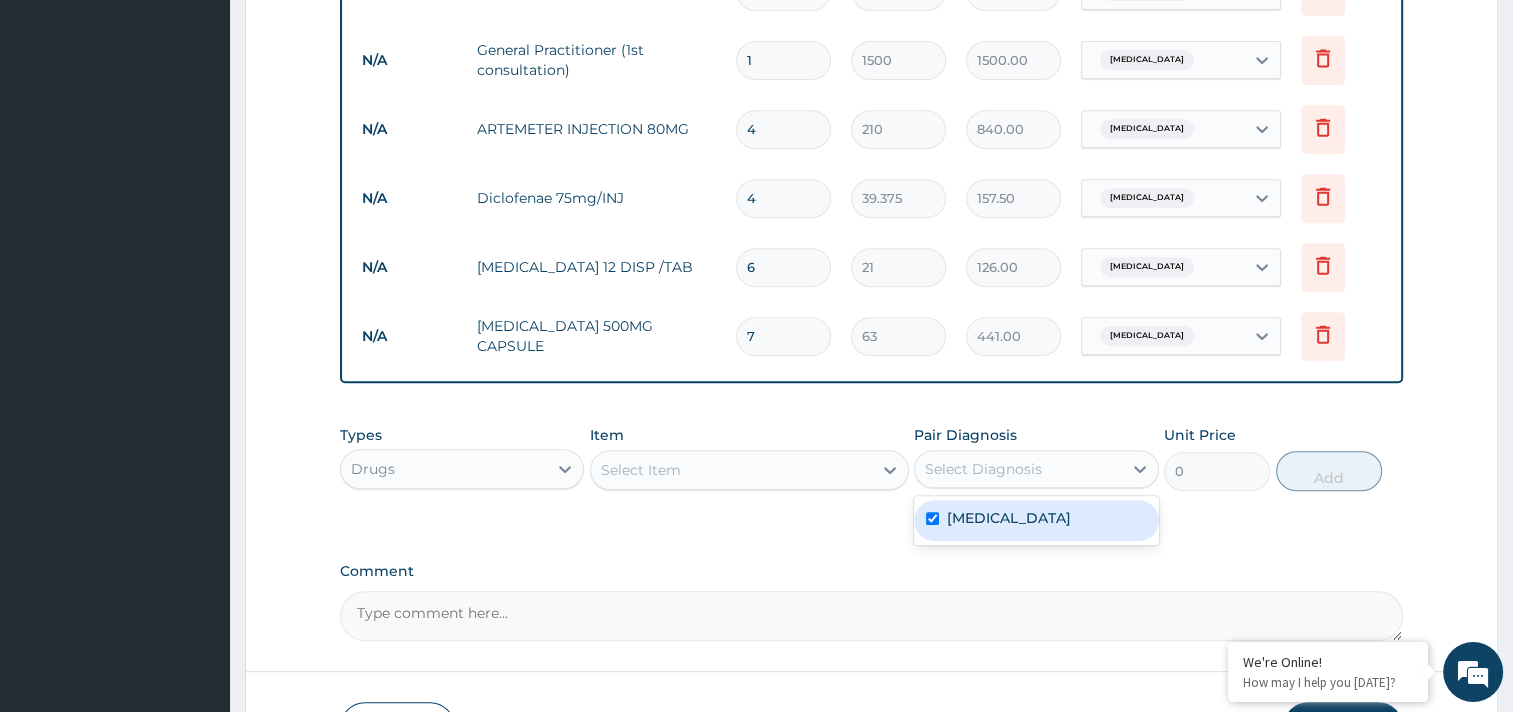 checkbox on "true" 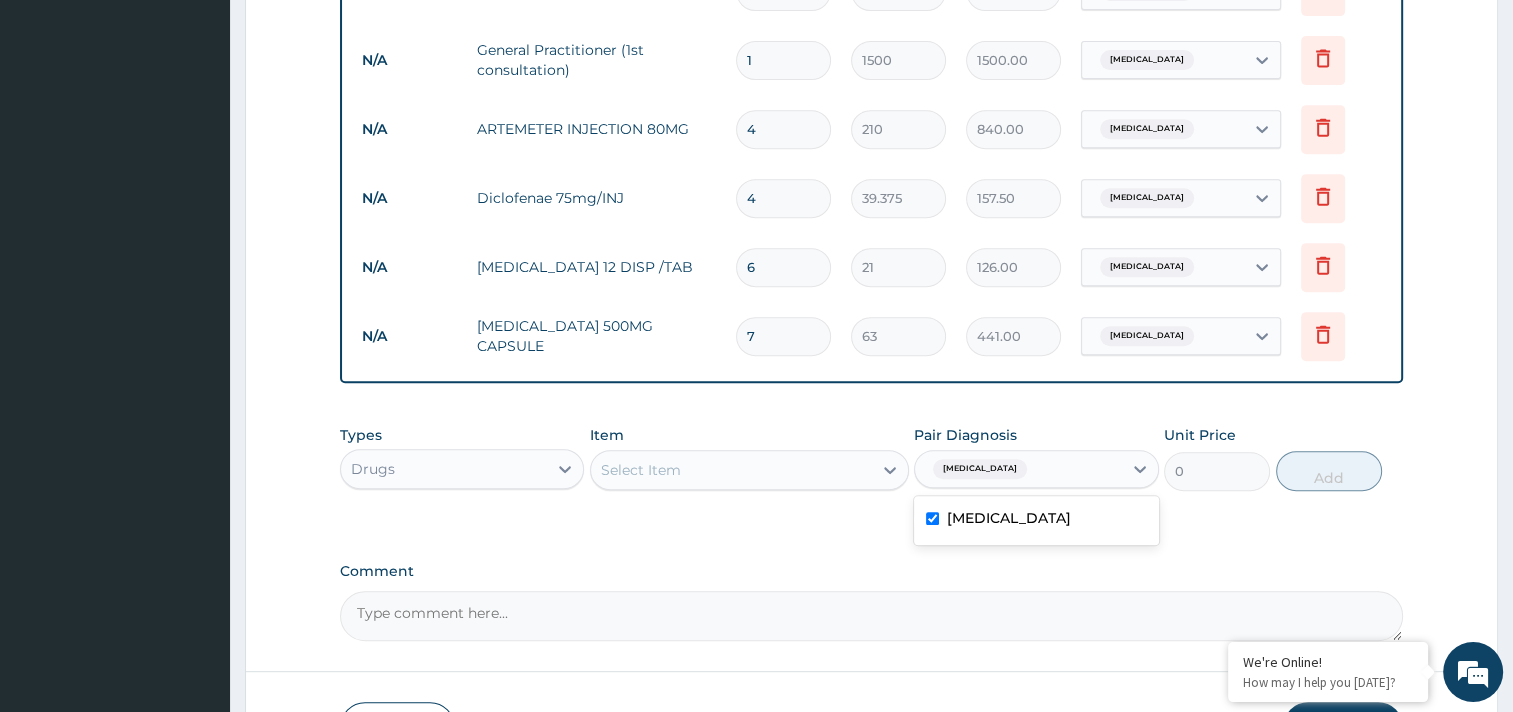 click on "Select Item" at bounding box center (731, 470) 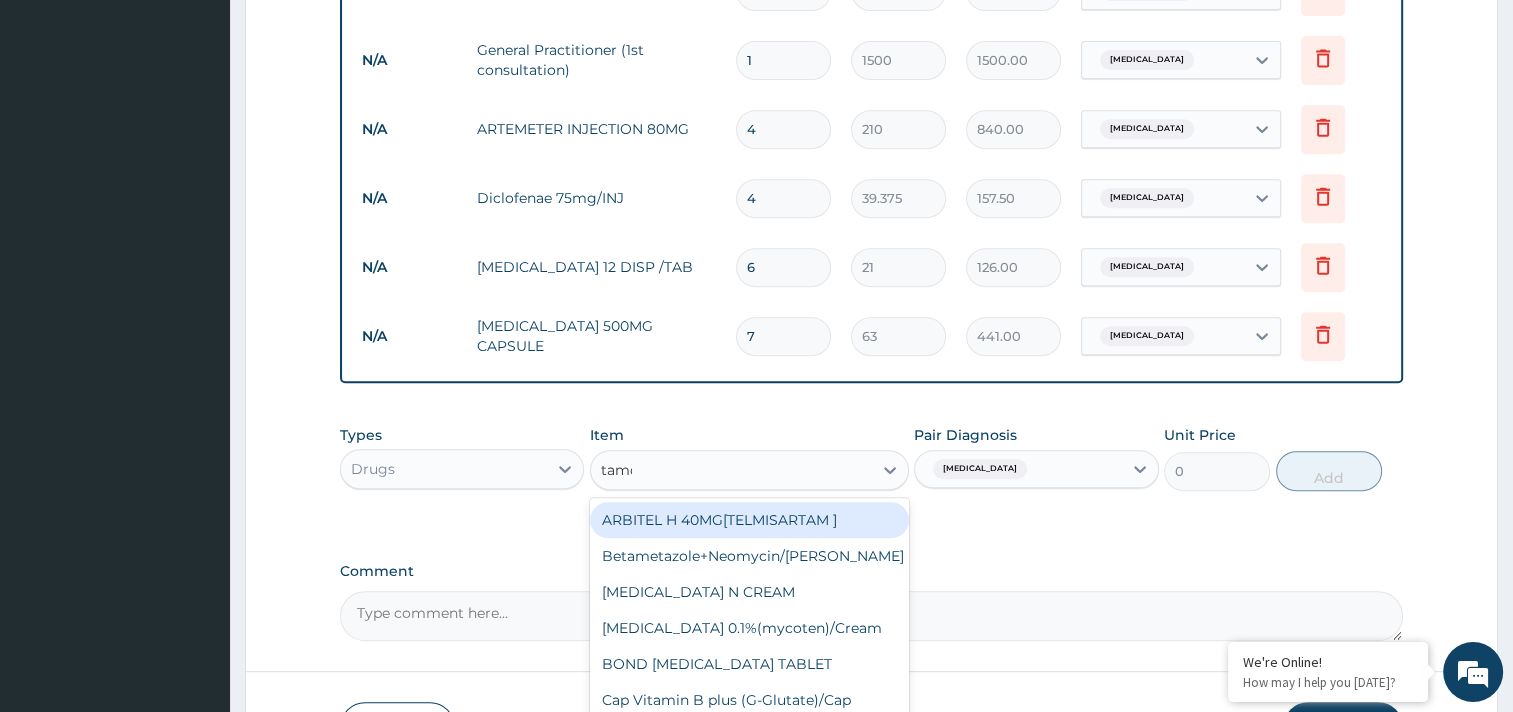 type on "tamol" 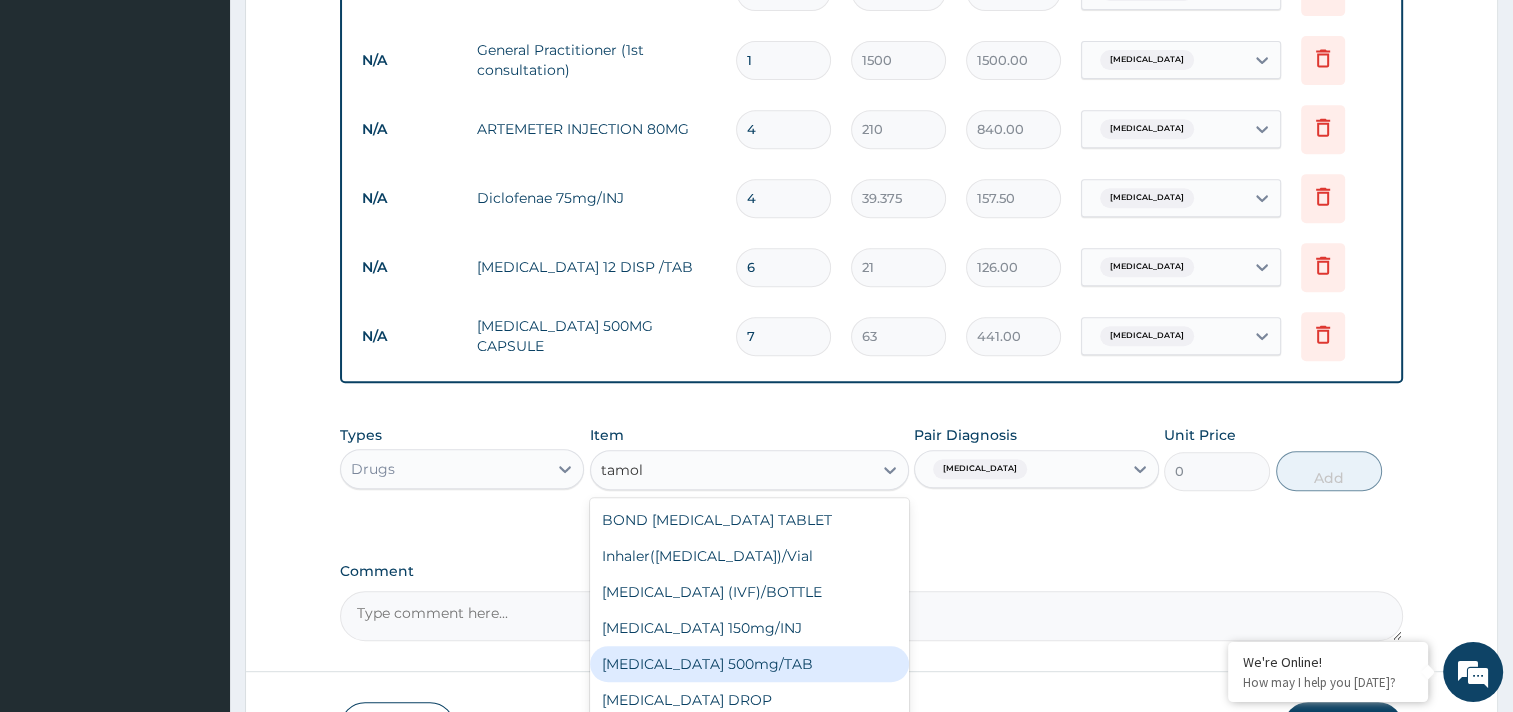 click on "PARACETAMOL 500mg/TAB" at bounding box center (749, 664) 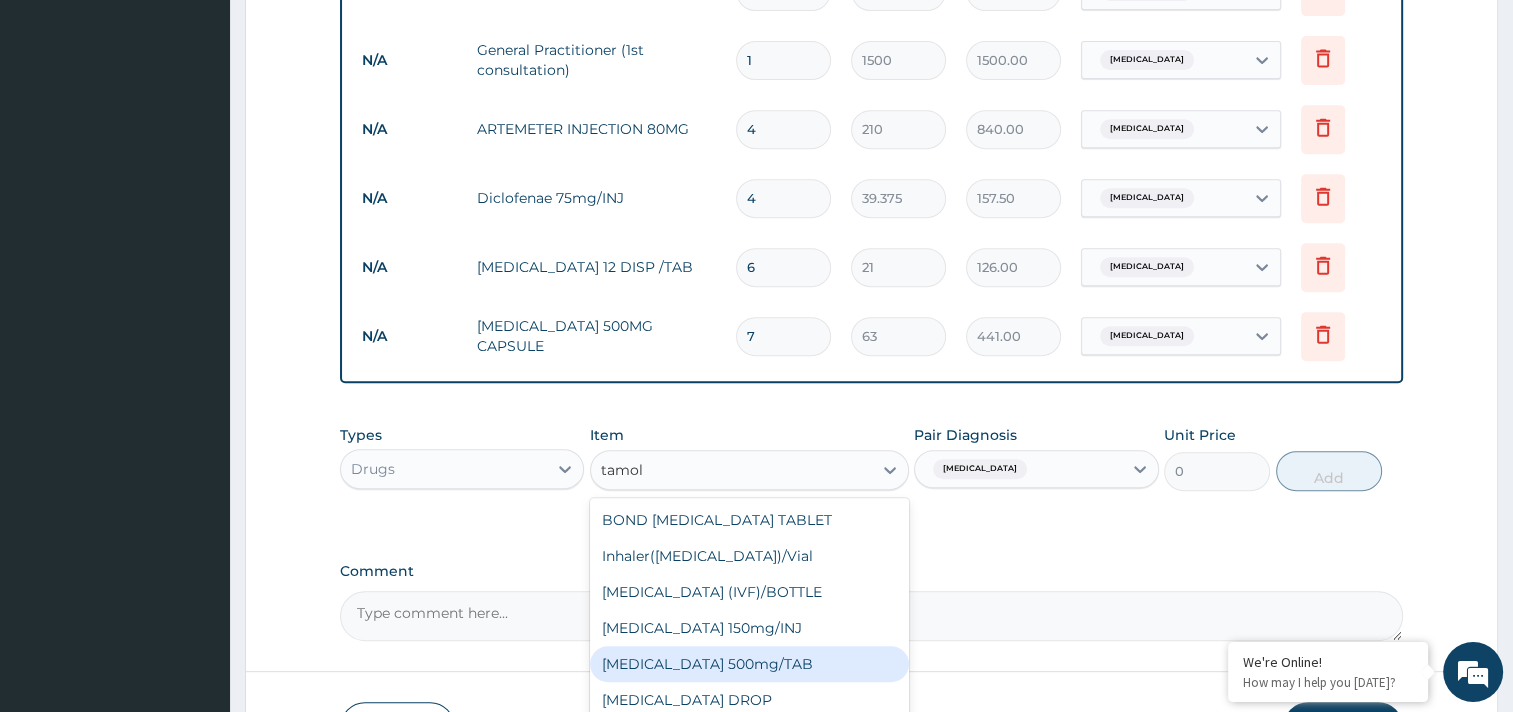 type 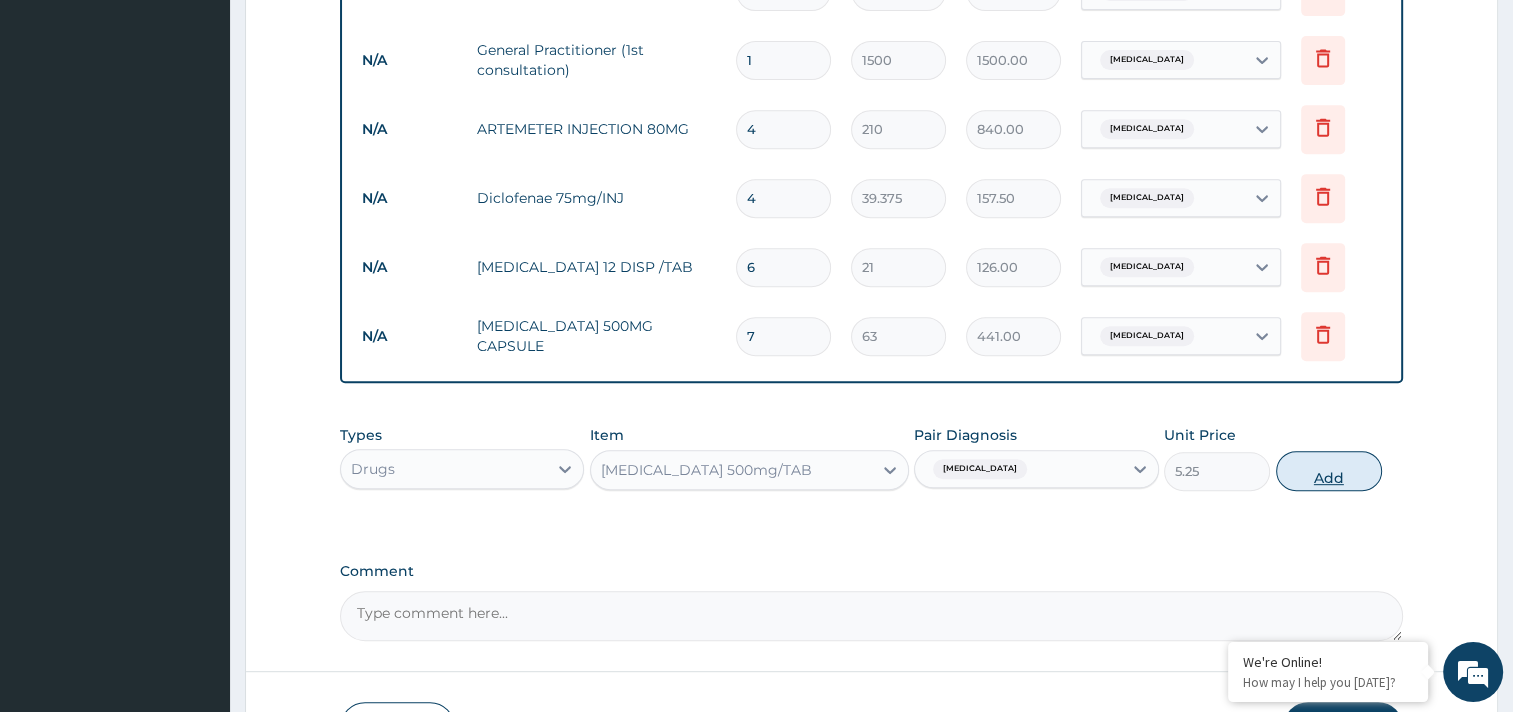 click on "Add" at bounding box center [1329, 471] 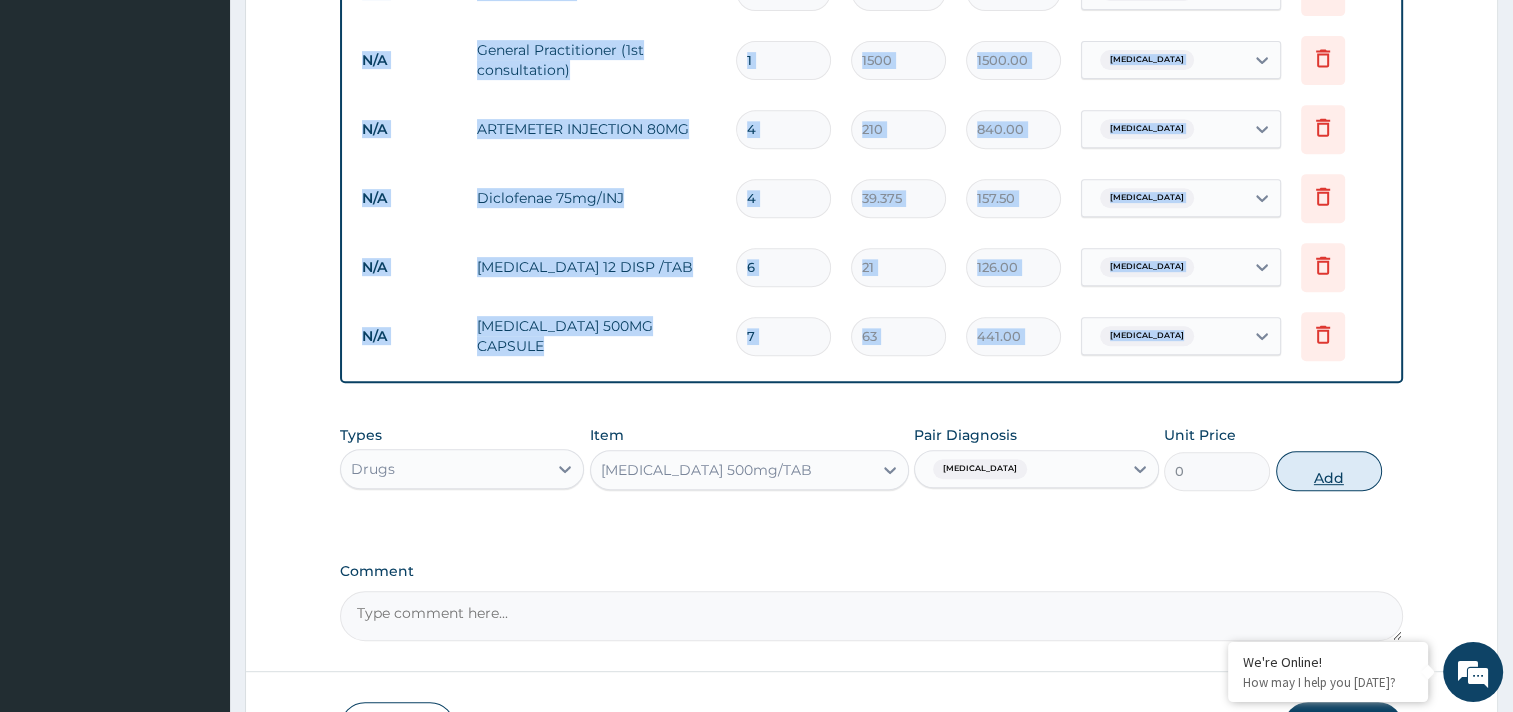 click on "PA Code / Prescription Code Enter Code(Secondary Care Only) Encounter Date 31-05-2025 Important Notice Please enter PA codes before entering items that are not attached to a PA code   All diagnoses entered must be linked to a claim item. Diagnosis & Claim Items that are visible but inactive cannot be edited because they were imported from an already approved PA code. Diagnosis Malaria Confirmed NB: All diagnosis must be linked to a claim item Claim Items Type Name Quantity Unit Price Total Price Pair Diagnosis Actions N/A General (Card) 1 500 500.00 Malaria Delete N/A General Practitioner (1st consultation) 1 1500 1500.00 Malaria Delete N/A ARTEMETER INJECTION  80MG 4 210 840.00 Malaria Delete N/A Diclofenae 75mg/INJ 4 39.375 157.50 Malaria Delete N/A COARTEM 12 DISP /TAB 6 21 126.00 Malaria Delete N/A AMOXIL 500MG CAPSULE 7 63 441.00 Malaria Delete Types Drugs Item PARACETAMOL 500mg/TAB Pair Diagnosis Malaria Unit Price 0 Add Comment" at bounding box center (871, -5) 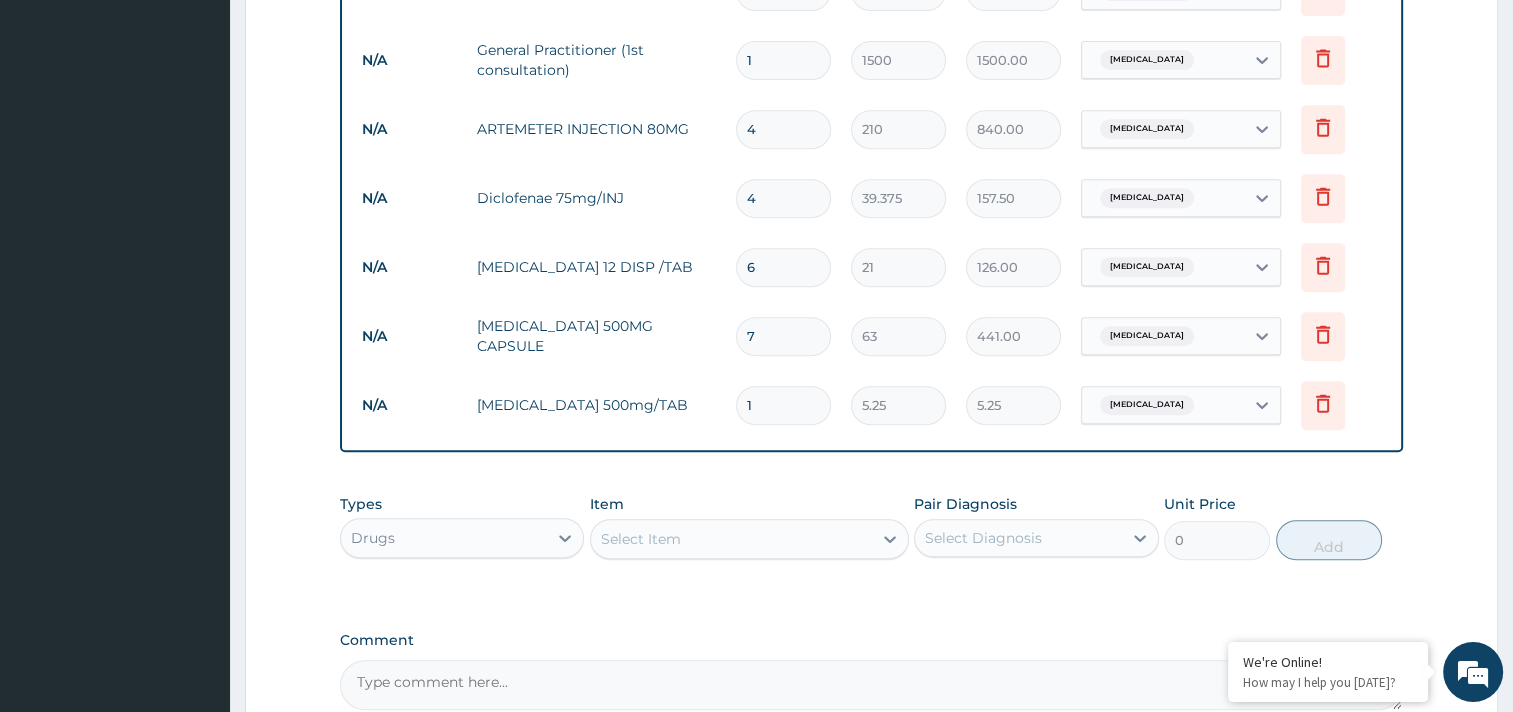 drag, startPoint x: 726, startPoint y: 411, endPoint x: 740, endPoint y: 411, distance: 14 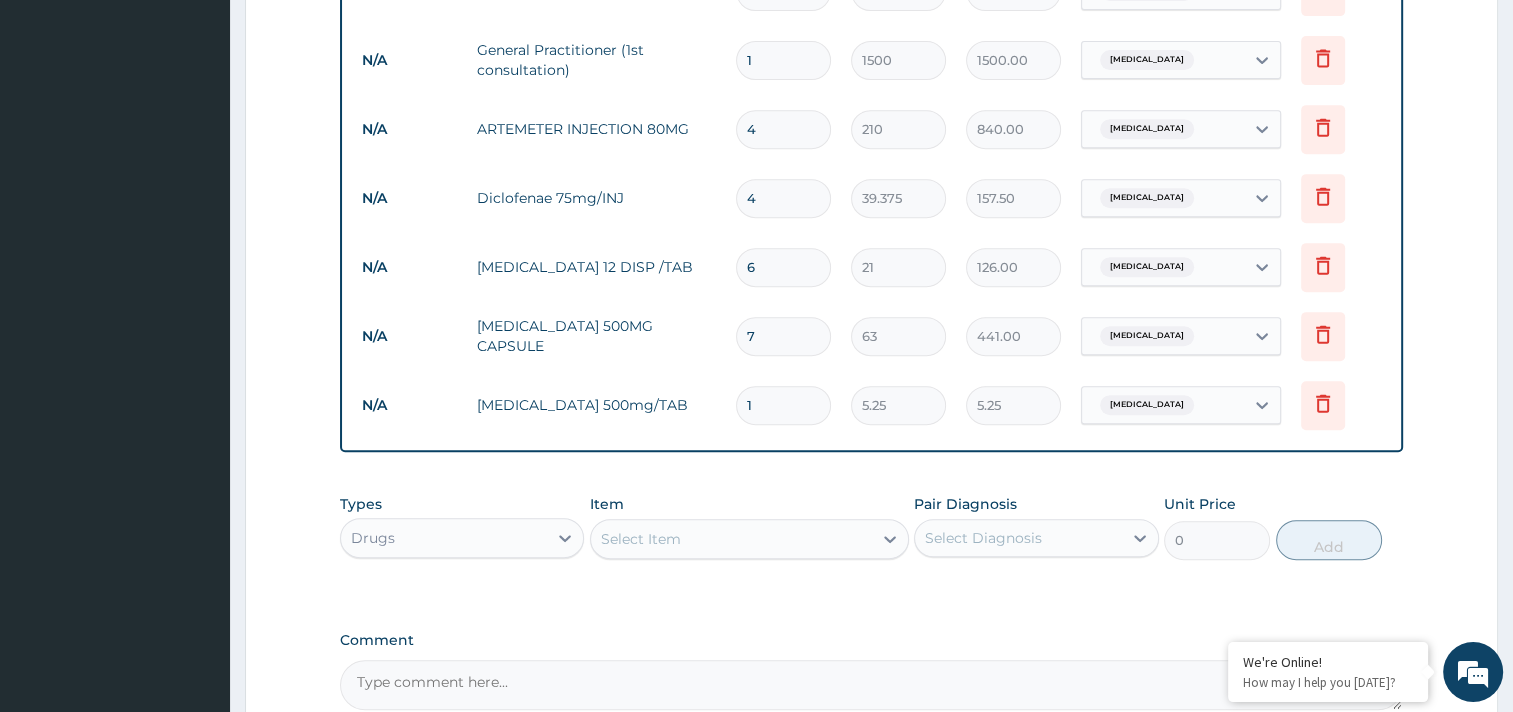 click on "1" at bounding box center [783, 405] 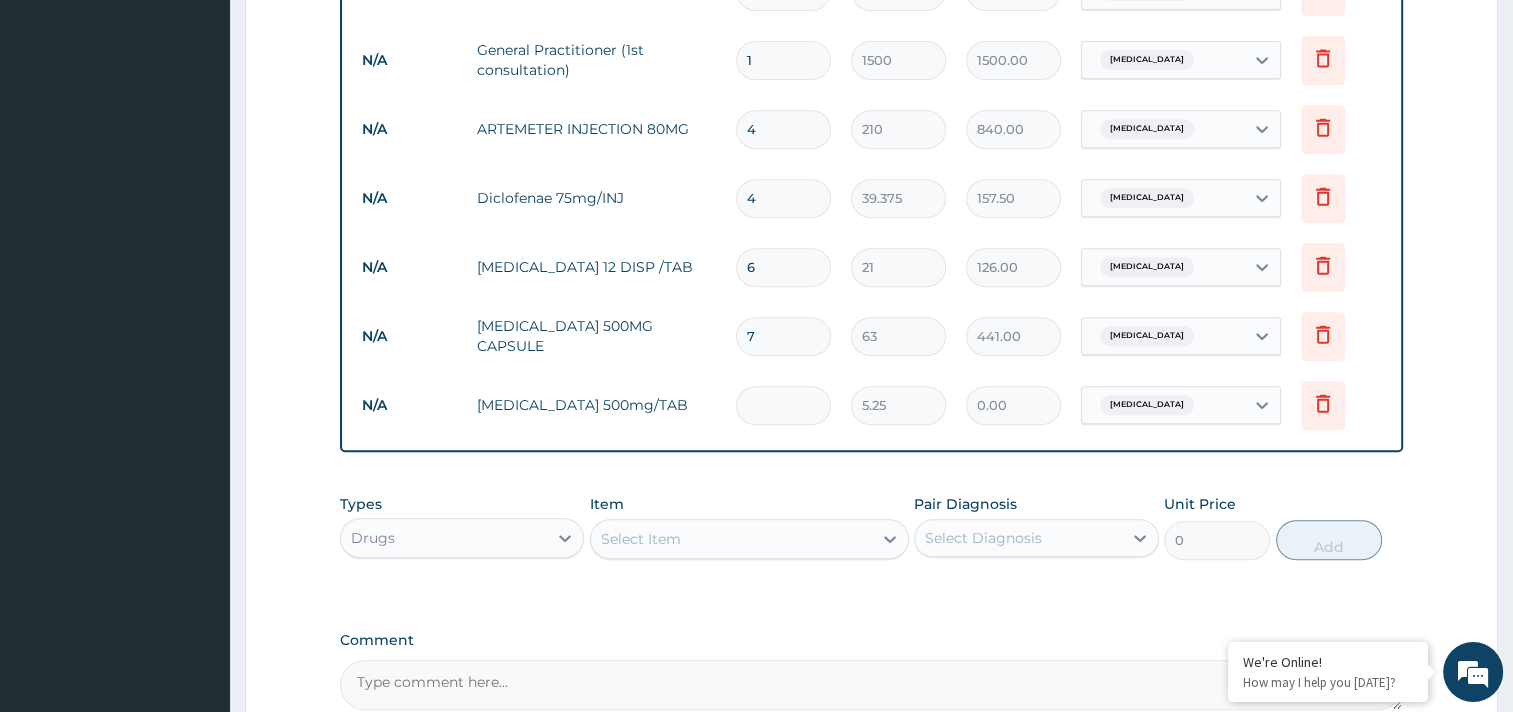 type on "2" 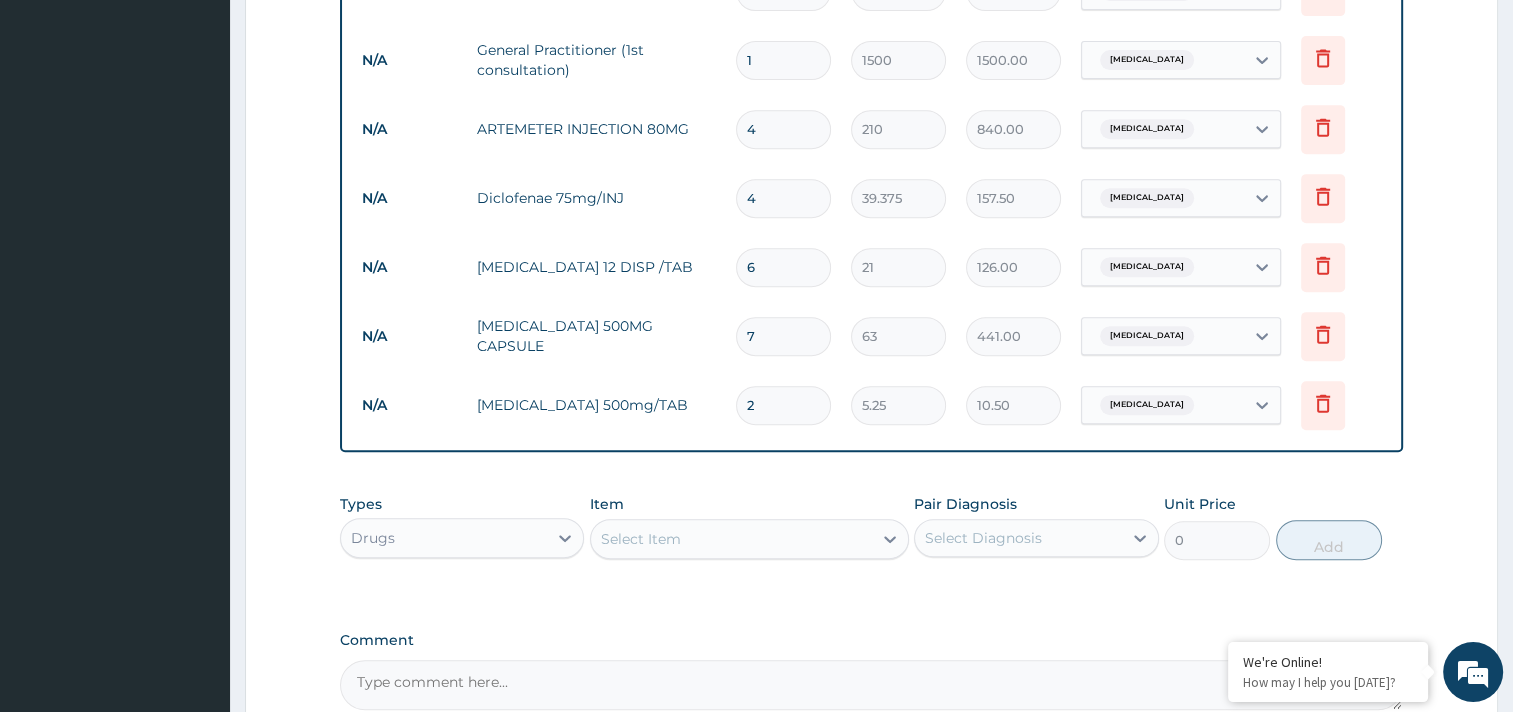 type on "20" 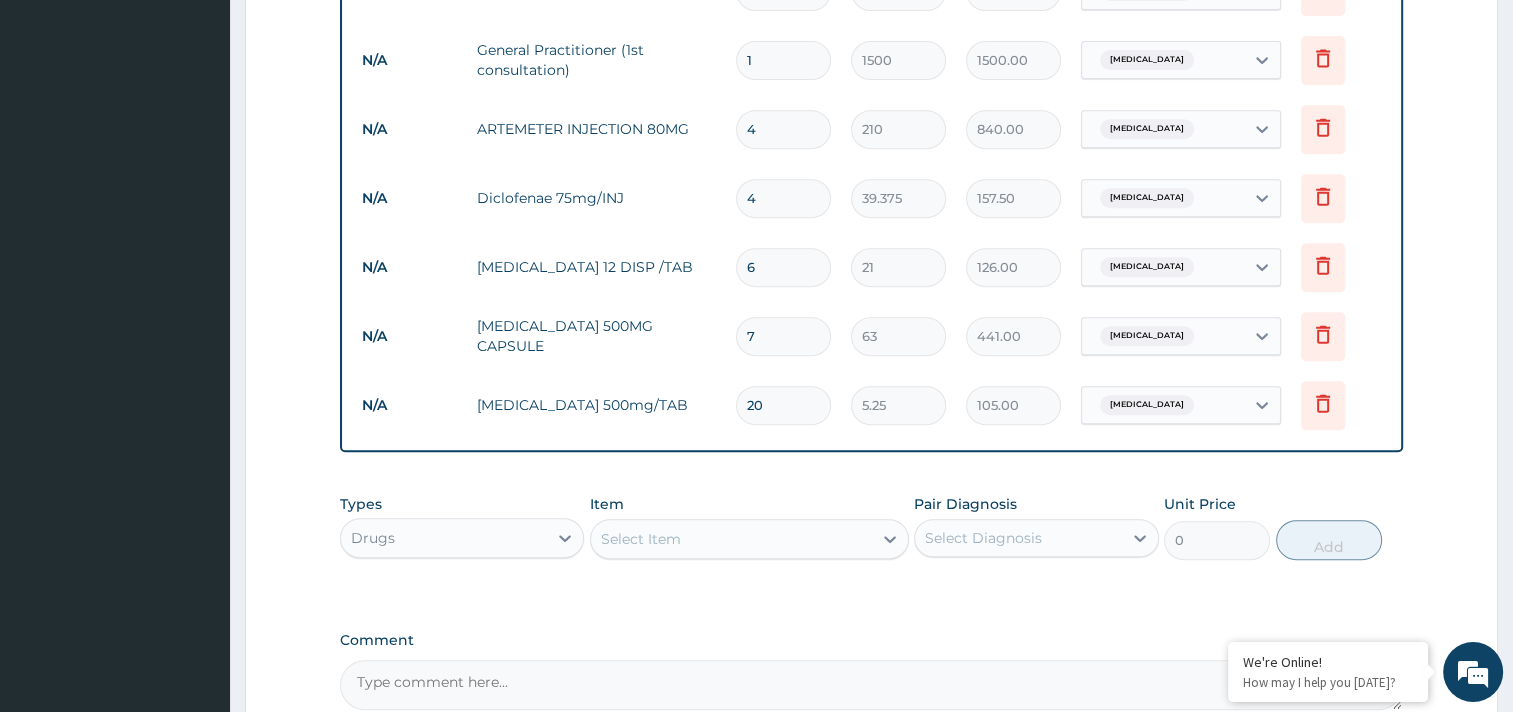 type on "20" 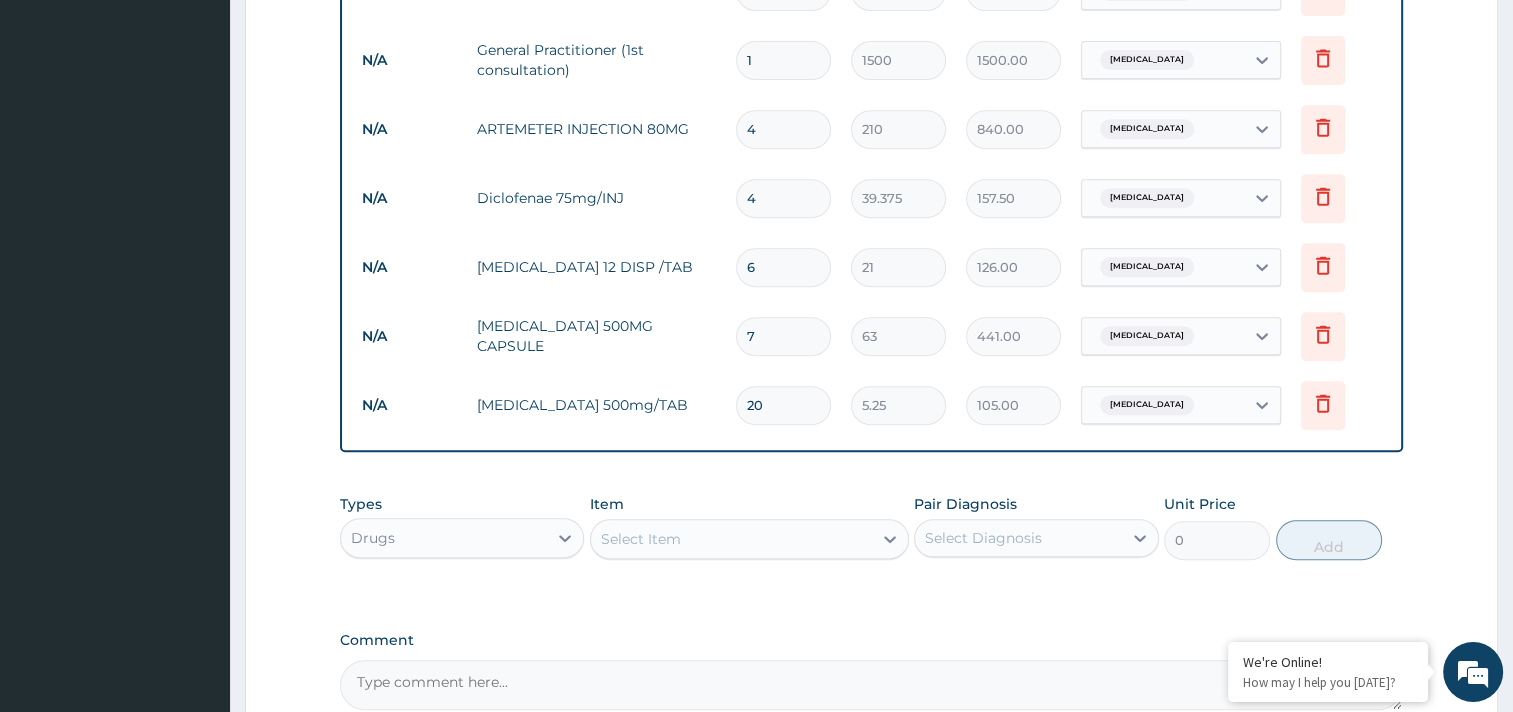 click on "Pair Diagnosis Select Diagnosis" at bounding box center [1036, 527] 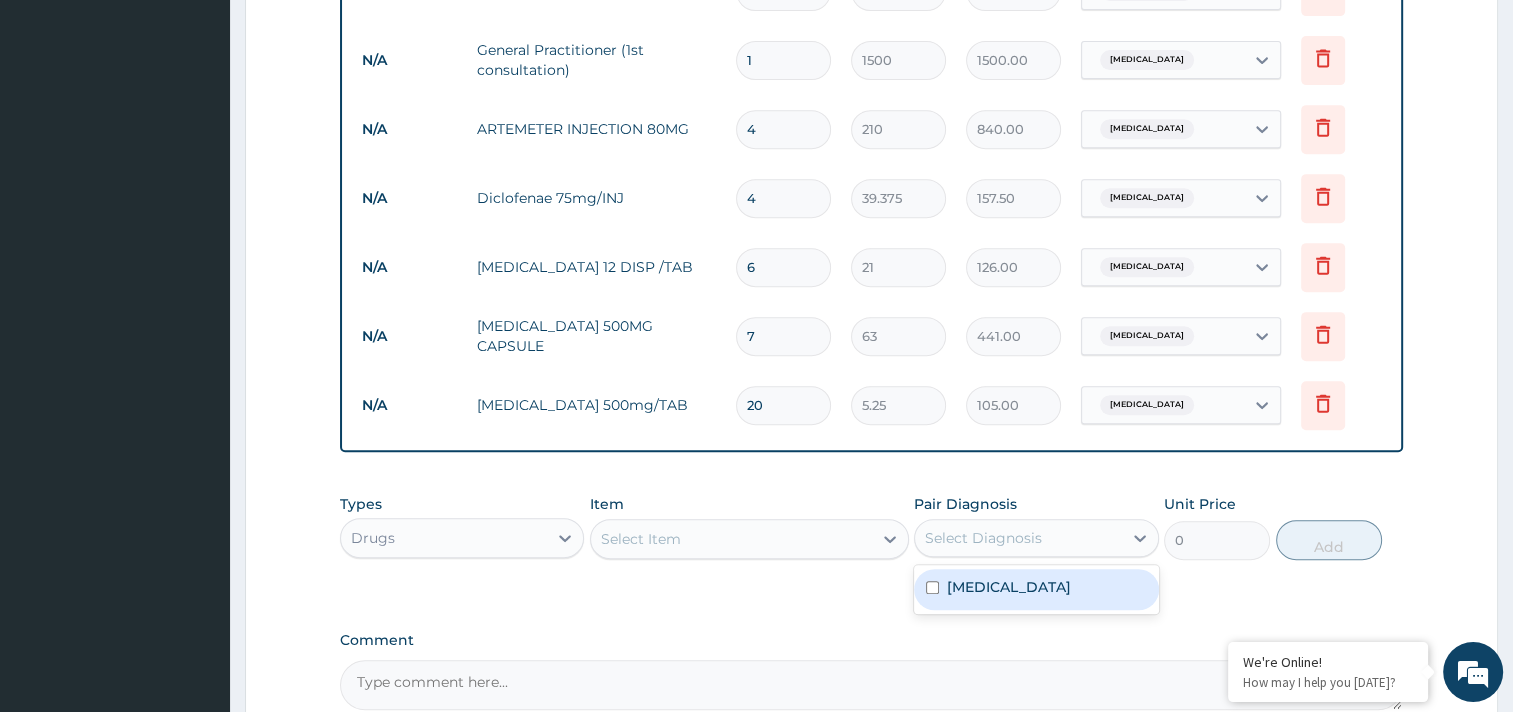click on "Malaria" at bounding box center [1036, 589] 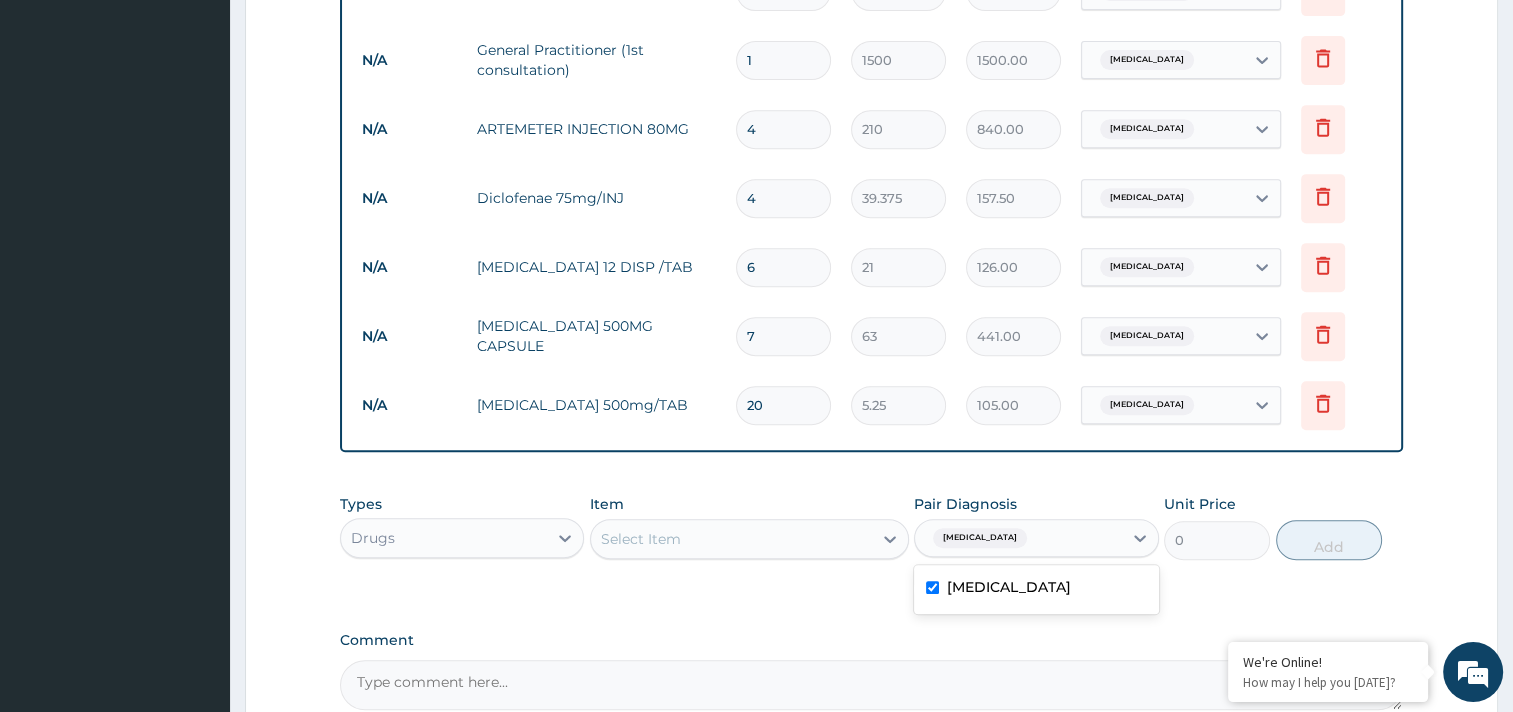 checkbox on "true" 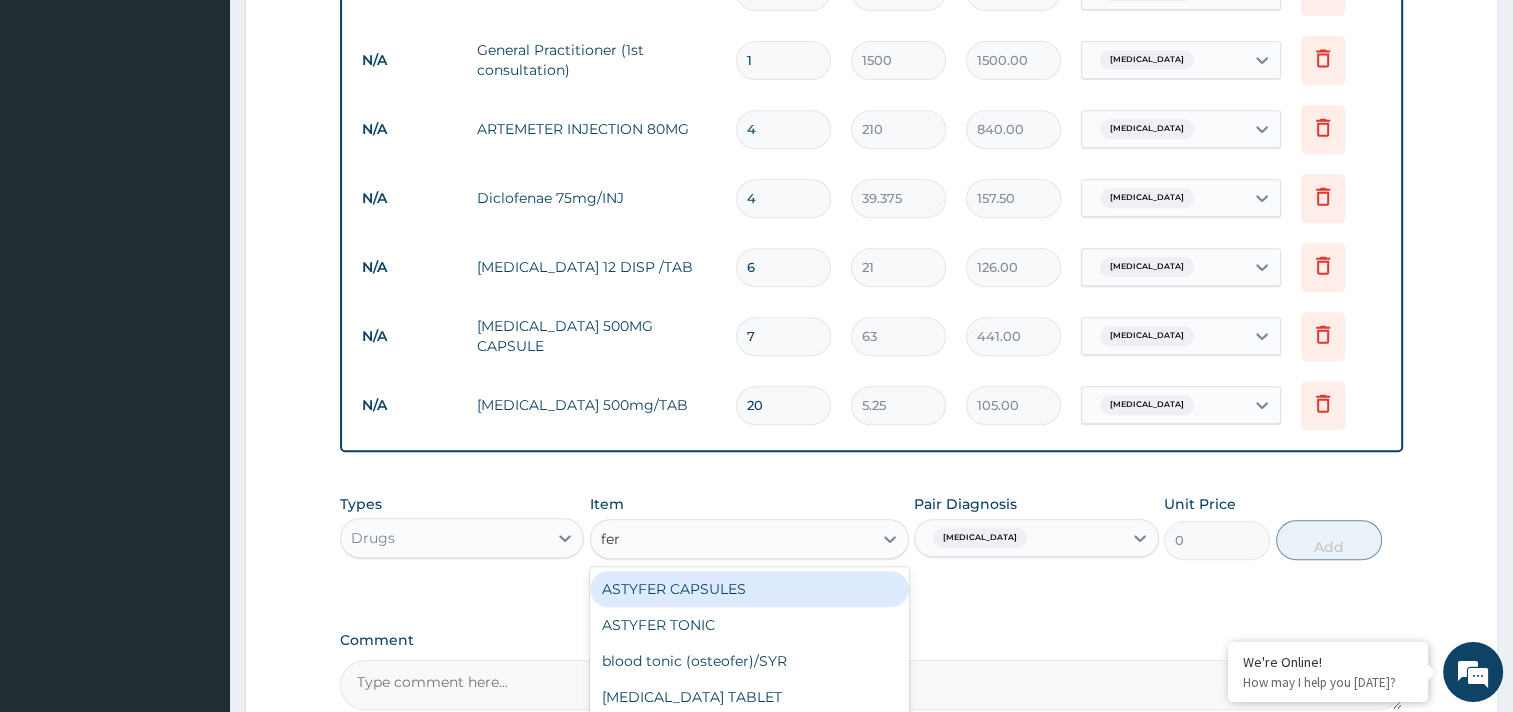 type on "ferr" 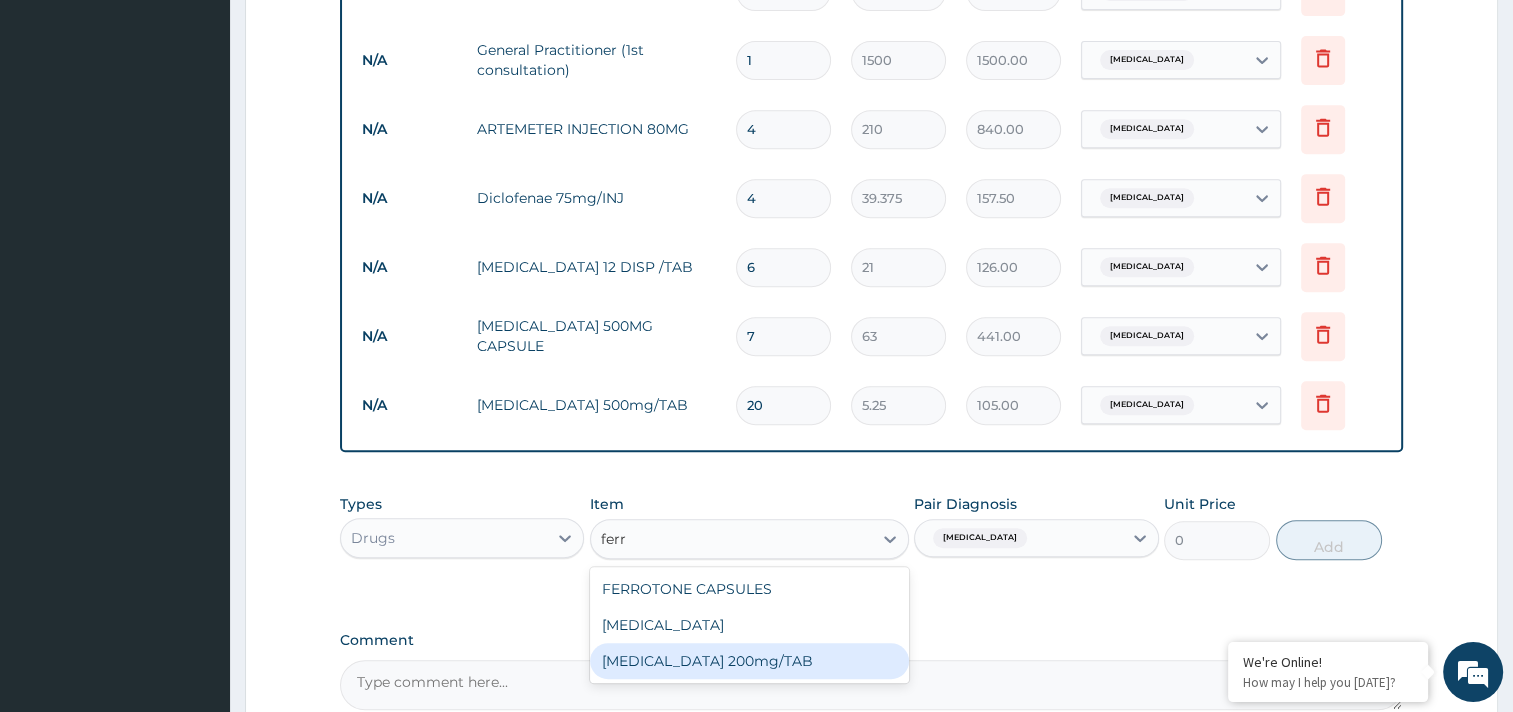 click on "FERROUS SULPHATE 200mg/TAB" at bounding box center [749, 661] 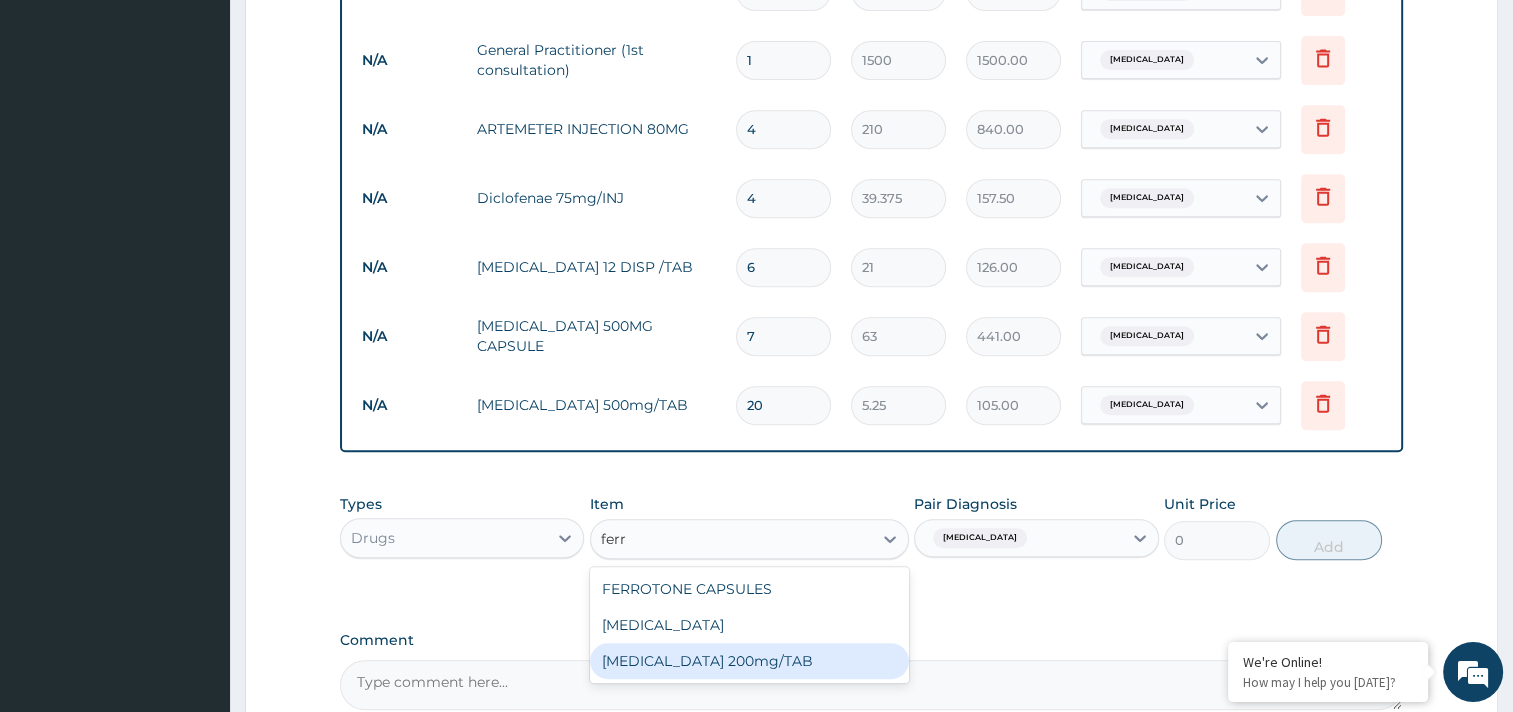 type 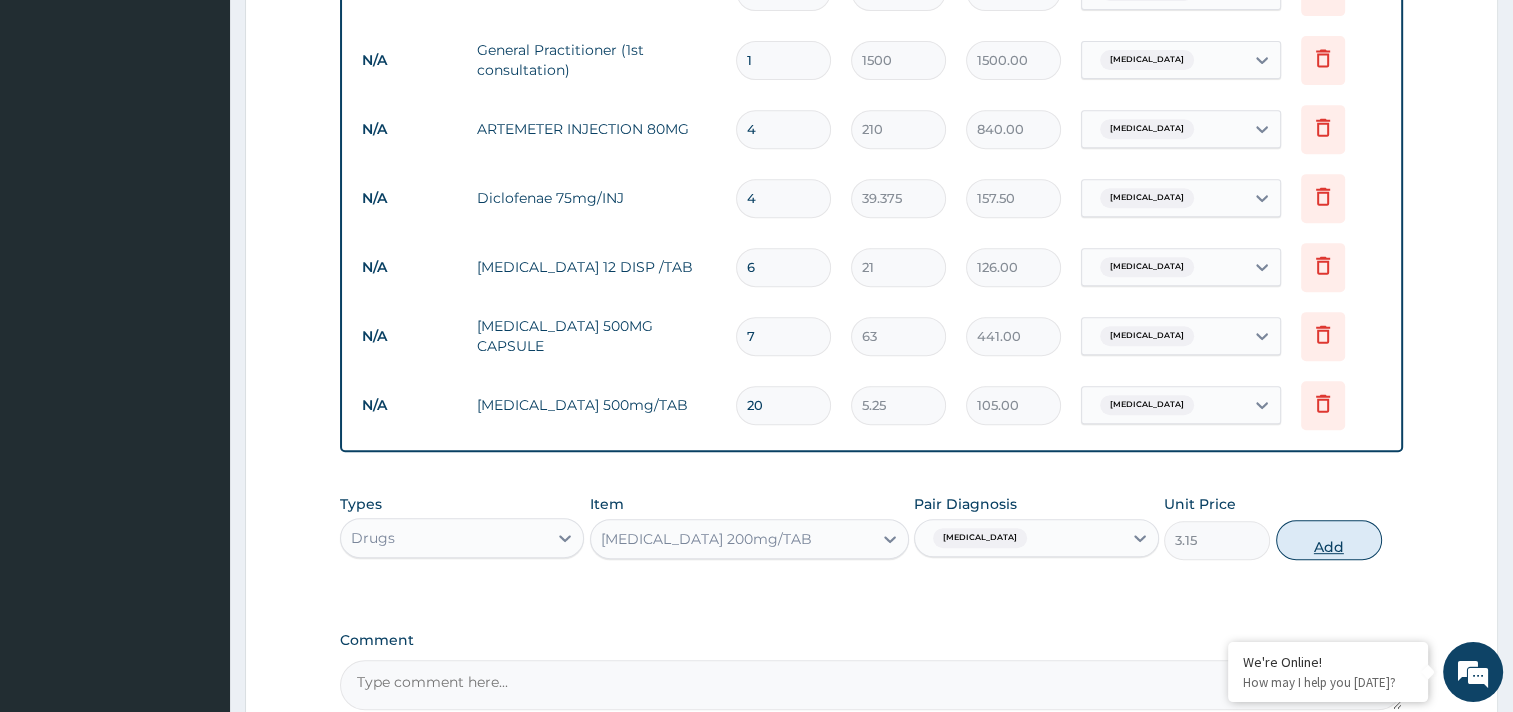 click on "Add" at bounding box center (1329, 540) 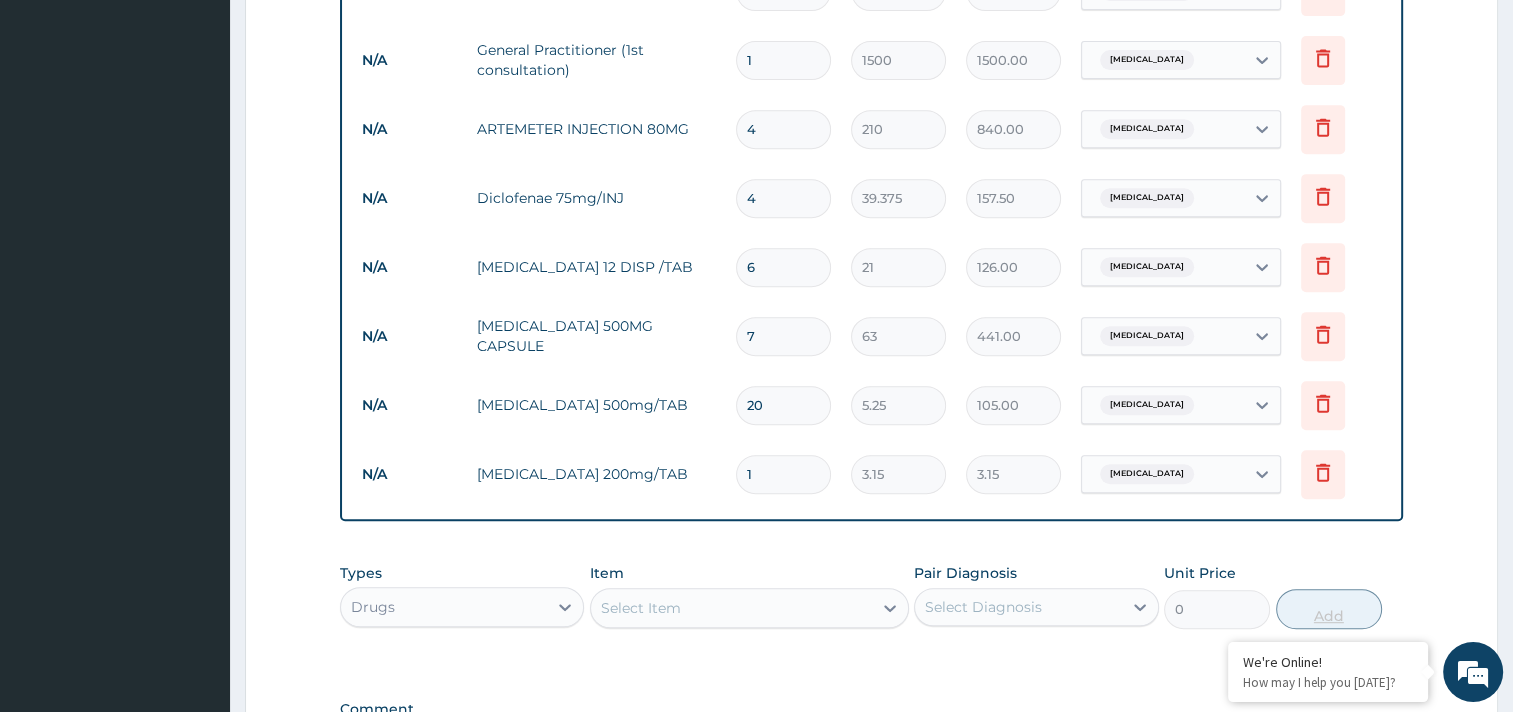 type 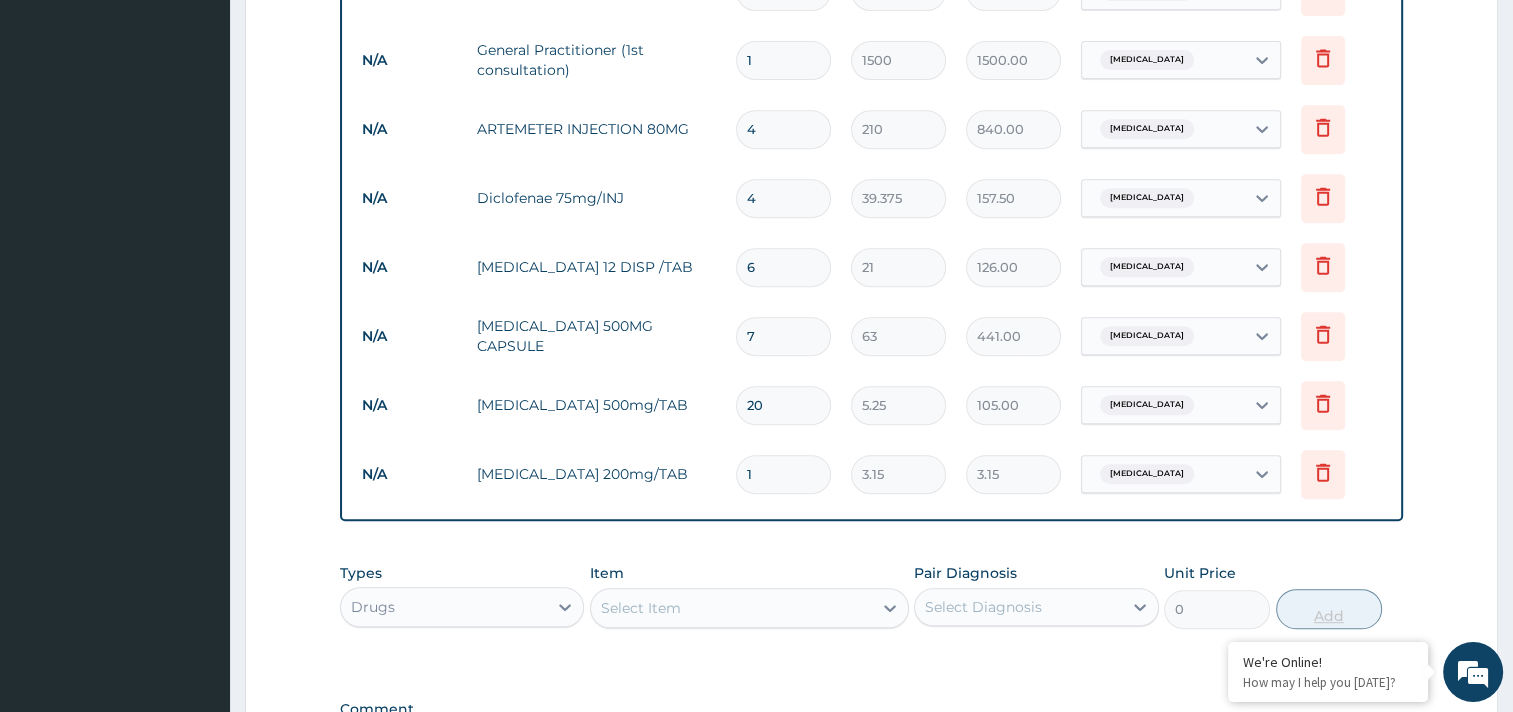 type on "0.00" 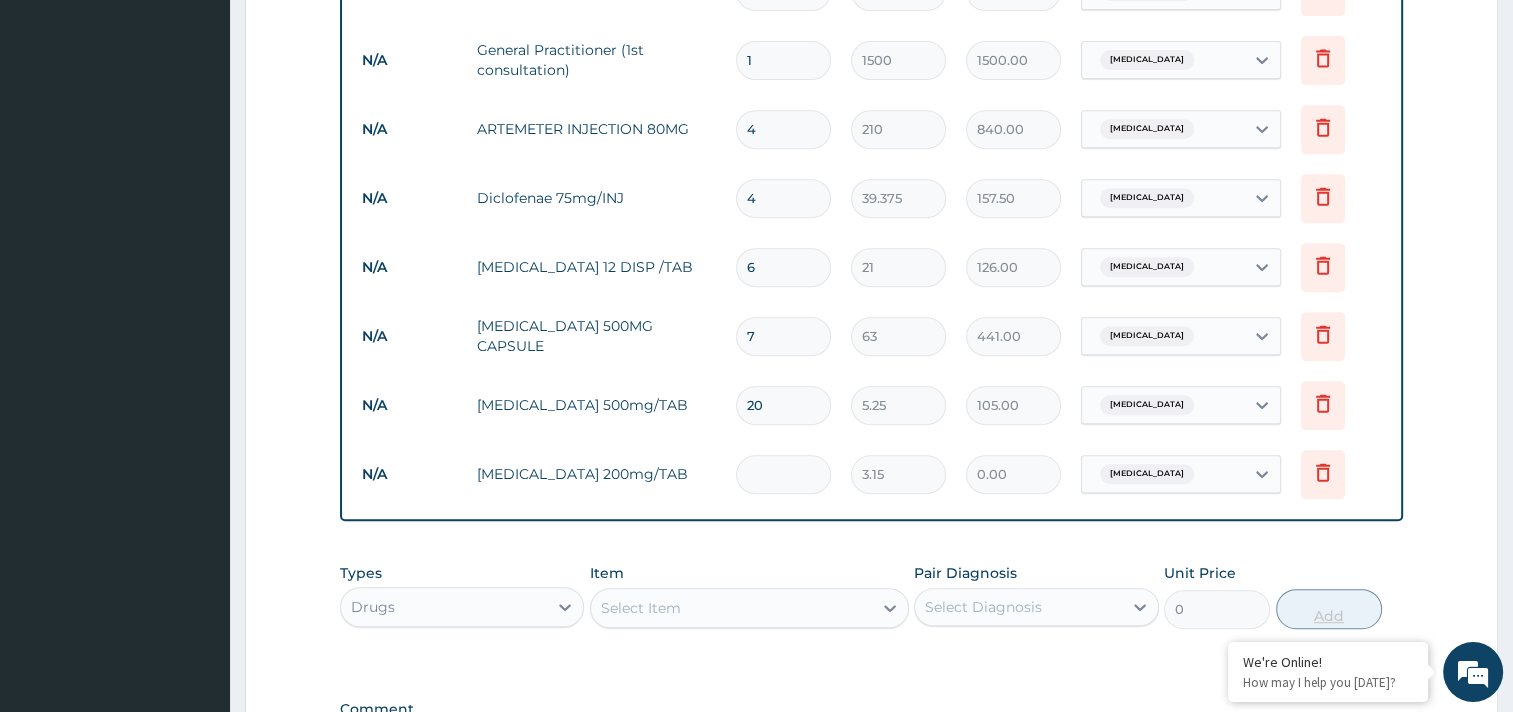 type on "2" 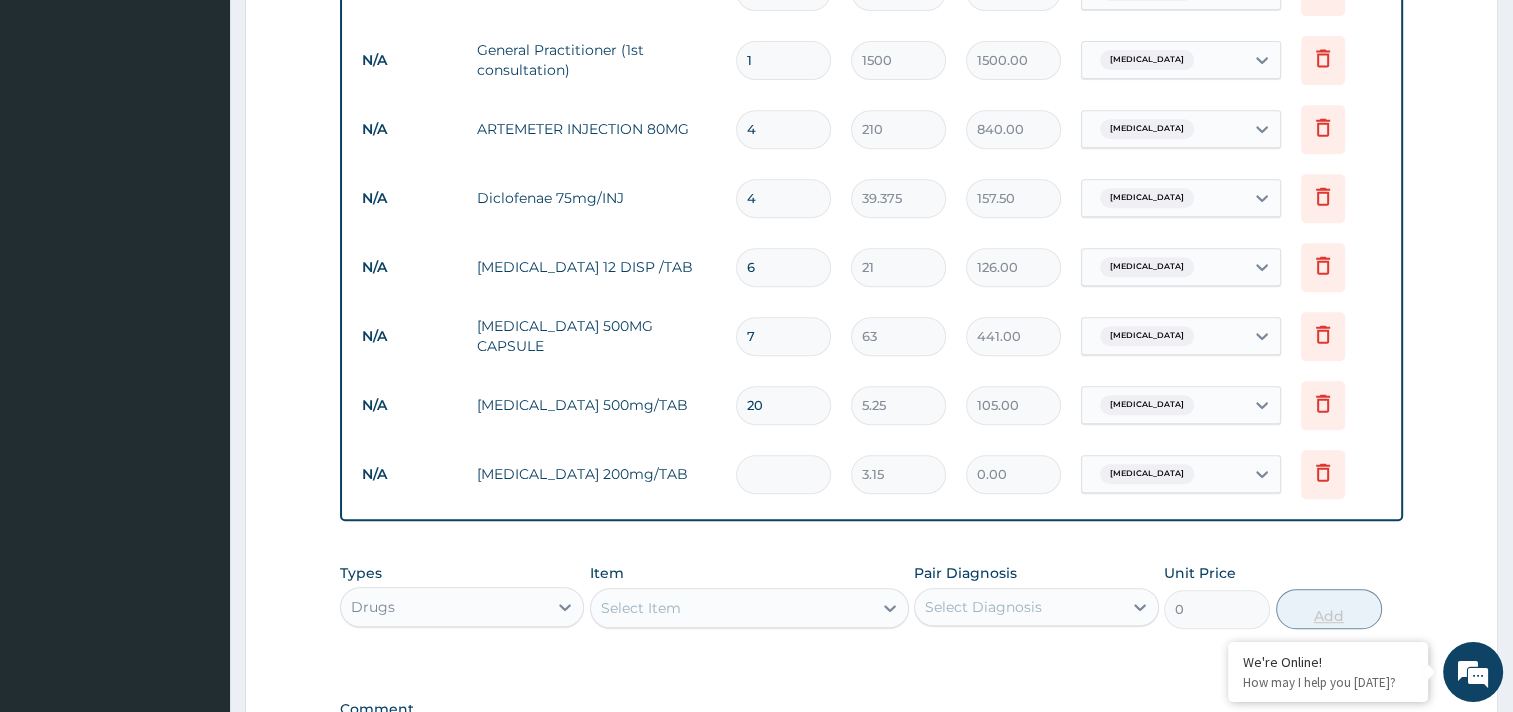 type on "6.30" 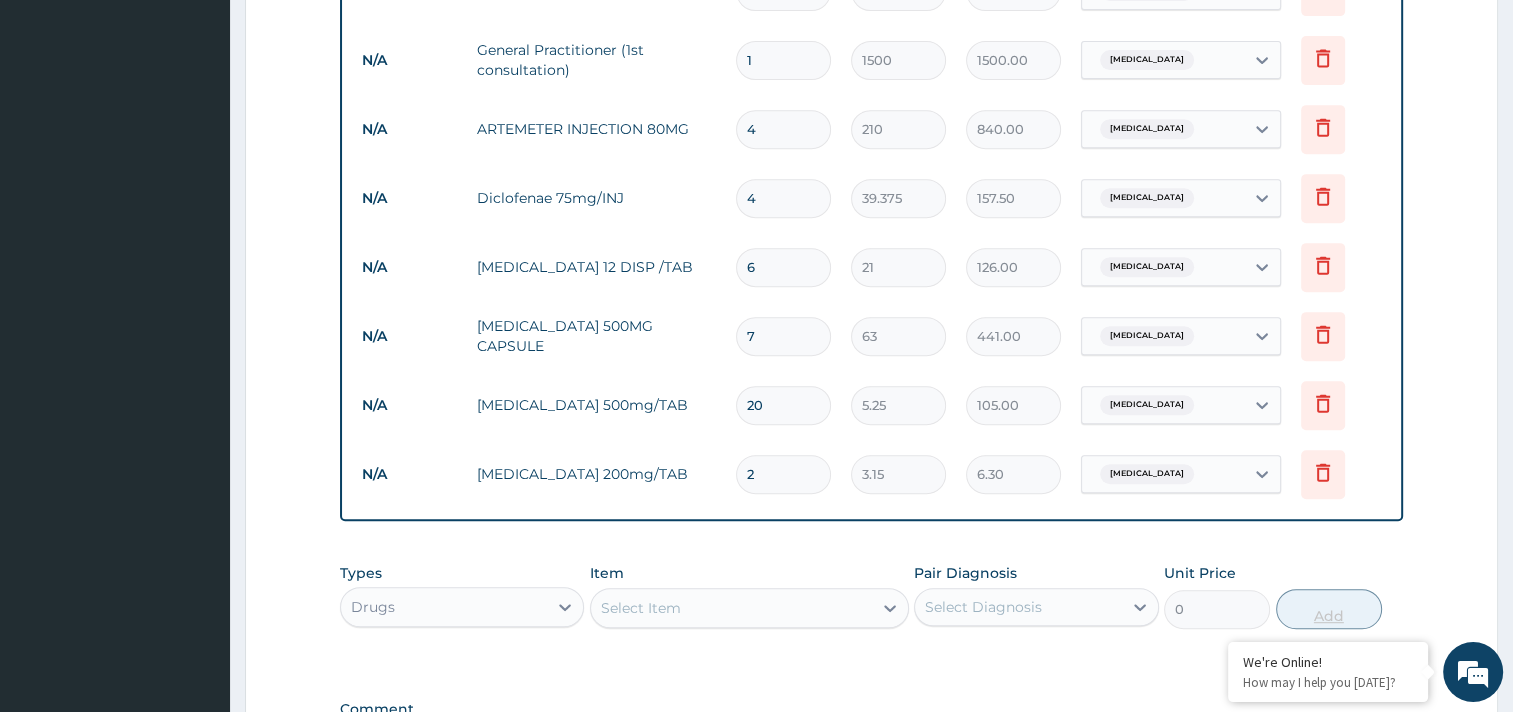 type on "20" 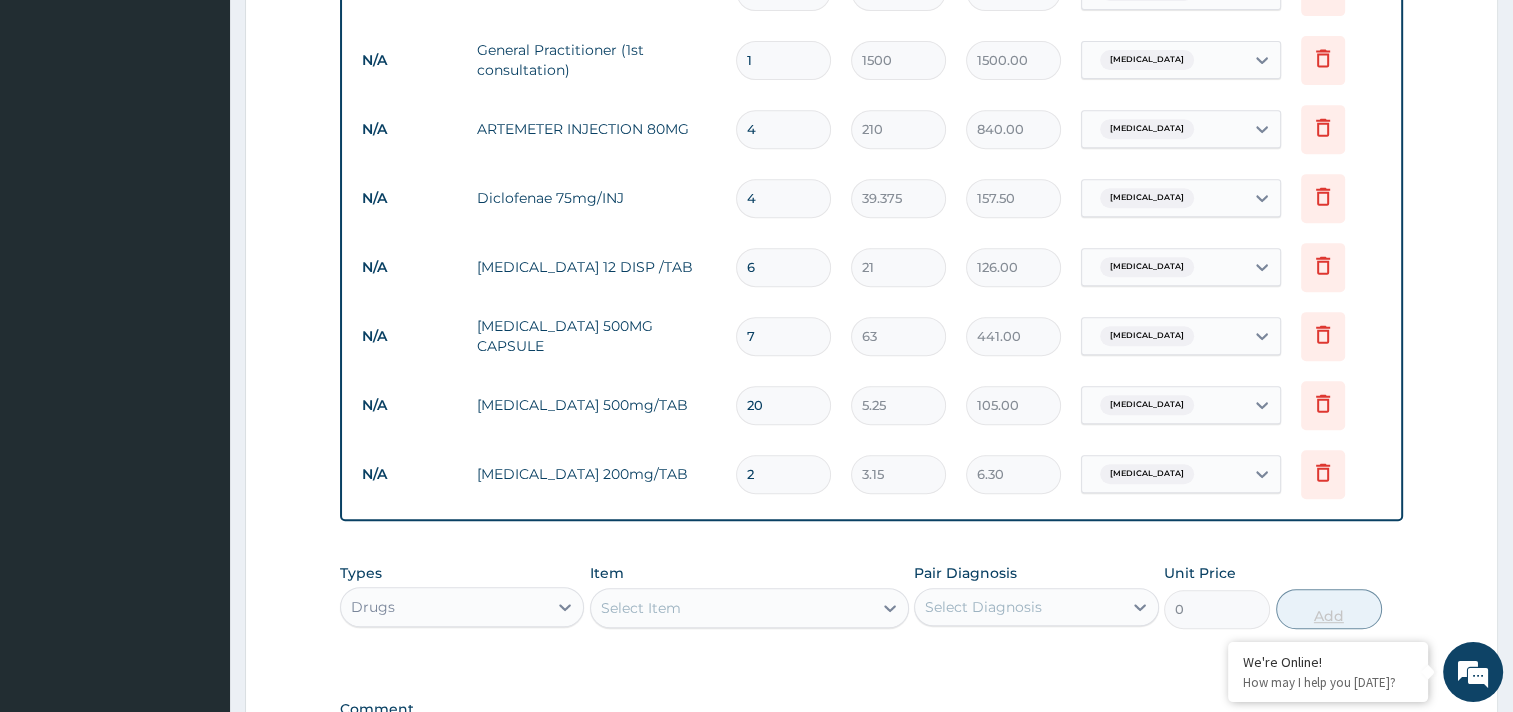 type on "63.00" 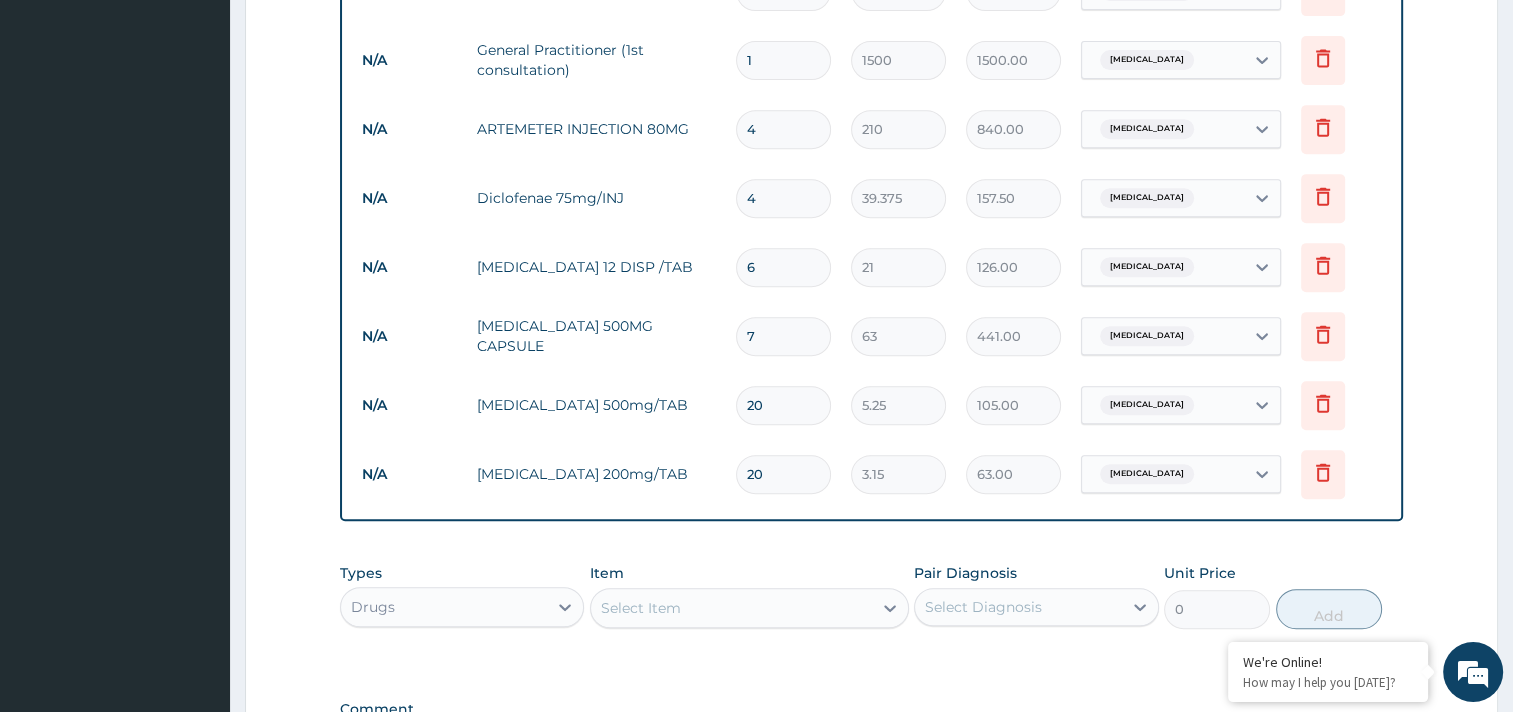 scroll, scrollTop: 1120, scrollLeft: 0, axis: vertical 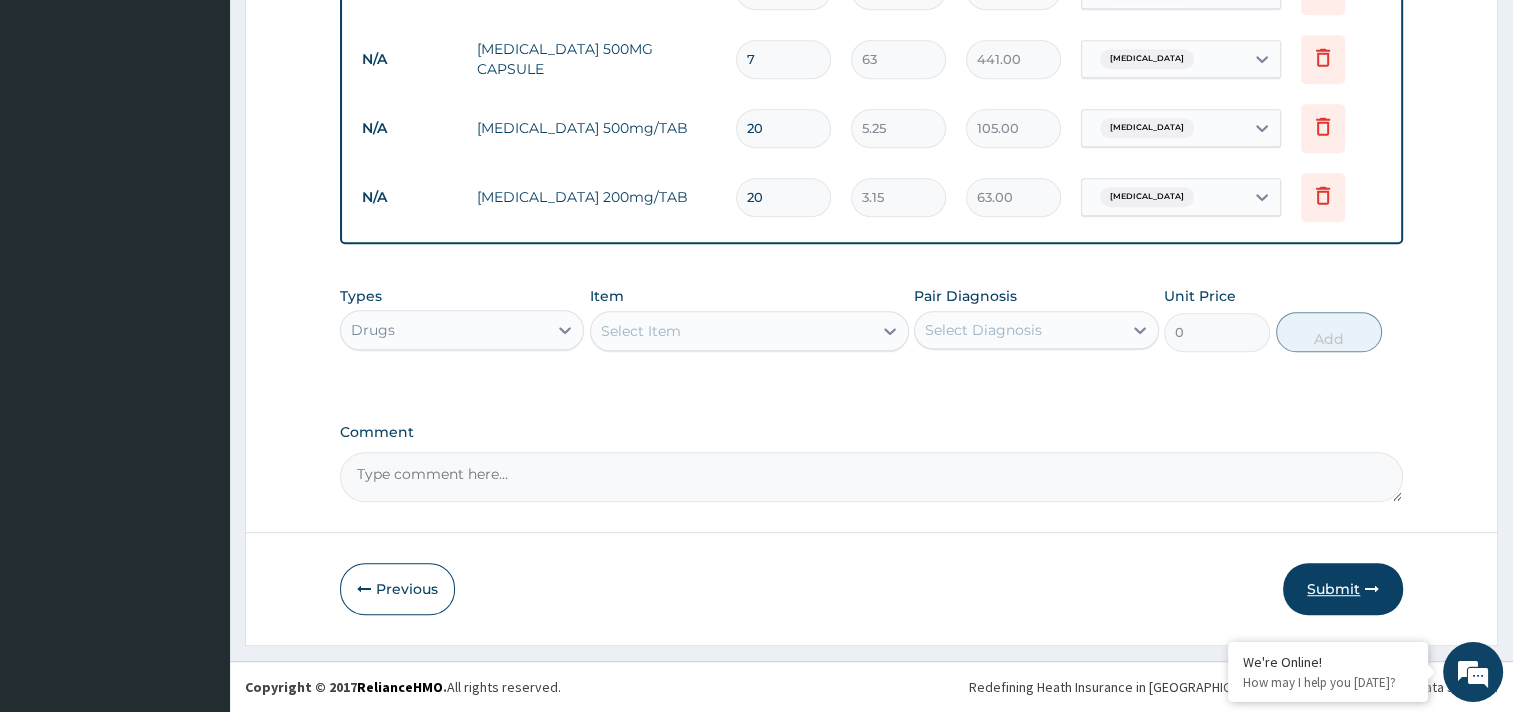 type on "20" 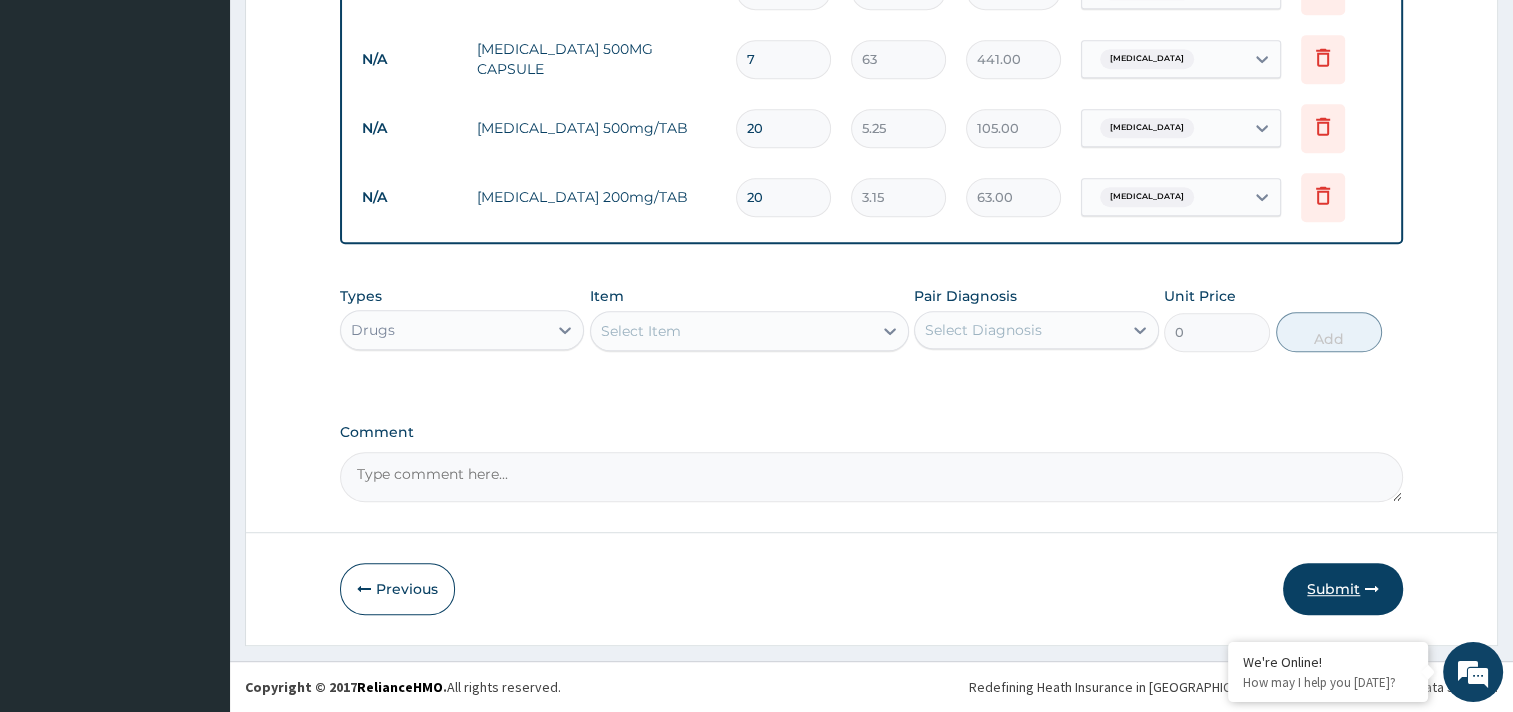 click on "Submit" at bounding box center [1343, 589] 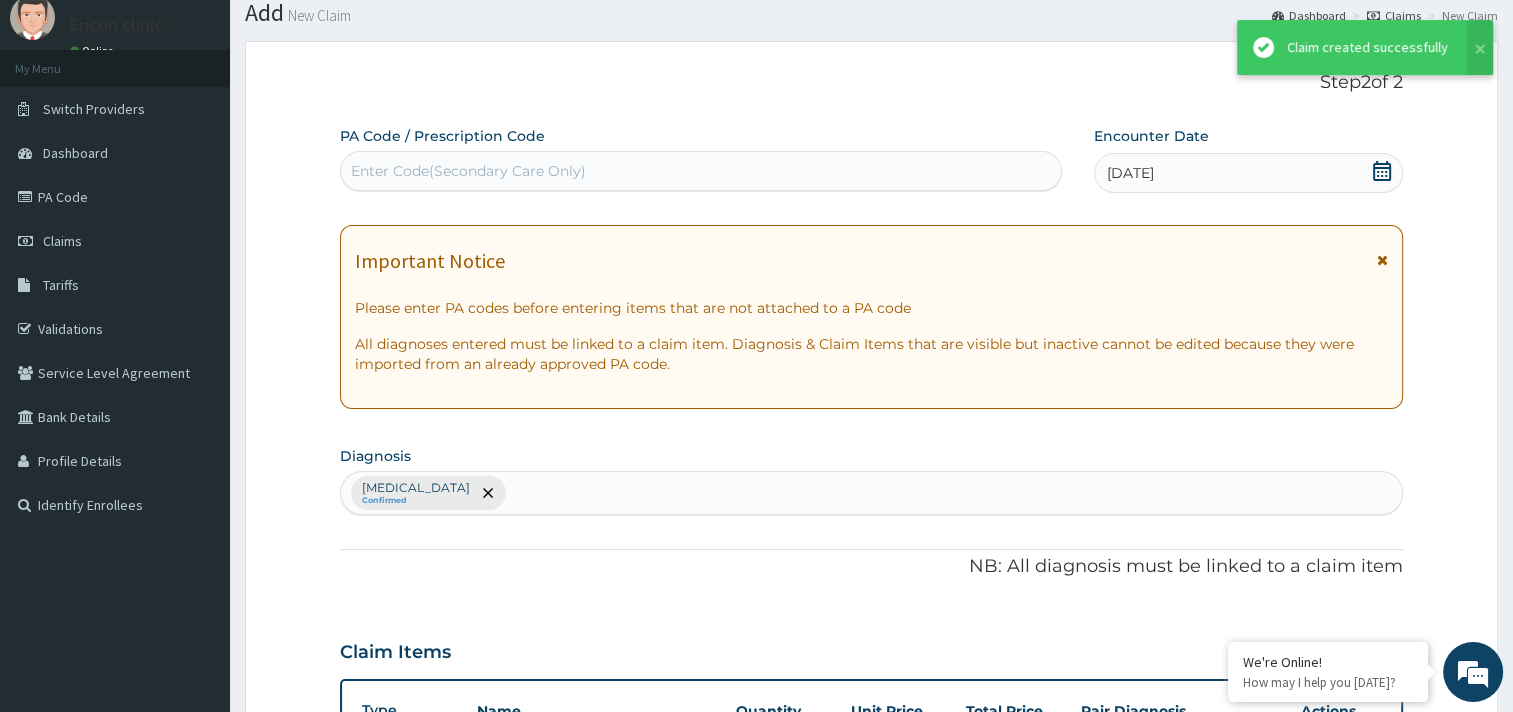 scroll, scrollTop: 1120, scrollLeft: 0, axis: vertical 